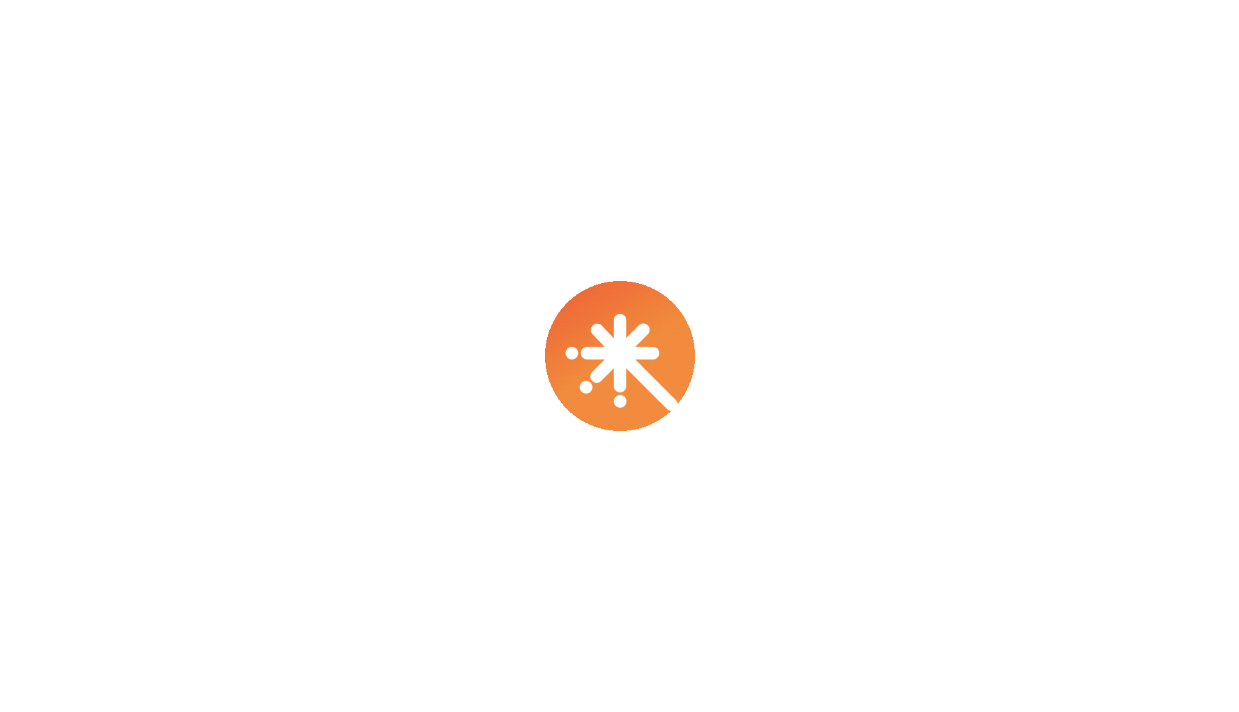 scroll, scrollTop: 0, scrollLeft: 0, axis: both 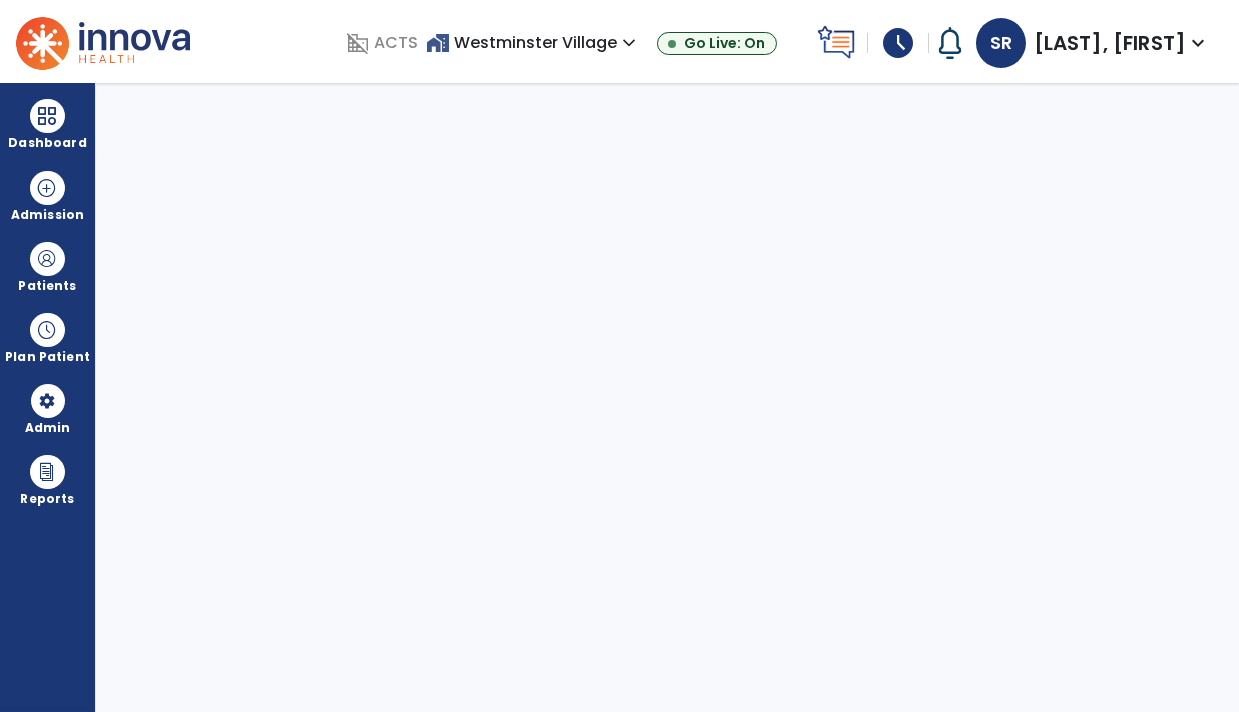 select on "****" 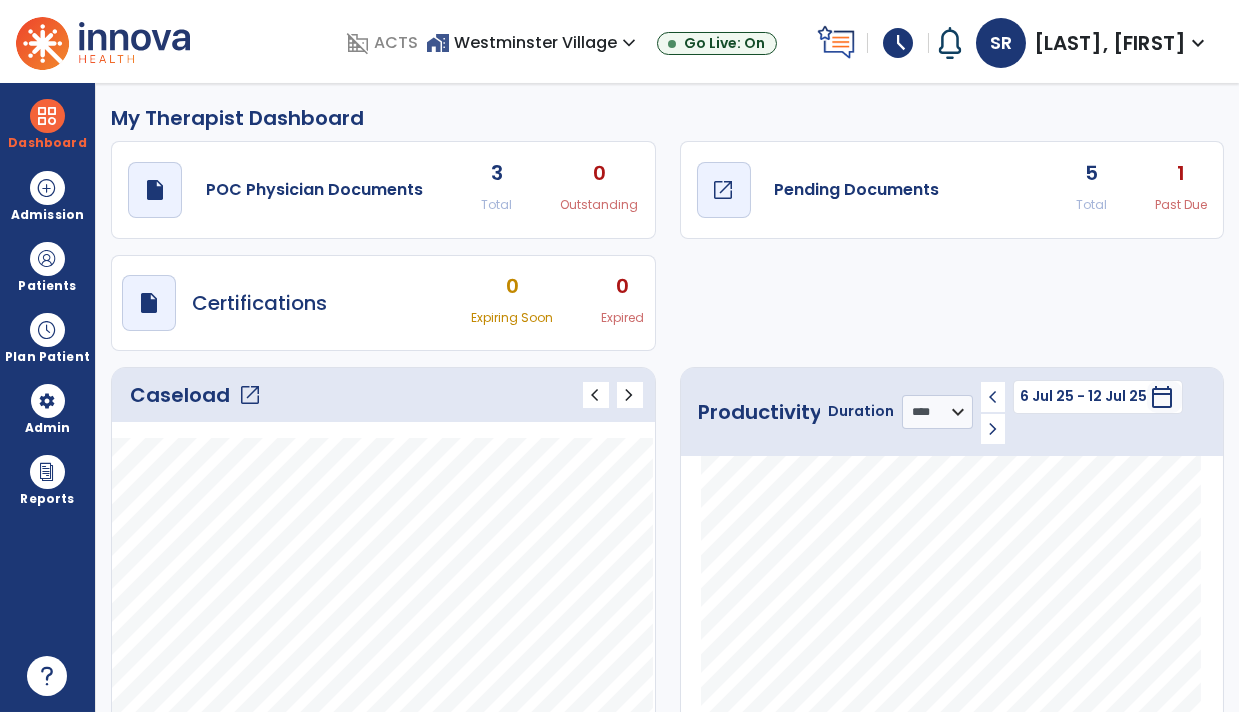 click on "draft   open_in_new  Pending Documents" 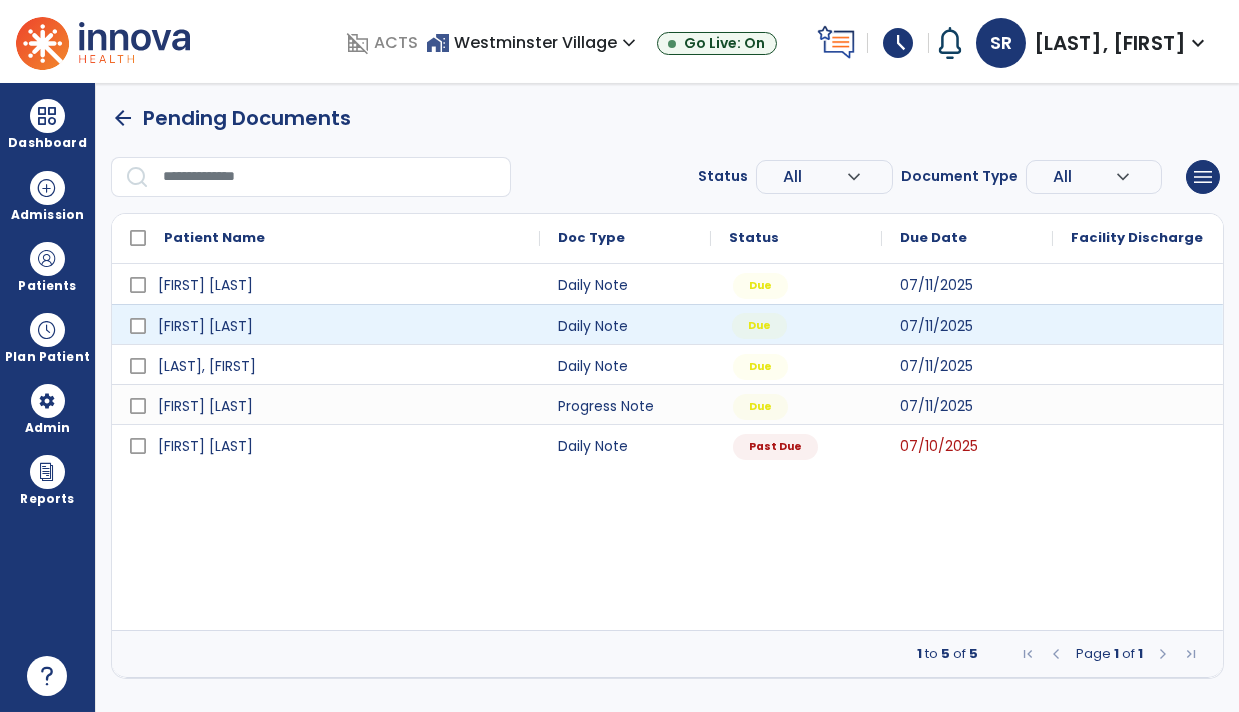 click on "Due" at bounding box center (759, 326) 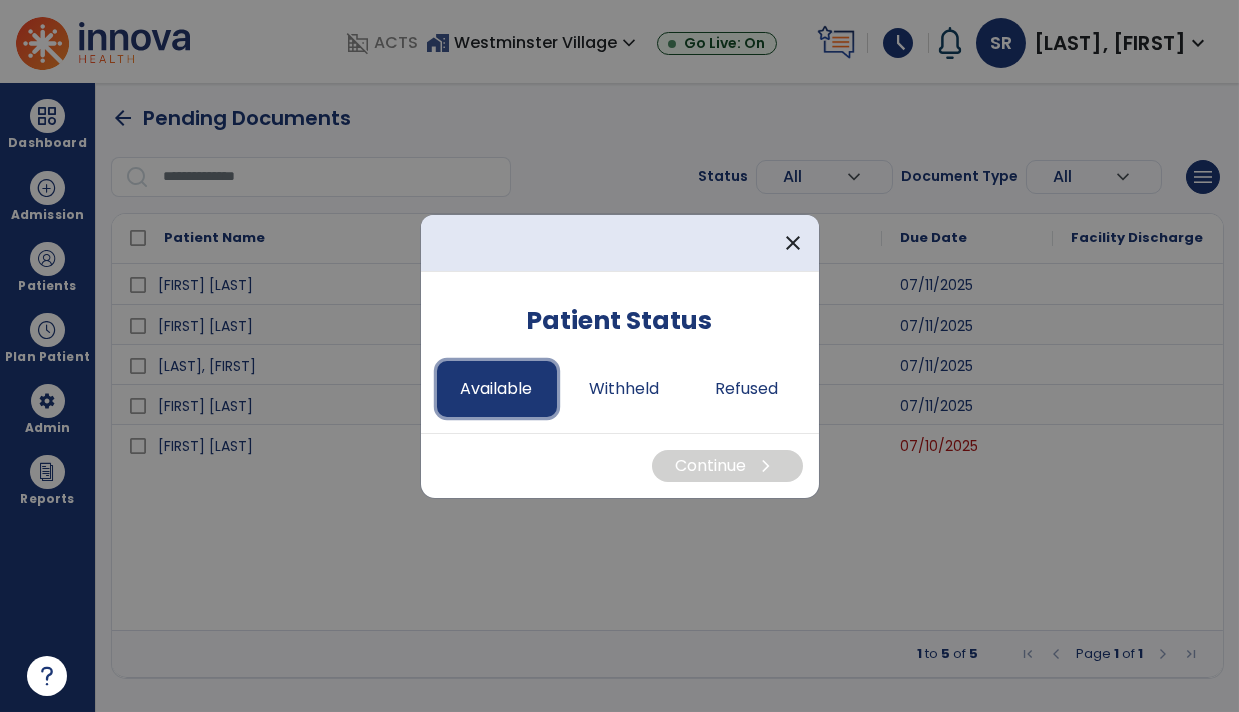 click on "Available" at bounding box center (497, 389) 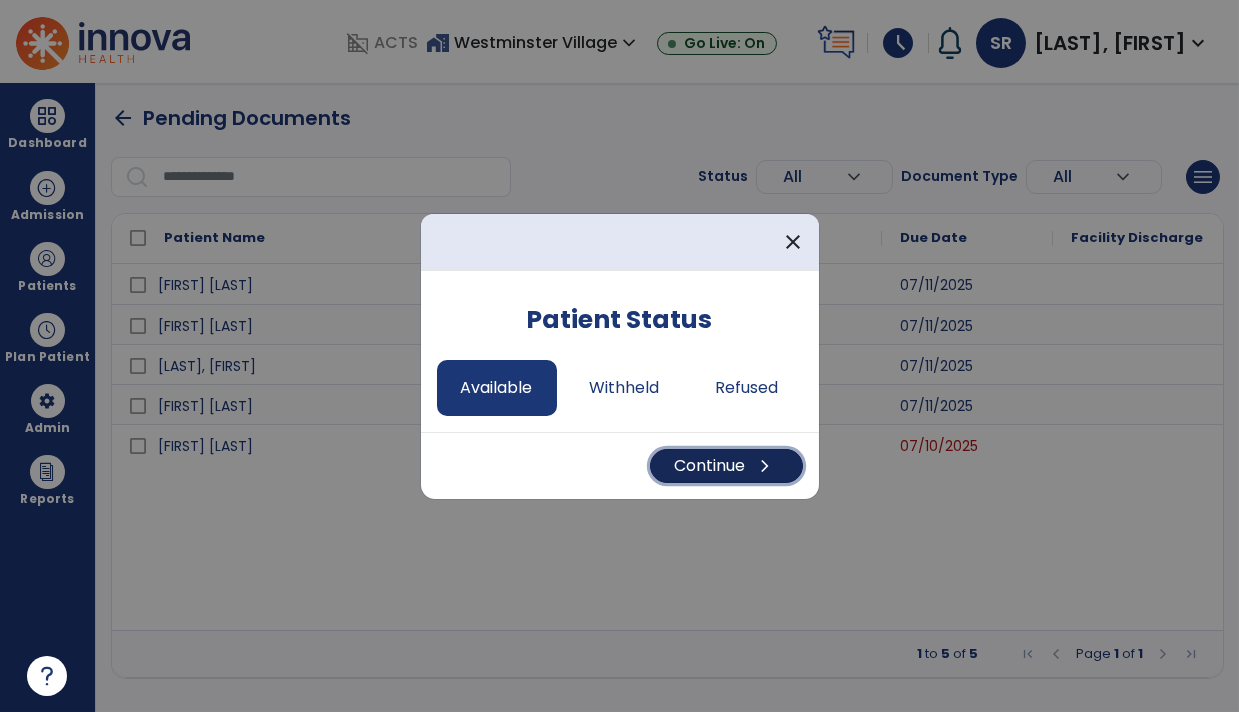 click on "Continue   chevron_right" at bounding box center (726, 466) 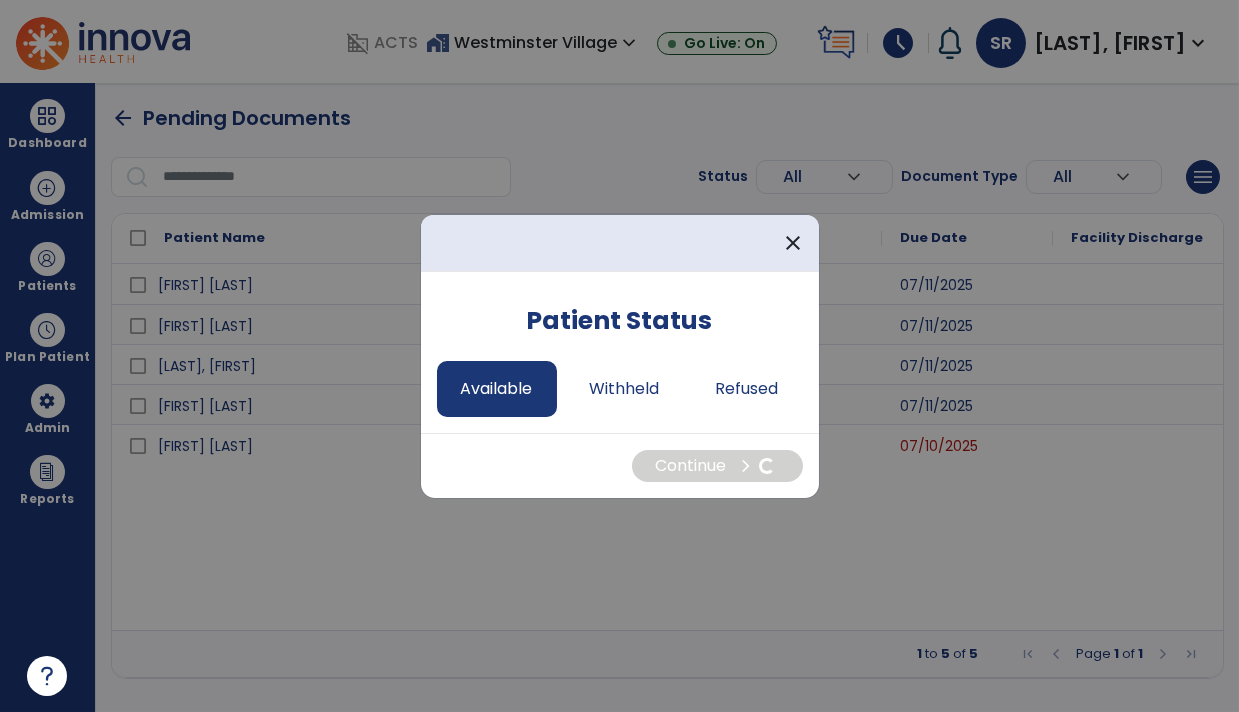 select on "*" 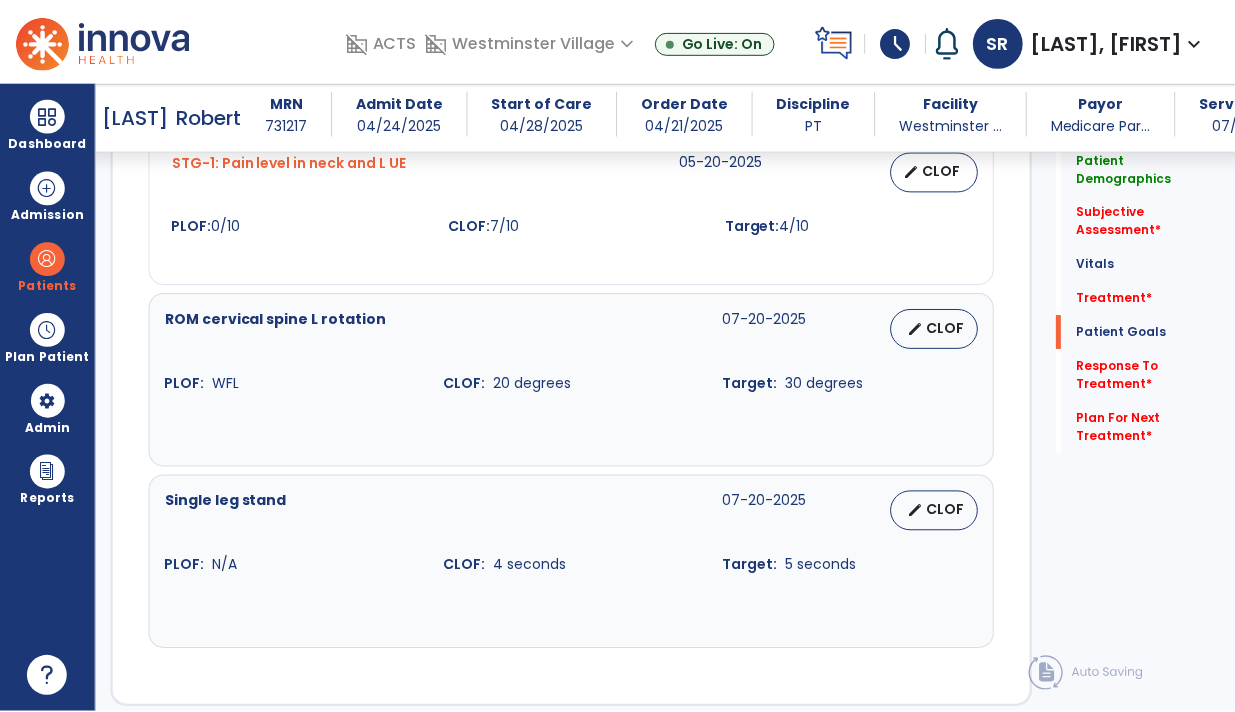 scroll, scrollTop: 1897, scrollLeft: 0, axis: vertical 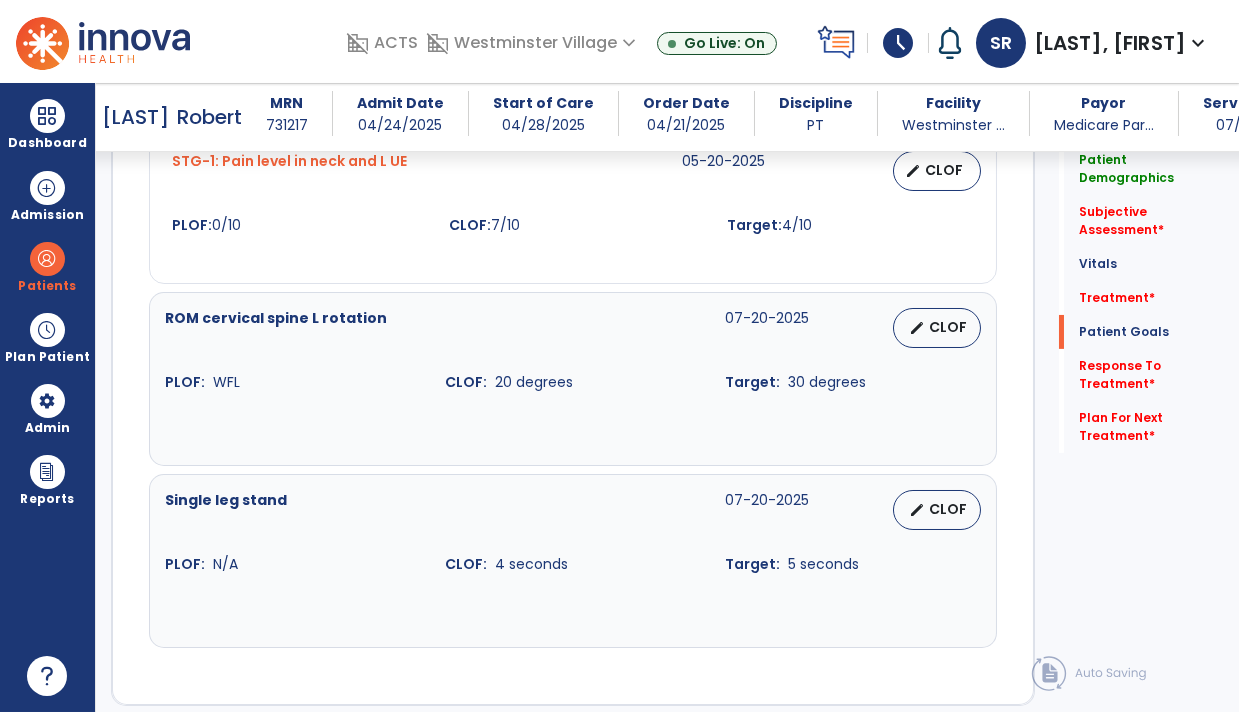 click at bounding box center [573, 413] 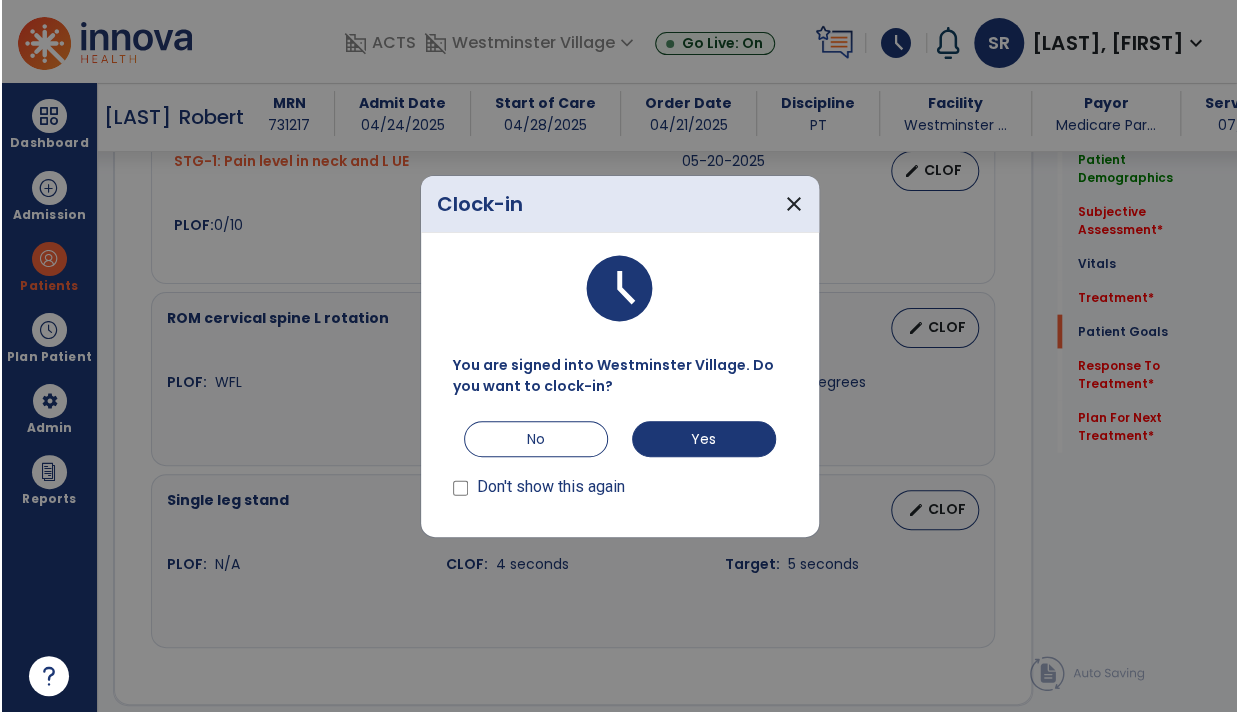 scroll, scrollTop: 1897, scrollLeft: 0, axis: vertical 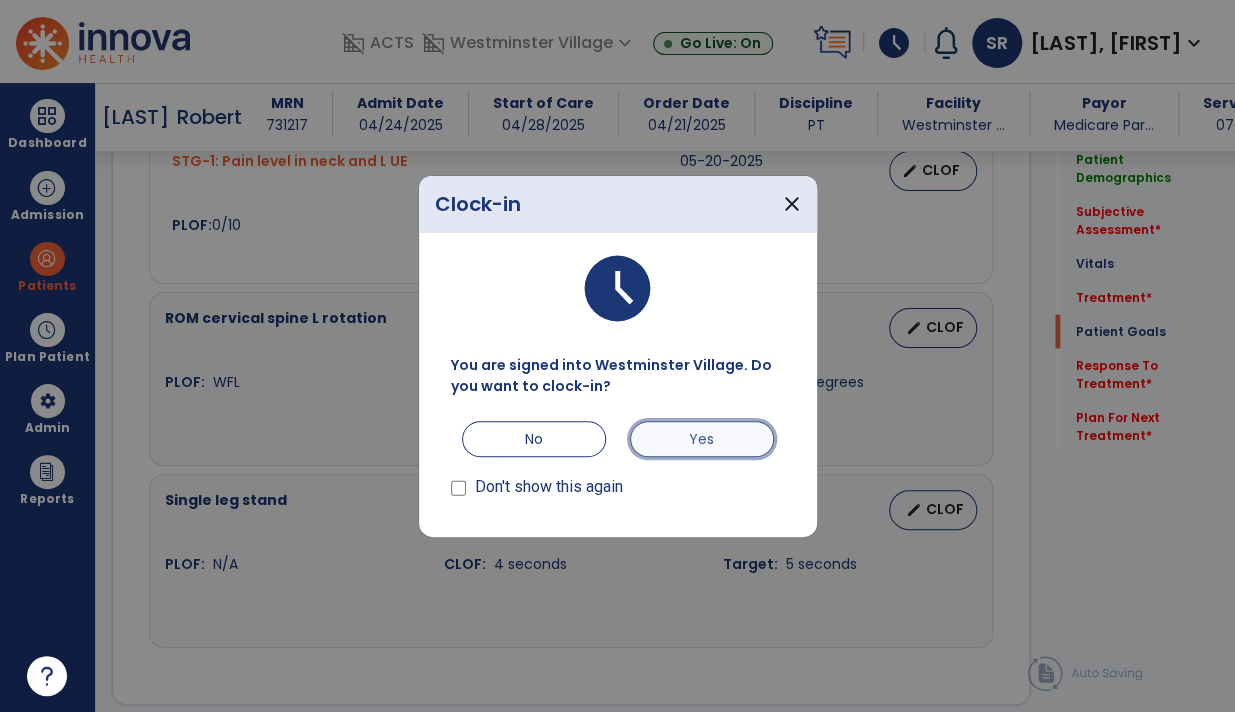 click on "Yes" at bounding box center [702, 439] 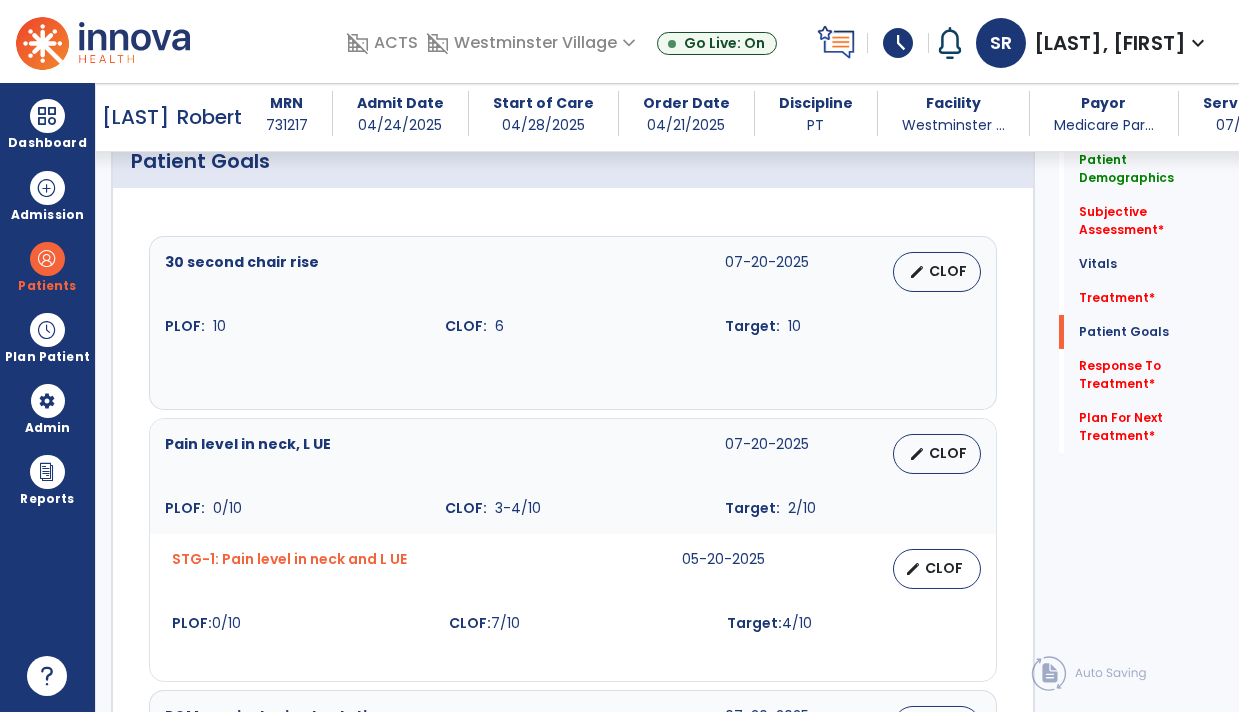 scroll, scrollTop: 1503, scrollLeft: 0, axis: vertical 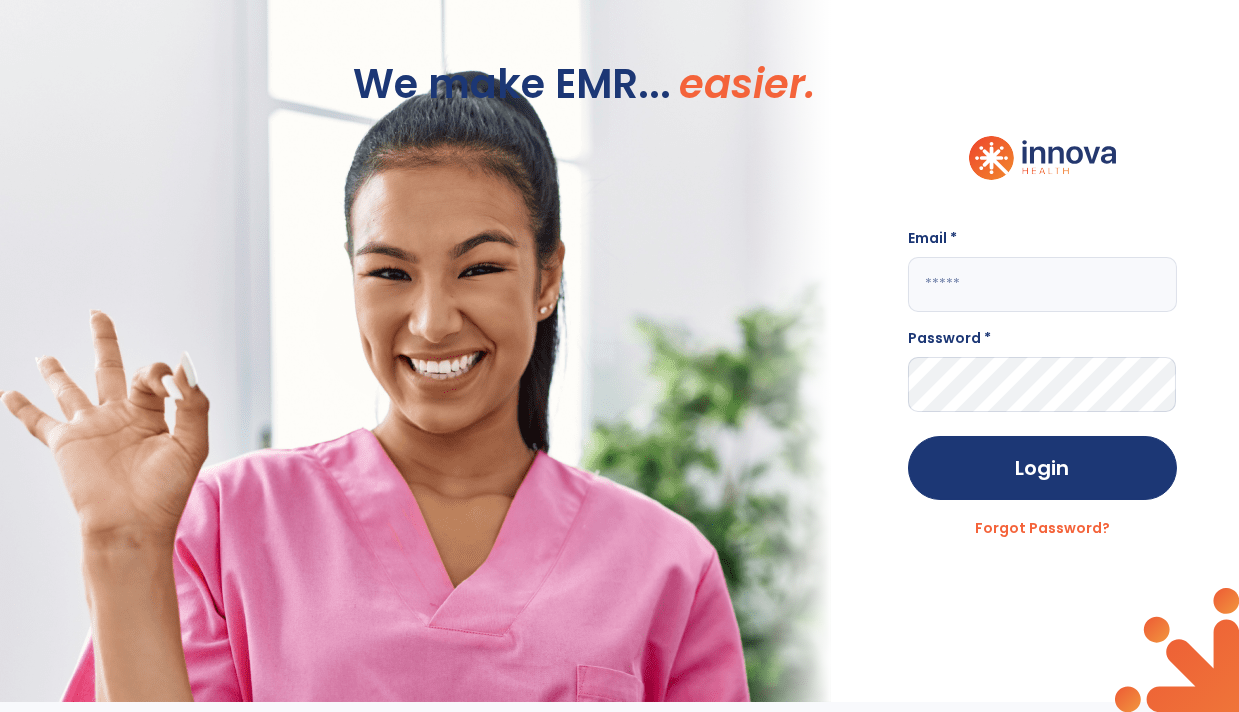 type on "**********" 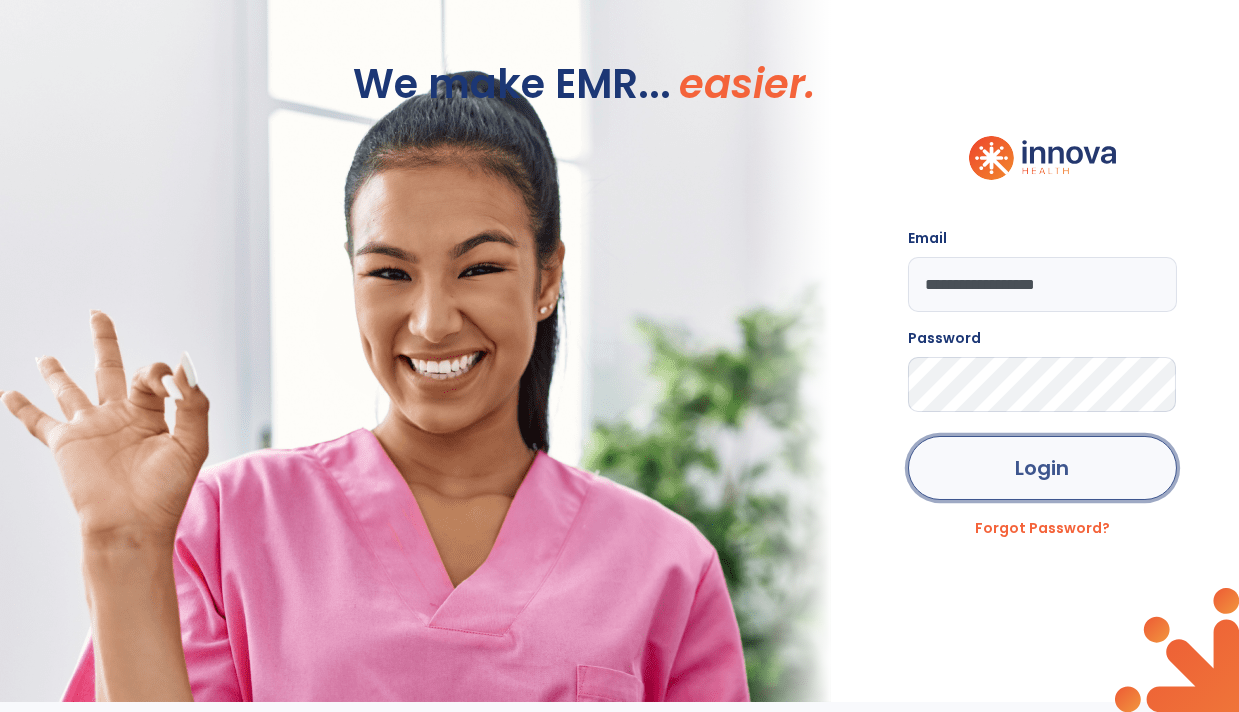 click on "Login" 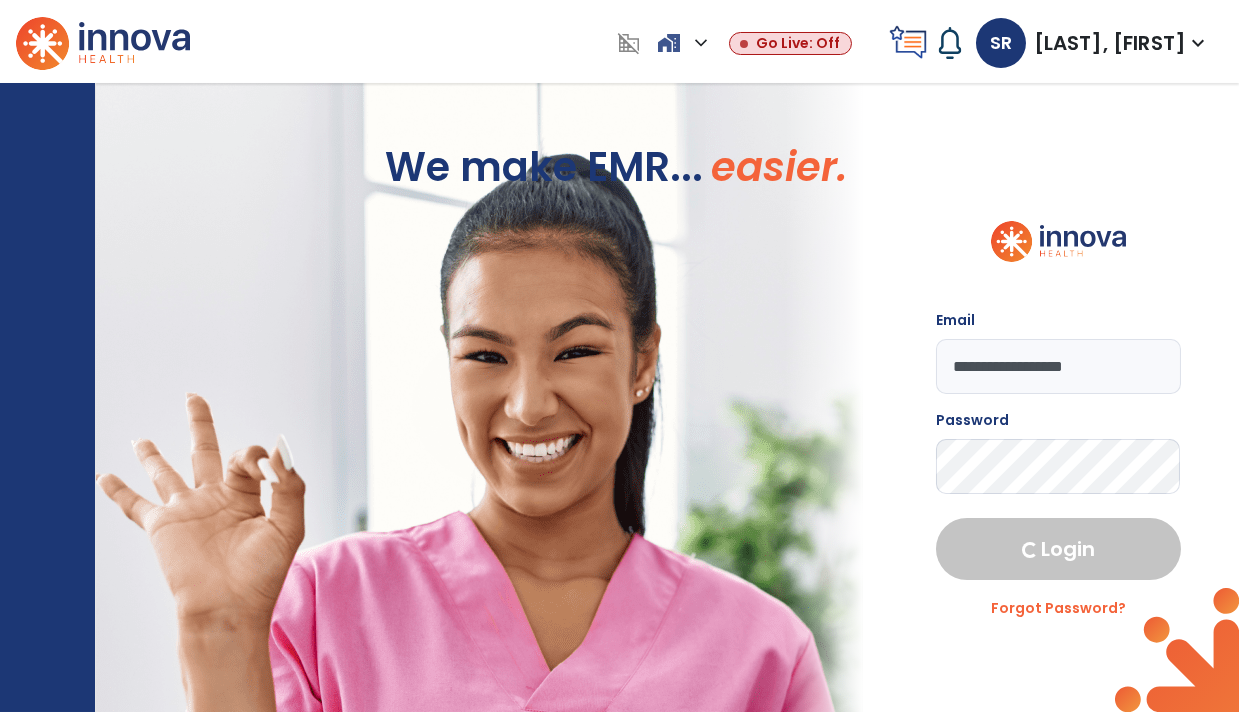 select on "****" 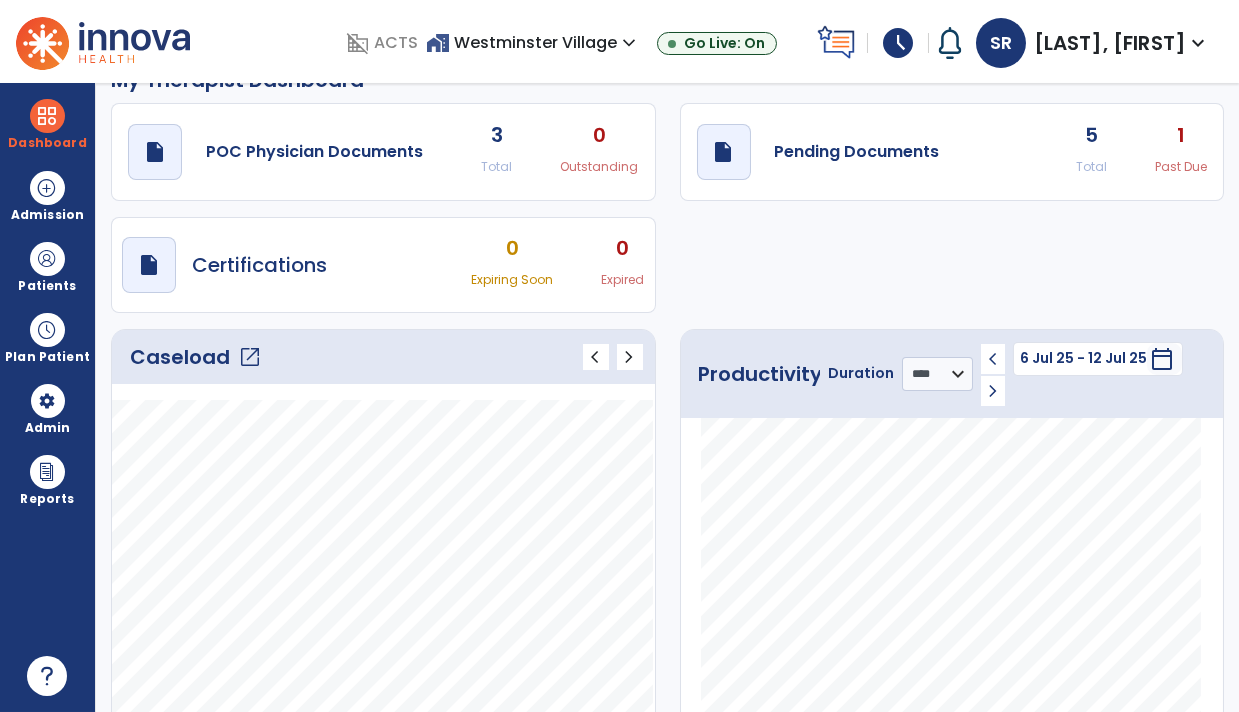 scroll, scrollTop: 0, scrollLeft: 0, axis: both 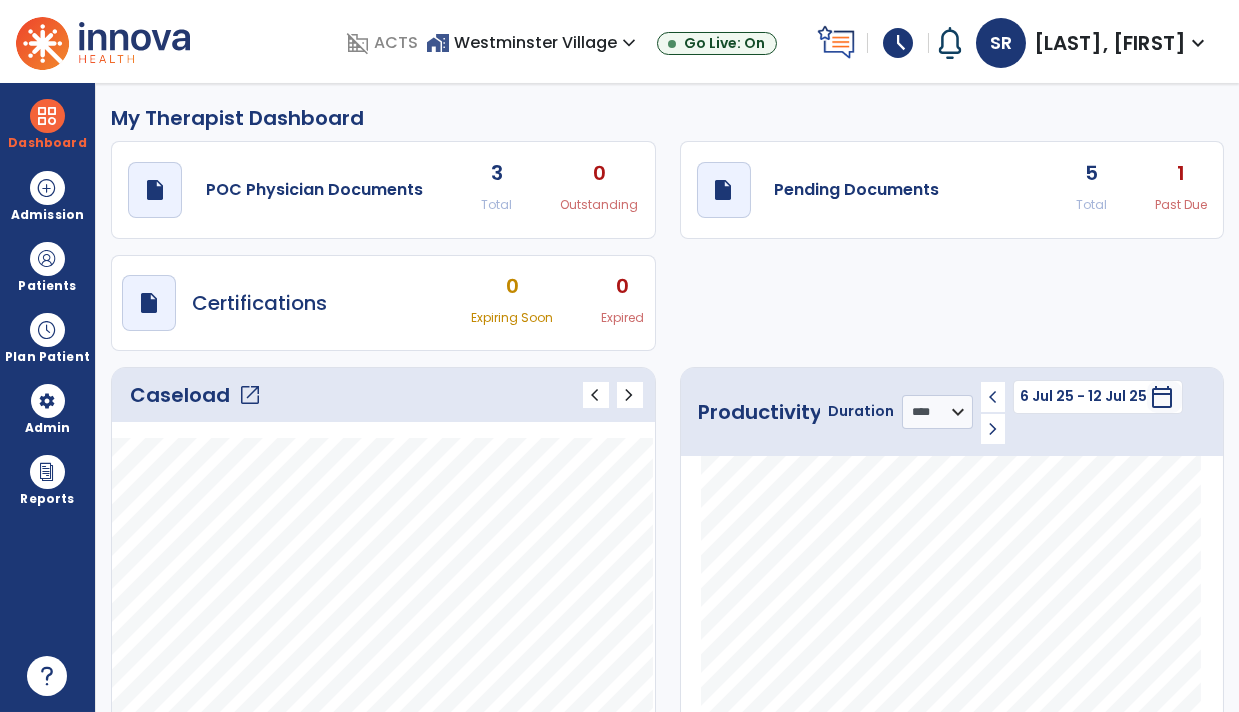 click on "5" 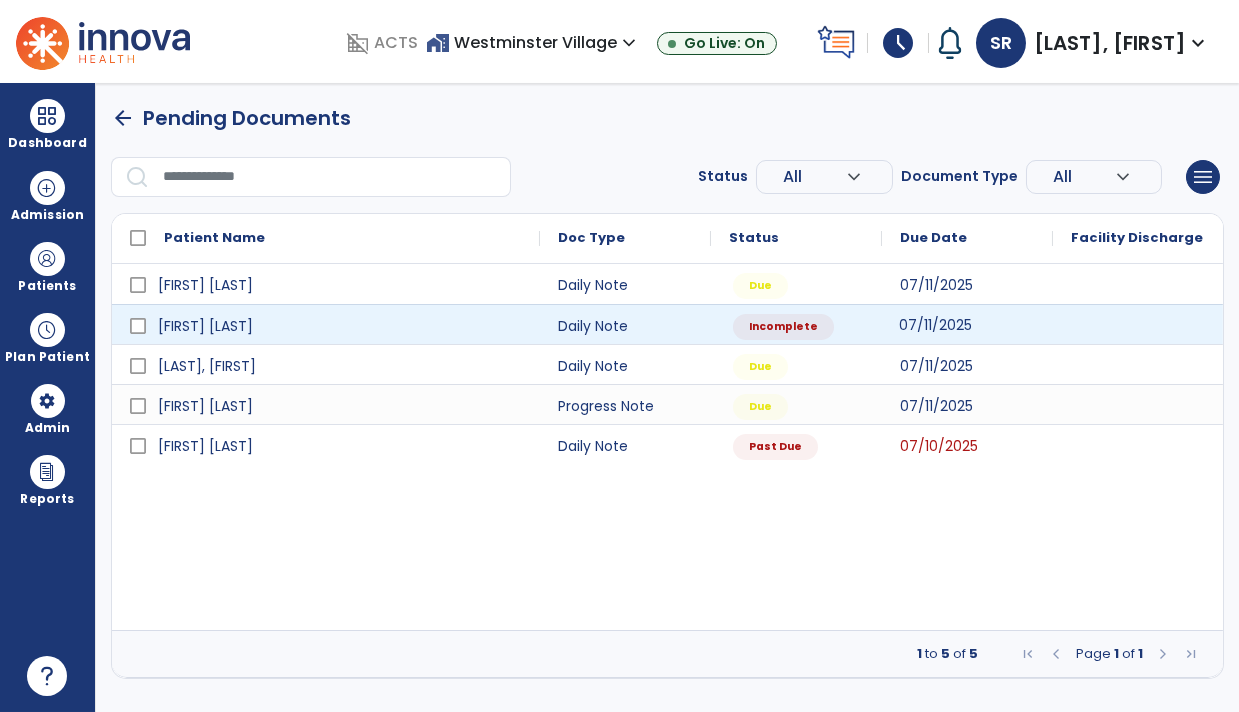 click on "07/11/2025" at bounding box center [935, 325] 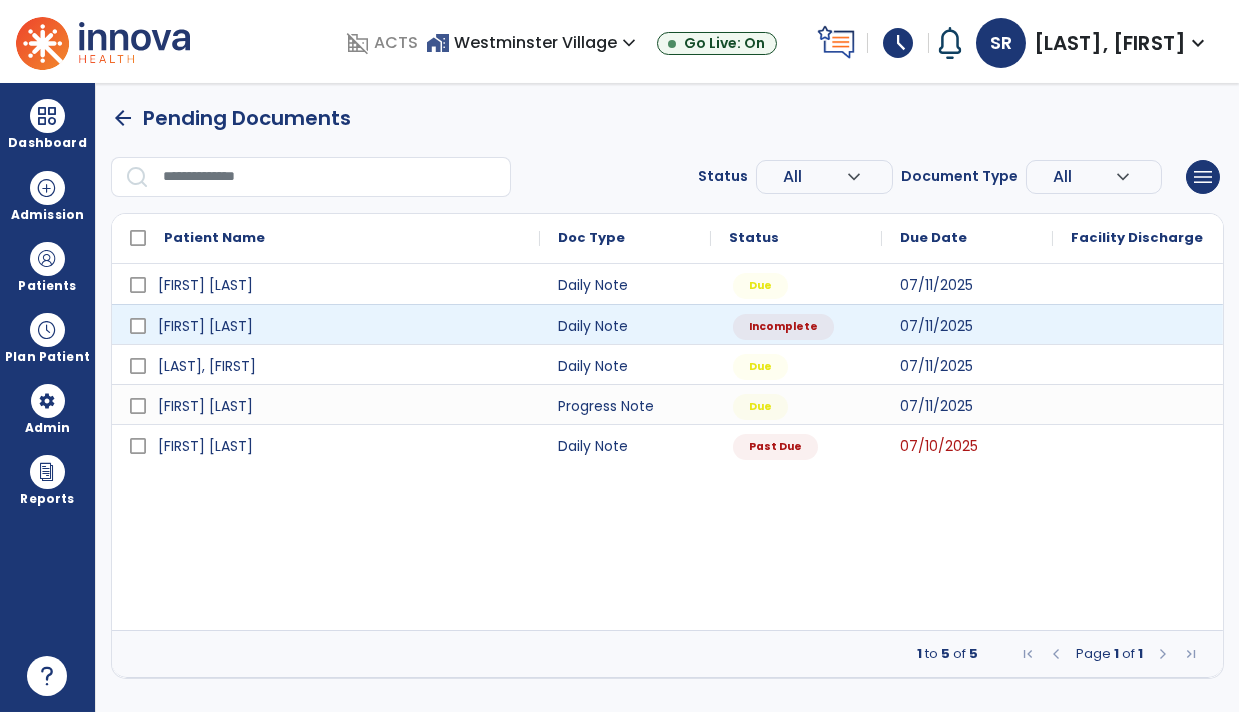 select on "*" 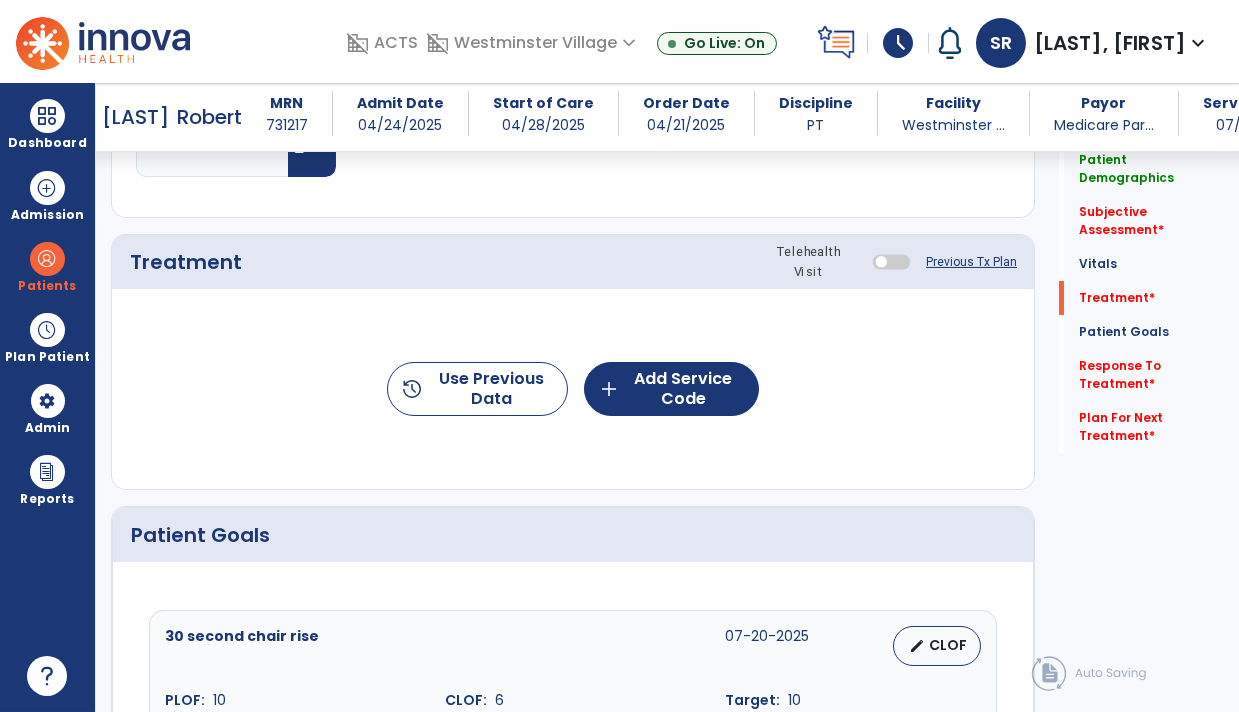 scroll, scrollTop: 1131, scrollLeft: 0, axis: vertical 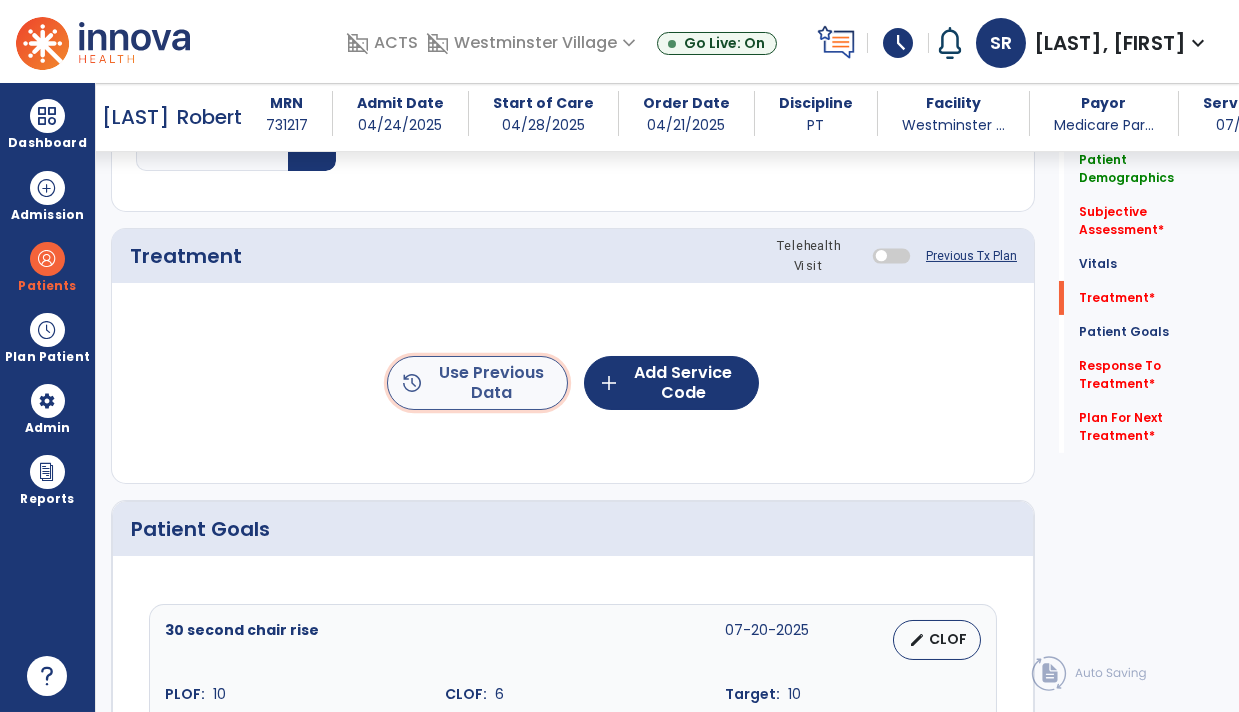 click on "history  Use Previous Data" 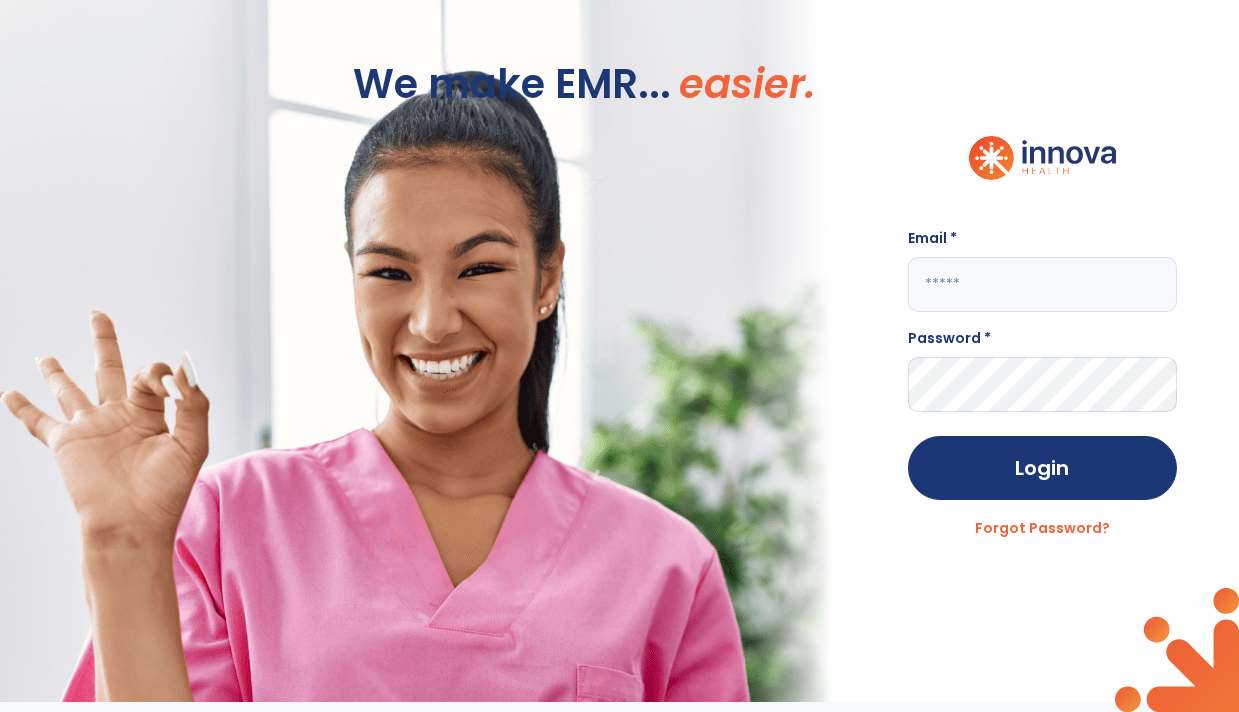 scroll, scrollTop: 0, scrollLeft: 0, axis: both 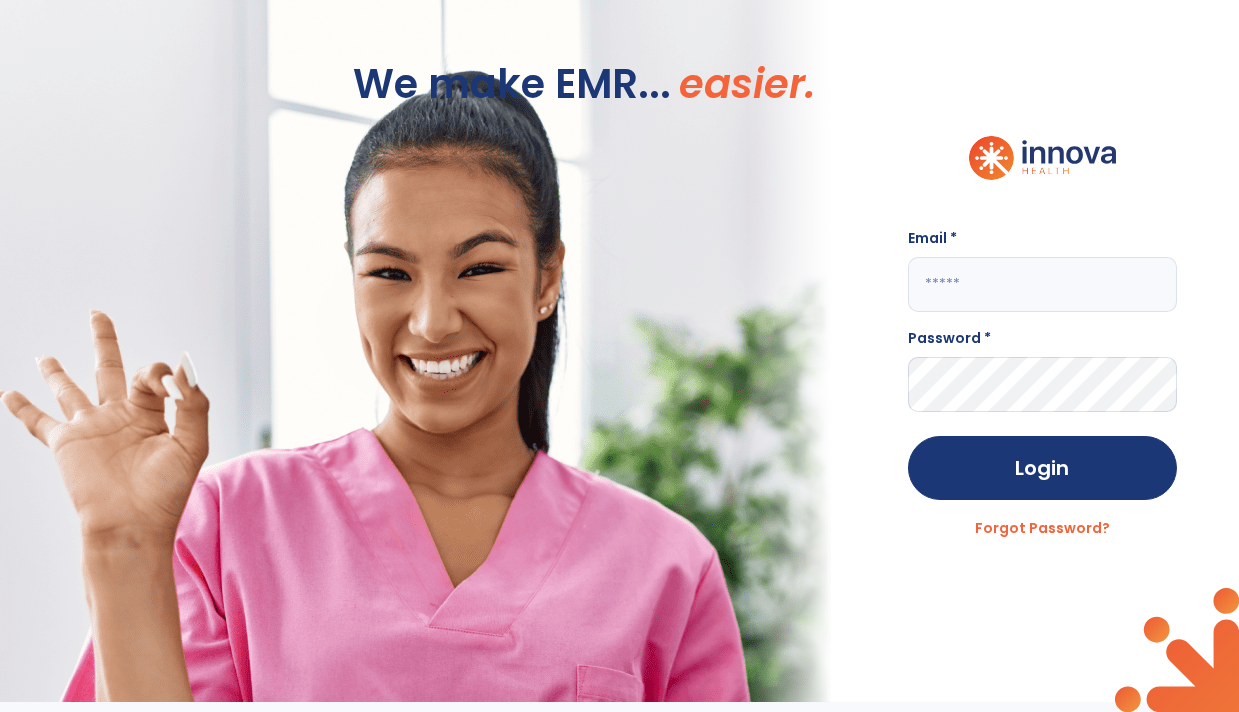 type on "**********" 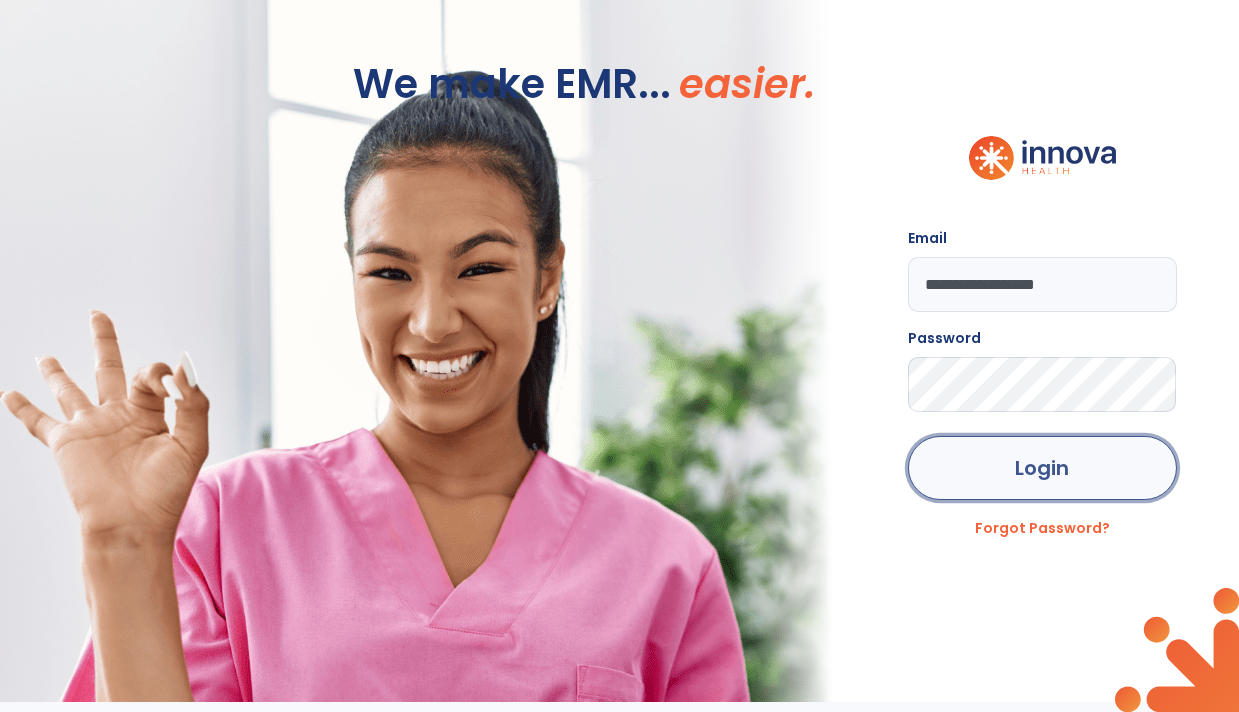 click on "Login" 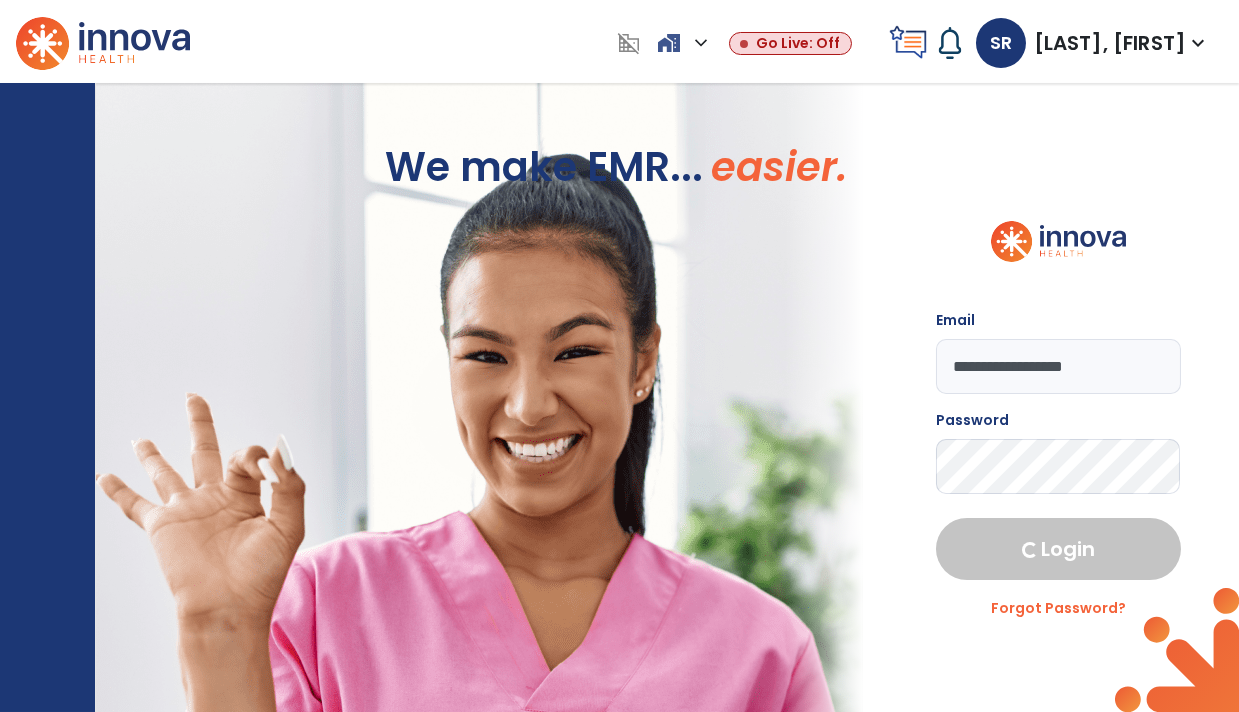 select on "****" 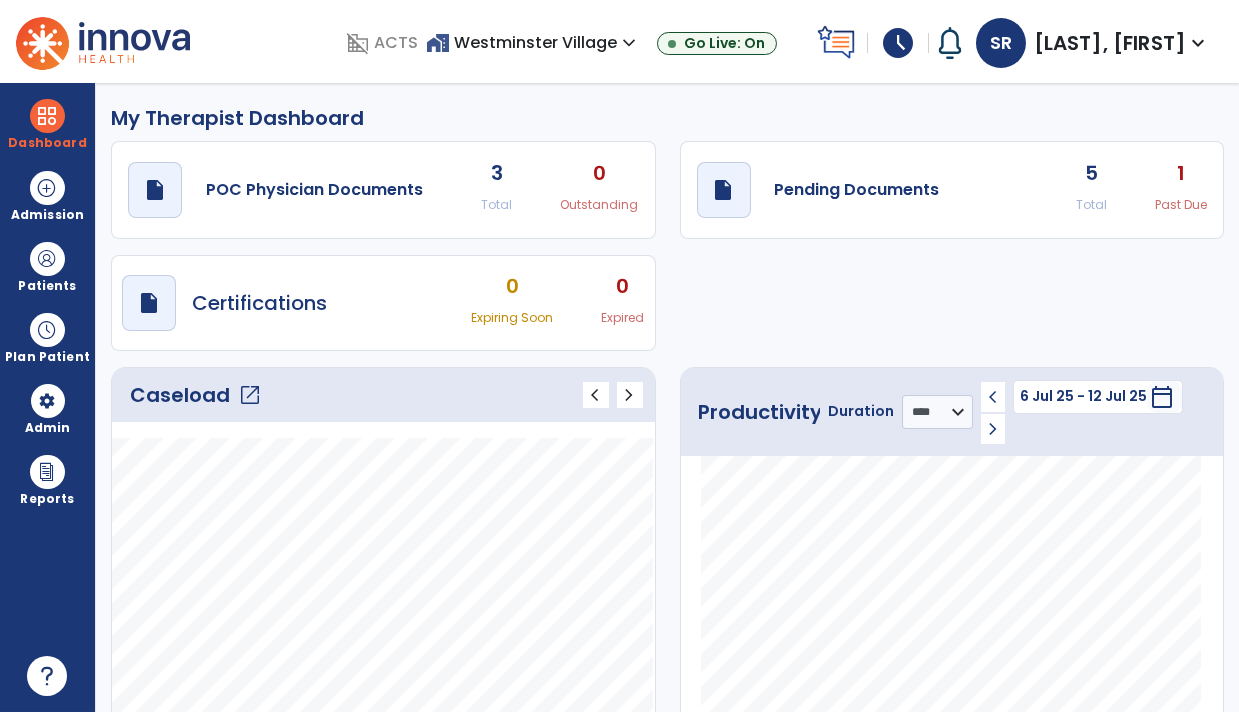 click on "Total" 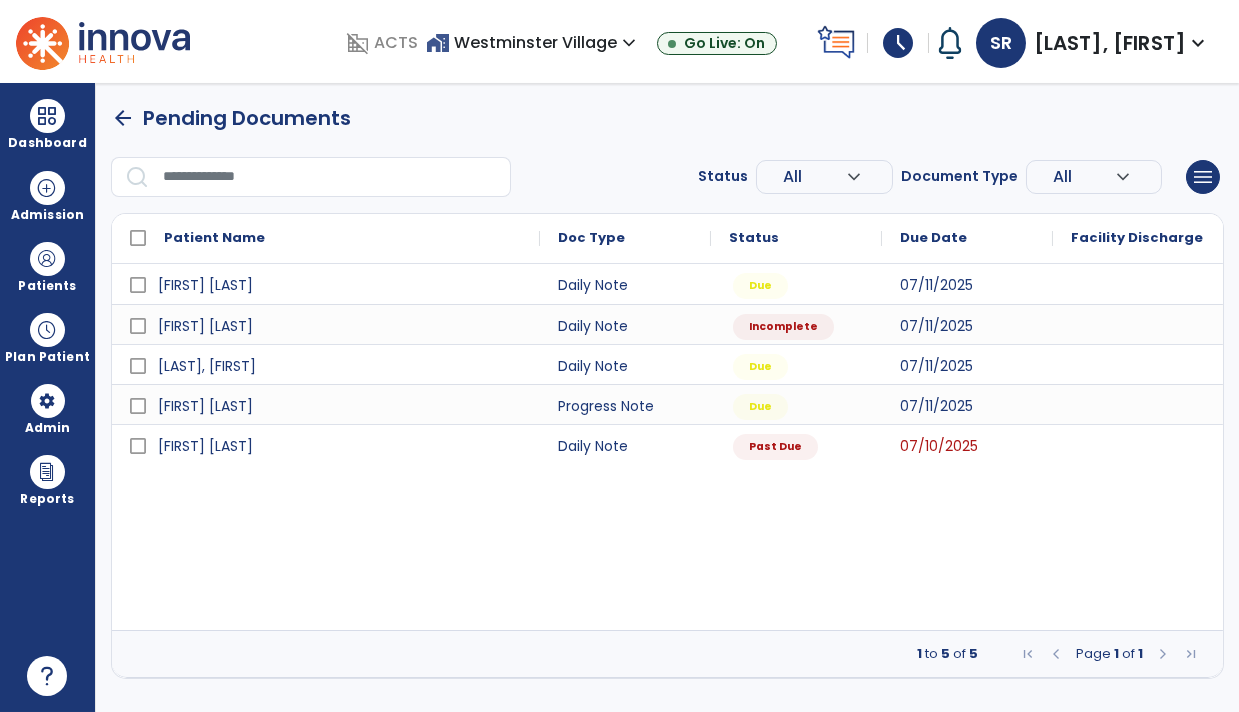 scroll, scrollTop: 0, scrollLeft: 0, axis: both 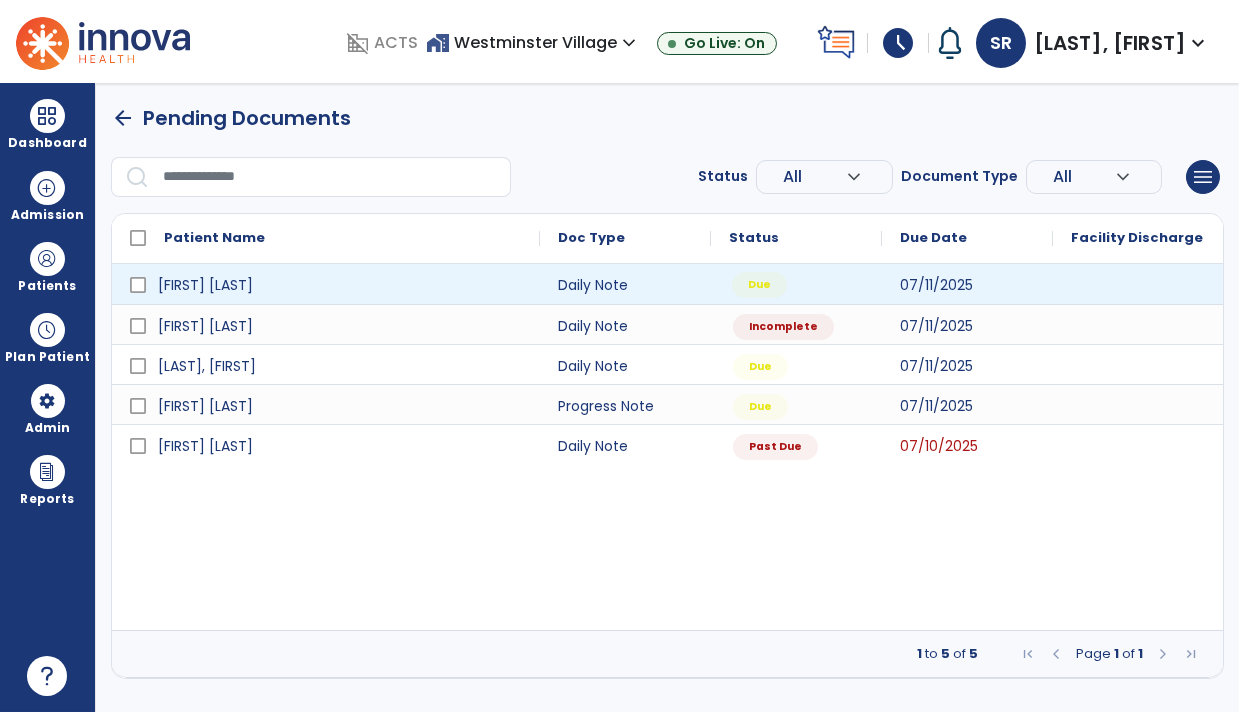 click on "Due" at bounding box center (796, 284) 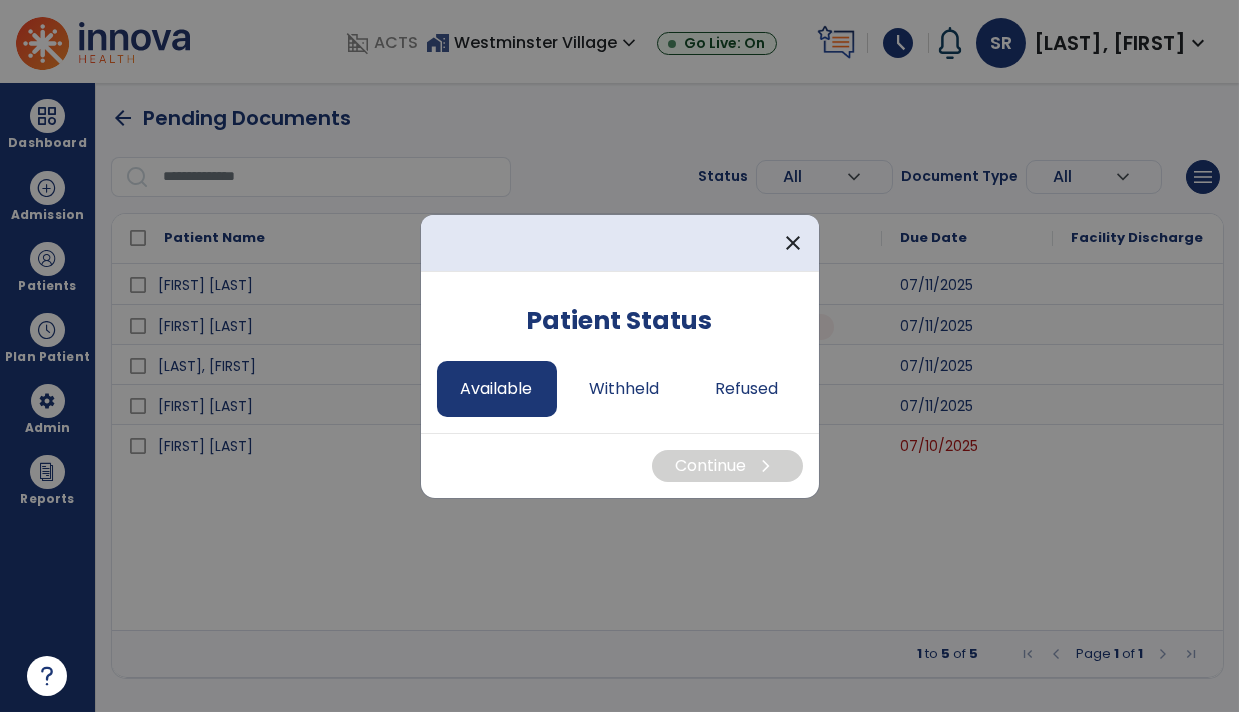 click on "Available" at bounding box center (497, 389) 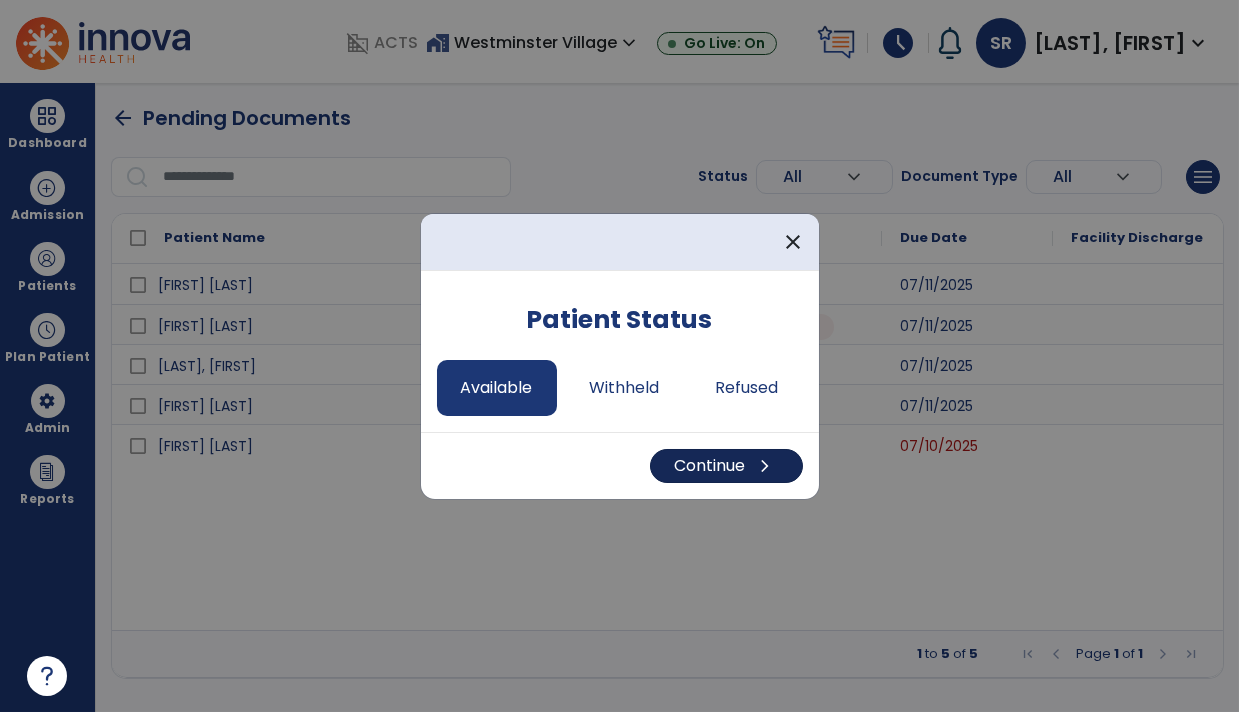 click on "Continue   chevron_right" at bounding box center (726, 466) 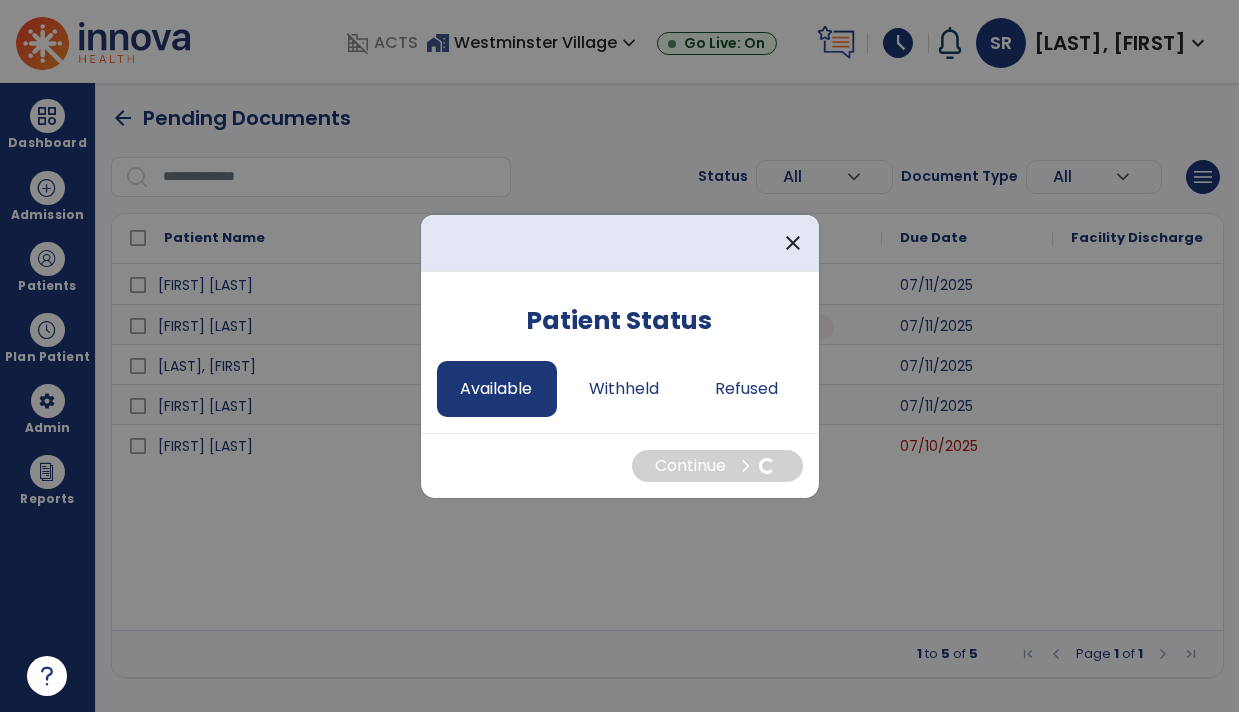 select on "*" 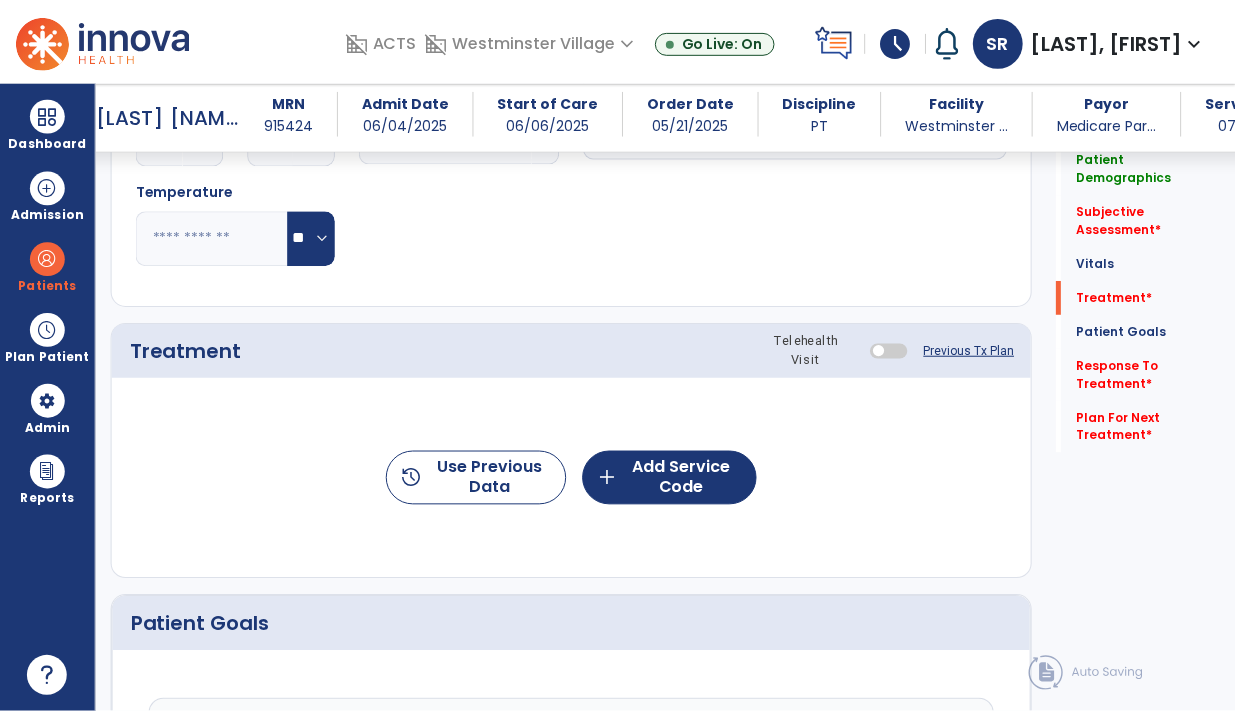 scroll, scrollTop: 1041, scrollLeft: 0, axis: vertical 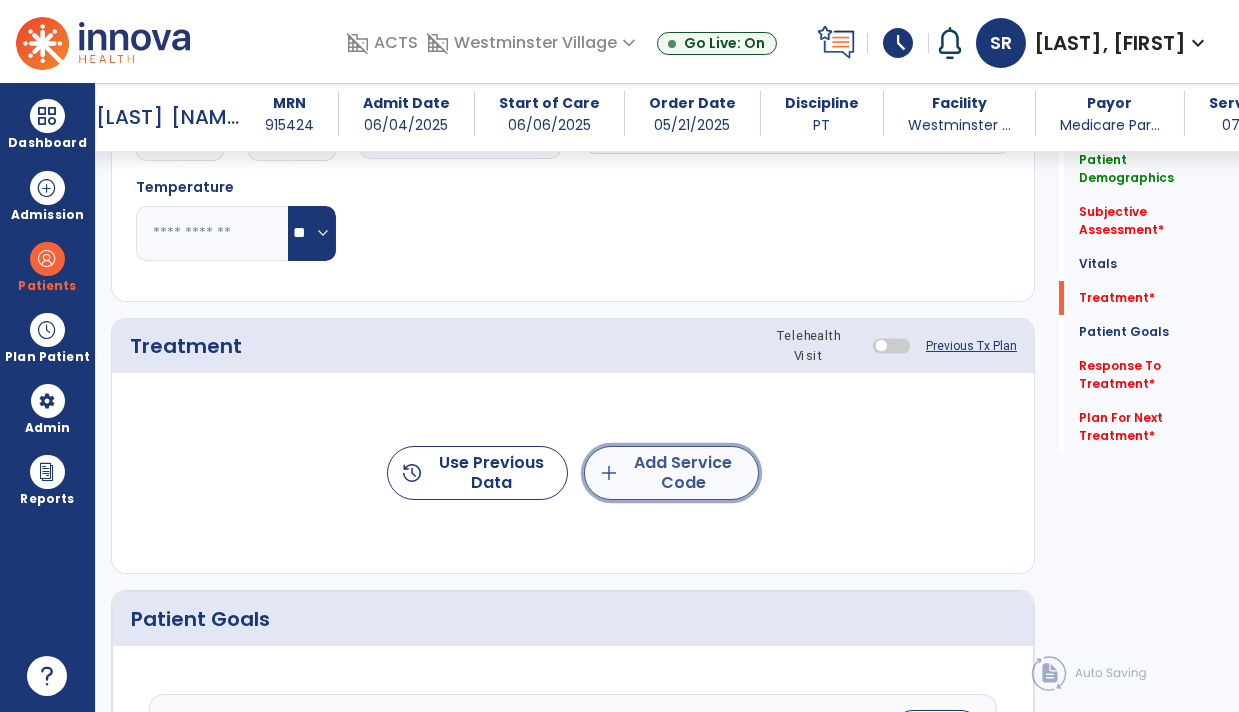 click on "add  Add Service Code" 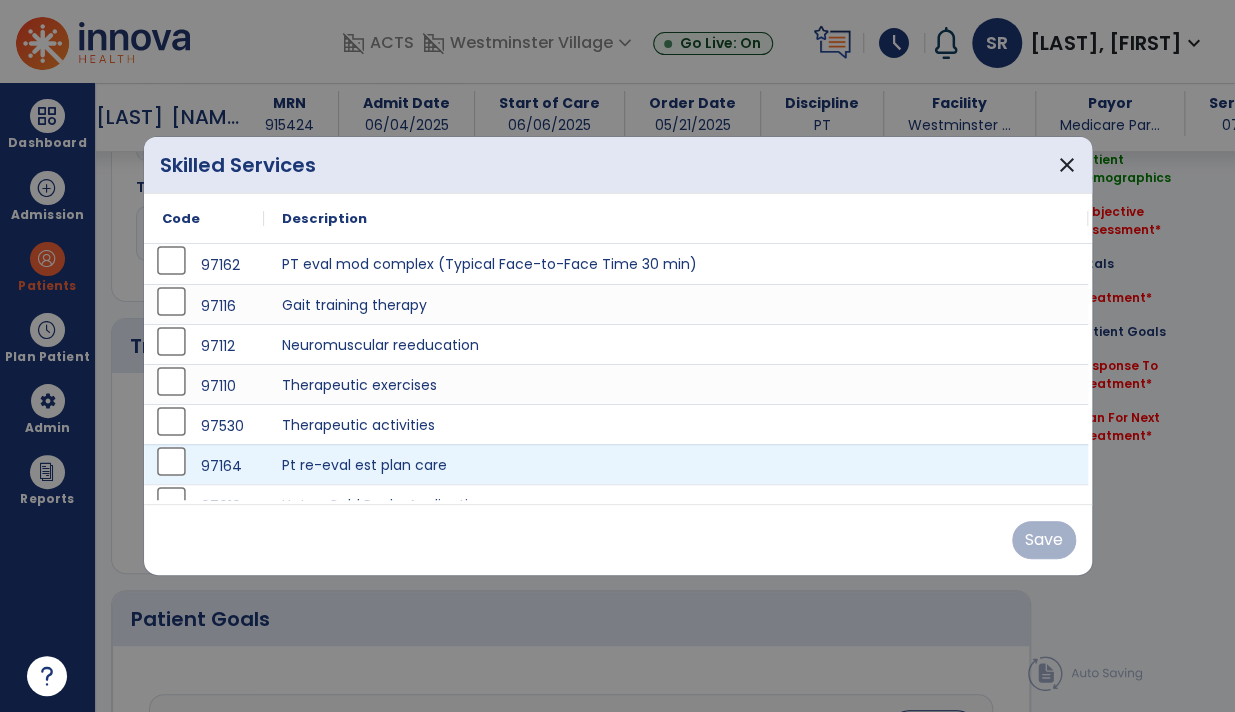 scroll, scrollTop: 1041, scrollLeft: 0, axis: vertical 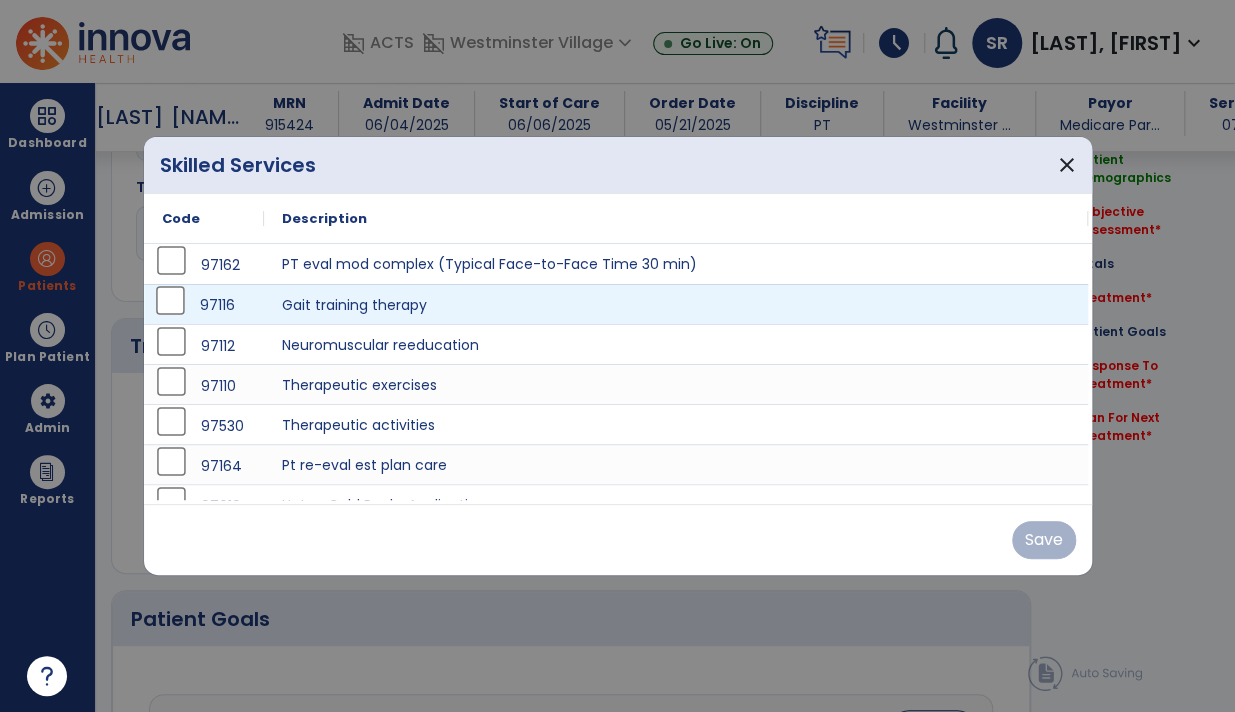 click on "97116" at bounding box center (204, 305) 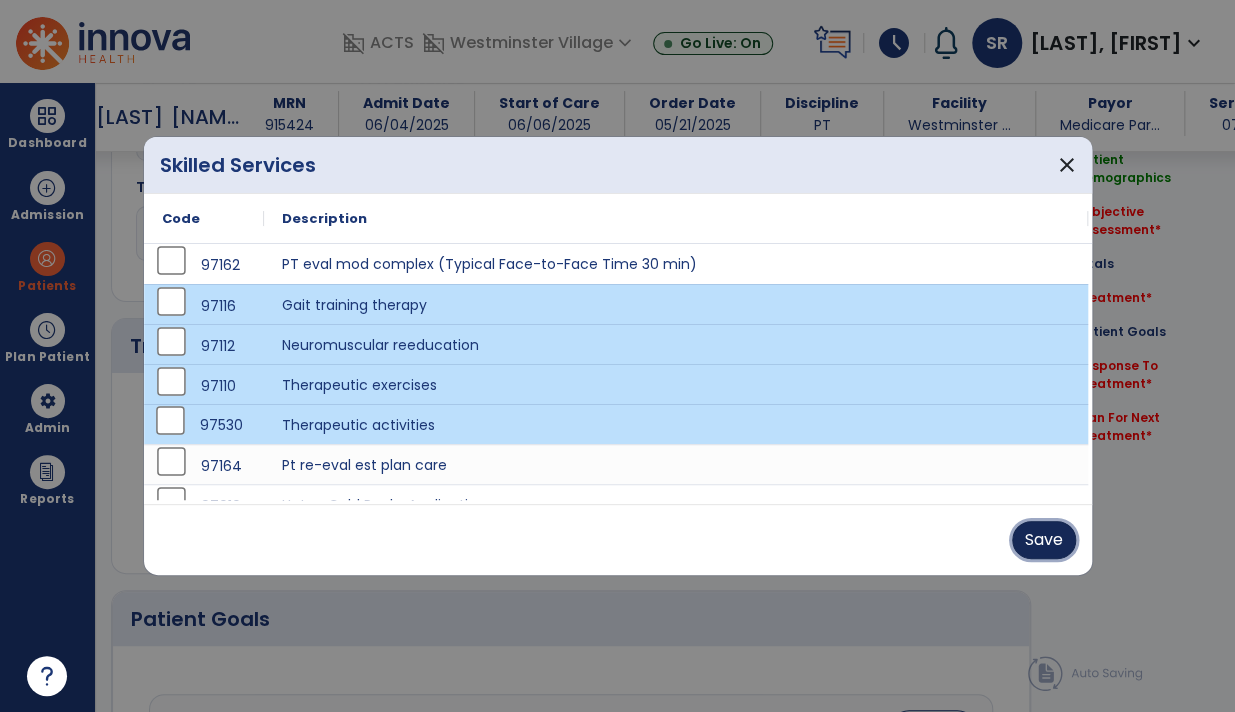 click on "Save" at bounding box center (1044, 540) 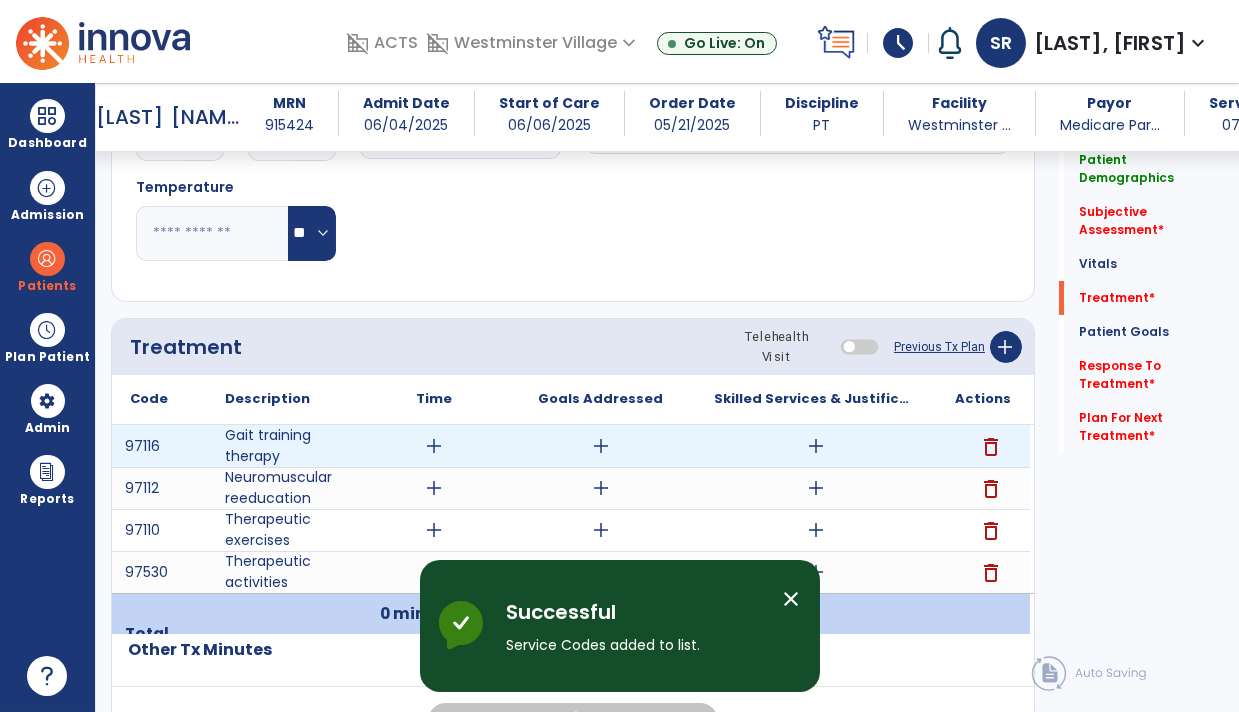 click on "add" at bounding box center (816, 446) 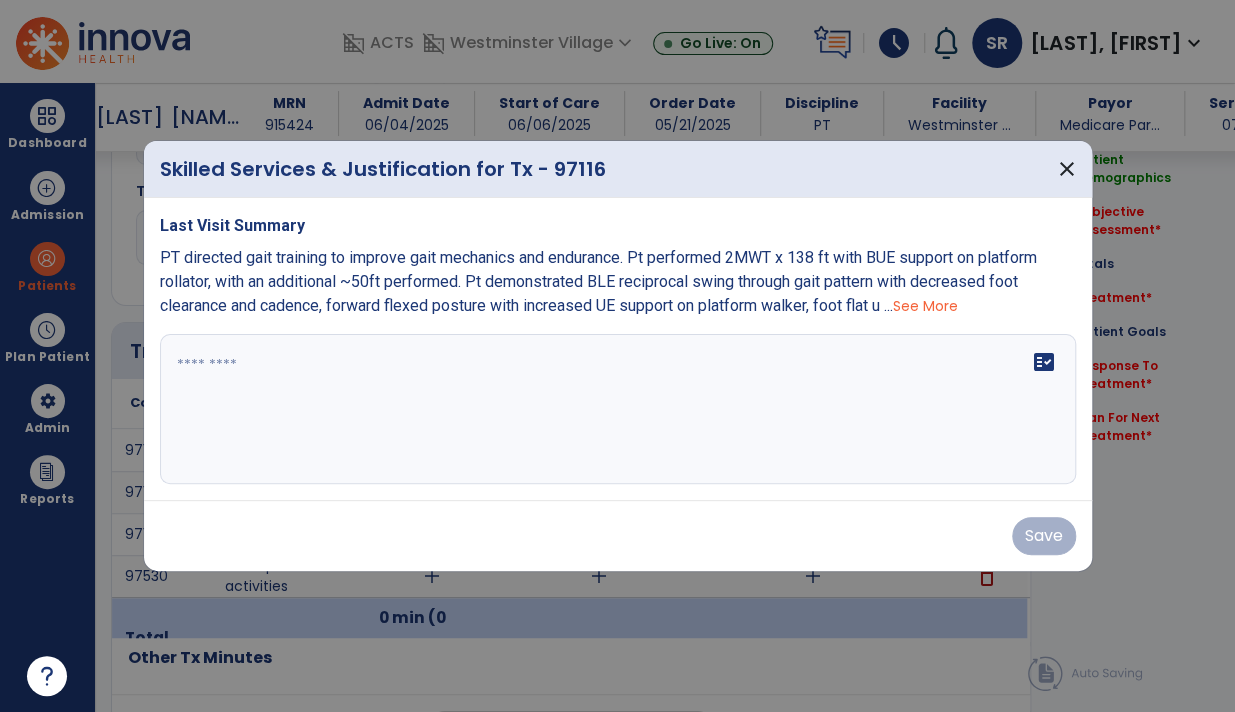 scroll, scrollTop: 1041, scrollLeft: 0, axis: vertical 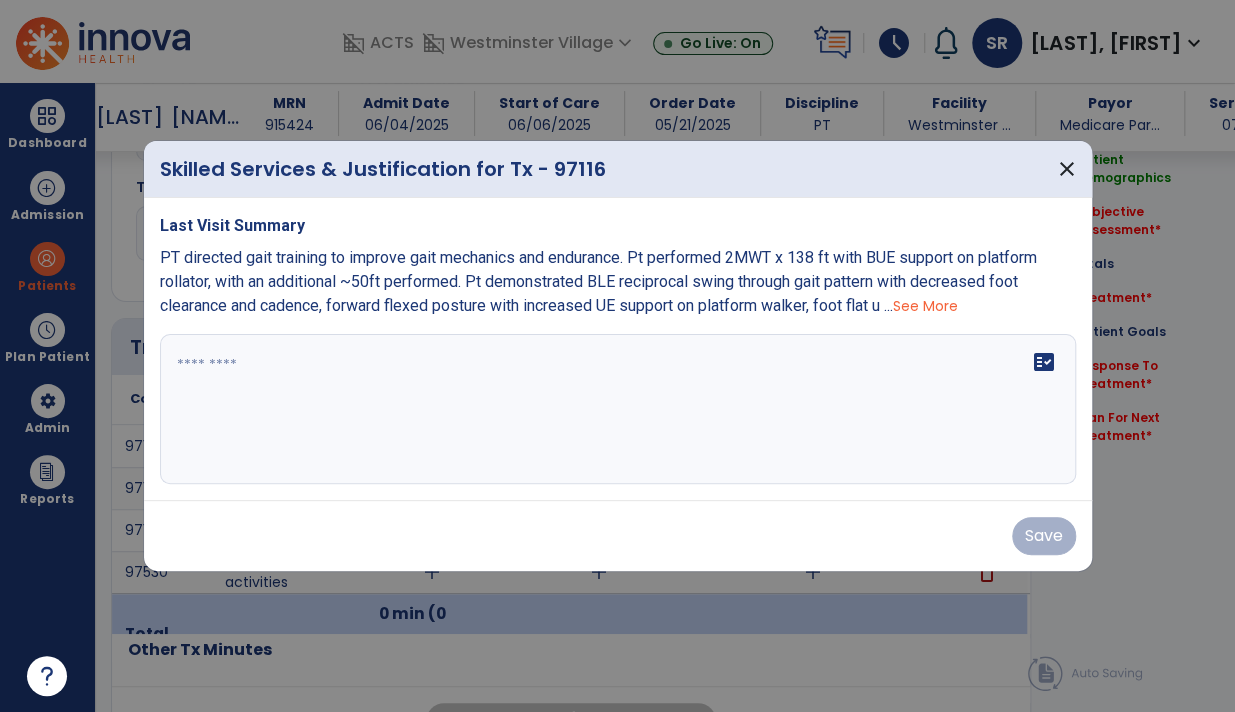 click on "See More" at bounding box center [925, 306] 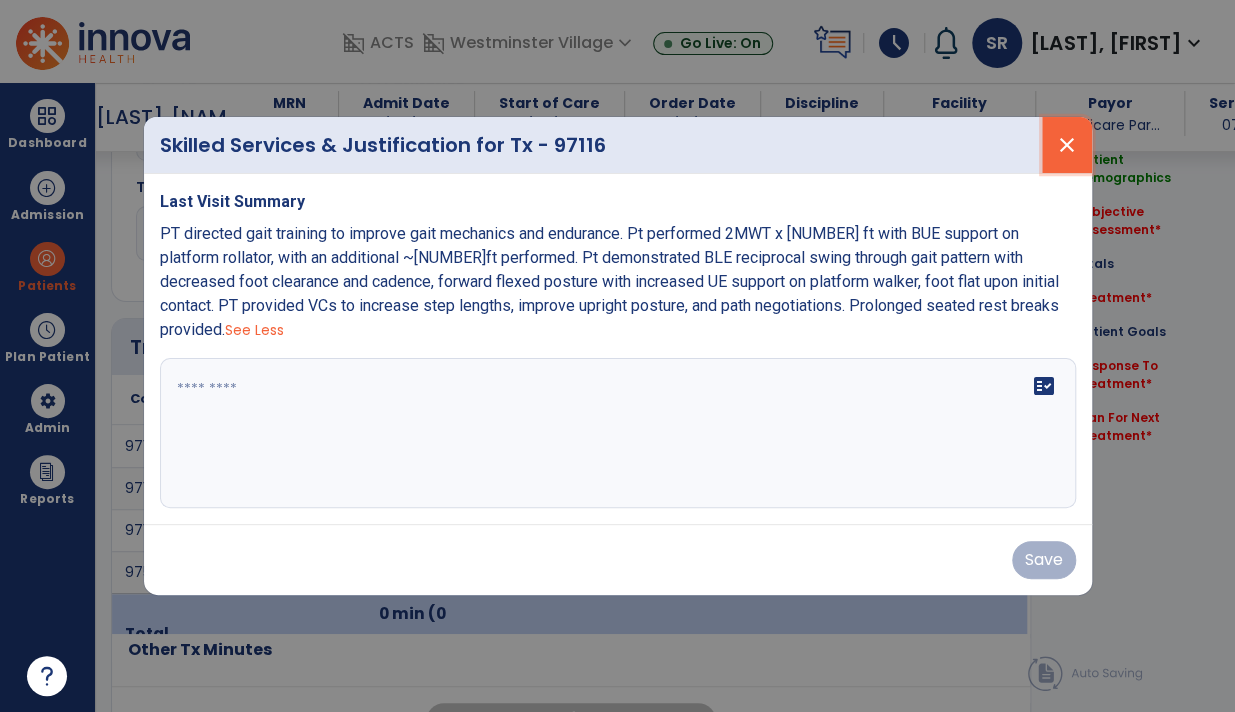 click on "close" at bounding box center (1067, 145) 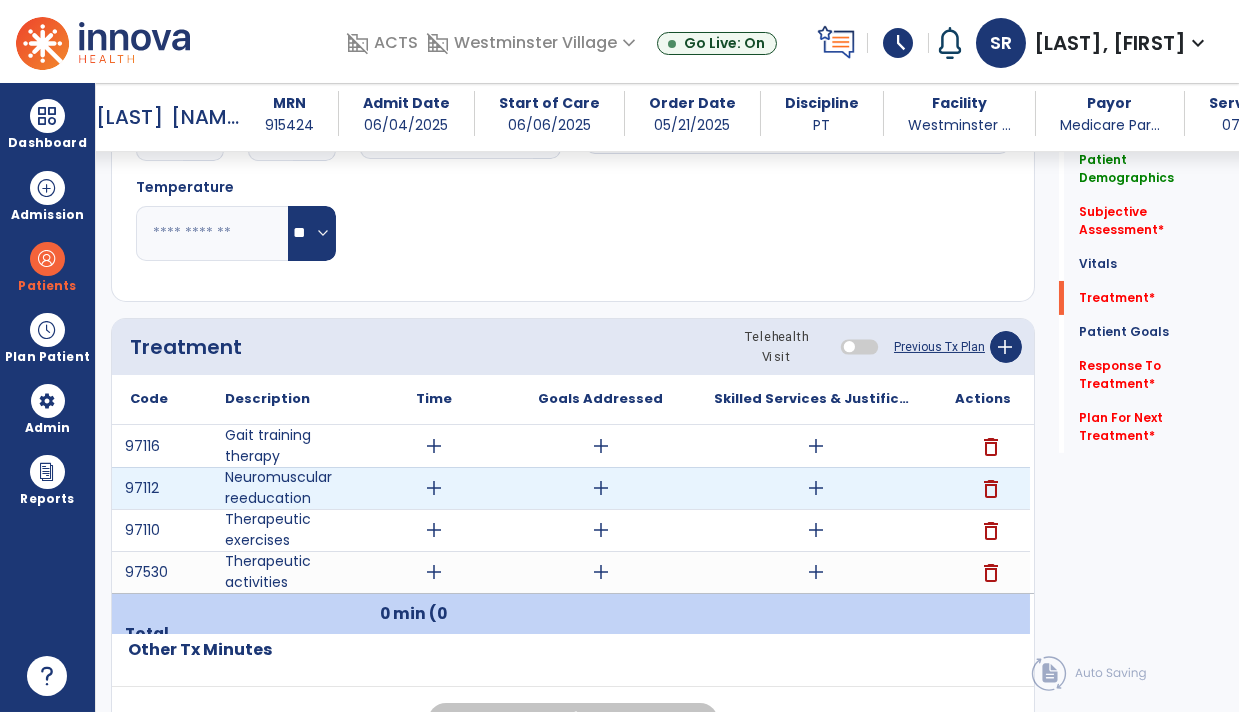 click on "add" at bounding box center [816, 488] 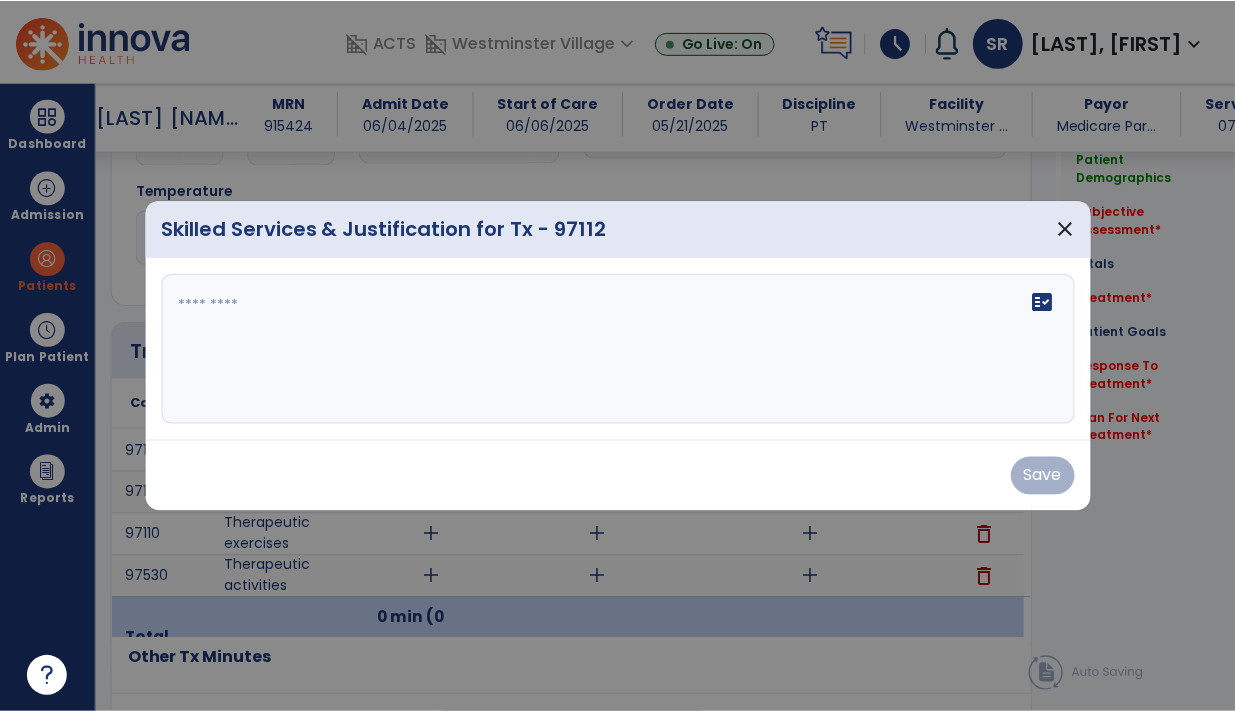 scroll, scrollTop: 1041, scrollLeft: 0, axis: vertical 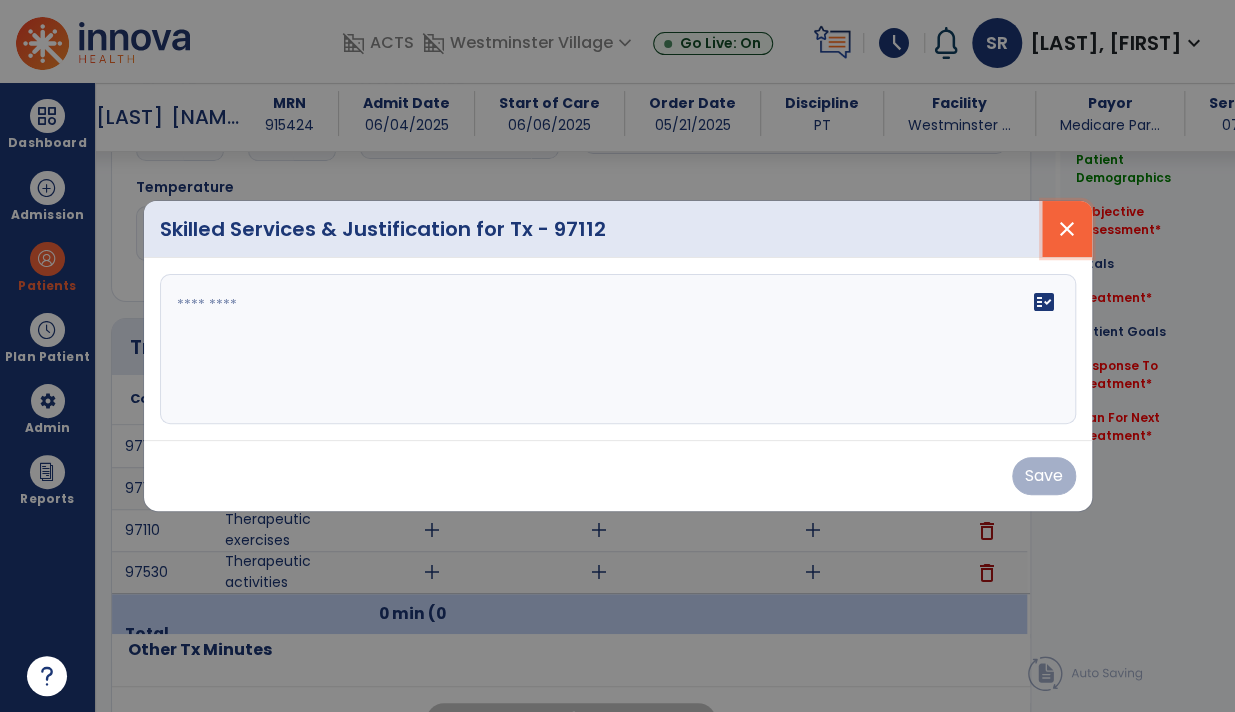 click on "close" at bounding box center [1067, 229] 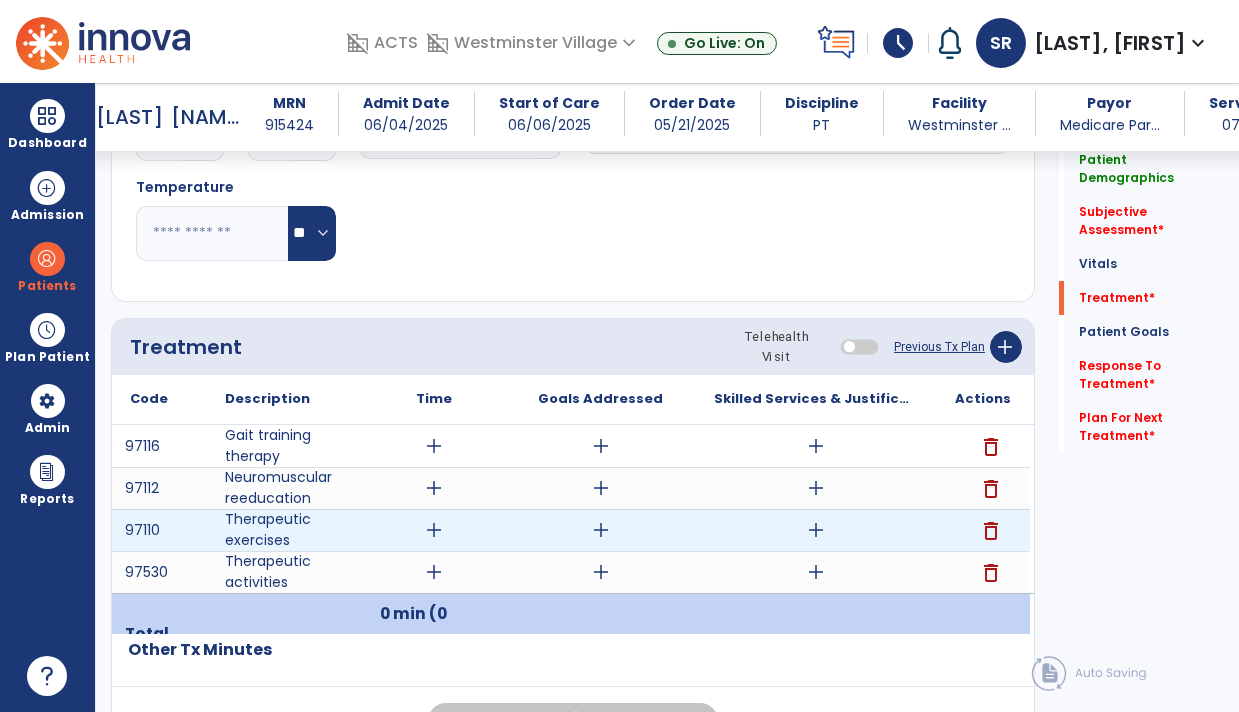 click on "add" at bounding box center [816, 530] 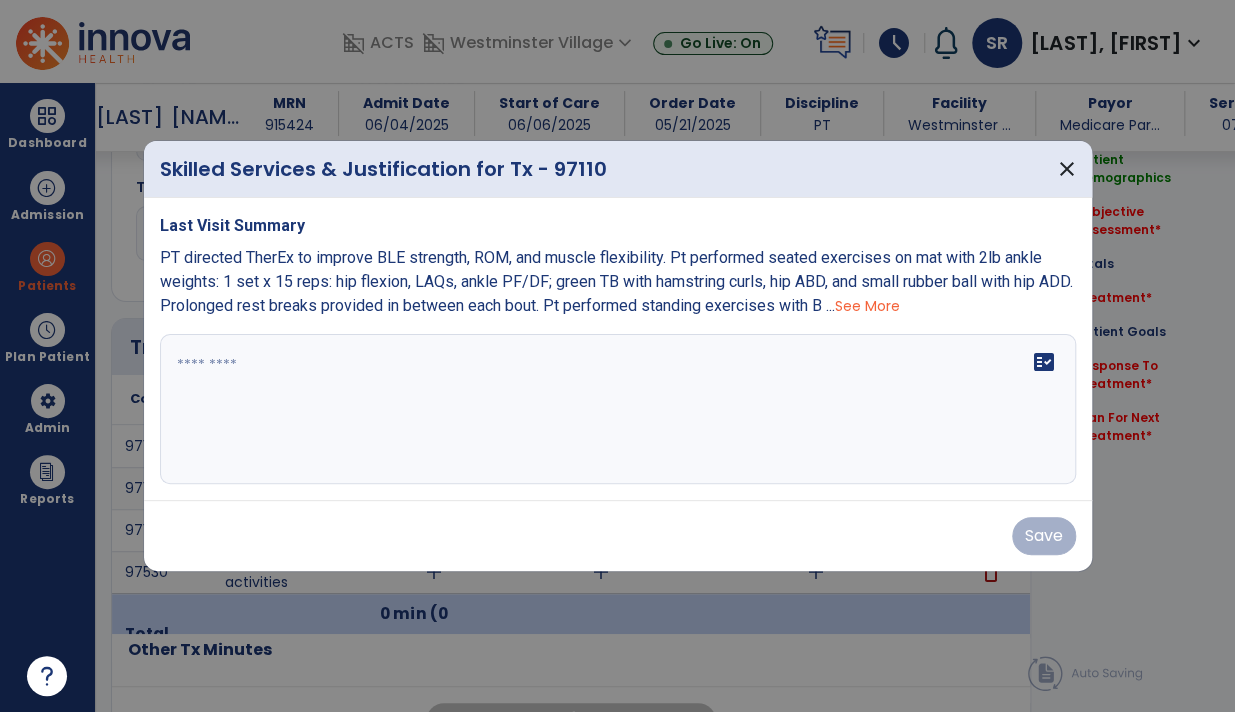 scroll, scrollTop: 1041, scrollLeft: 0, axis: vertical 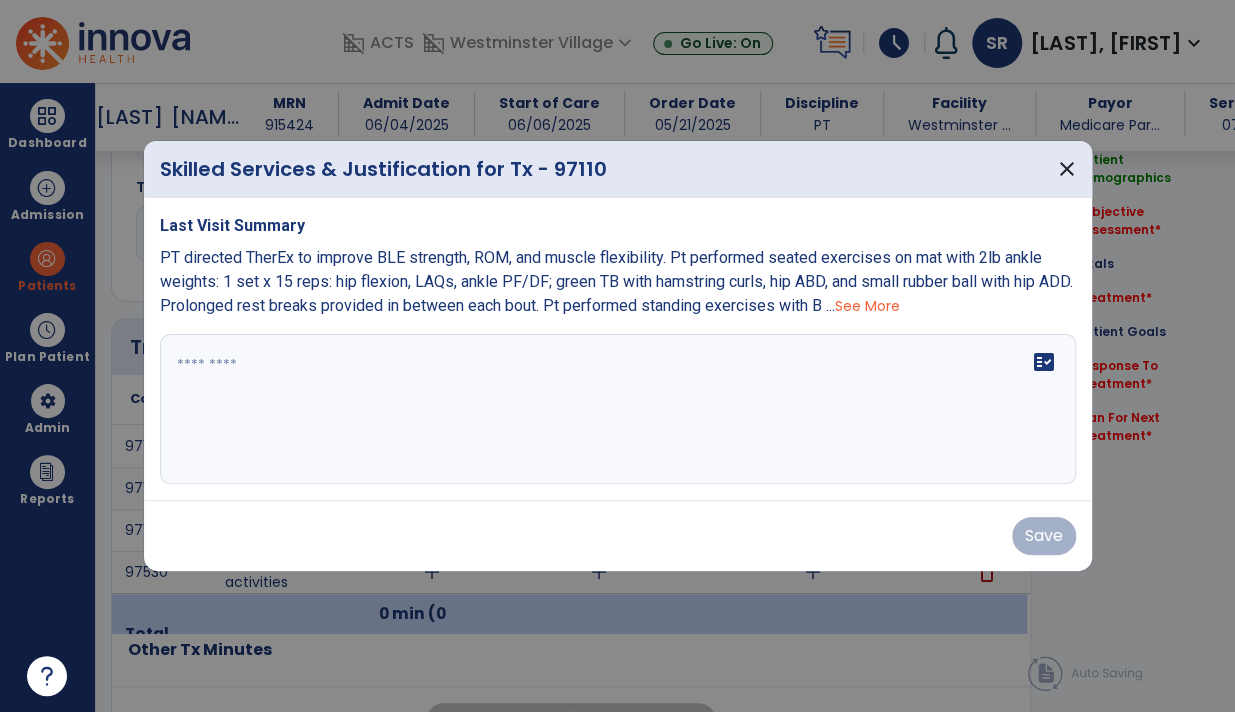 click on "See More" at bounding box center (867, 306) 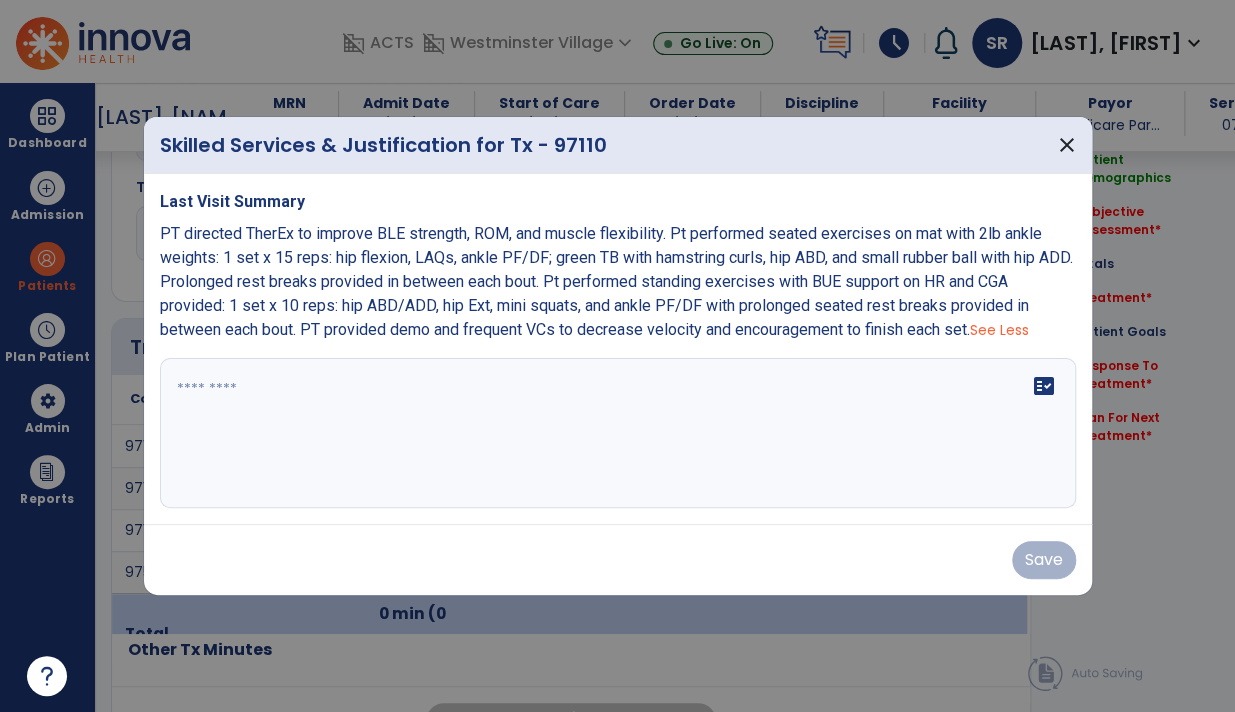 click on "See Less" at bounding box center (999, 330) 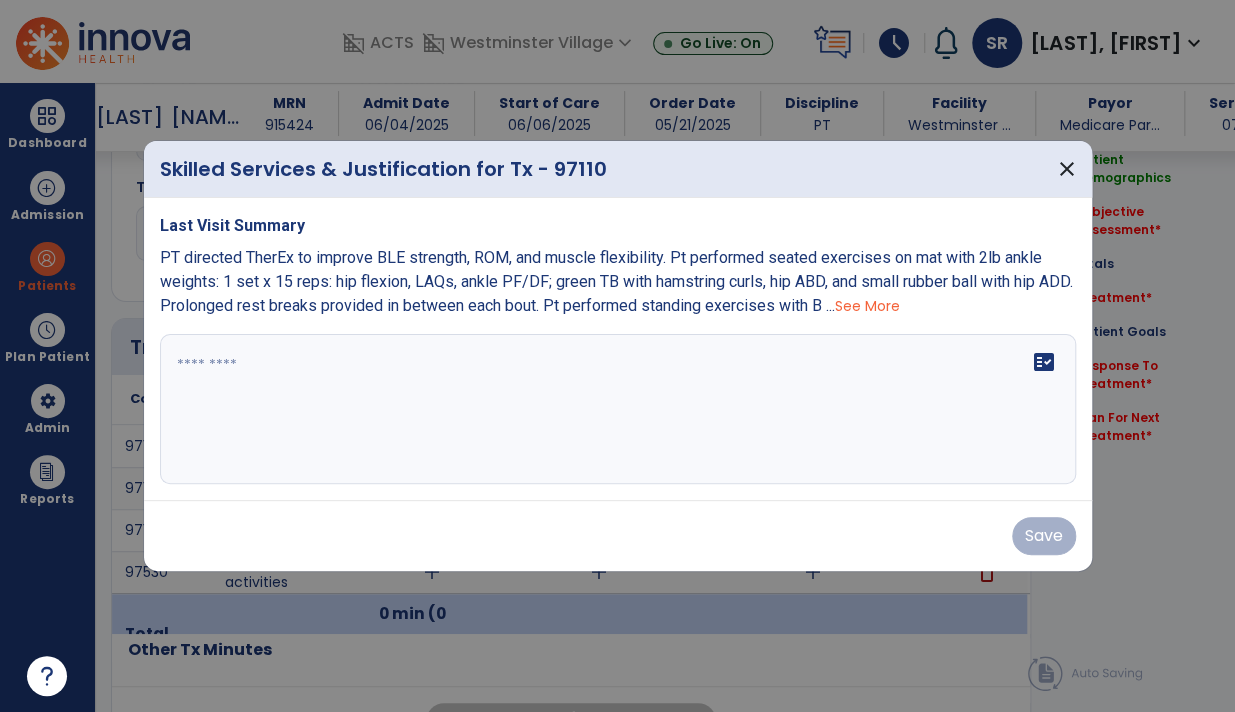 click on "See More" at bounding box center (867, 306) 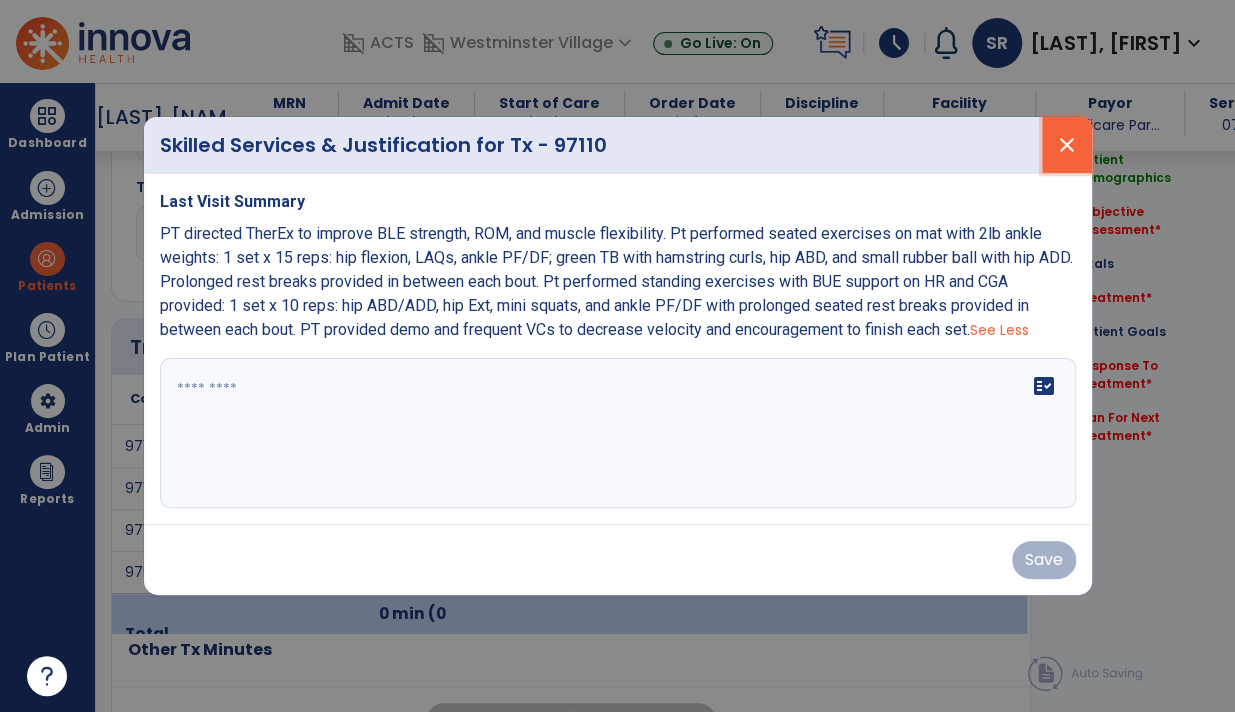 click on "close" at bounding box center (1067, 145) 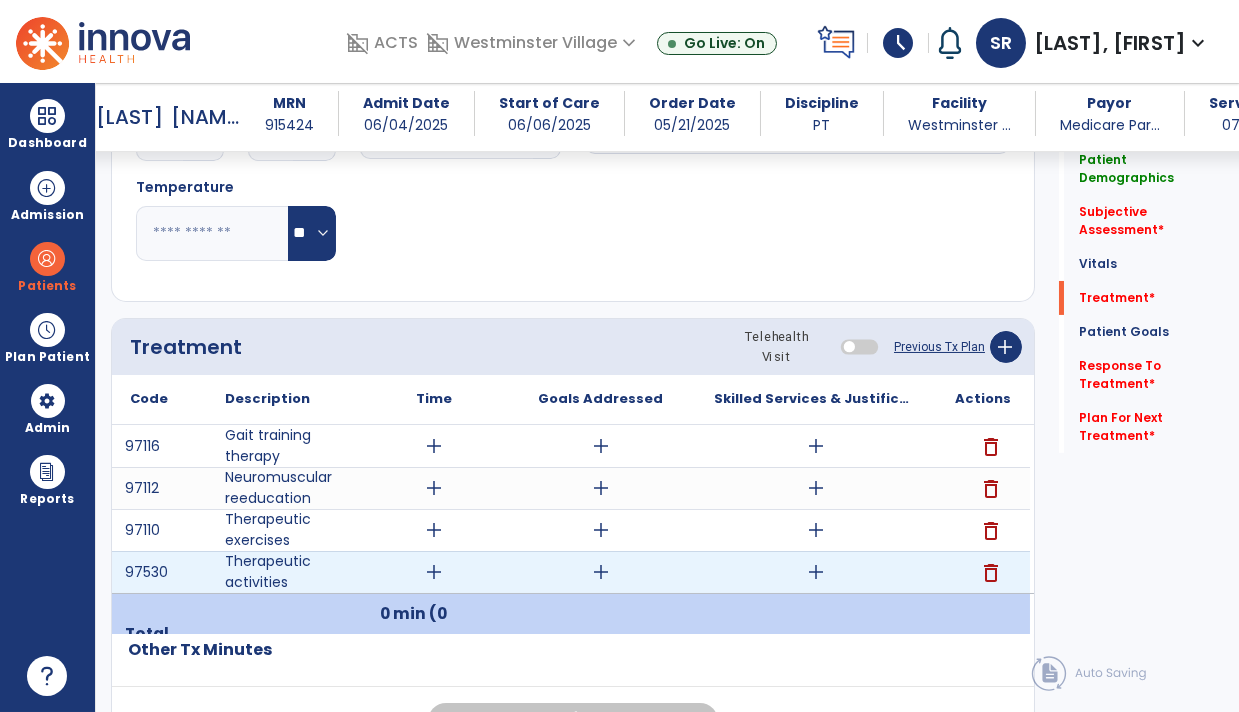 click on "add" at bounding box center [816, 572] 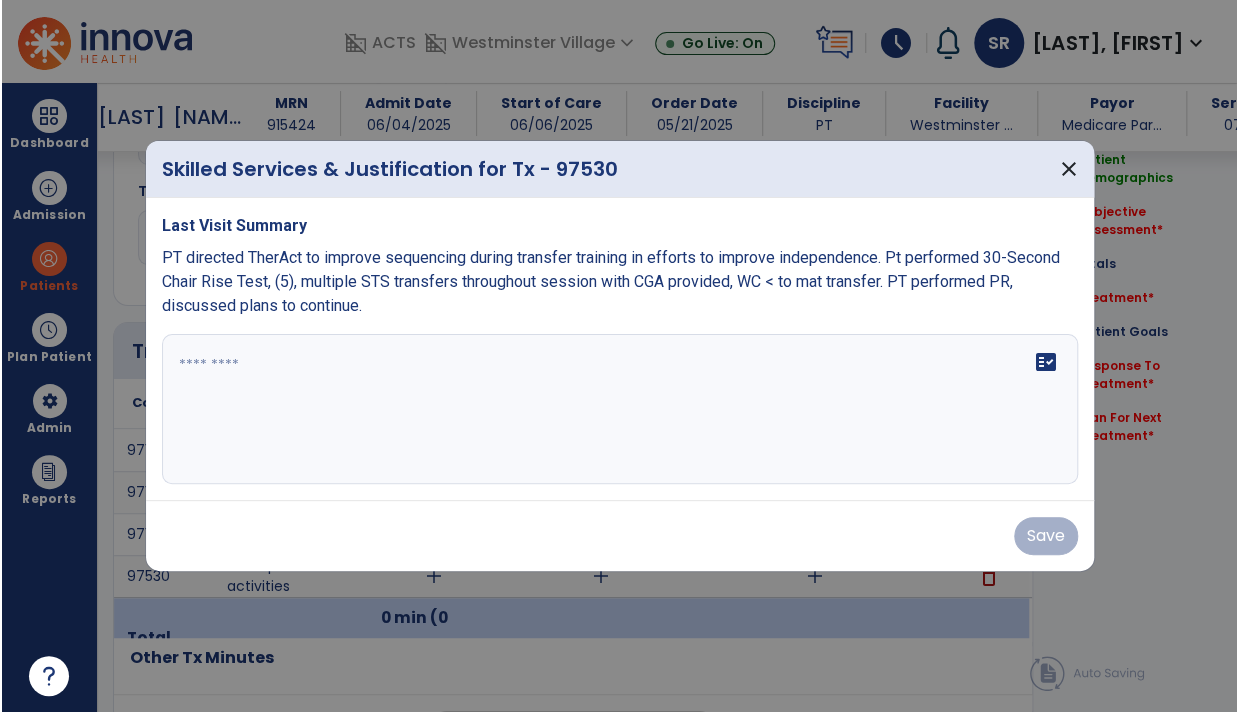 scroll, scrollTop: 1041, scrollLeft: 0, axis: vertical 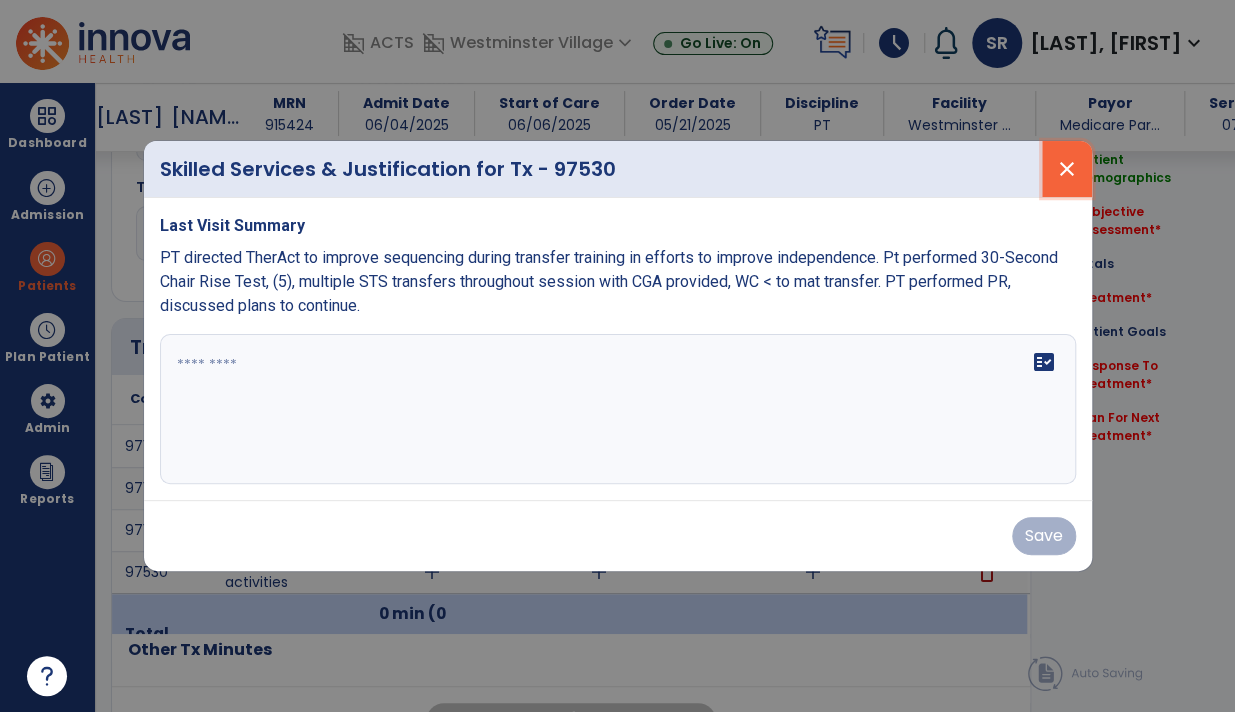 click on "close" at bounding box center (1067, 169) 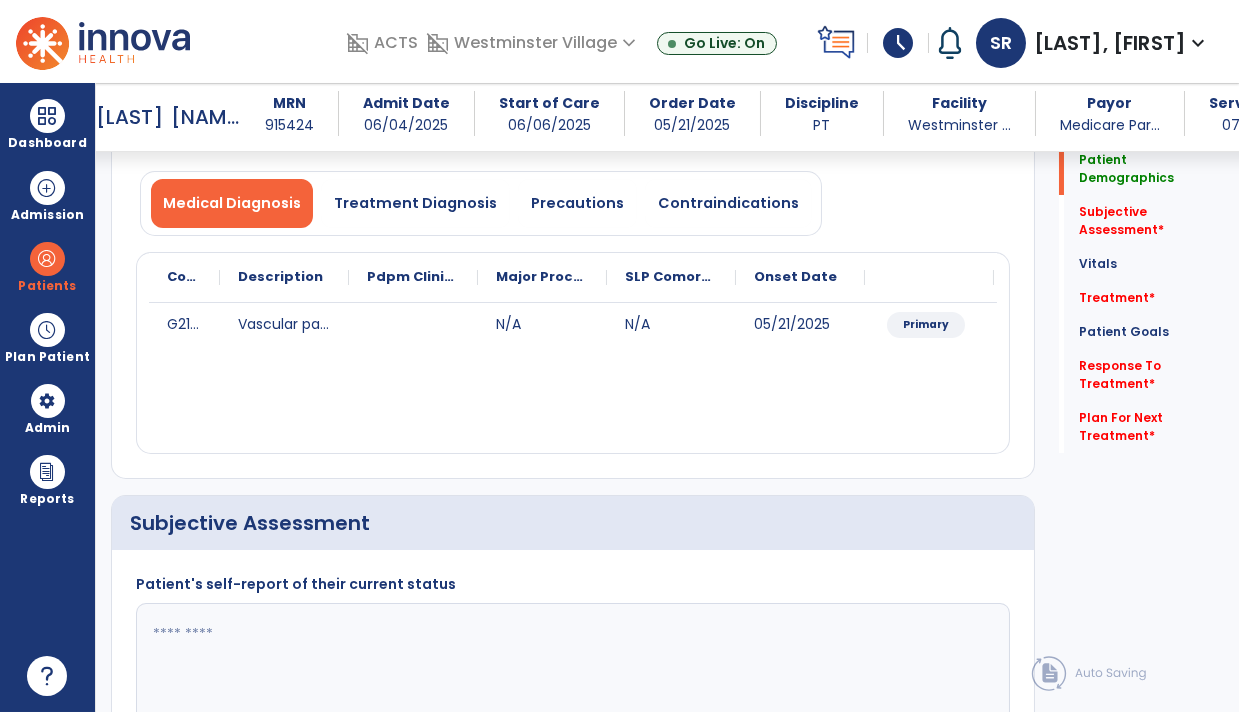 scroll, scrollTop: 0, scrollLeft: 0, axis: both 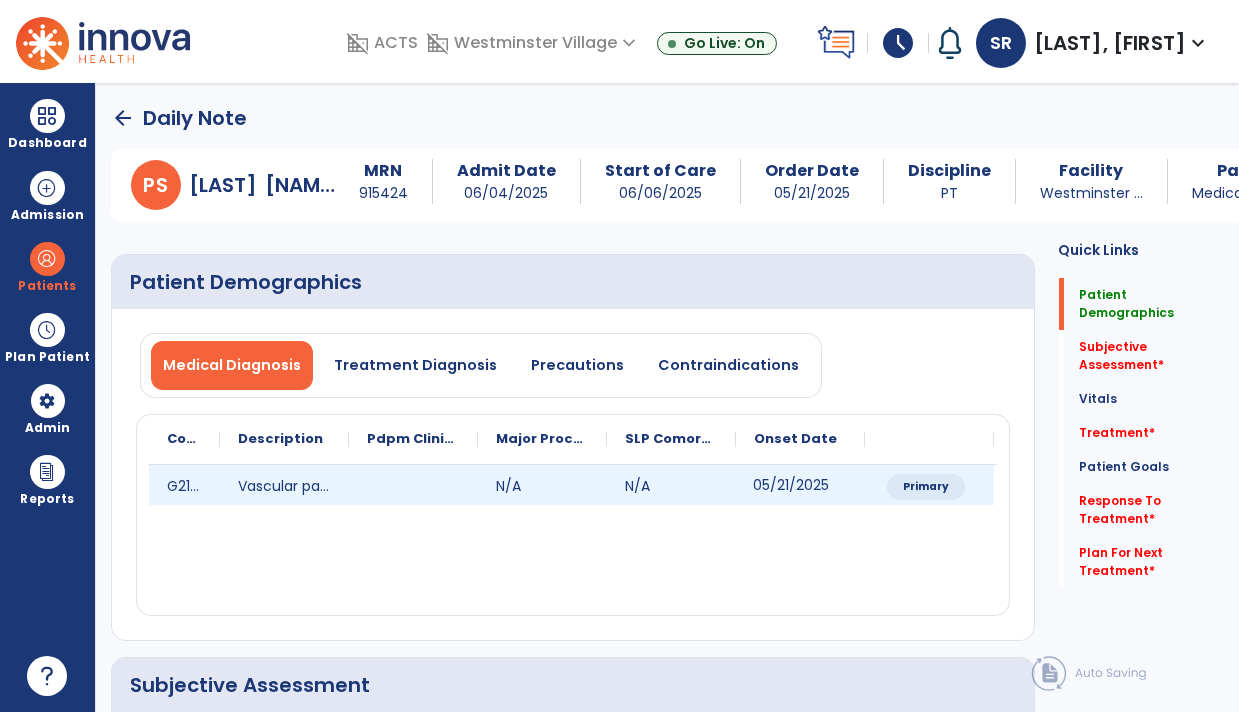 click on "05/21/2025" 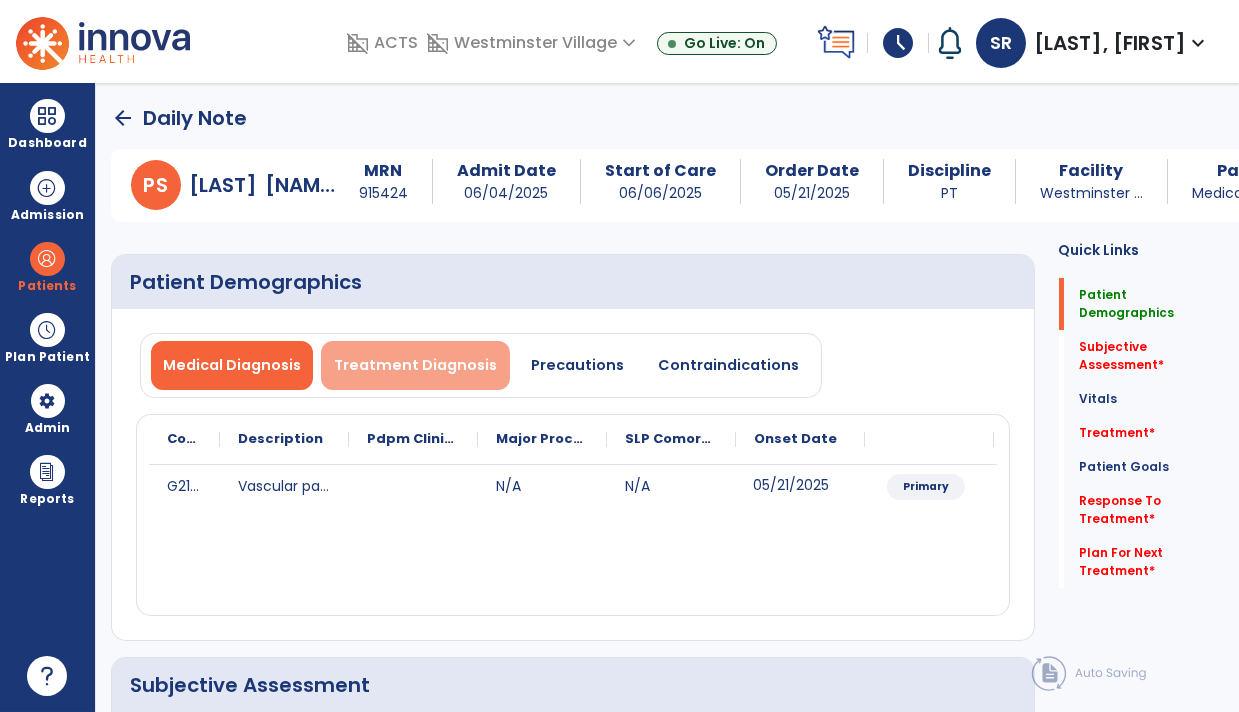 click on "Treatment Diagnosis" at bounding box center (415, 365) 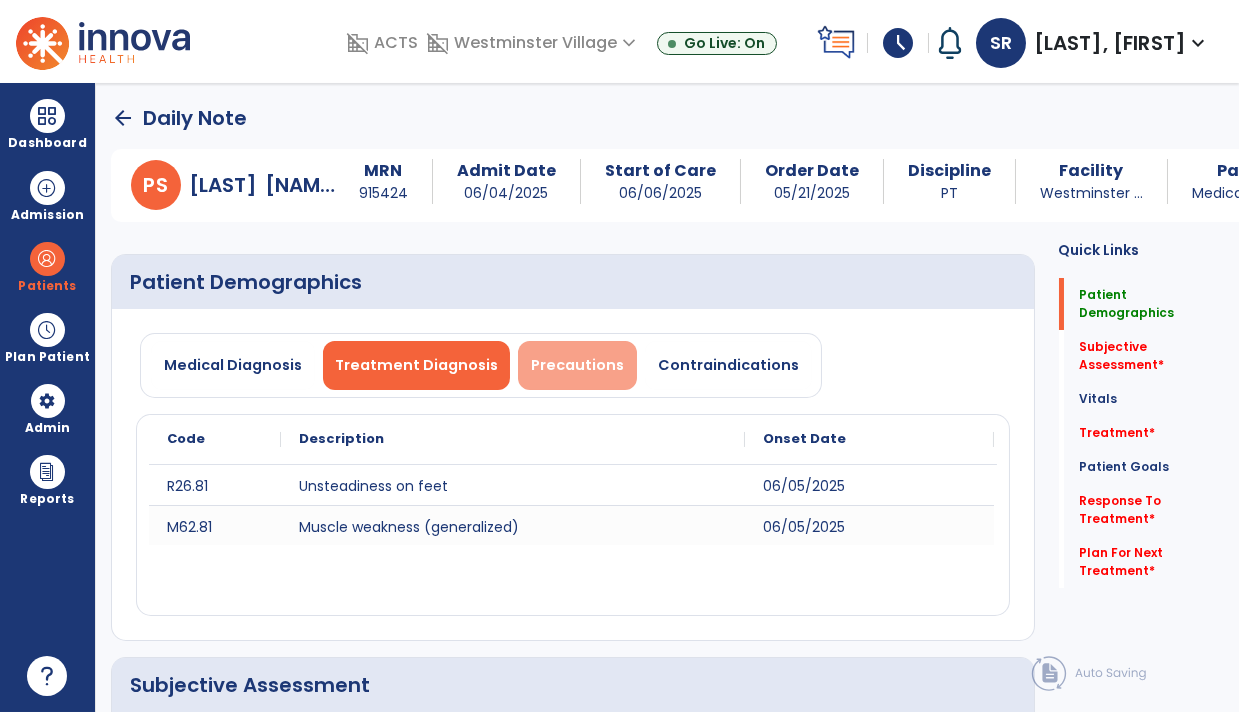 click on "Precautions" at bounding box center (577, 365) 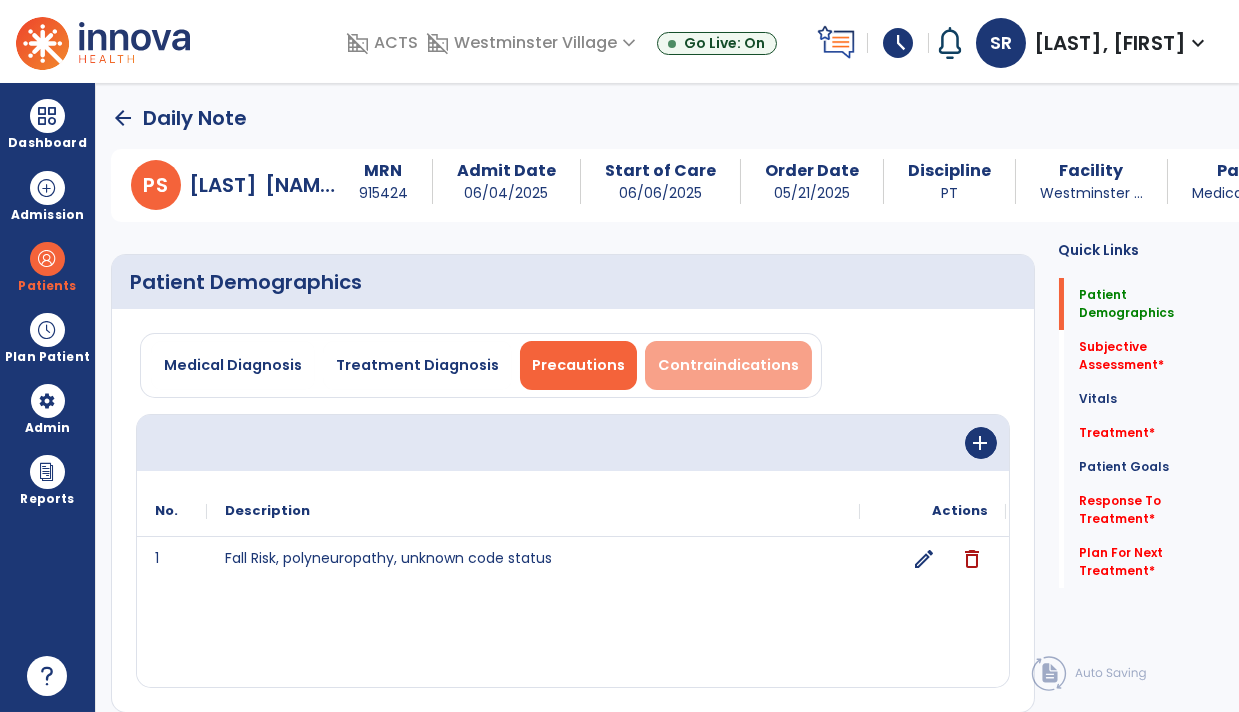 click on "Contraindications" at bounding box center (728, 365) 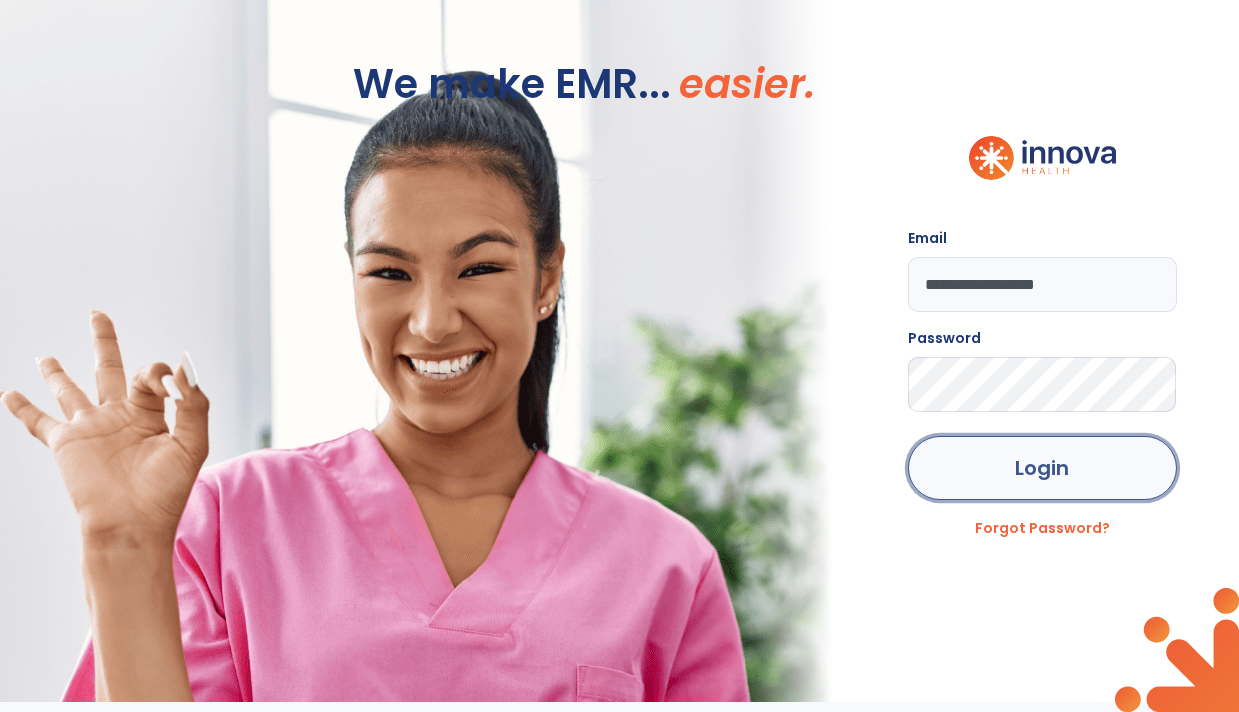 click on "Login" 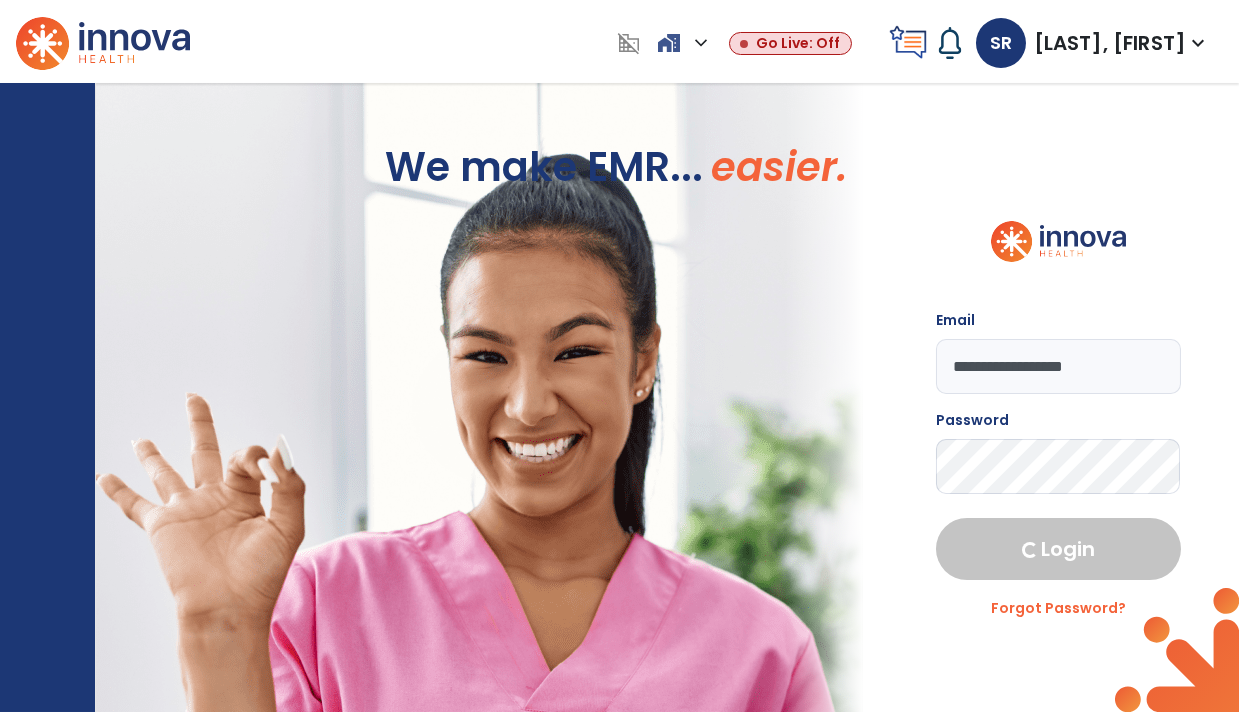 select on "****" 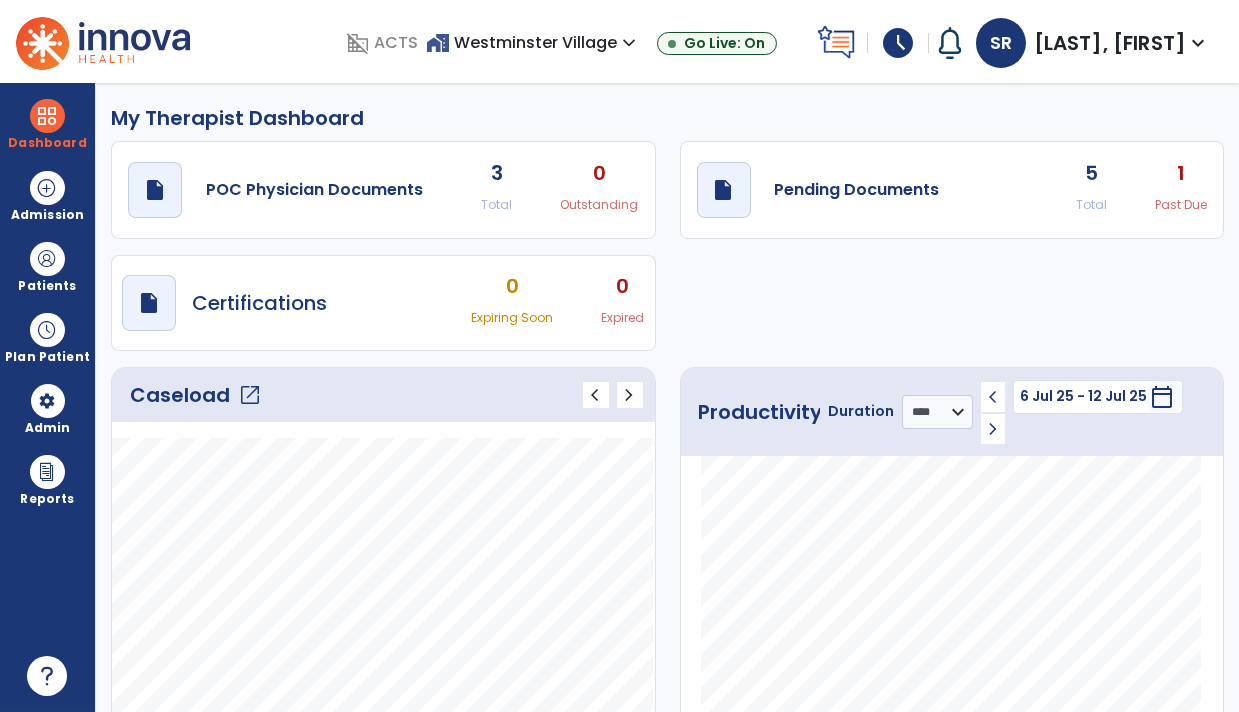 click on "5" 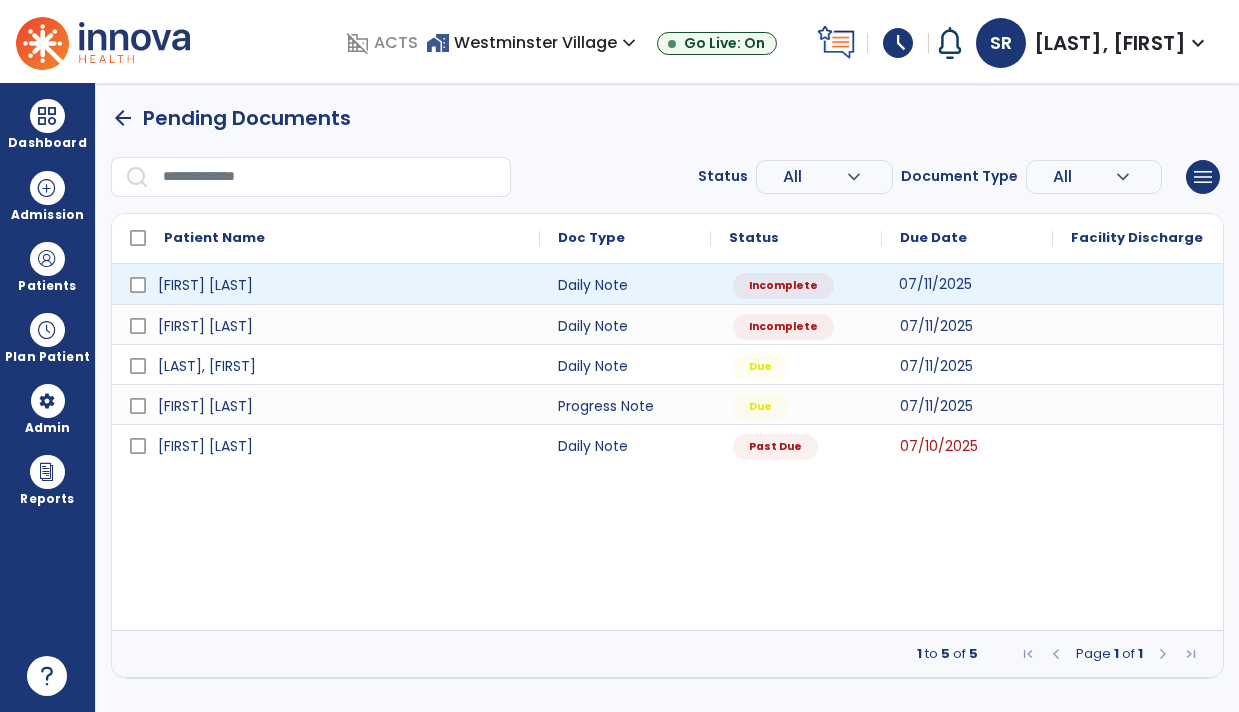 click on "07/11/2025" at bounding box center (967, 284) 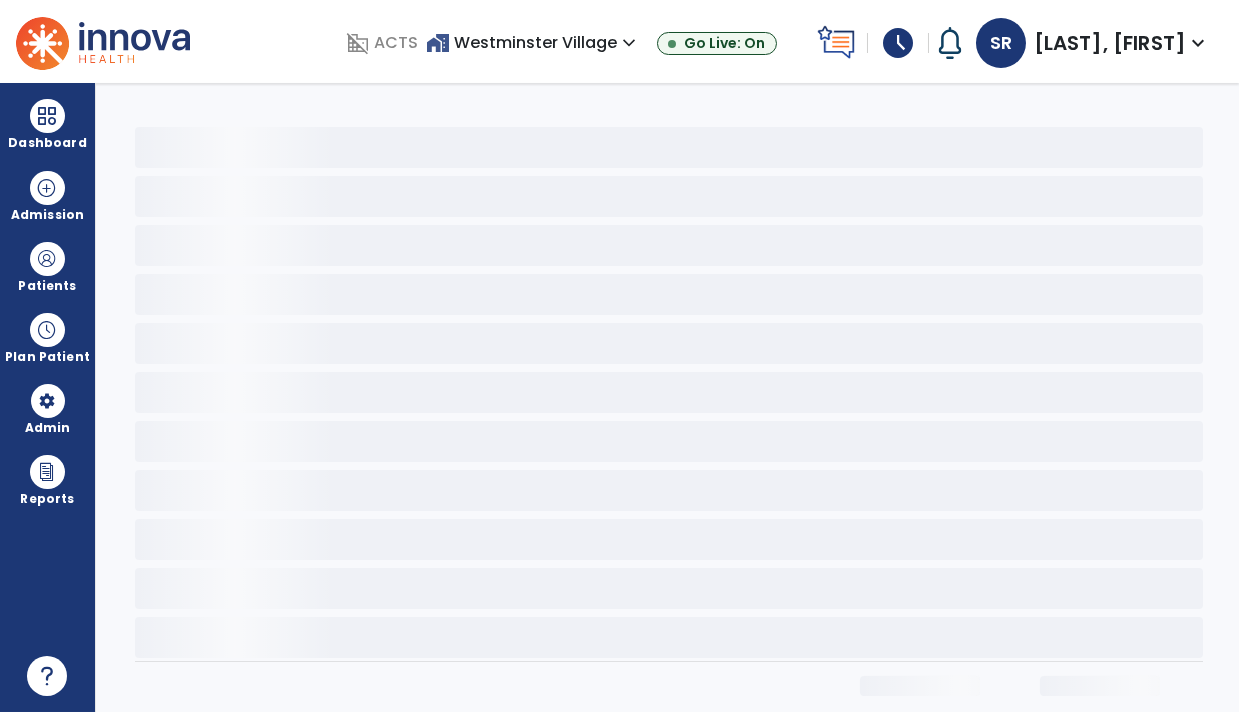 select on "*" 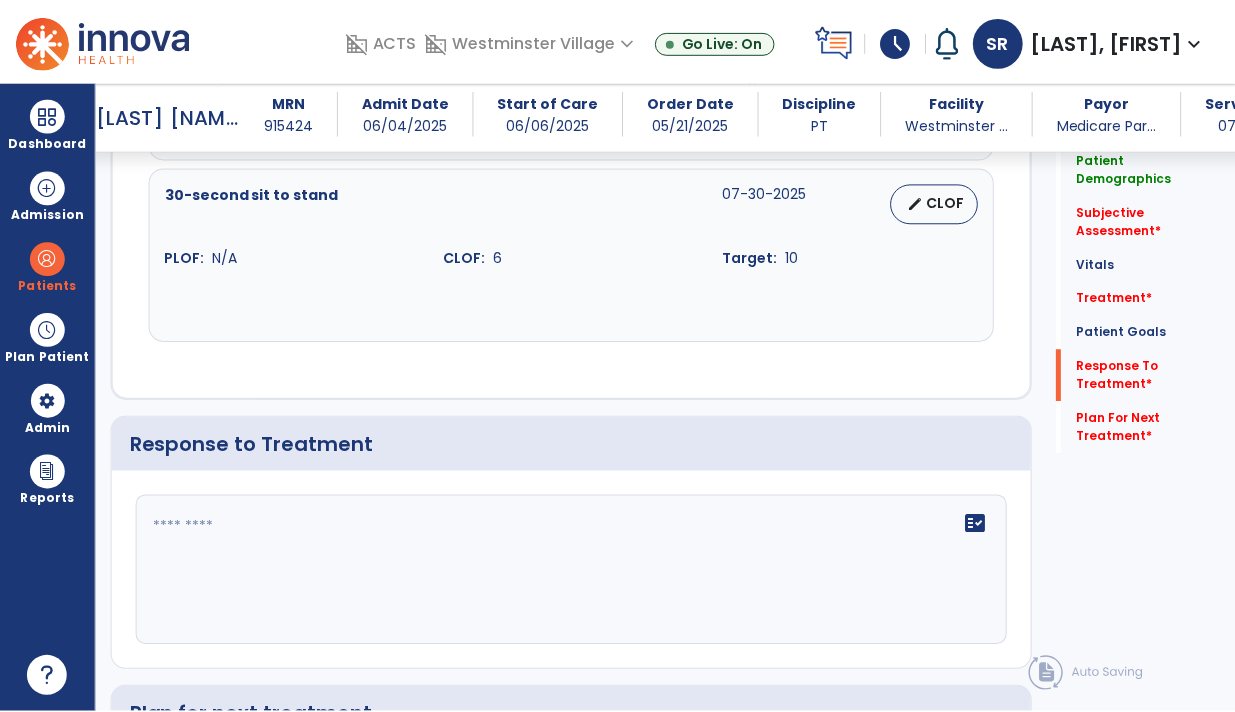 scroll, scrollTop: 2397, scrollLeft: 0, axis: vertical 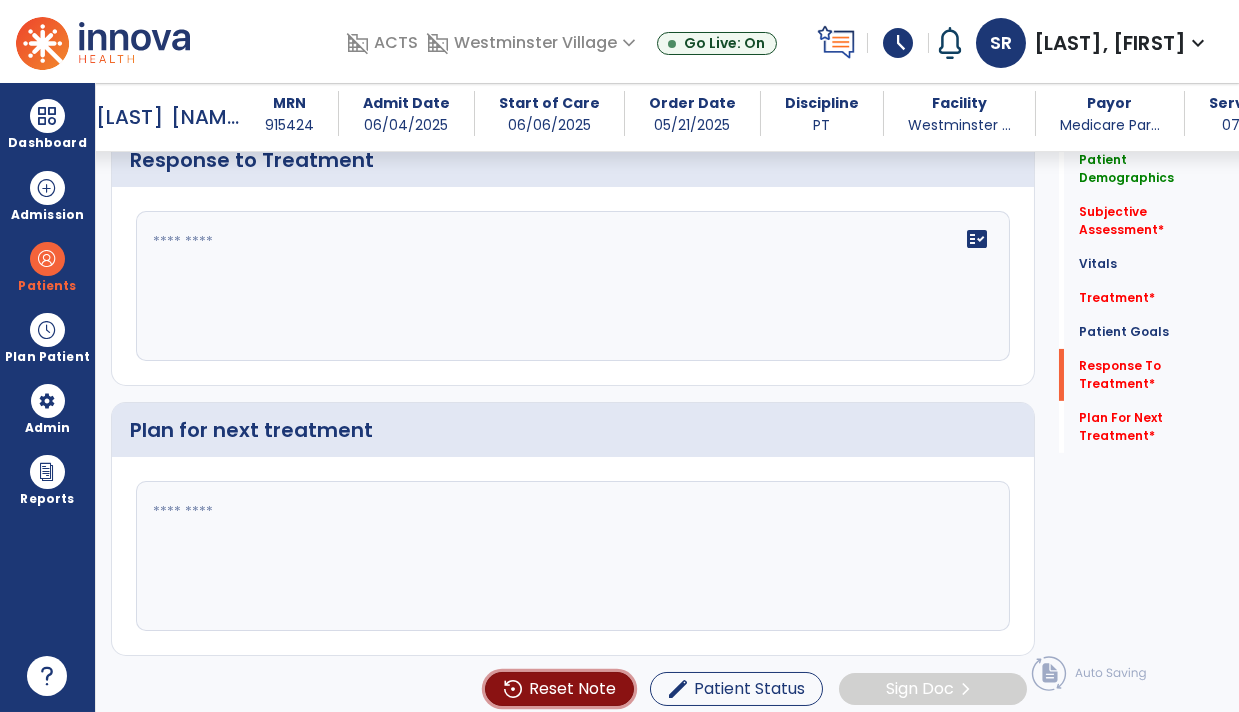 click on "Reset Note" 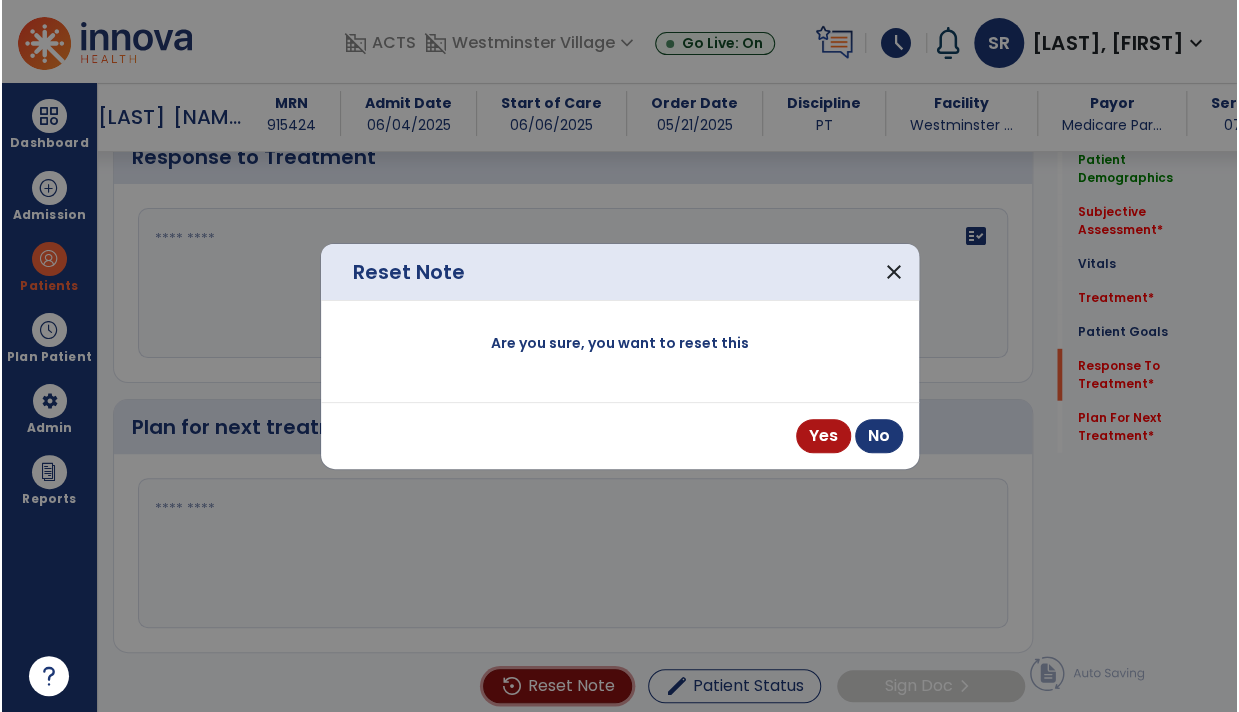 scroll, scrollTop: 2397, scrollLeft: 0, axis: vertical 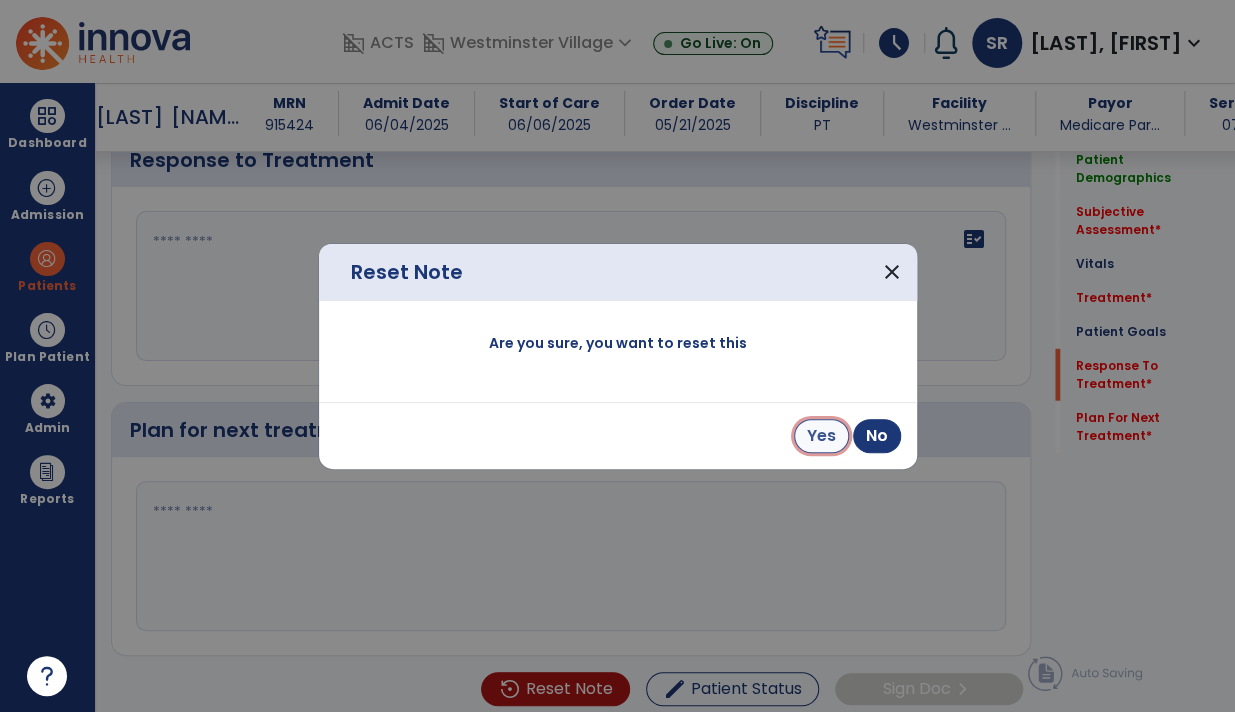 click on "Yes" at bounding box center [821, 436] 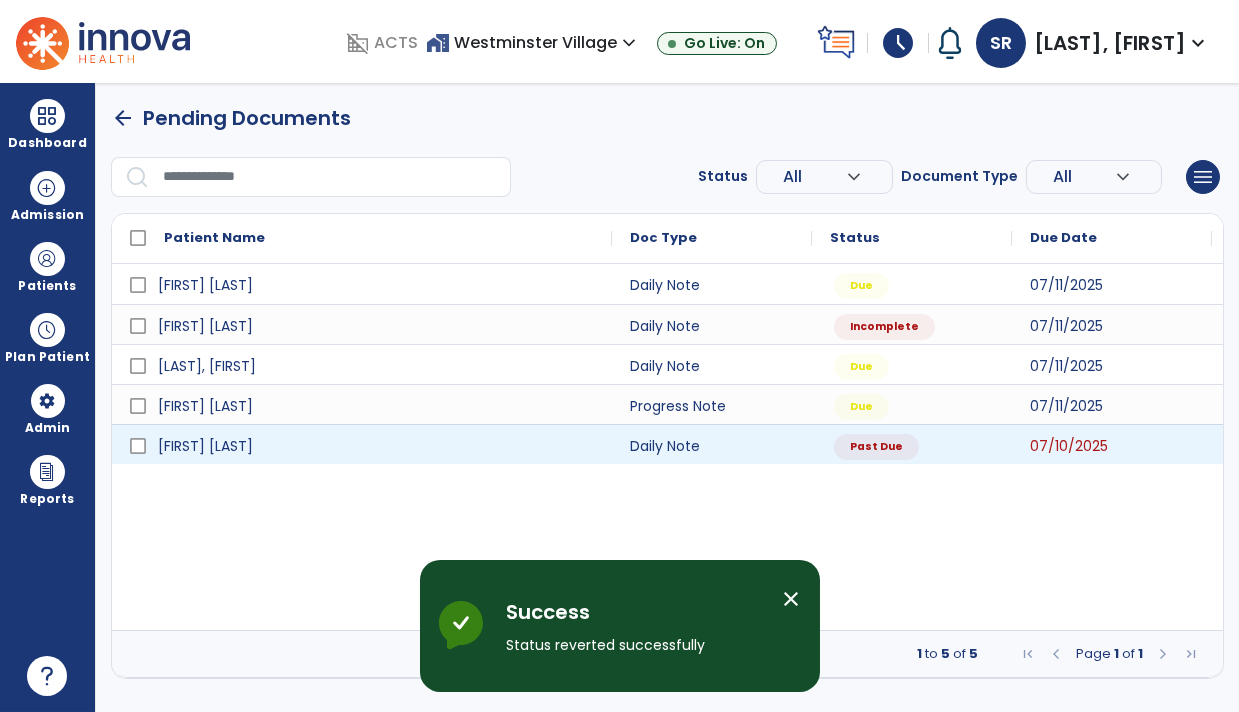 scroll, scrollTop: 0, scrollLeft: 0, axis: both 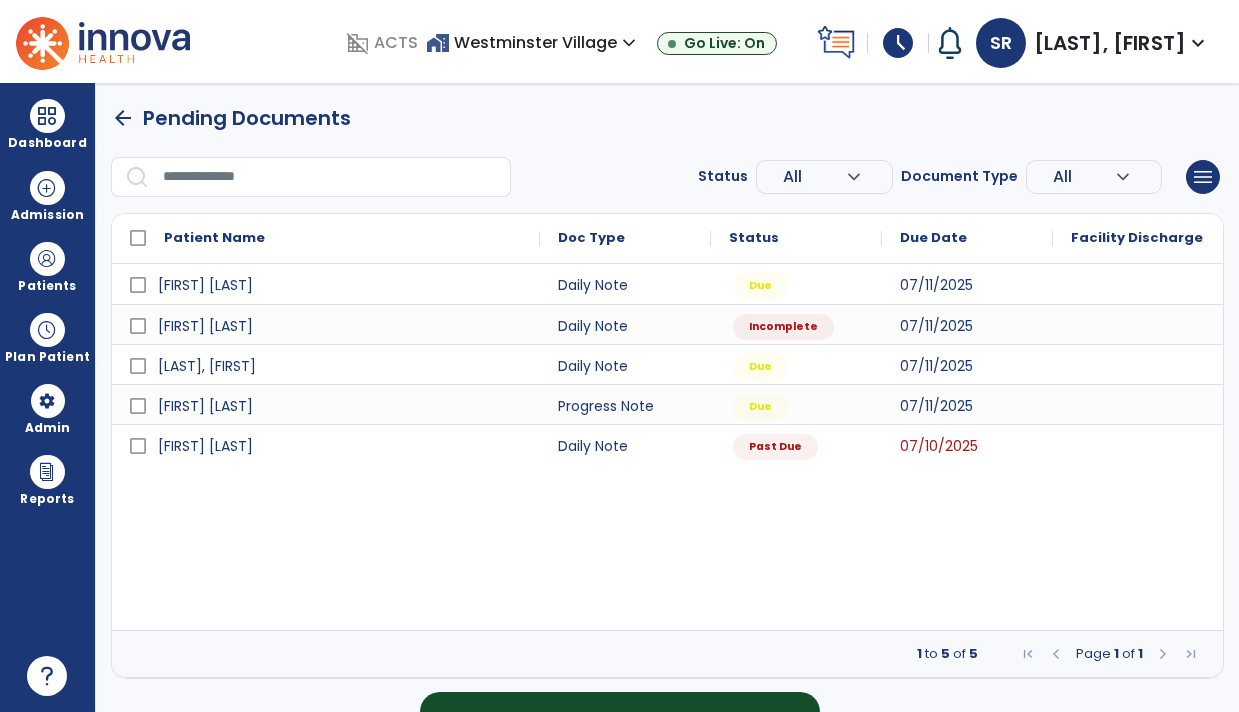 click on "[NAME], [NAME] Daily Note Due 07/11/2025
[NAME], [NAME] Daily Note Incomplete 07/11/2025
[NAME], [NAME] Daily Note Due 07/11/2025
[NAME], [NAME] Progress Note Due 07/11/2025
[NAME], [NAME] Daily Note Past Due 07/10/2025" at bounding box center (667, 447) 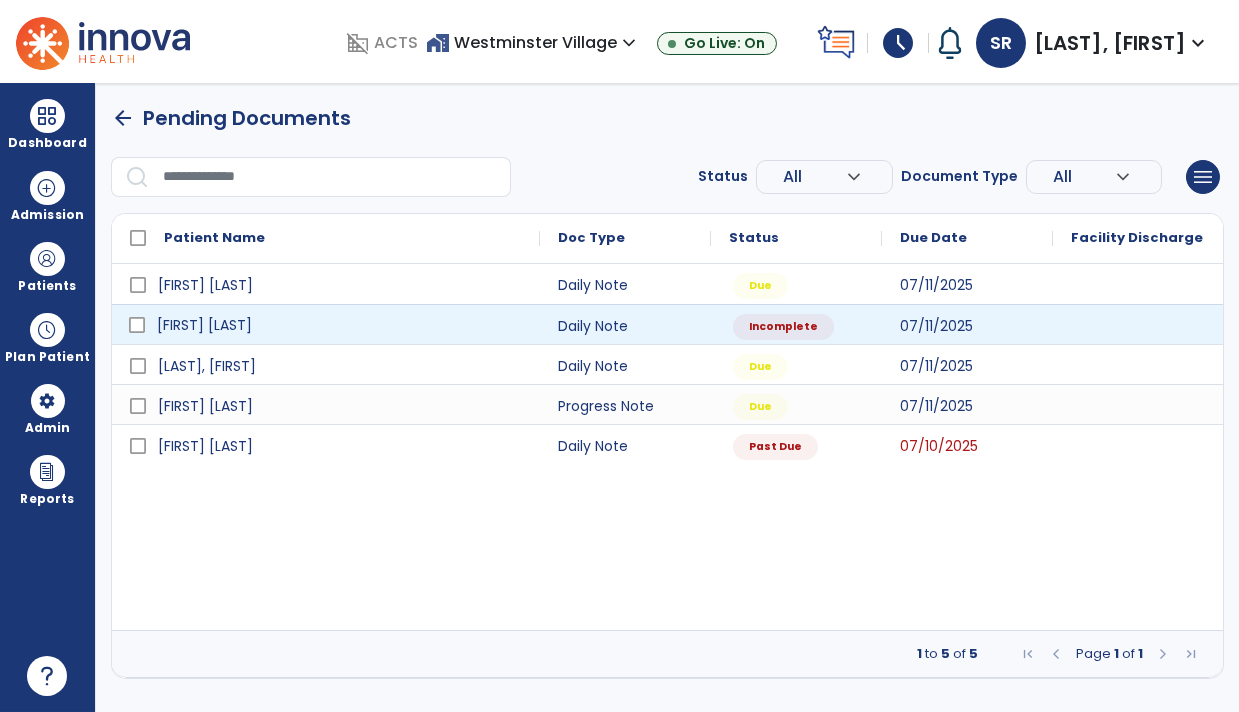 click on "[FIRST] [LAST]" at bounding box center (326, 324) 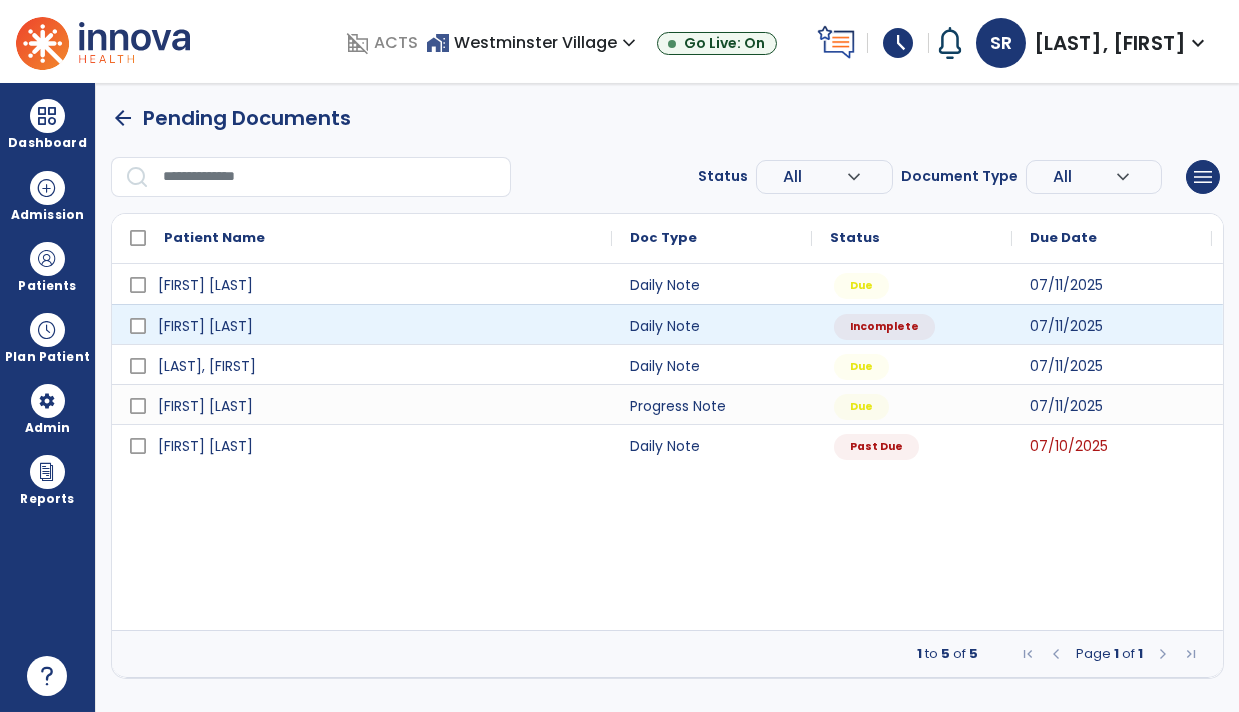 select on "*" 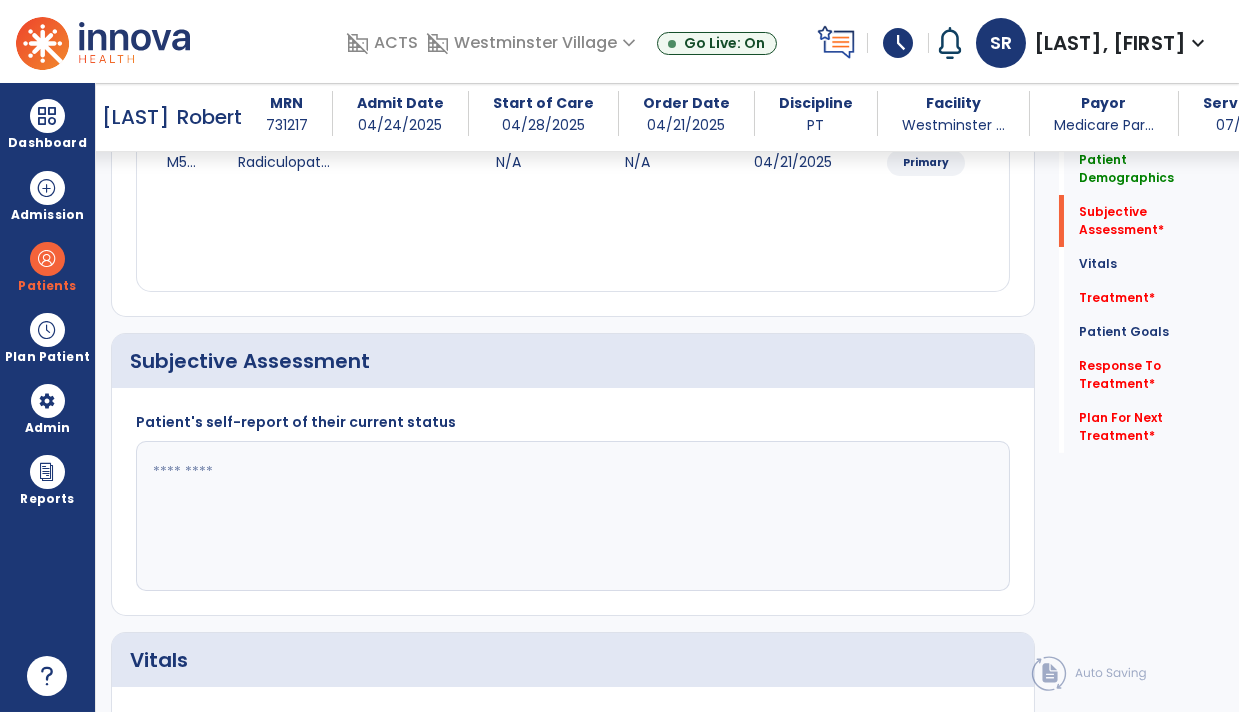 scroll, scrollTop: 306, scrollLeft: 0, axis: vertical 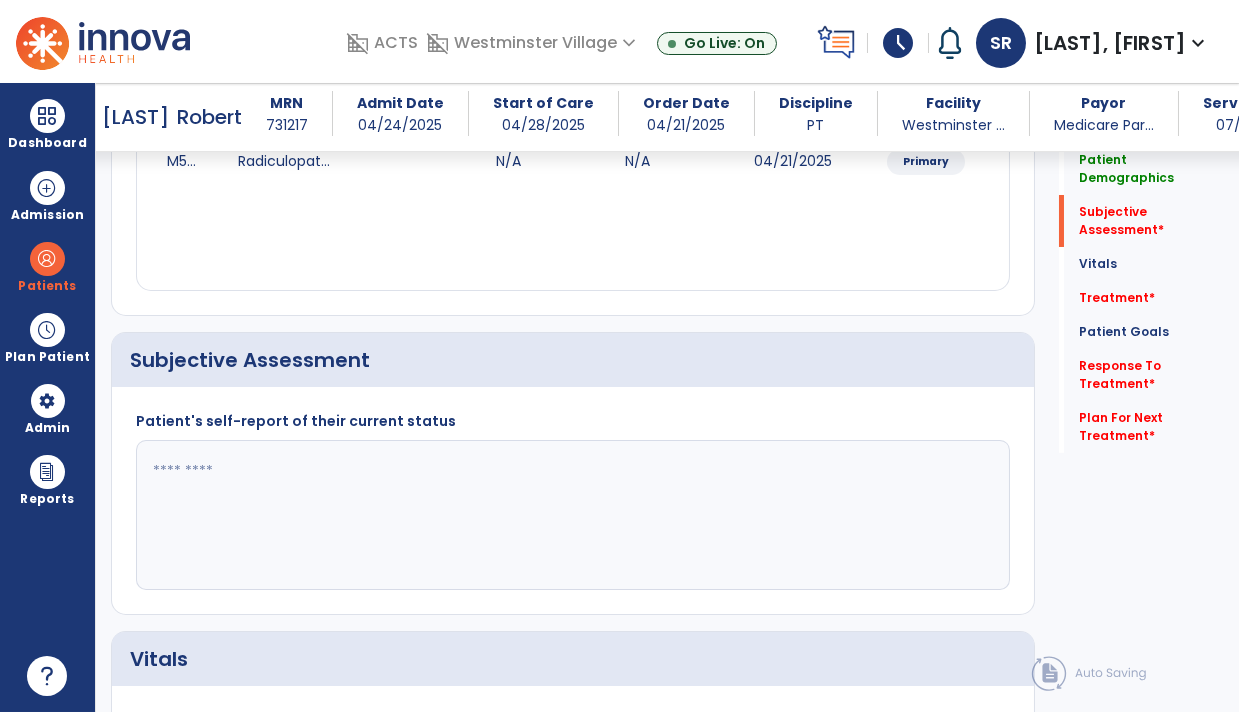 click 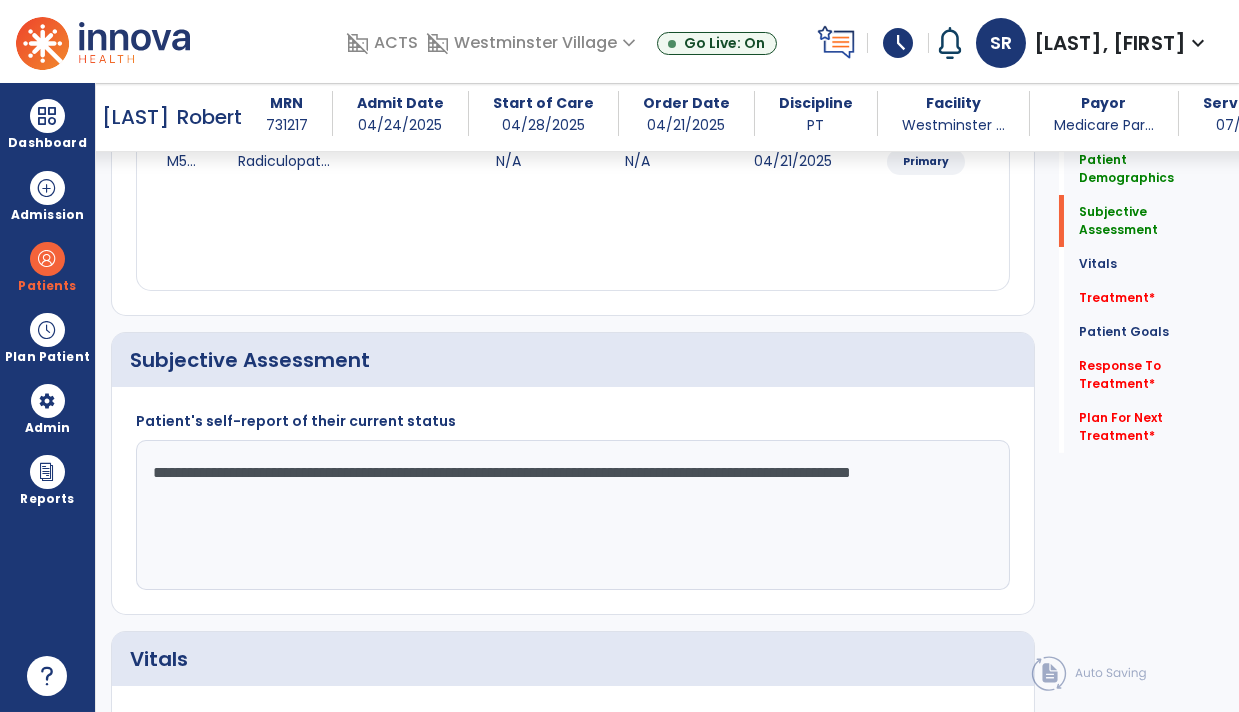 click on "**********" 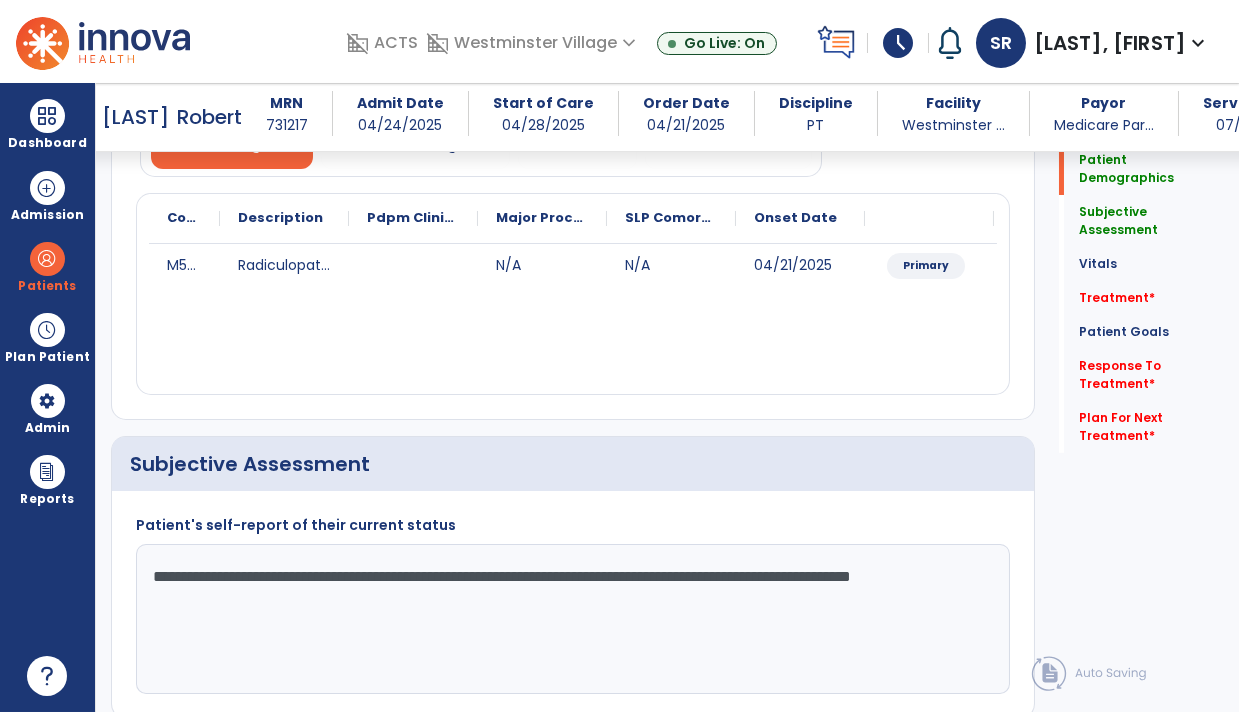 click on "**********" 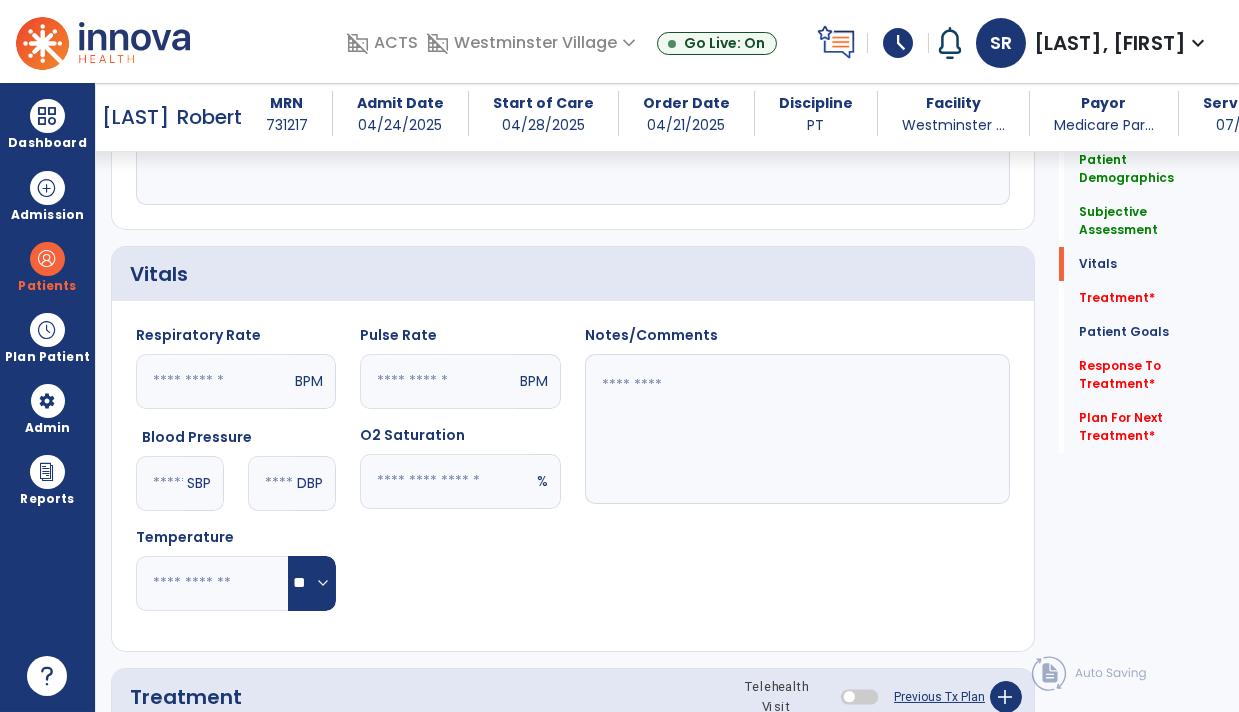 scroll, scrollTop: 693, scrollLeft: 0, axis: vertical 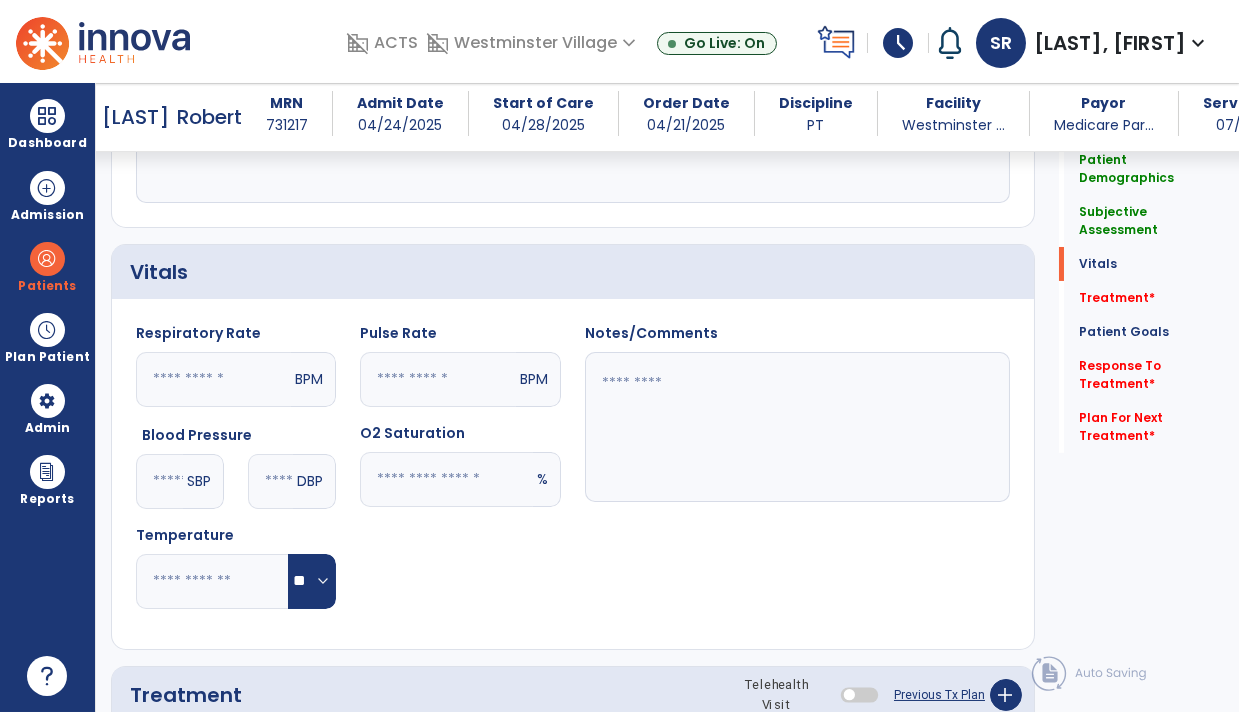 type on "**********" 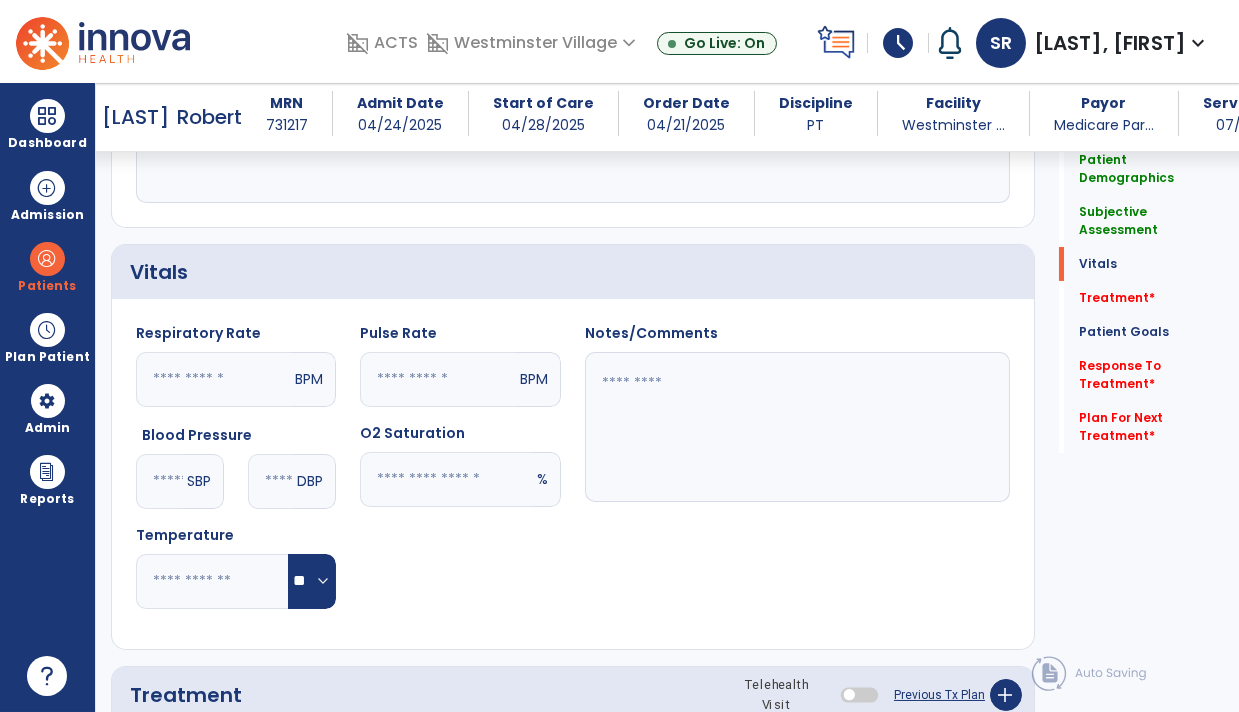 click 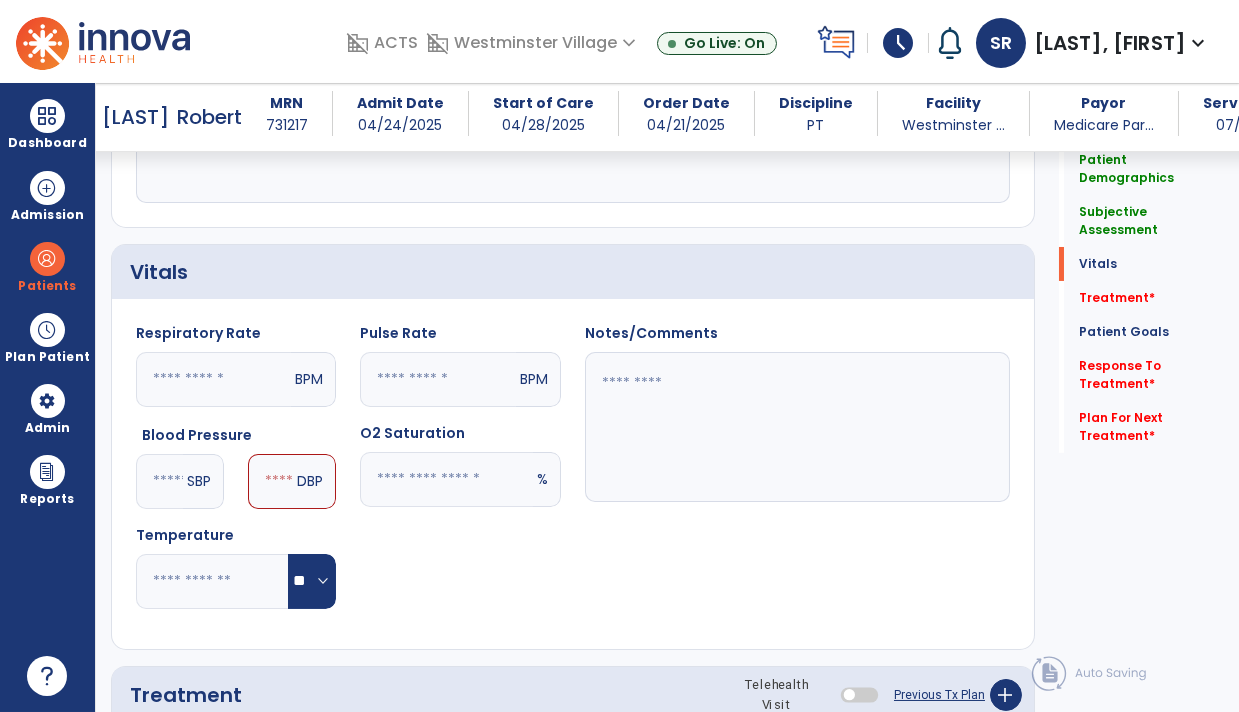 type on "***" 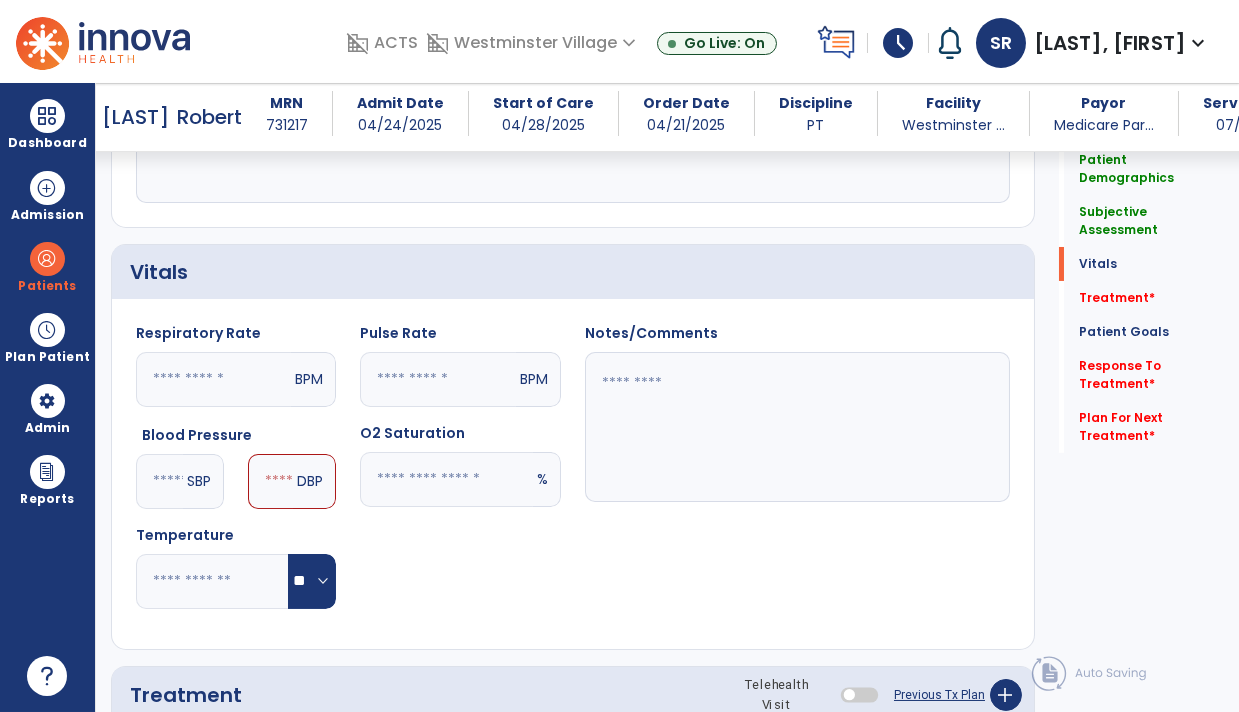 click 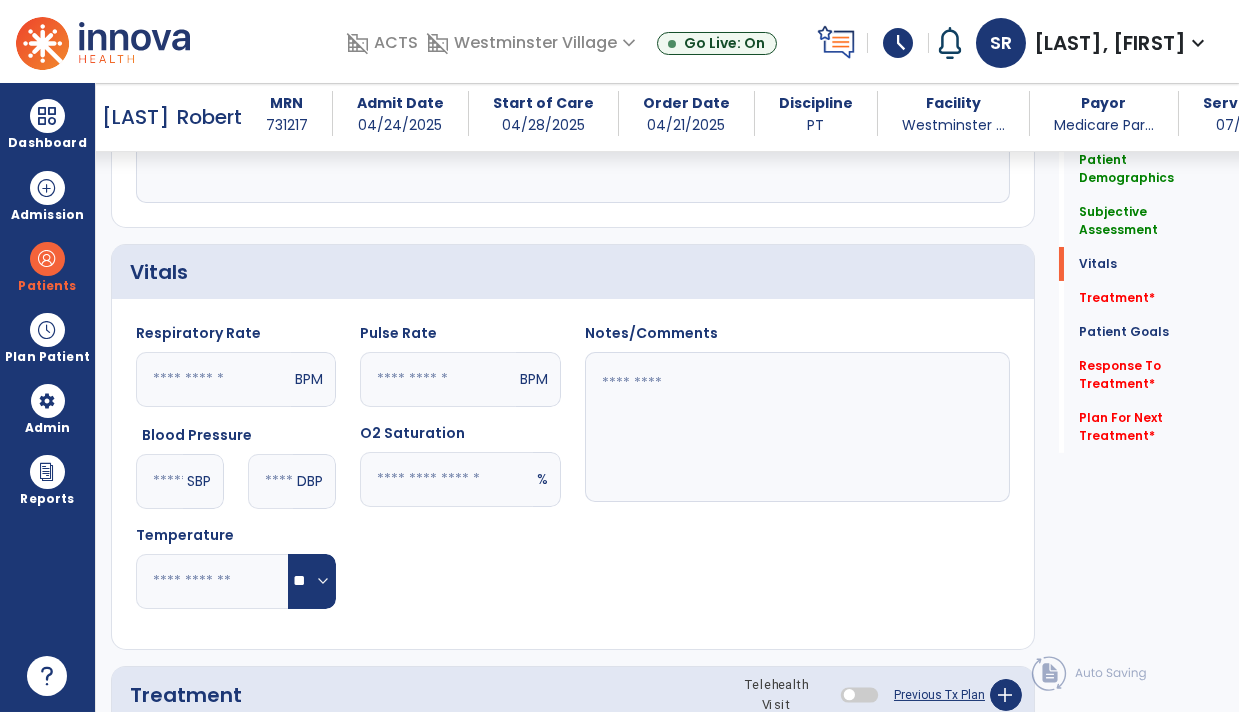 type on "**" 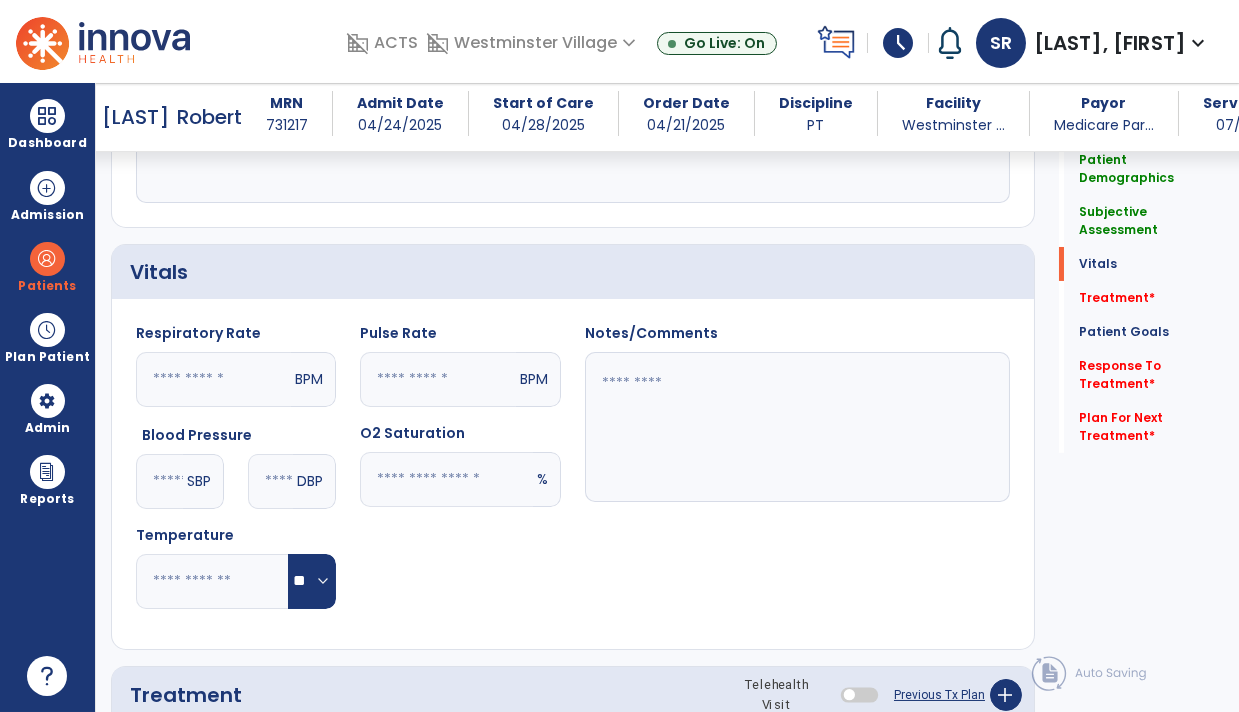 click 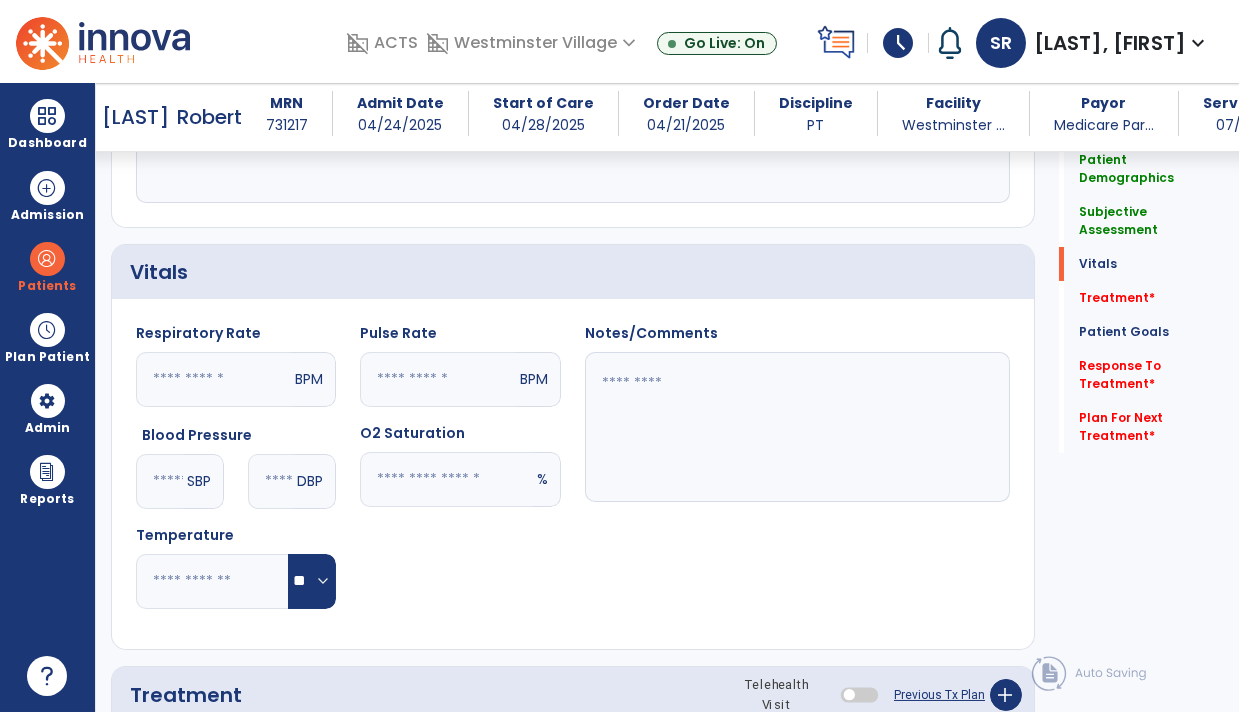 type on "*" 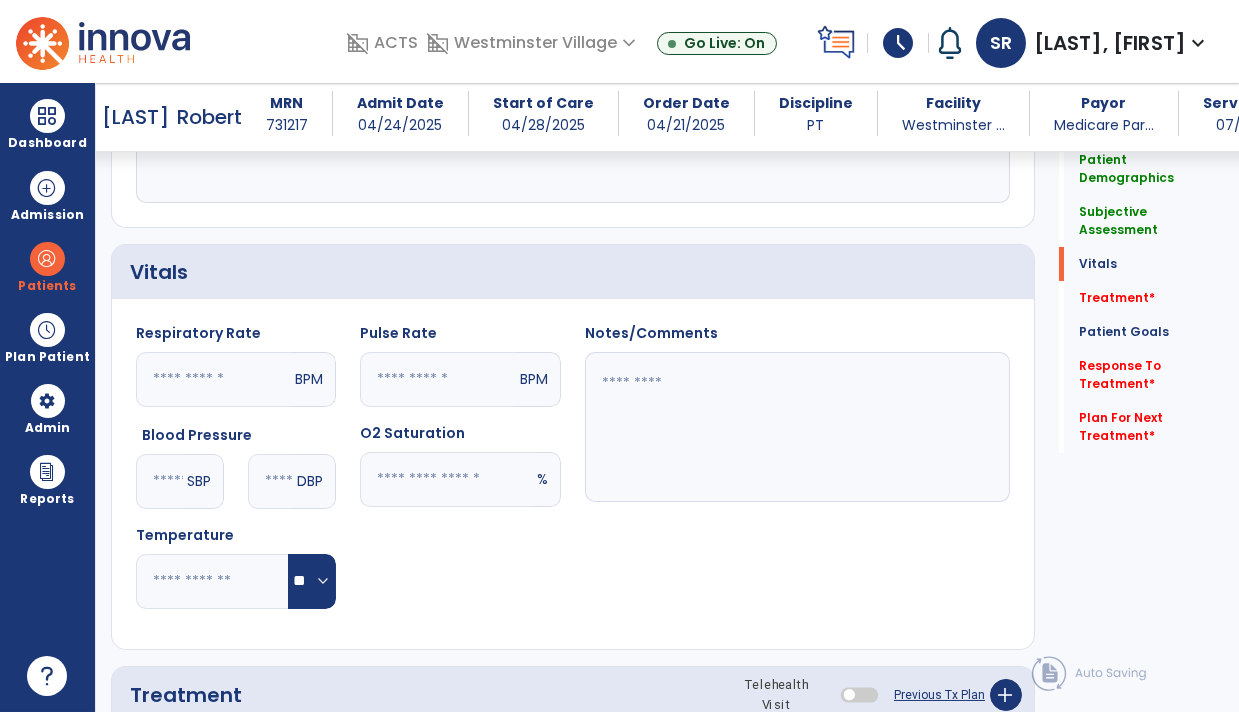 type on "**" 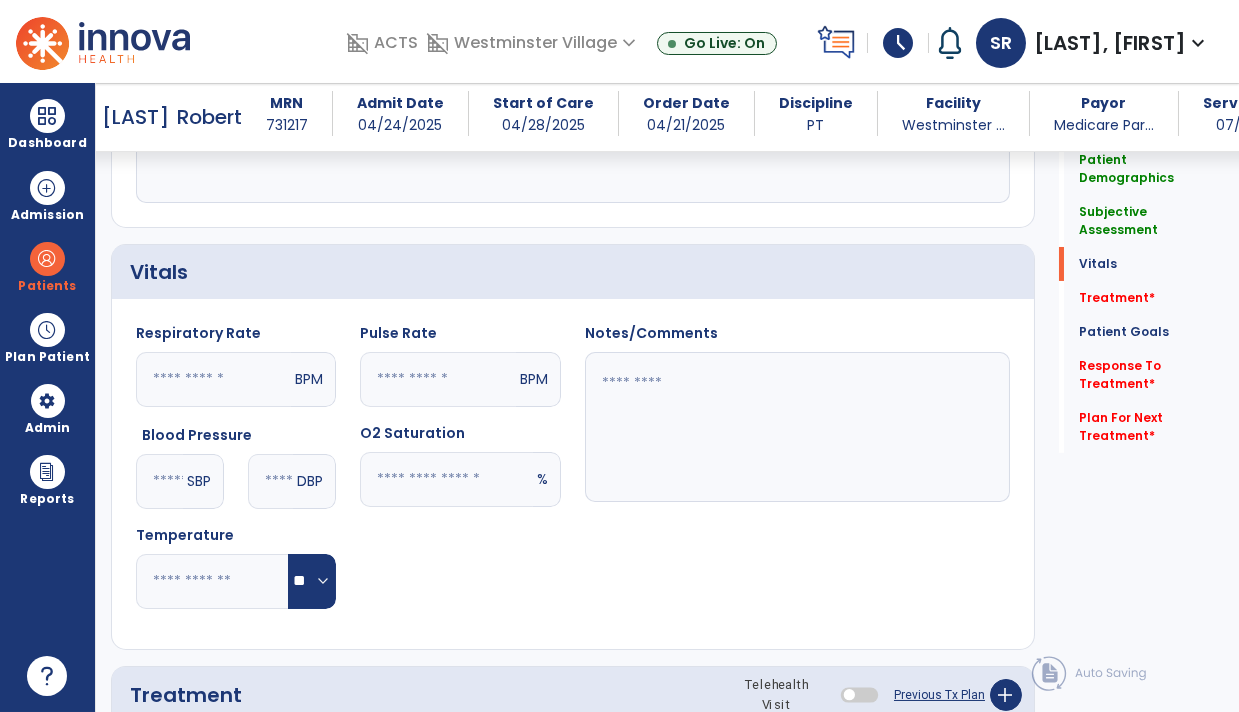 click 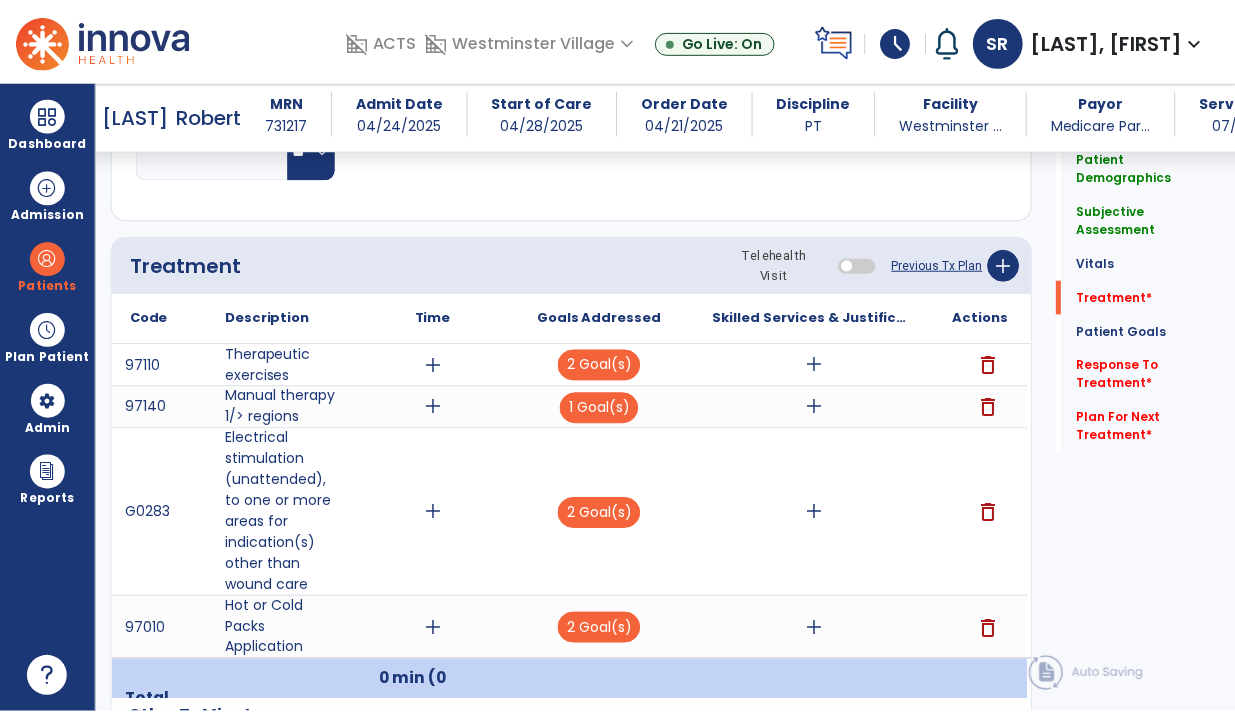 scroll, scrollTop: 1127, scrollLeft: 0, axis: vertical 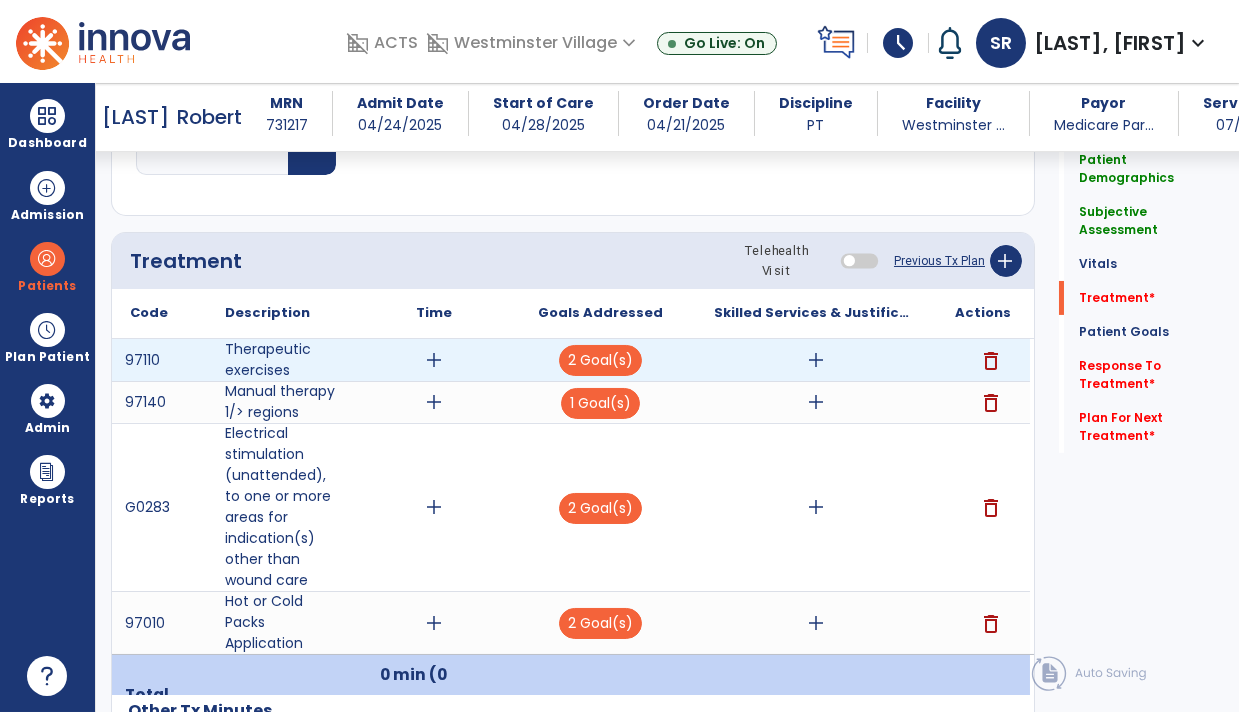 type on "**" 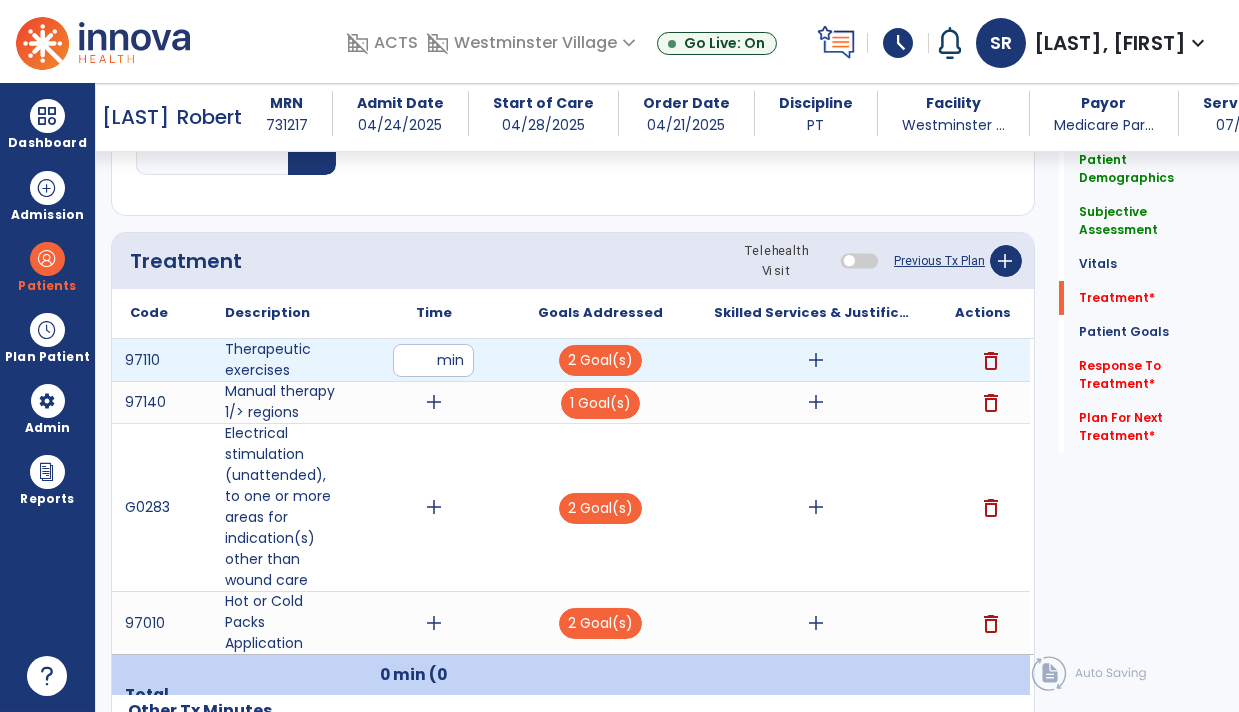 type on "**" 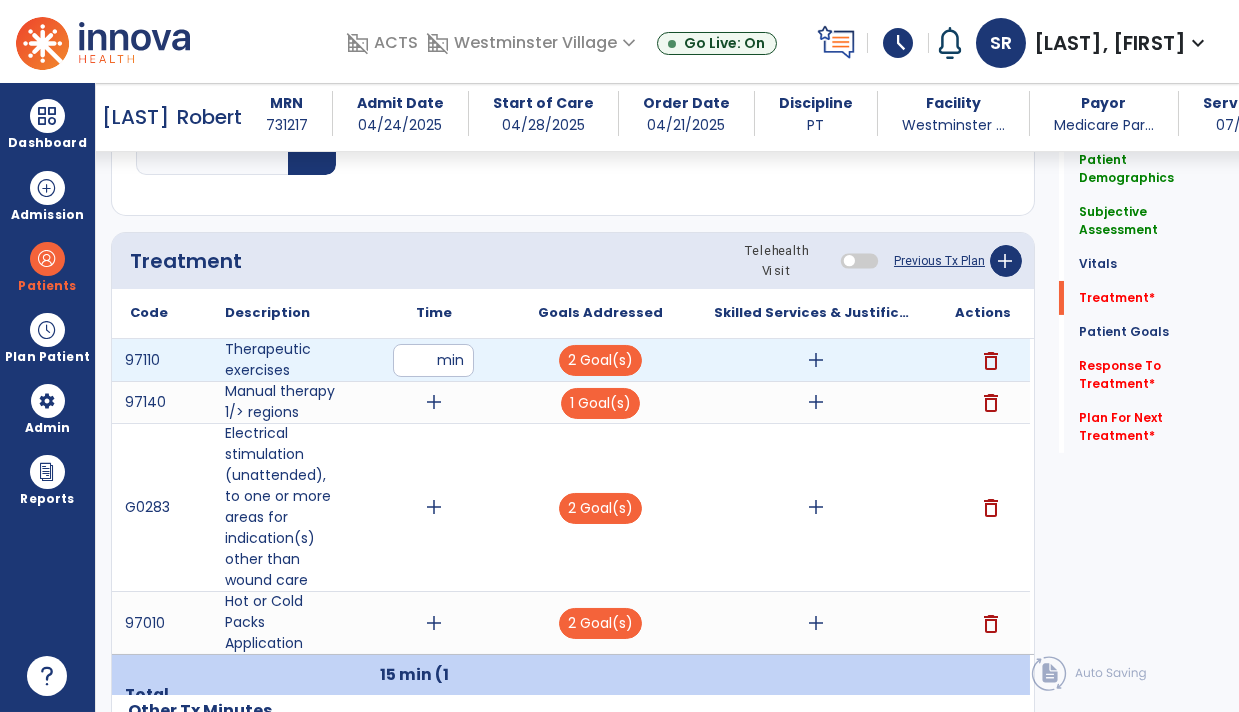 click on "add" at bounding box center (816, 360) 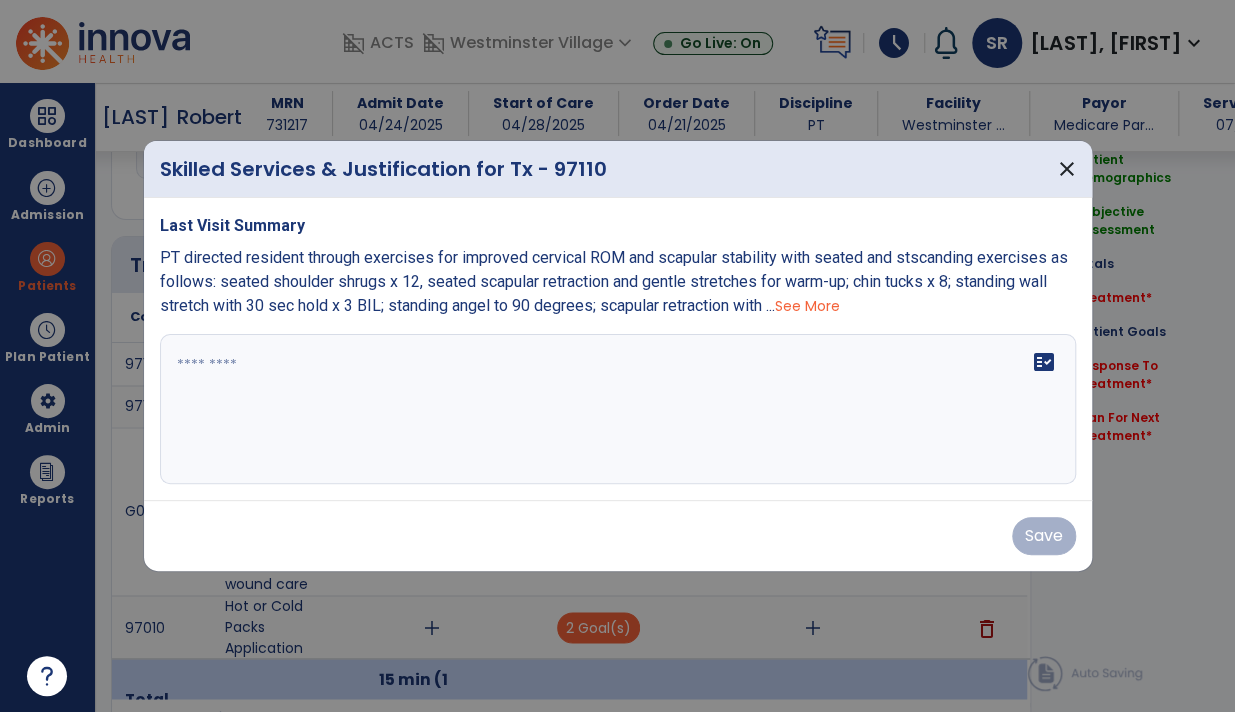 scroll, scrollTop: 1127, scrollLeft: 0, axis: vertical 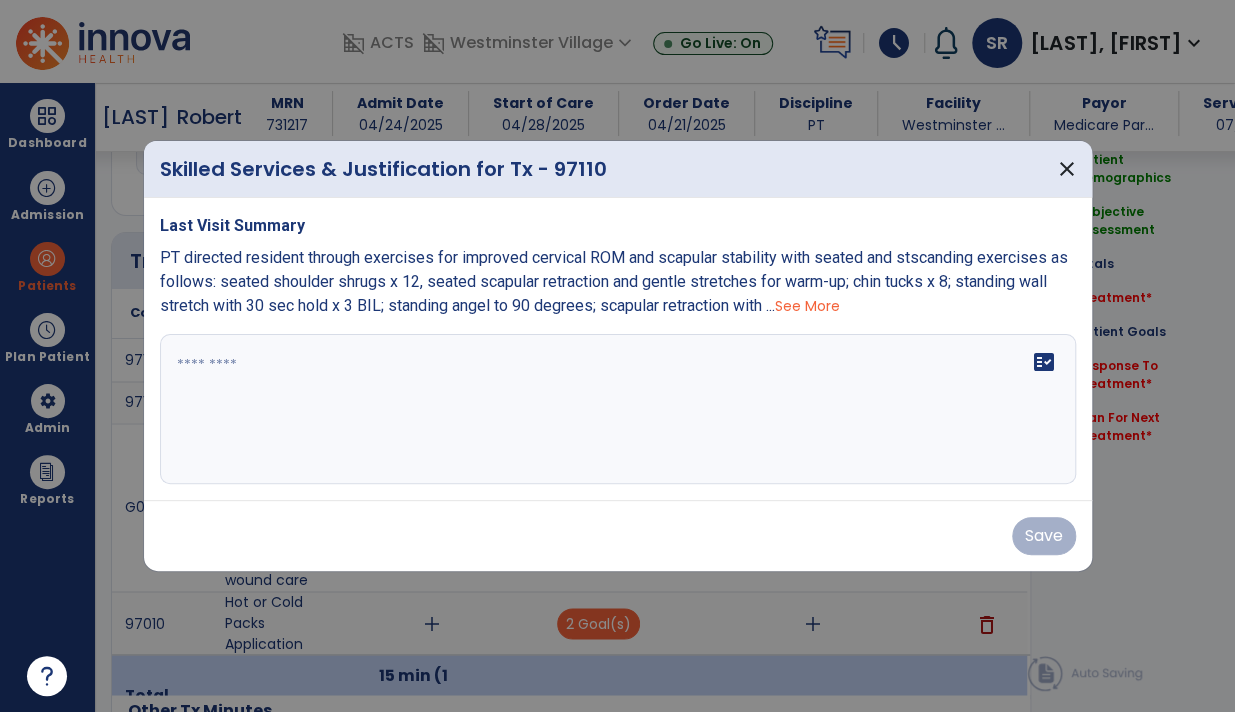 click at bounding box center (618, 409) 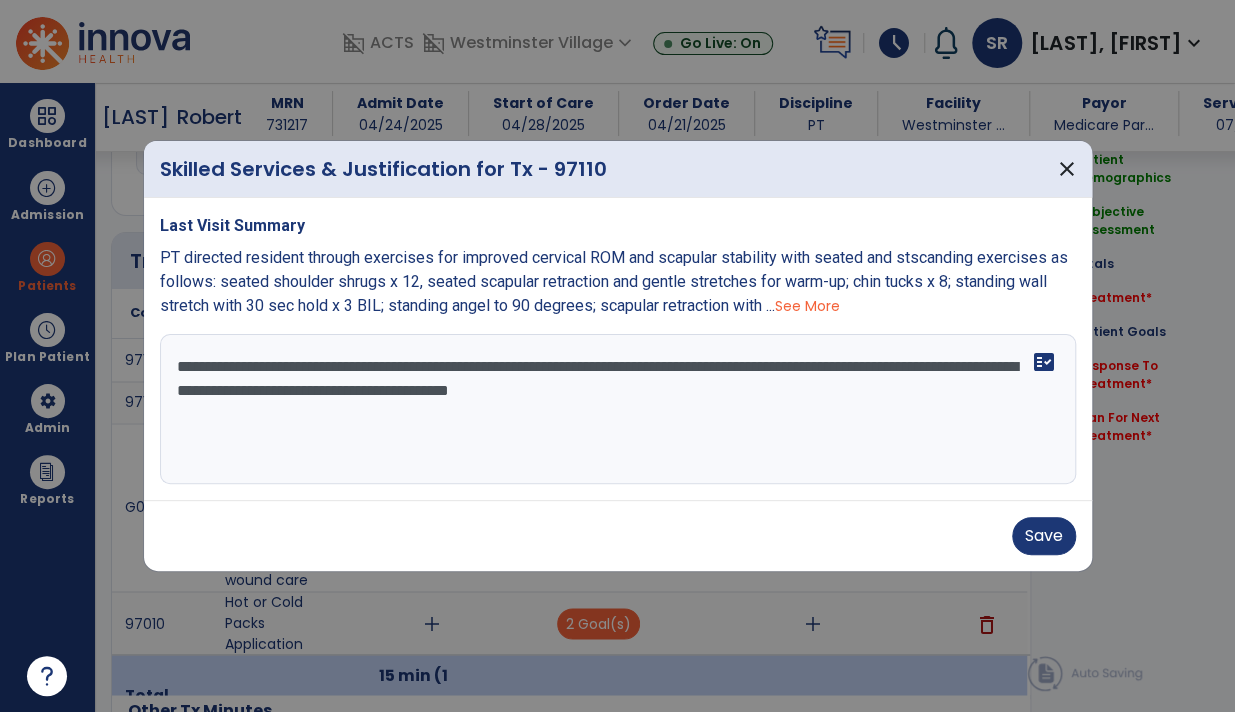 click on "**********" at bounding box center (618, 409) 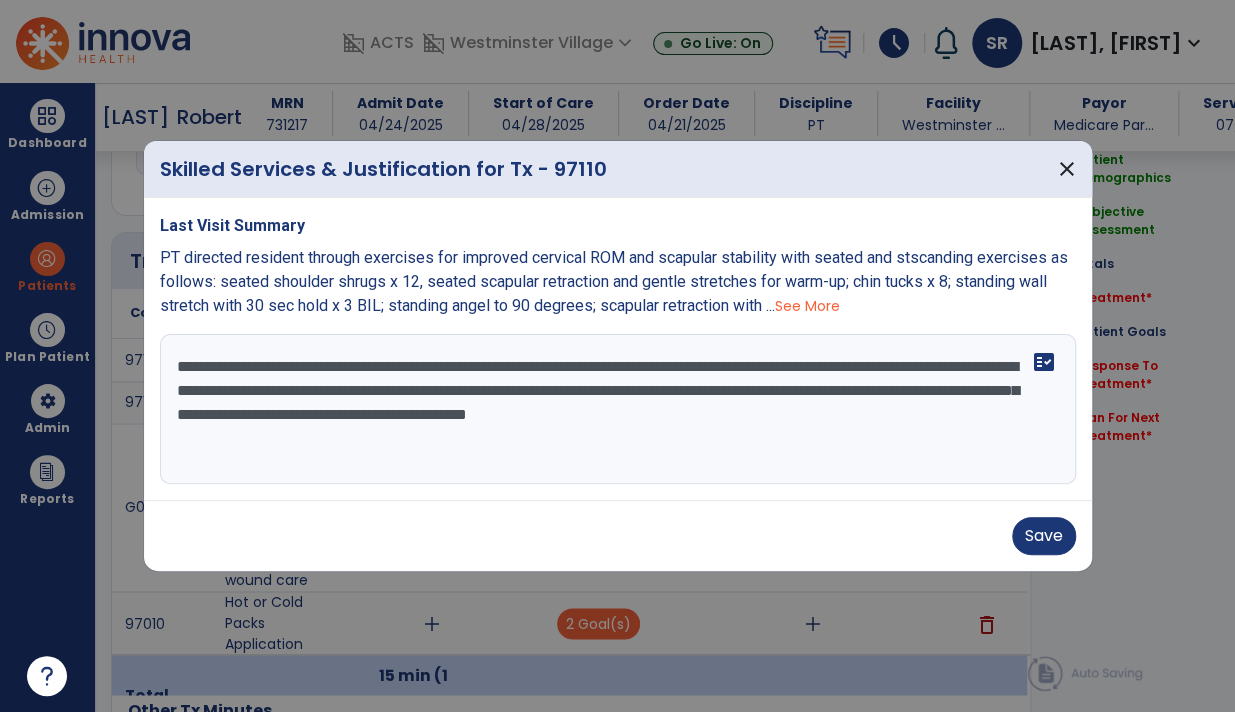 click on "See More" at bounding box center [807, 306] 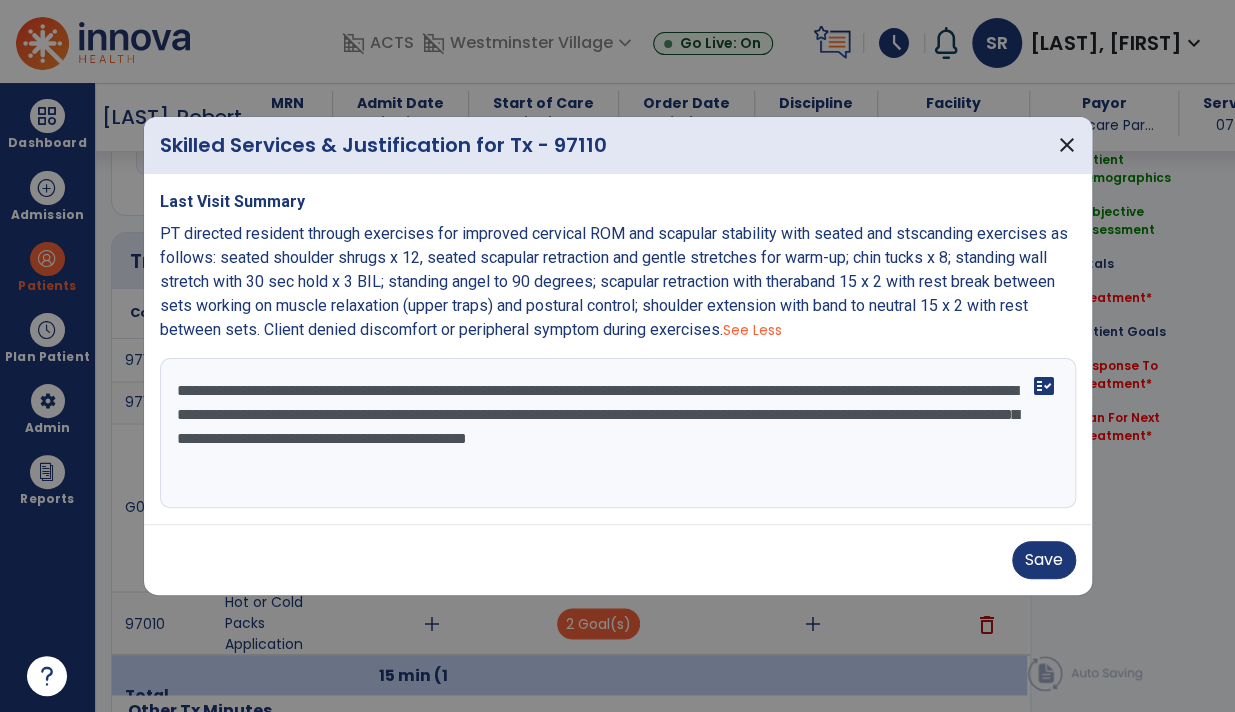 click on "**********" at bounding box center (618, 433) 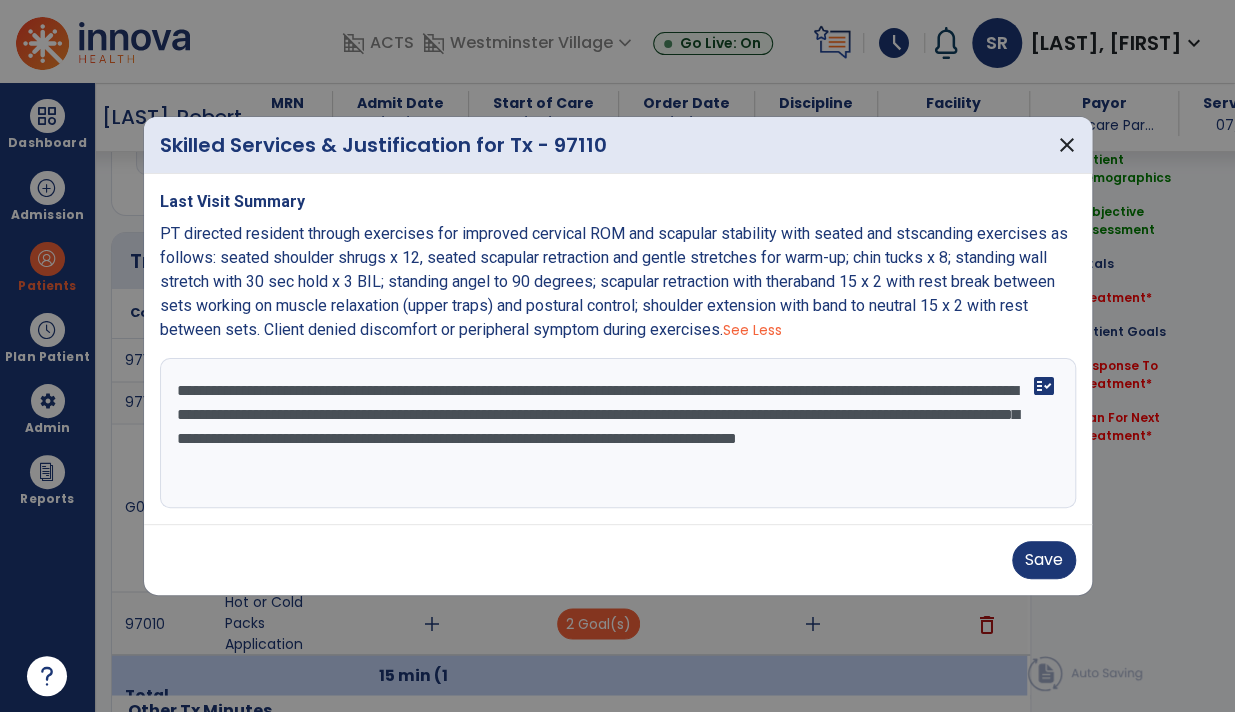 click on "**********" at bounding box center [618, 433] 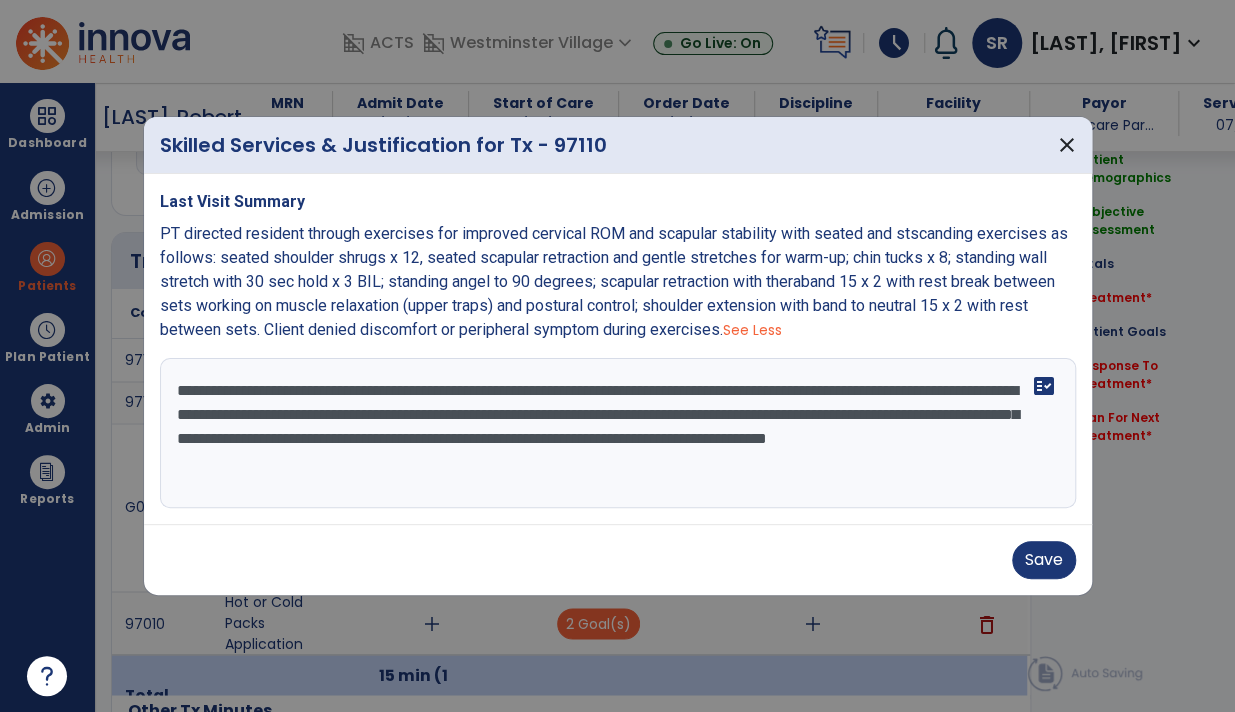 click on "**********" at bounding box center [618, 433] 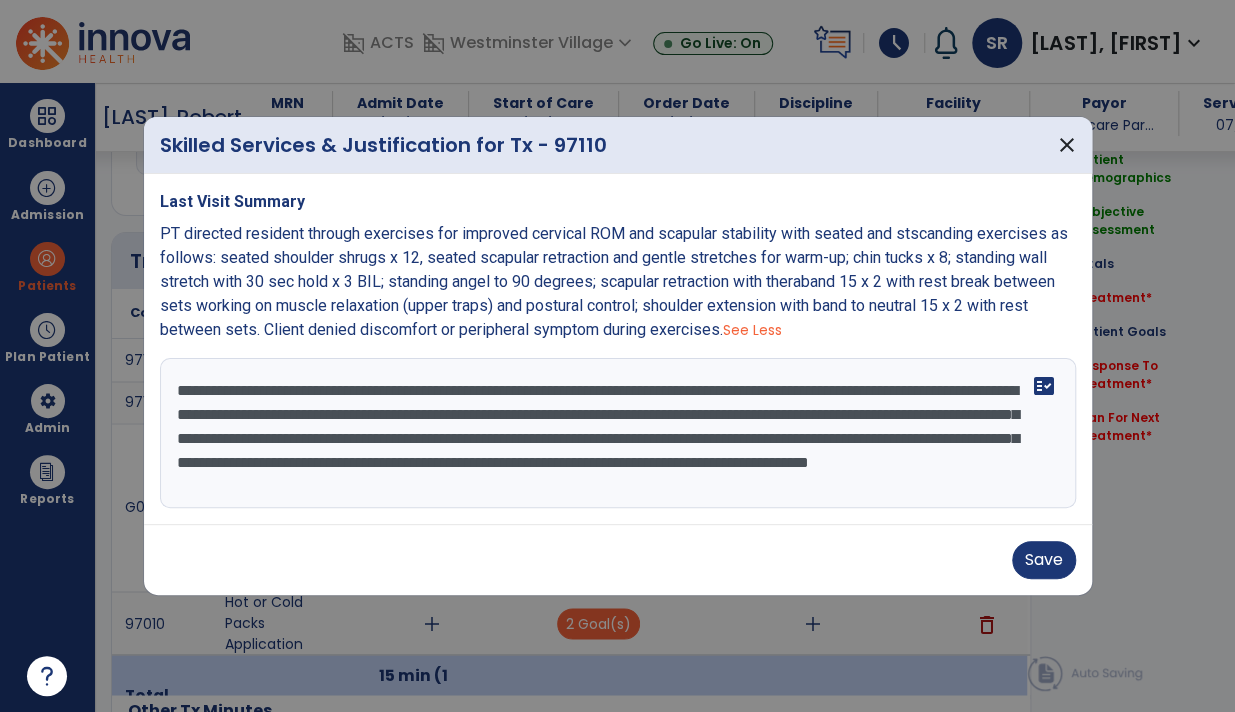 scroll, scrollTop: 15, scrollLeft: 0, axis: vertical 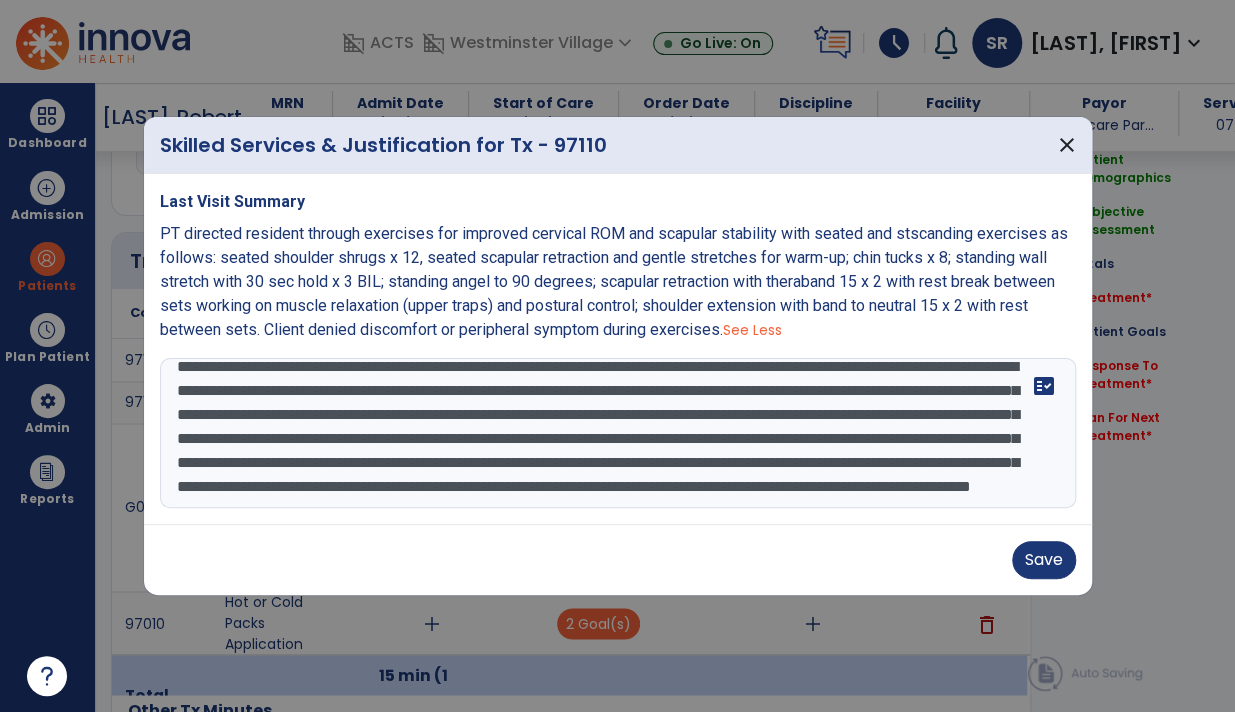 click on "**********" at bounding box center (618, 433) 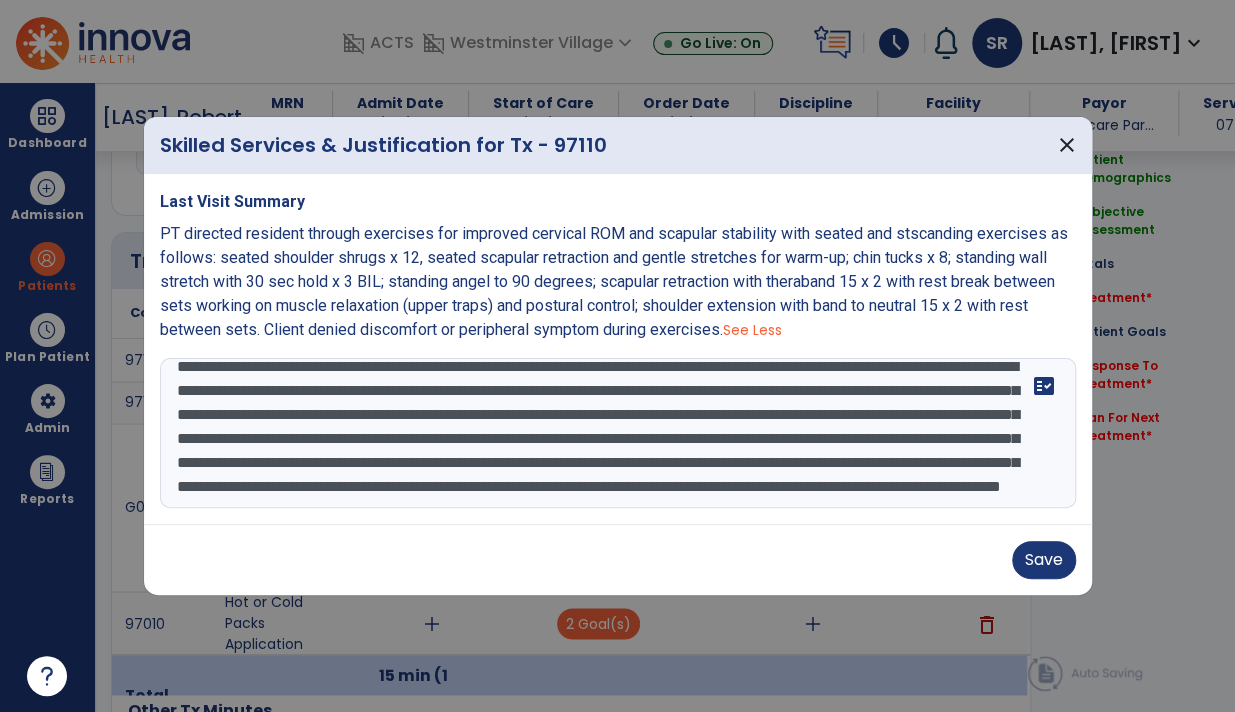 scroll, scrollTop: 87, scrollLeft: 0, axis: vertical 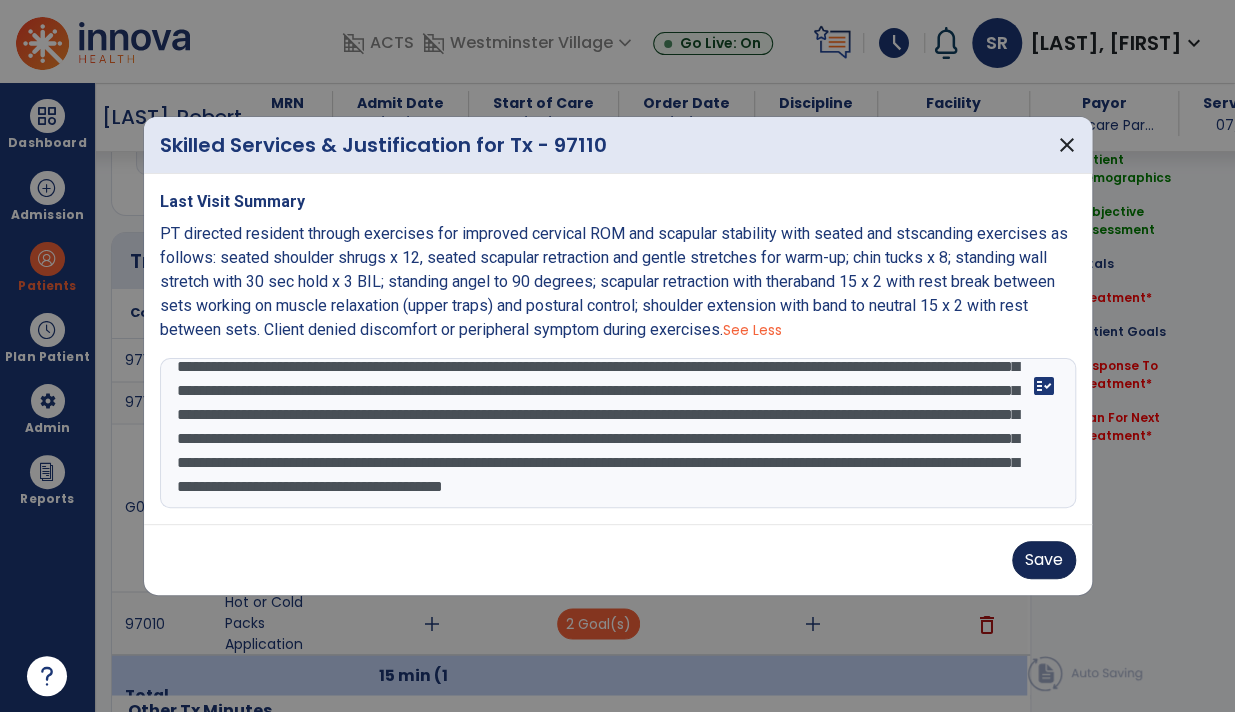 type on "**********" 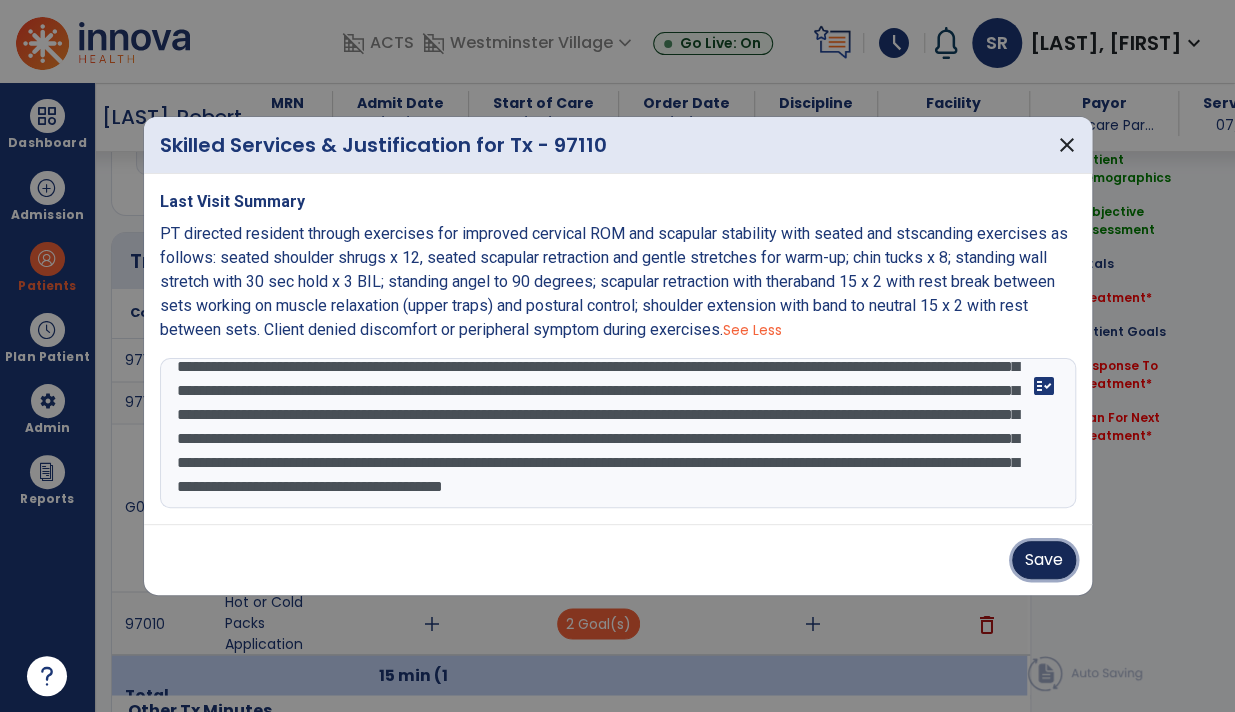 click on "Save" at bounding box center [1044, 560] 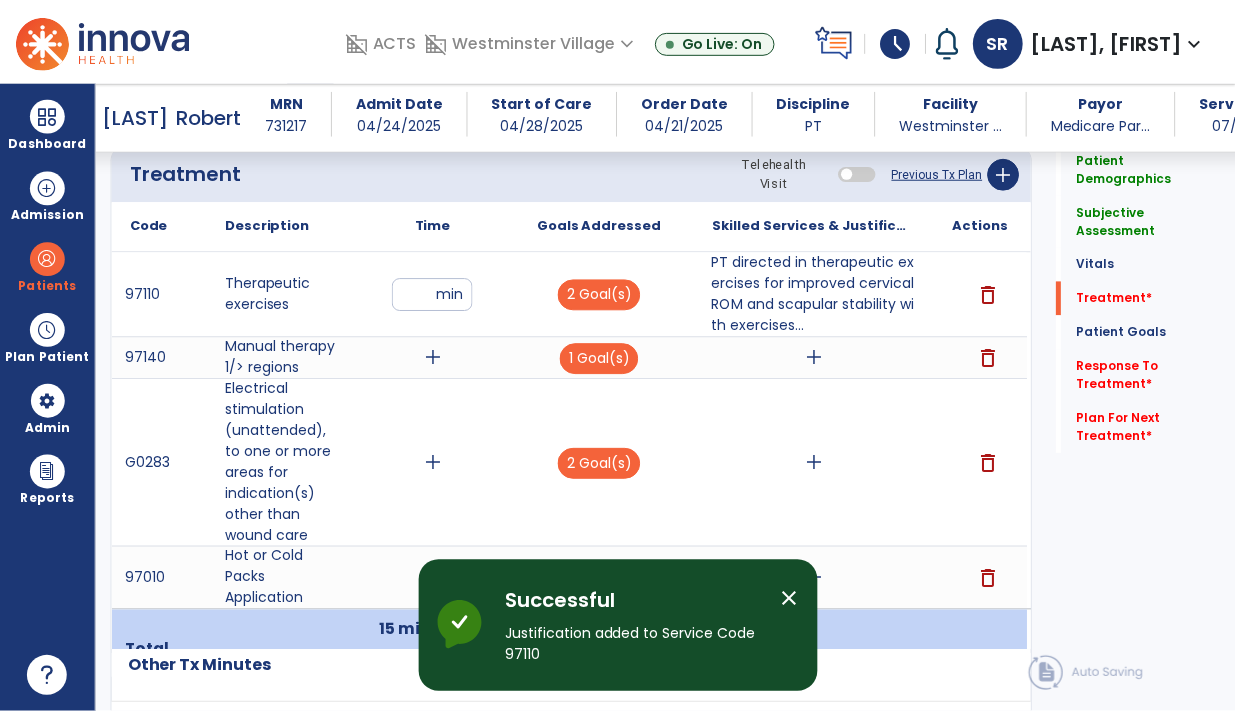 scroll, scrollTop: 1215, scrollLeft: 0, axis: vertical 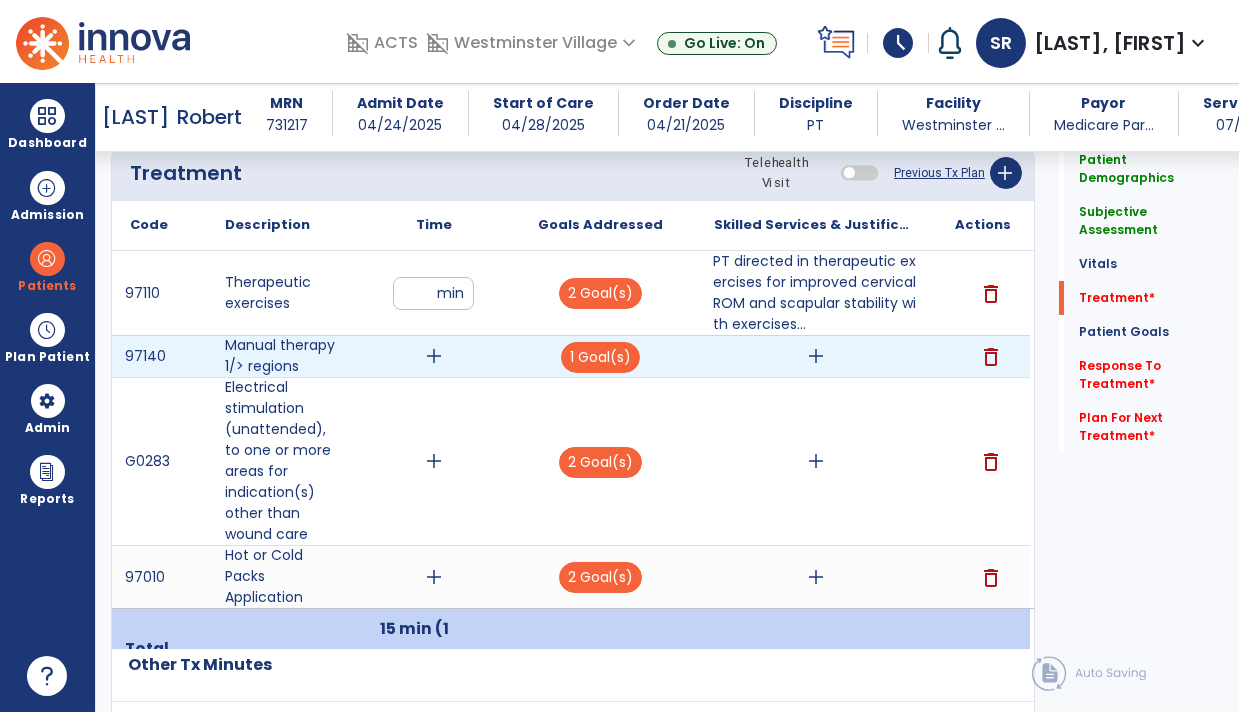 click on "add" at bounding box center (816, 356) 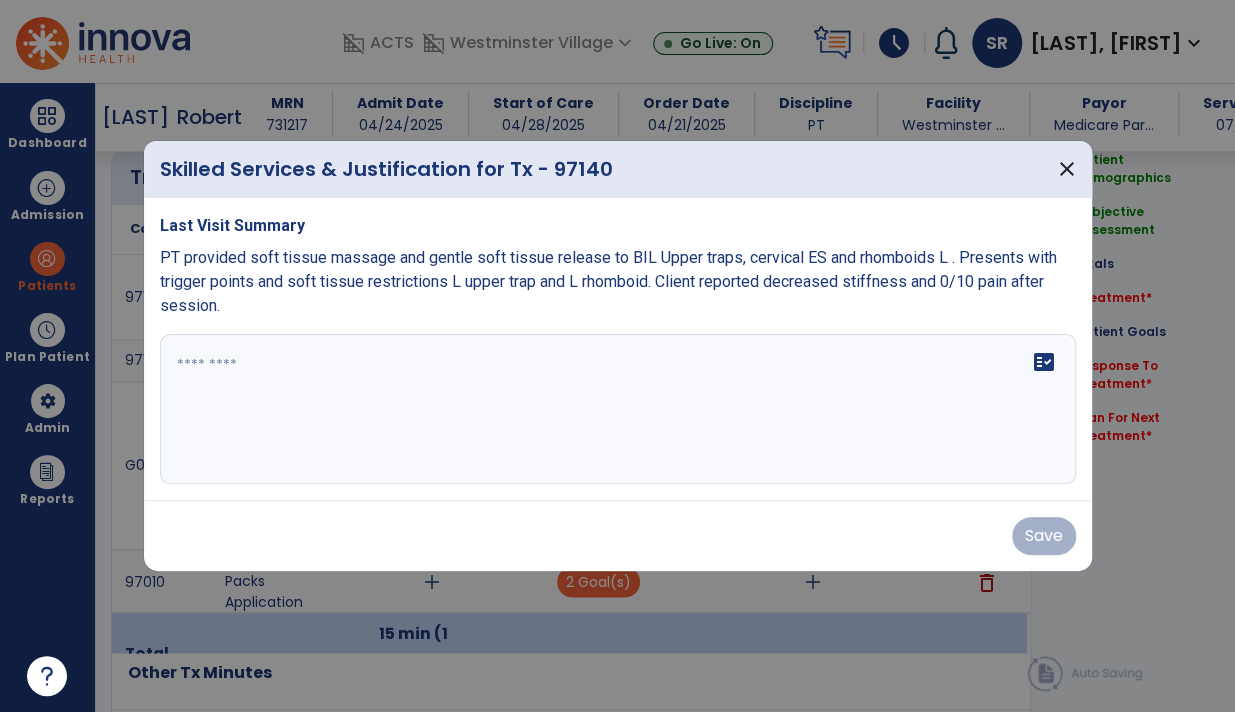 scroll, scrollTop: 1215, scrollLeft: 0, axis: vertical 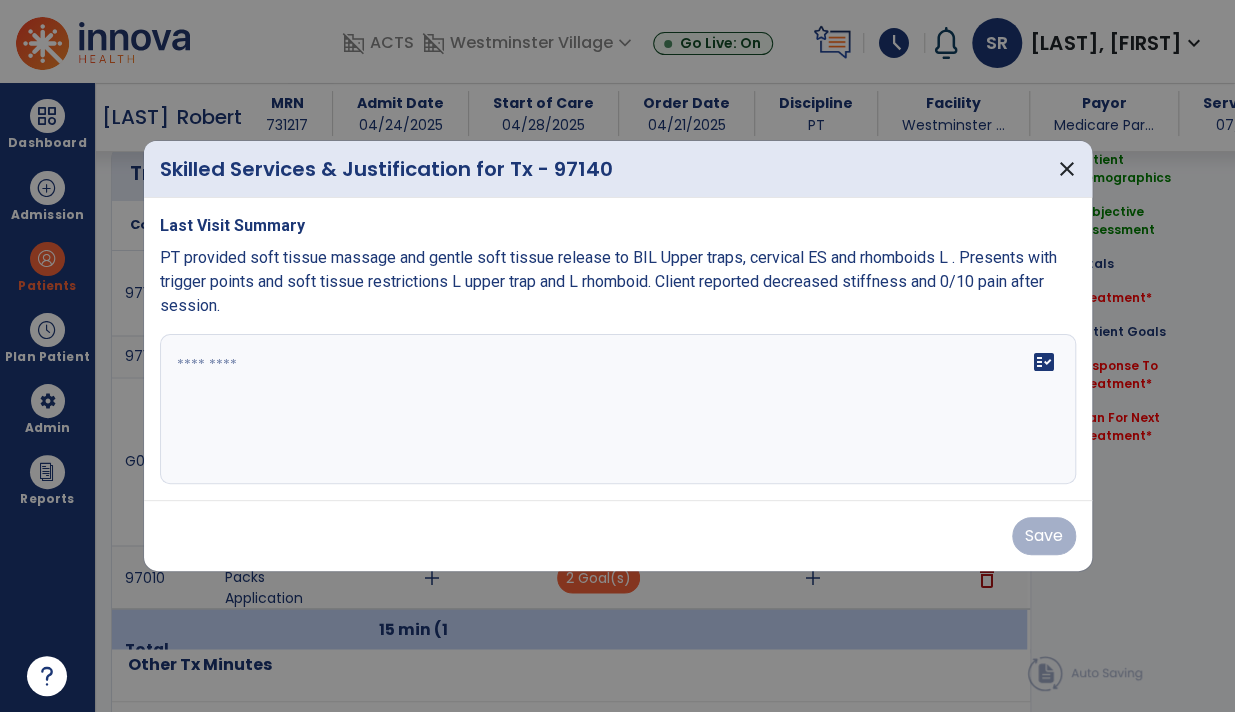 click on "fact_check" at bounding box center (618, 409) 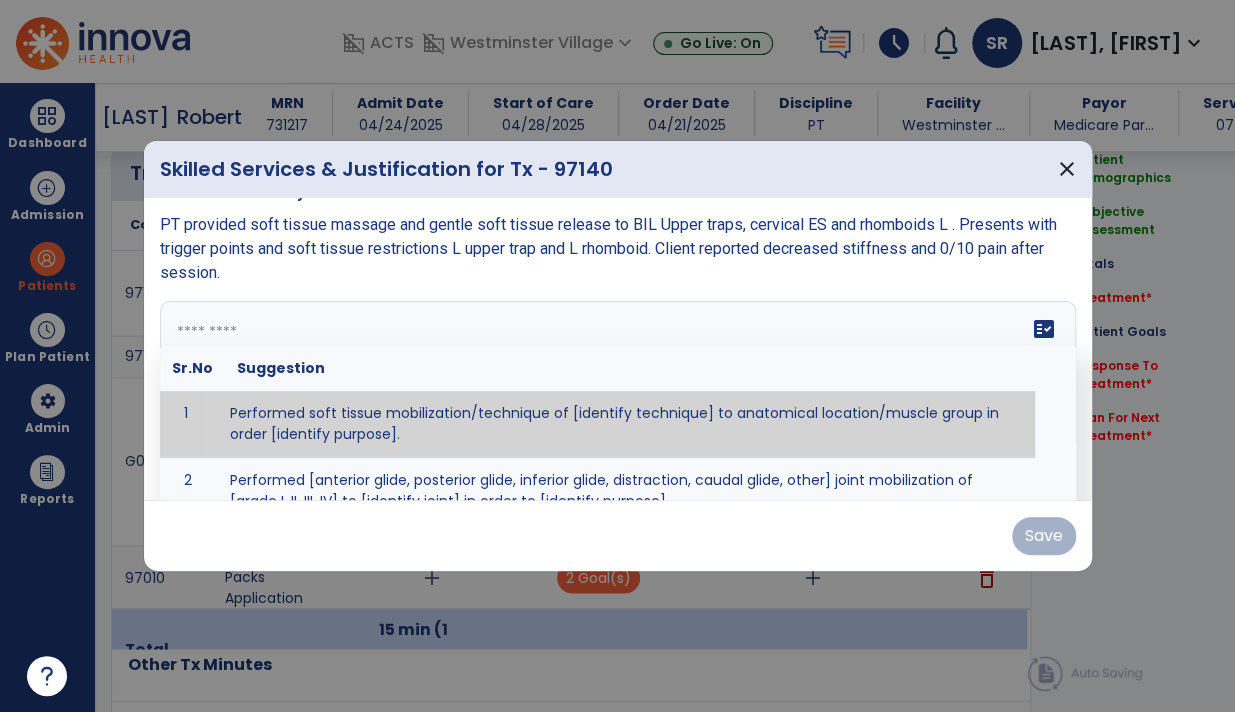 scroll, scrollTop: 32, scrollLeft: 0, axis: vertical 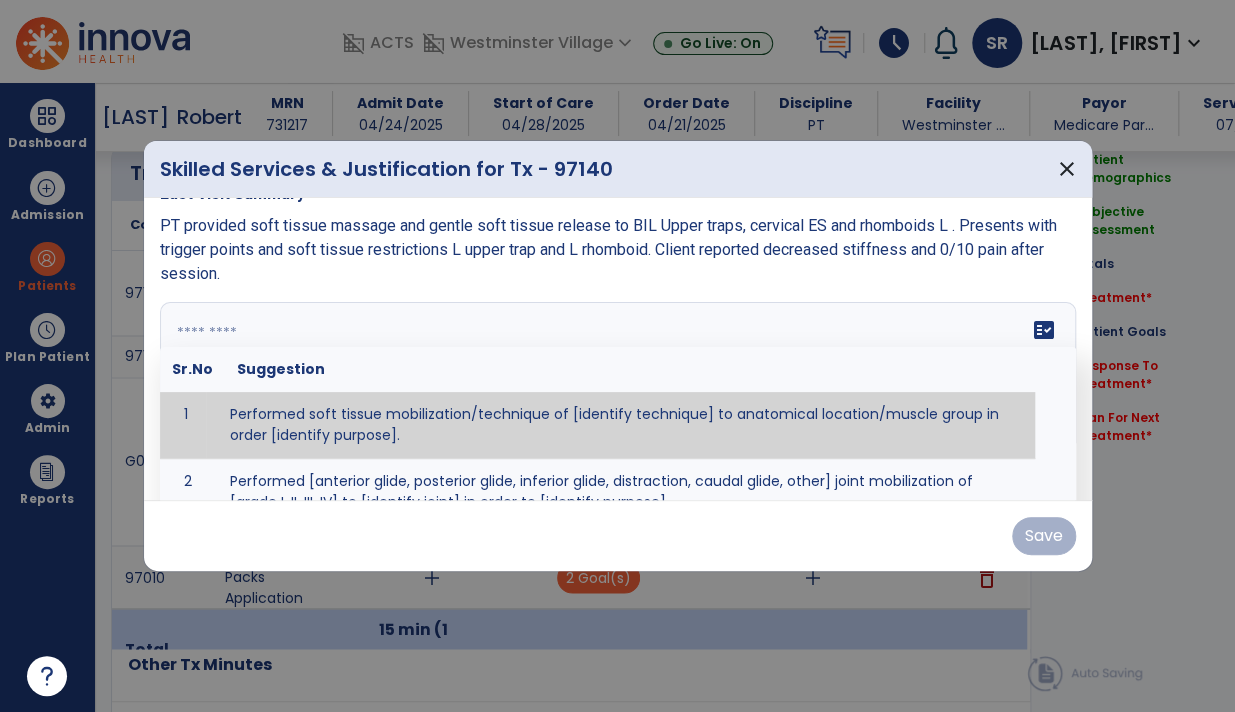 click at bounding box center (616, 377) 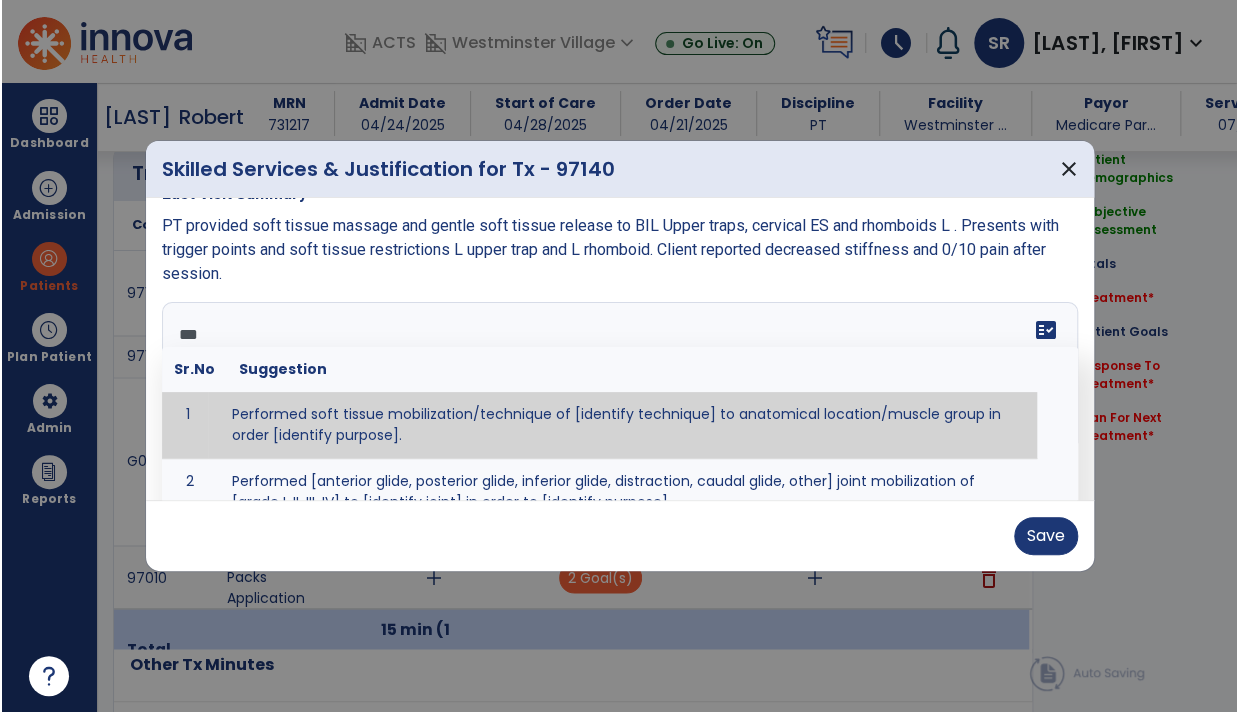 scroll, scrollTop: 0, scrollLeft: 0, axis: both 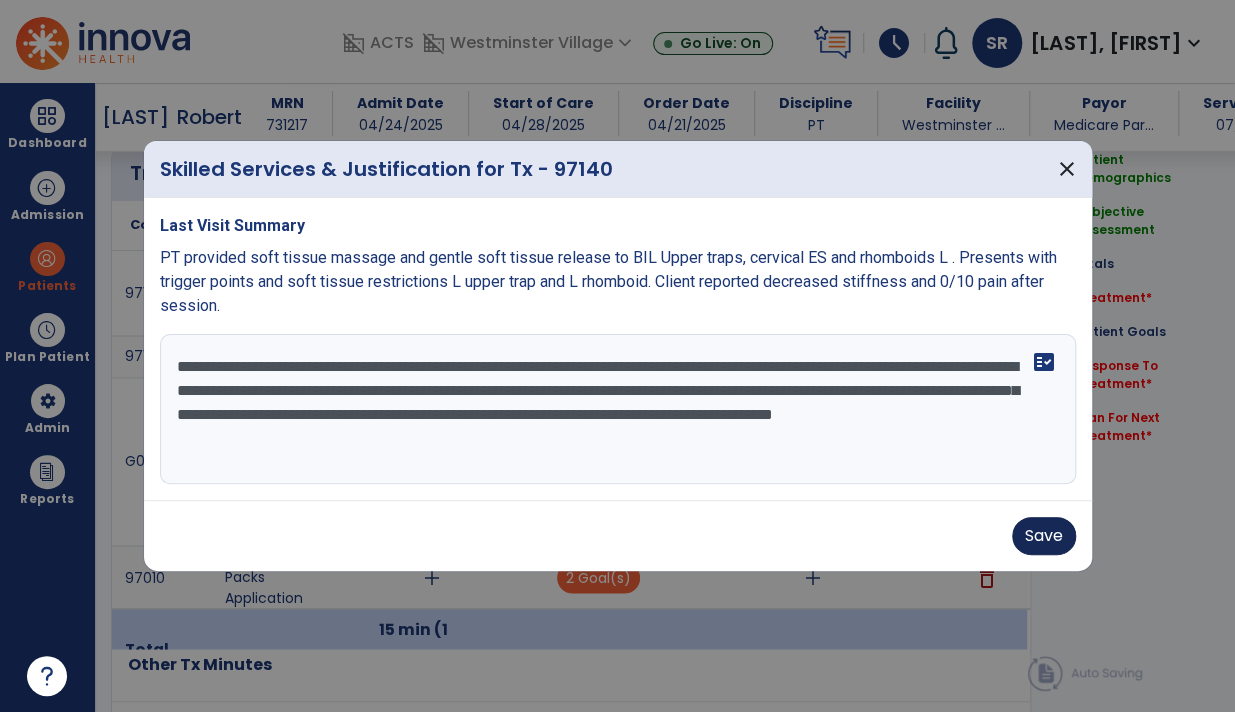 type on "**********" 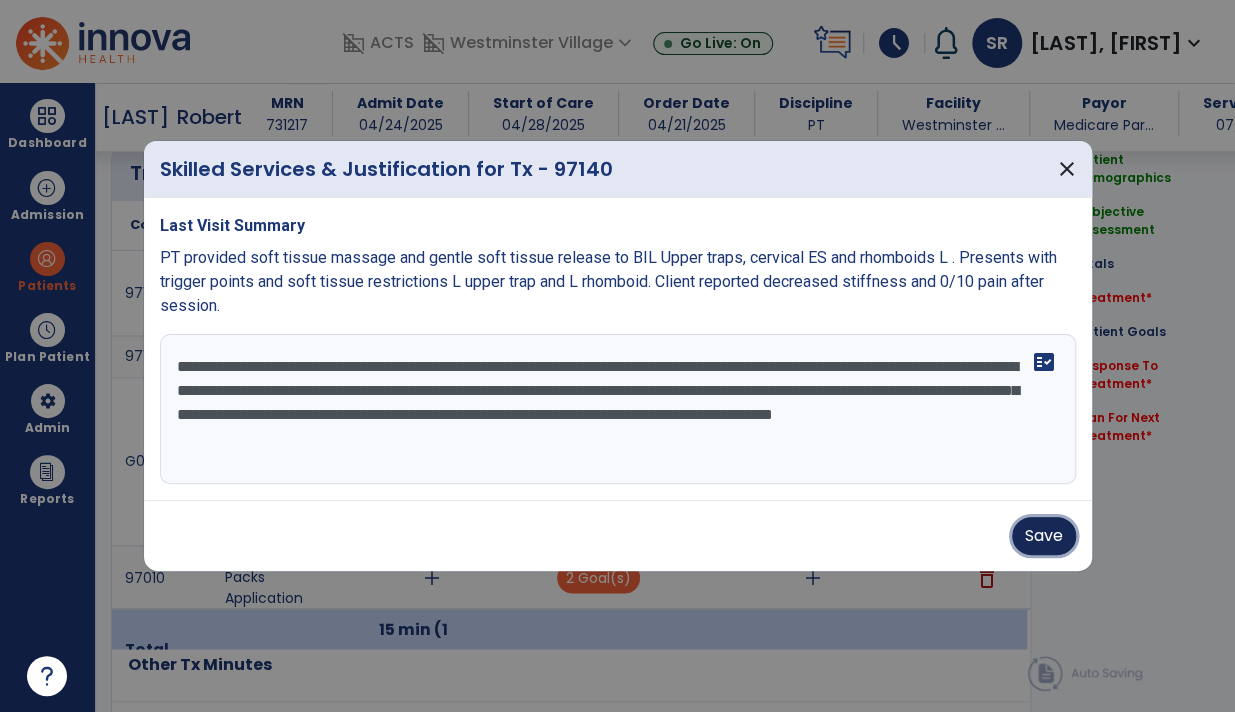 click on "Save" at bounding box center (1044, 536) 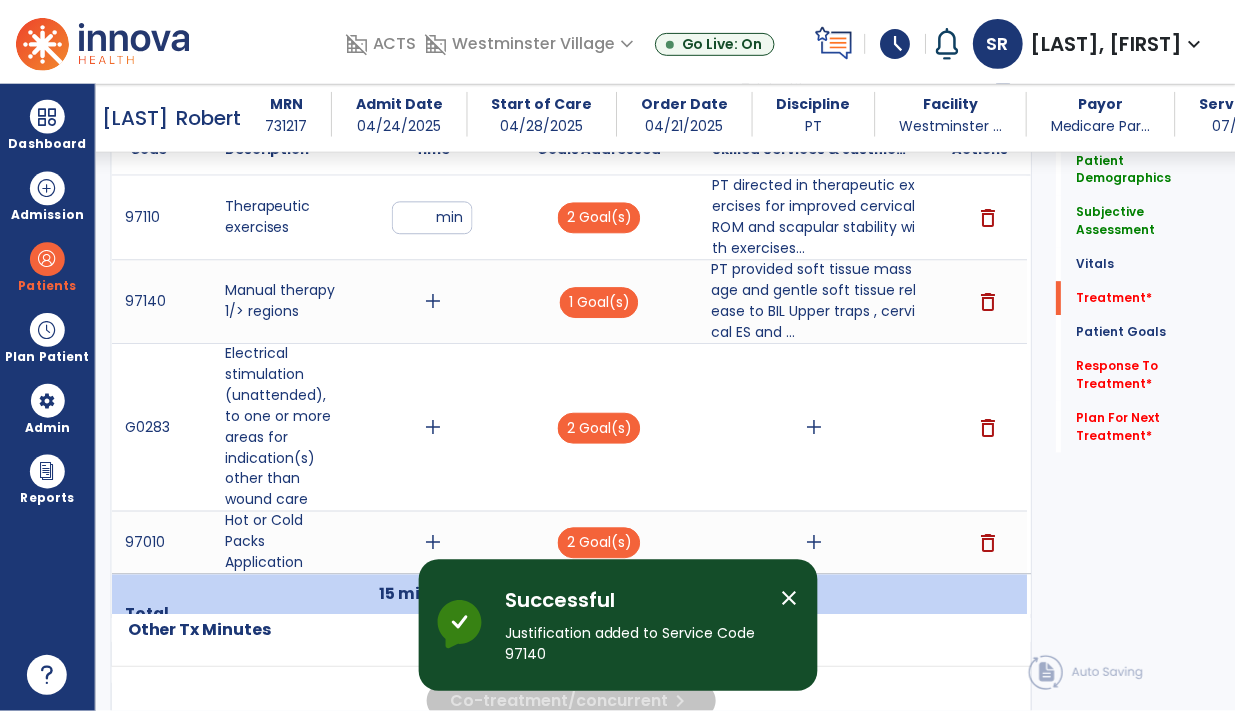 scroll, scrollTop: 1303, scrollLeft: 0, axis: vertical 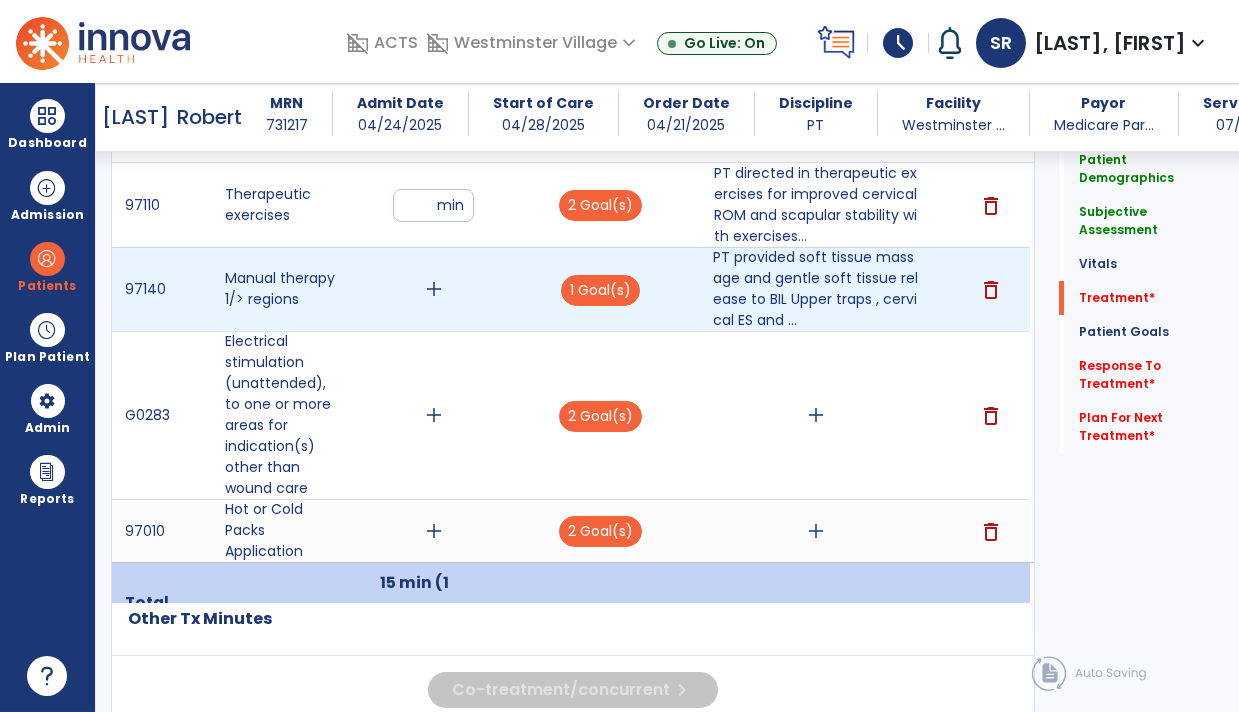click on "add" at bounding box center [434, 289] 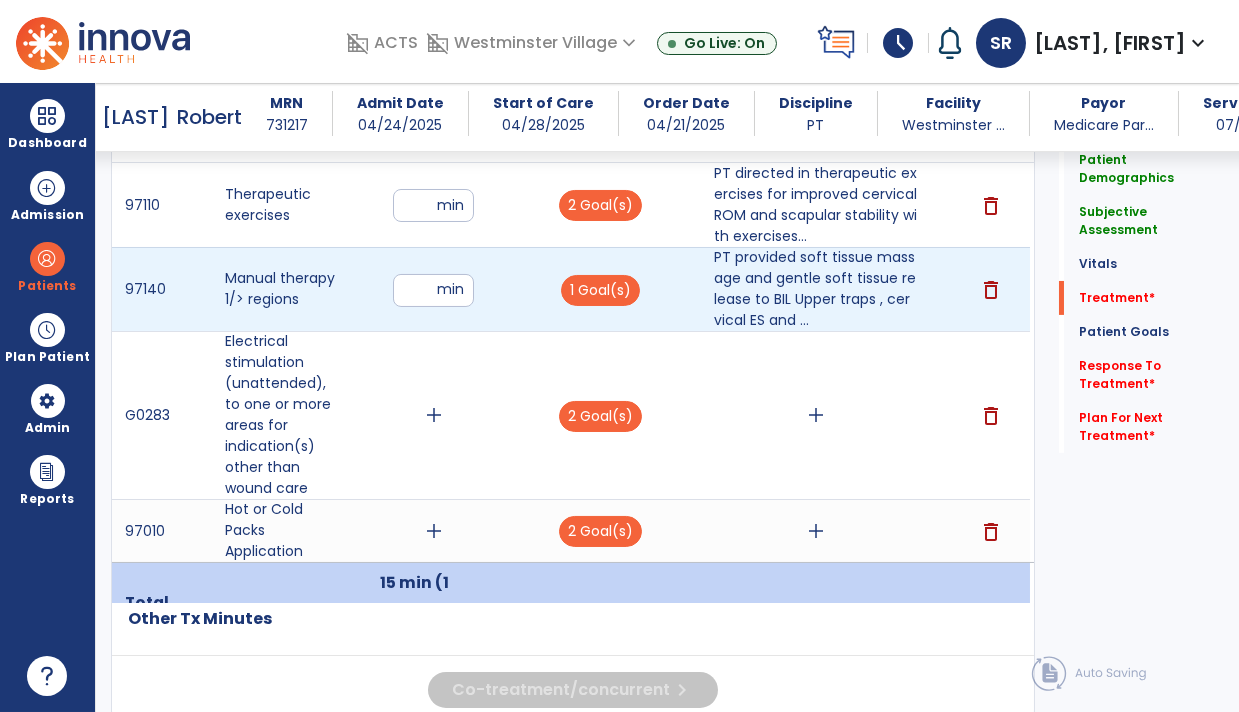 type on "*" 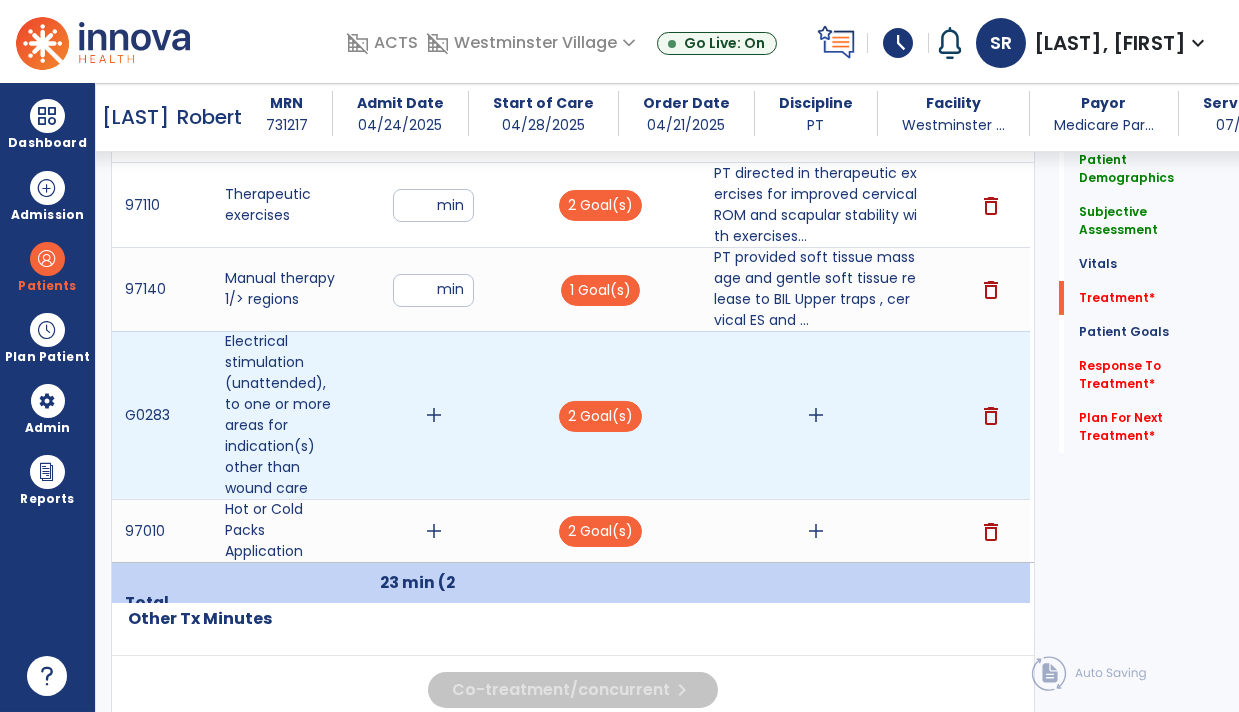 click on "add" at bounding box center [434, 415] 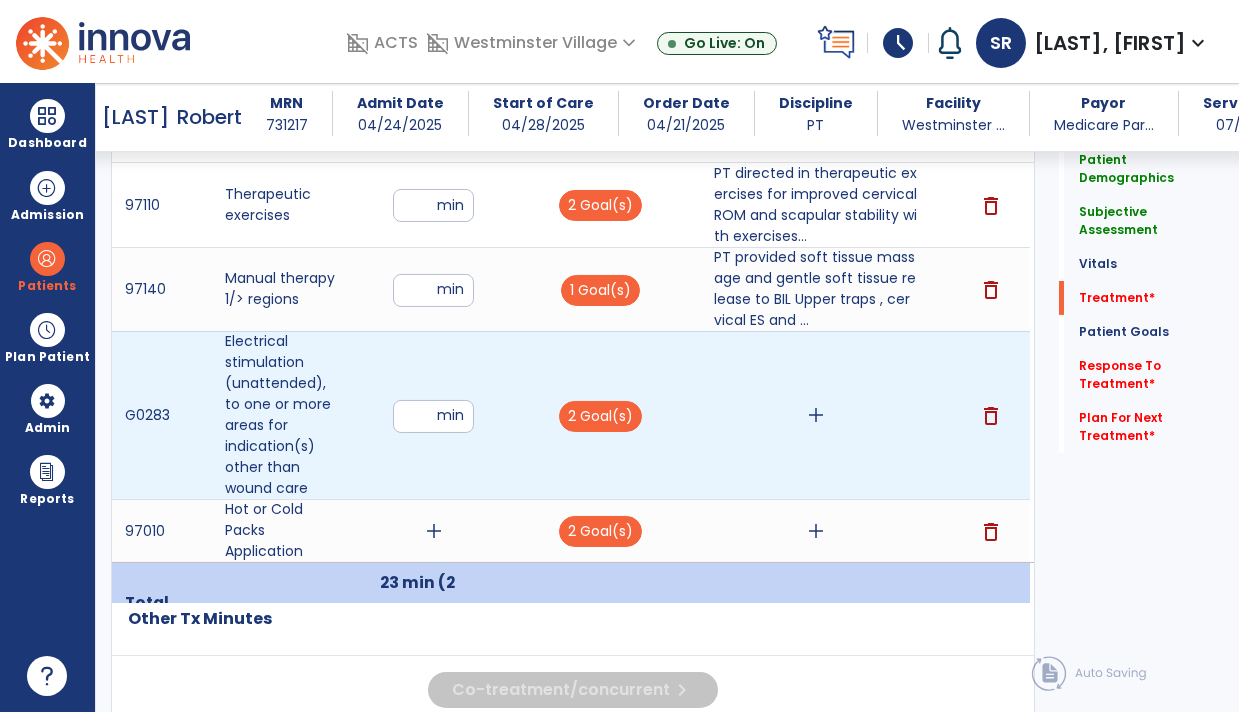 type on "**" 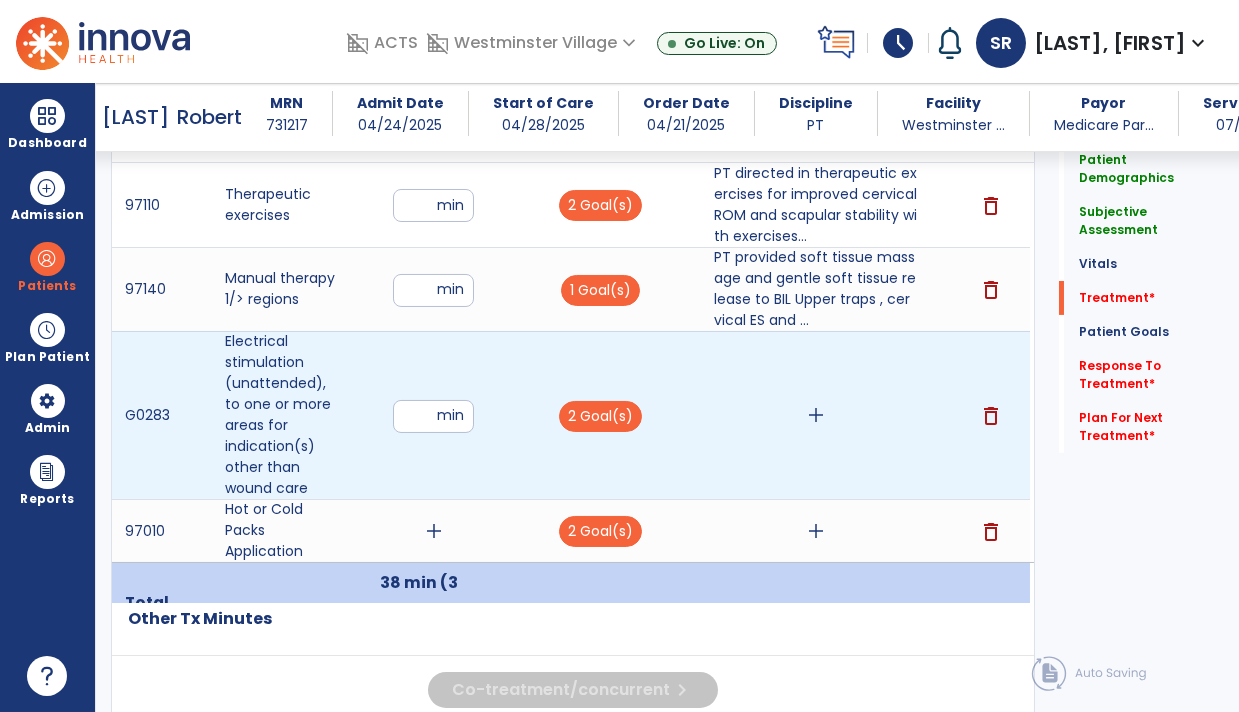 click on "add" at bounding box center [816, 415] 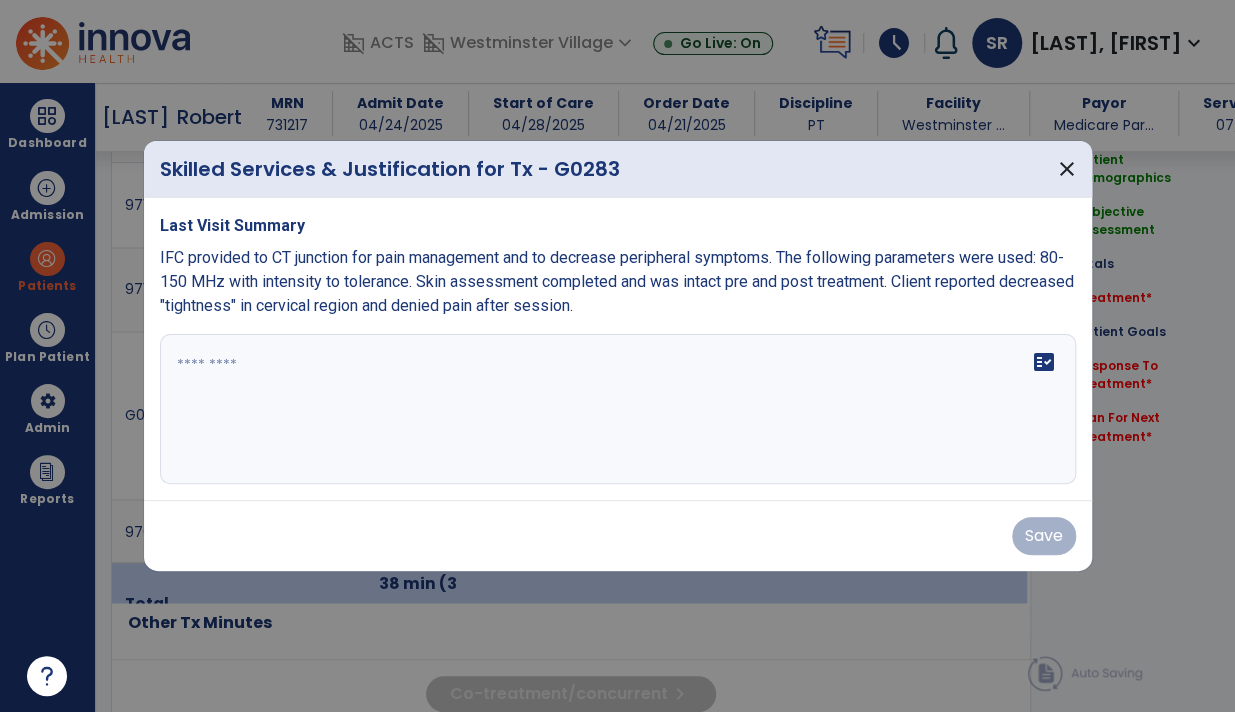 scroll, scrollTop: 1303, scrollLeft: 0, axis: vertical 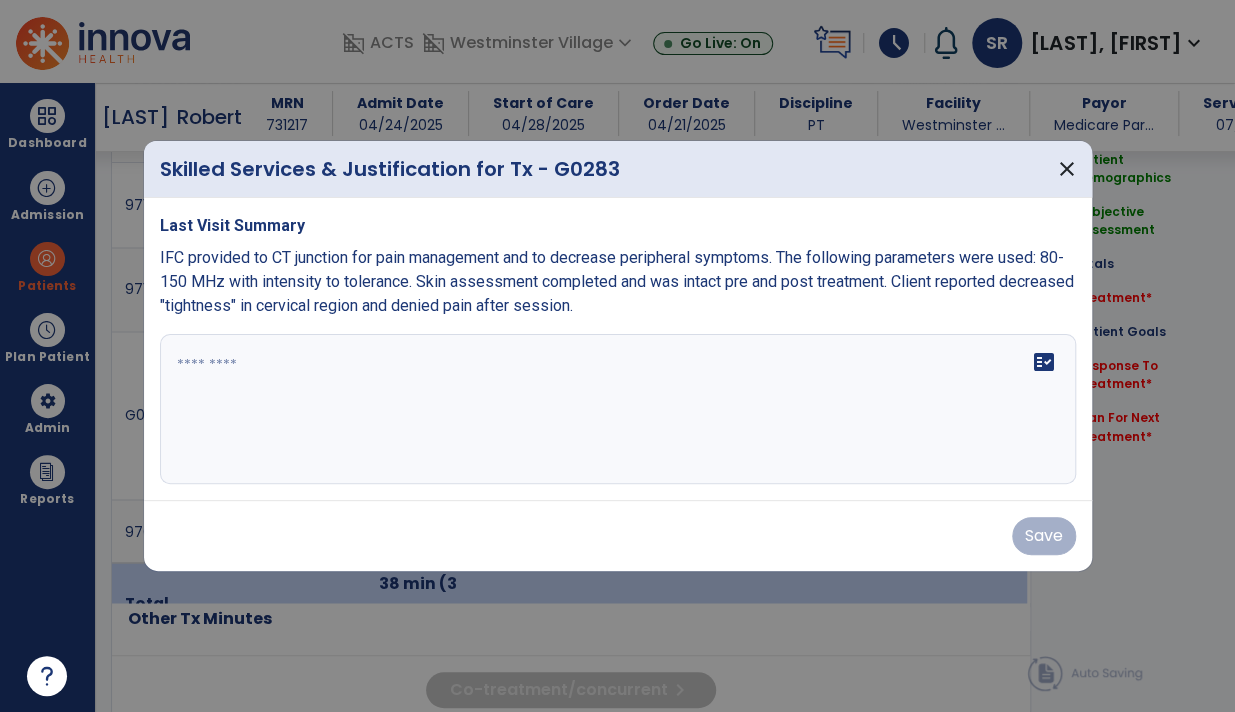 click on "fact_check" at bounding box center (618, 409) 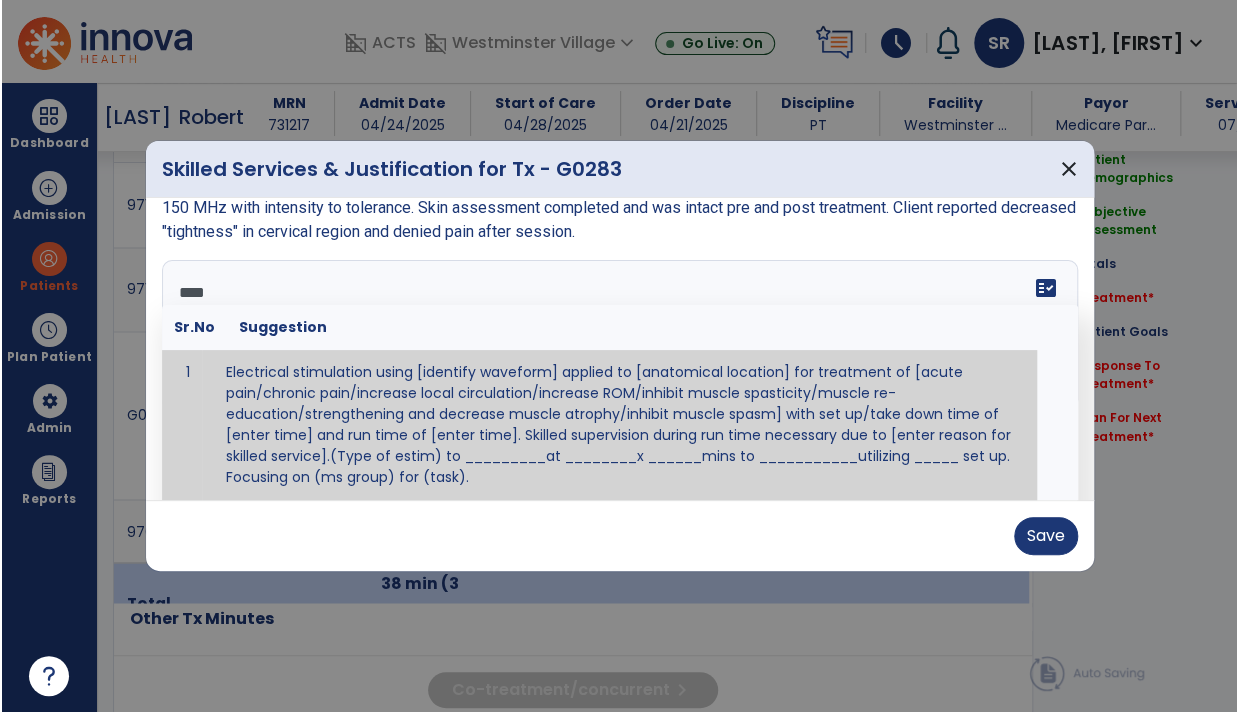 scroll, scrollTop: 0, scrollLeft: 0, axis: both 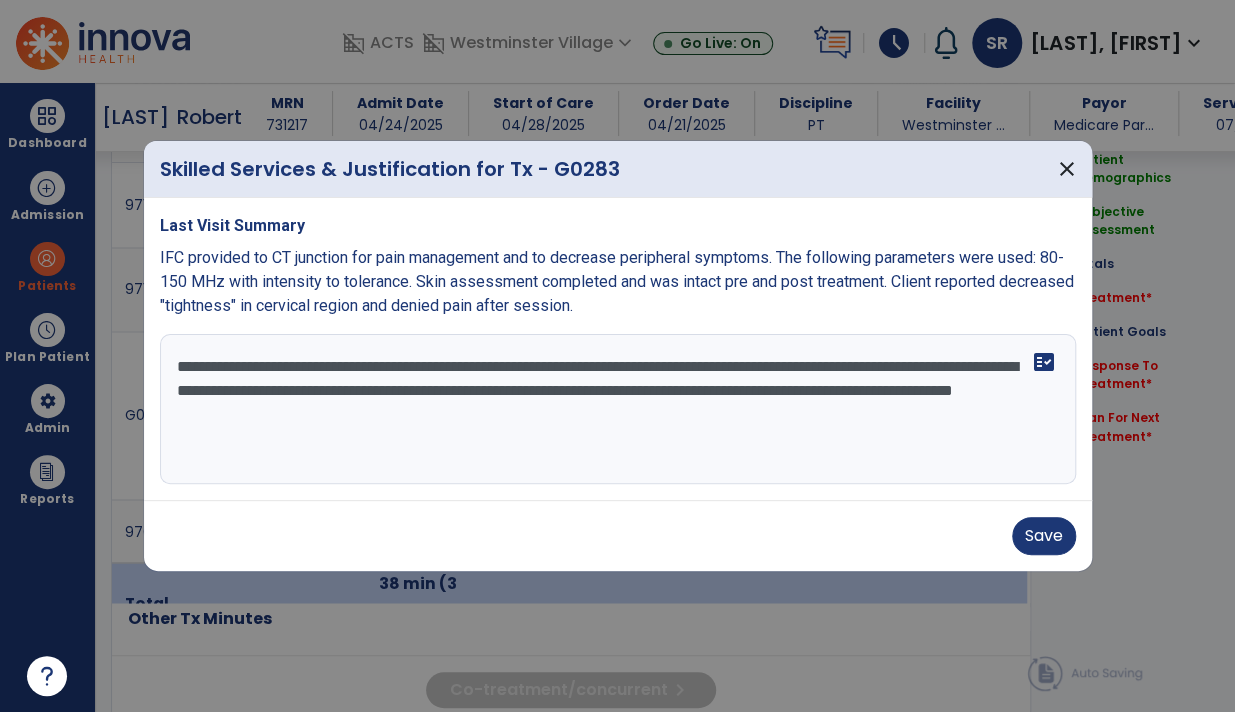 click on "**********" at bounding box center (618, 409) 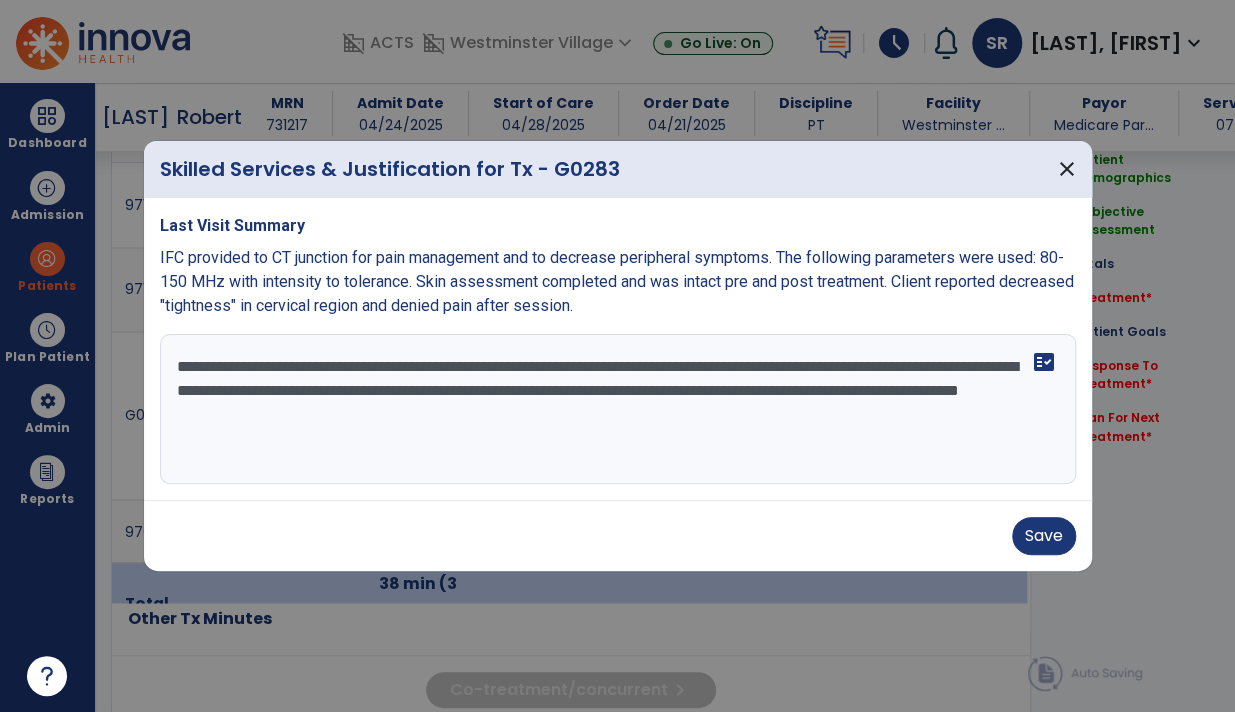 click on "**********" at bounding box center (618, 409) 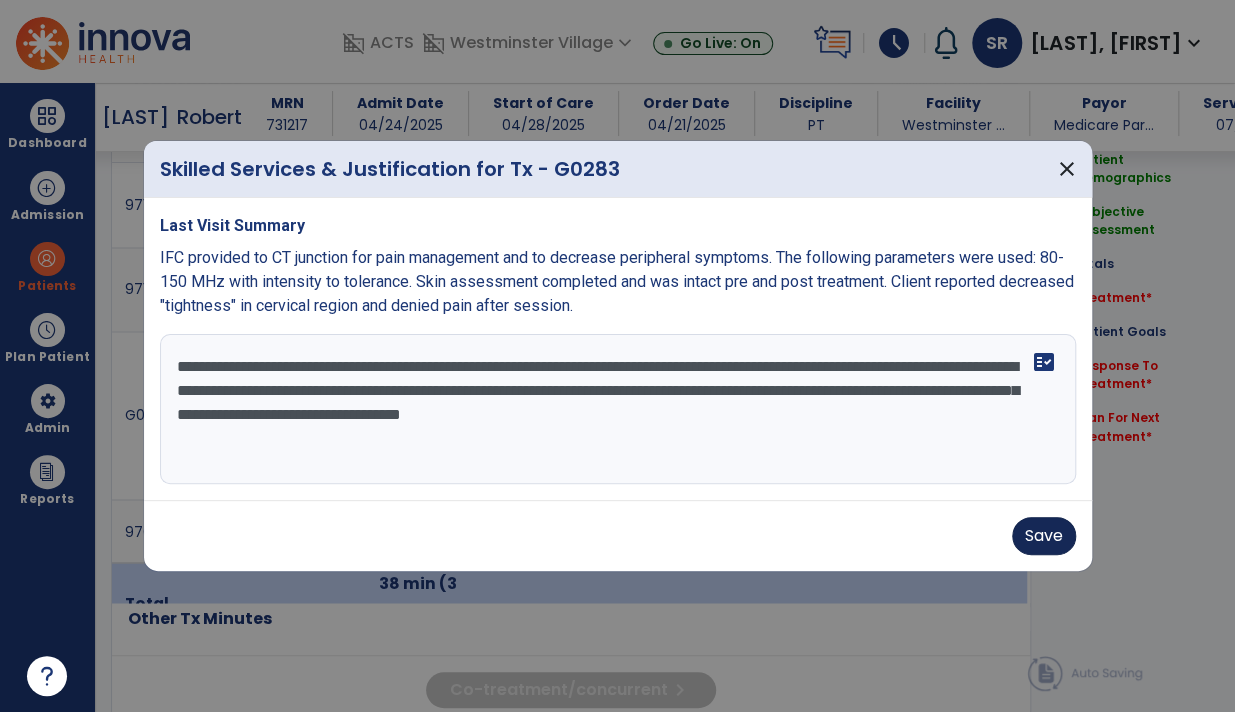 type on "**********" 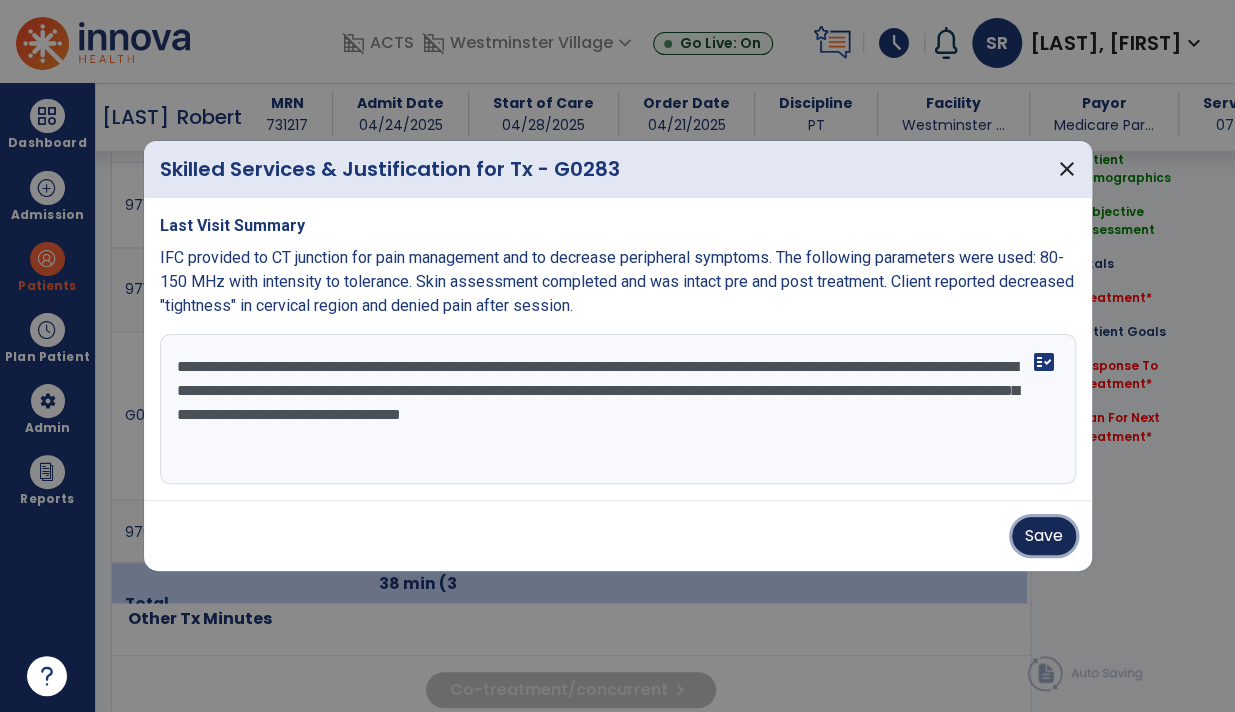 click on "Save" at bounding box center [1044, 536] 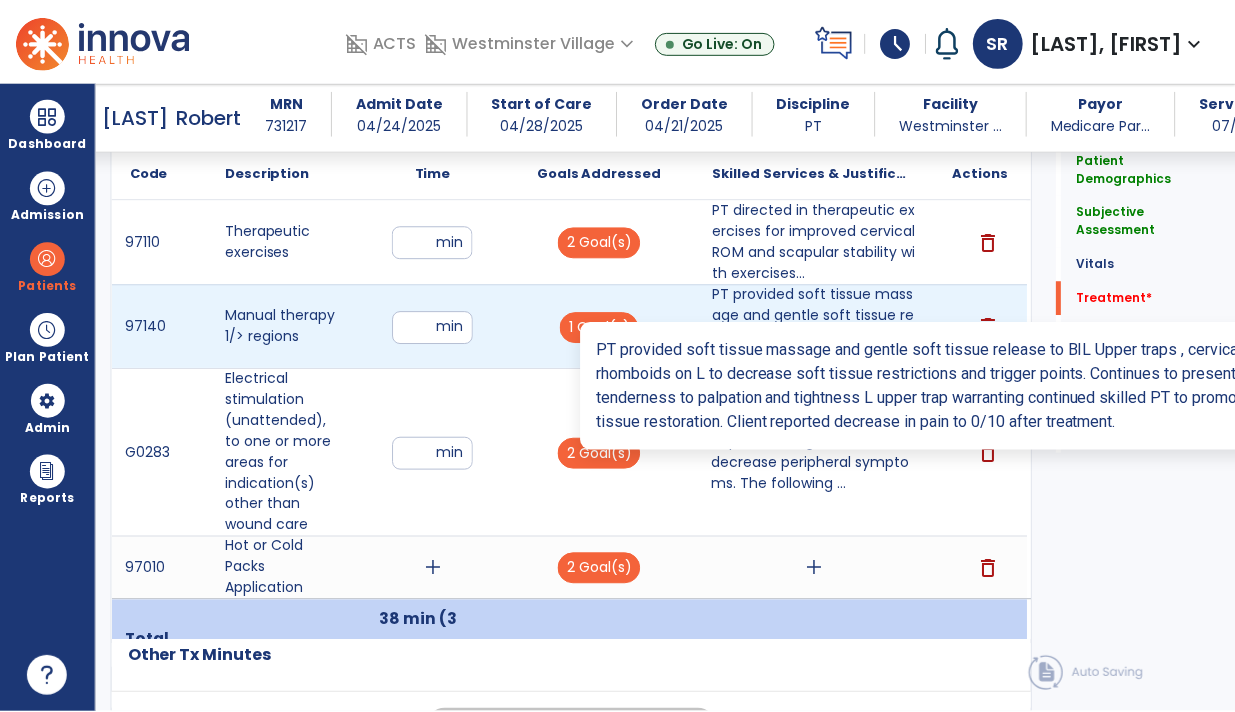 scroll, scrollTop: 1266, scrollLeft: 0, axis: vertical 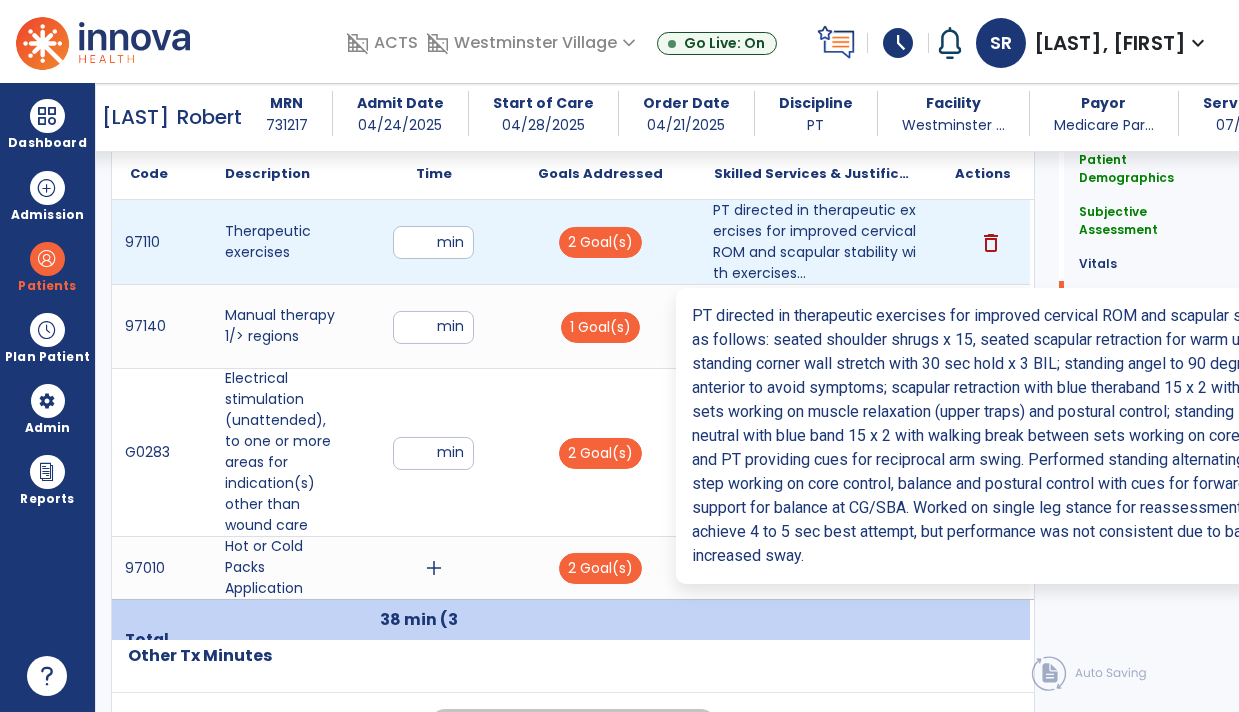 click on "PT directed in therapeutic exercises for improved cervical ROM and scapular stability with exercises..." at bounding box center [815, 242] 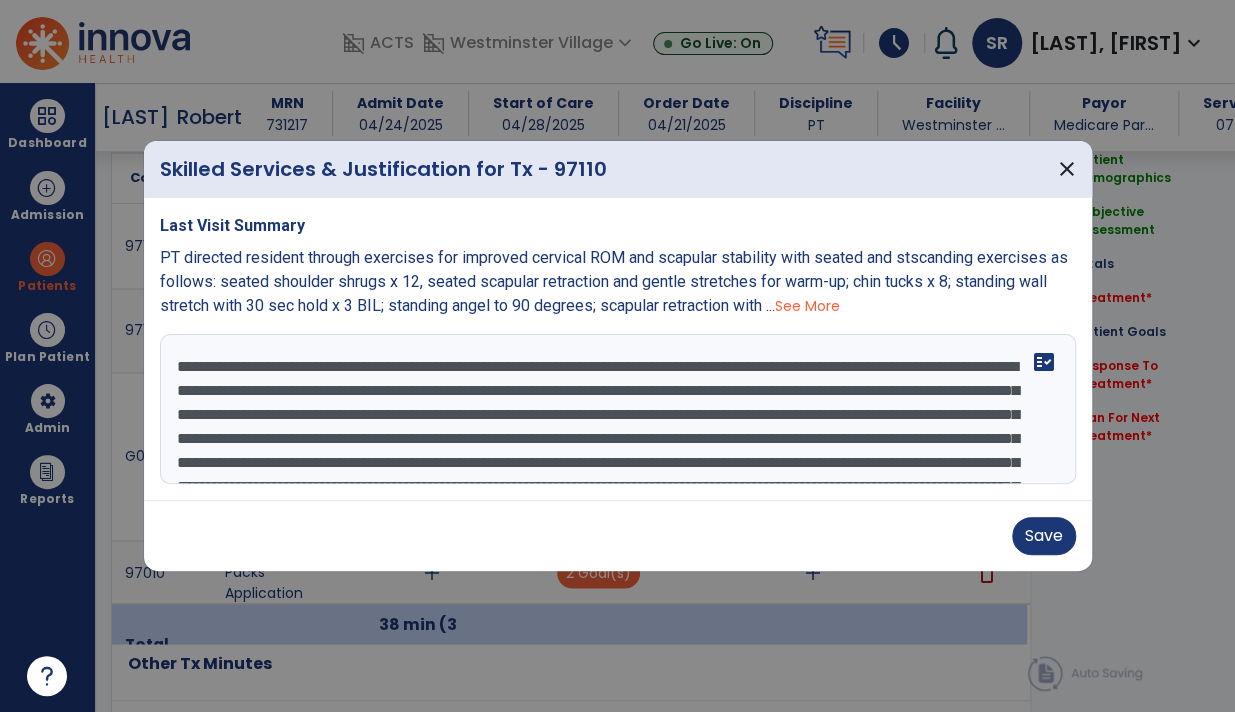 scroll, scrollTop: 1266, scrollLeft: 0, axis: vertical 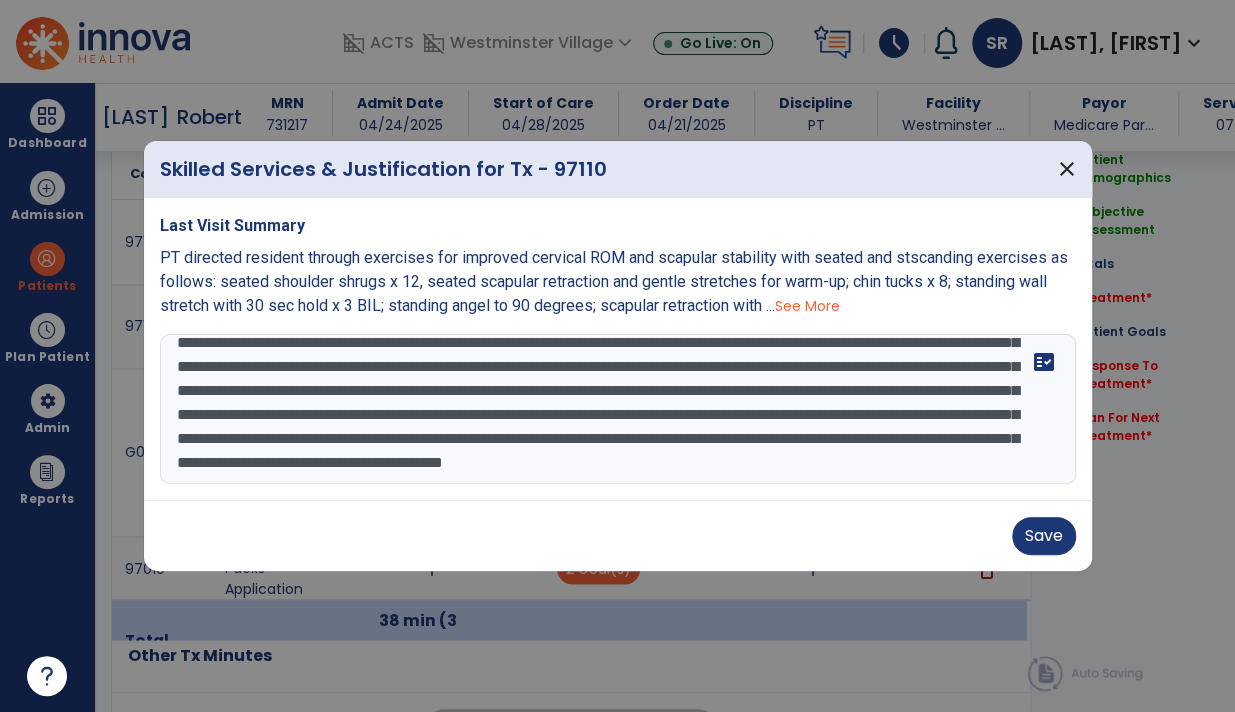 click on "**********" at bounding box center (618, 409) 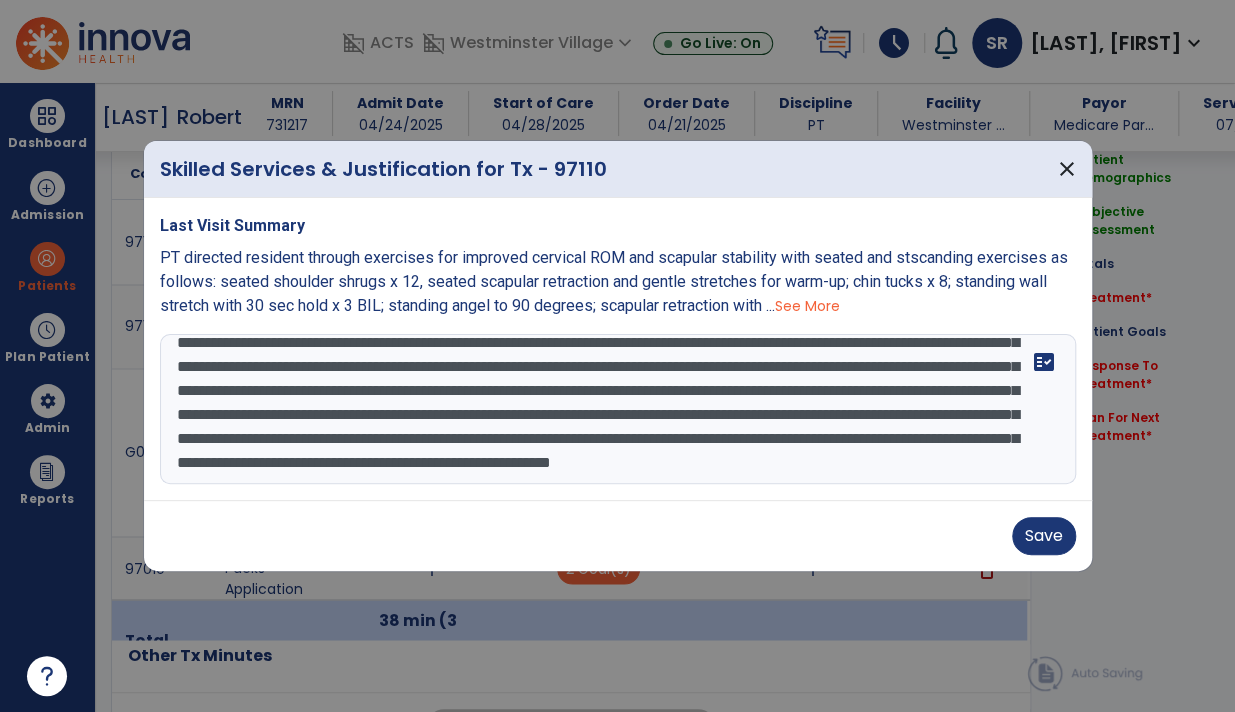 scroll, scrollTop: 135, scrollLeft: 0, axis: vertical 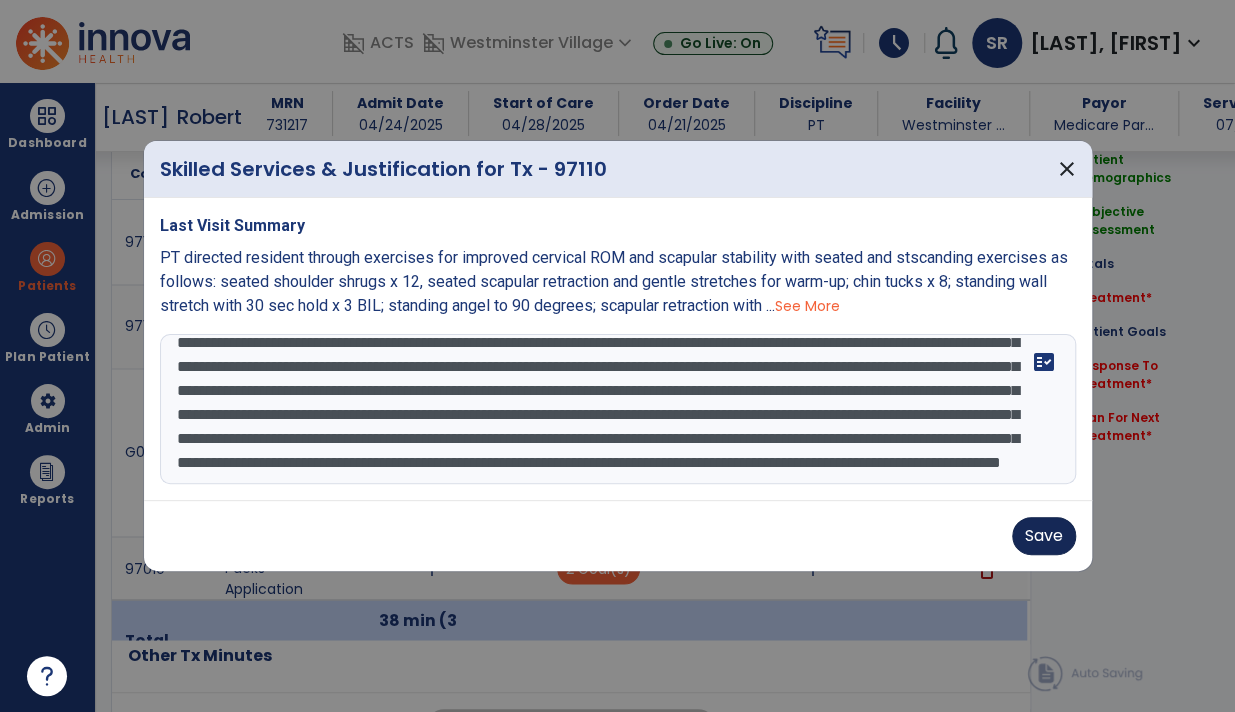type on "**********" 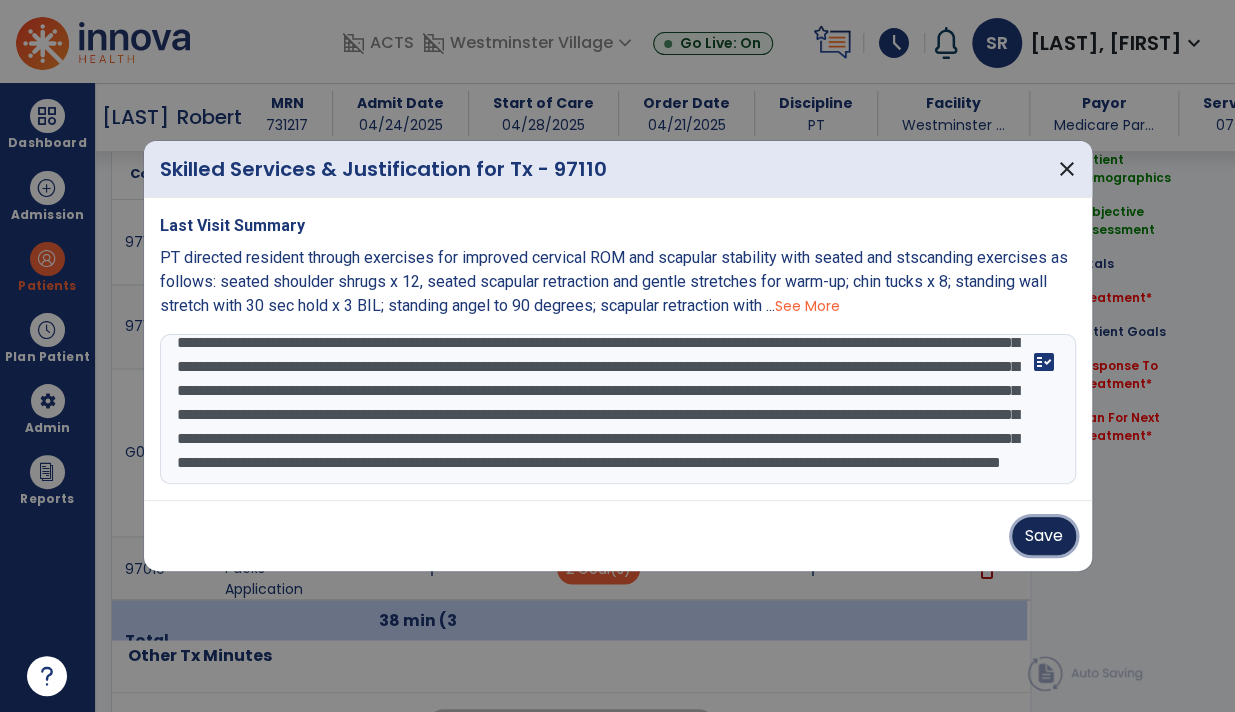 click on "Save" at bounding box center [1044, 536] 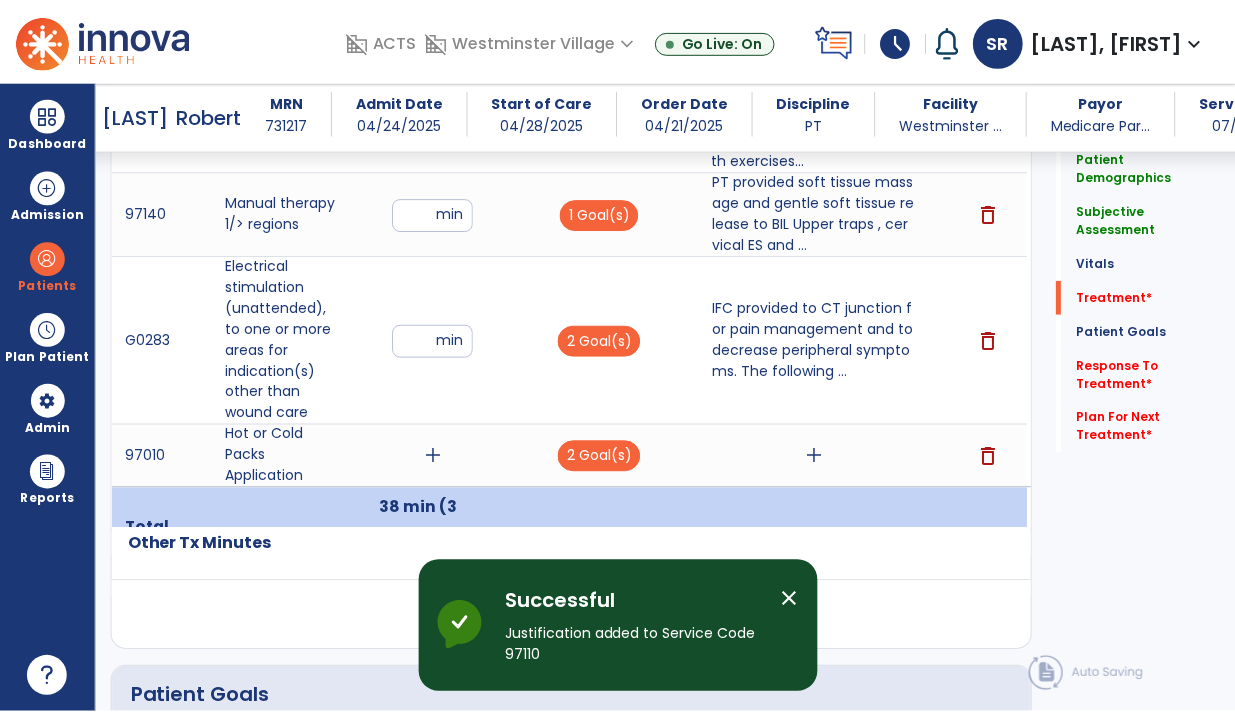 scroll, scrollTop: 1390, scrollLeft: 0, axis: vertical 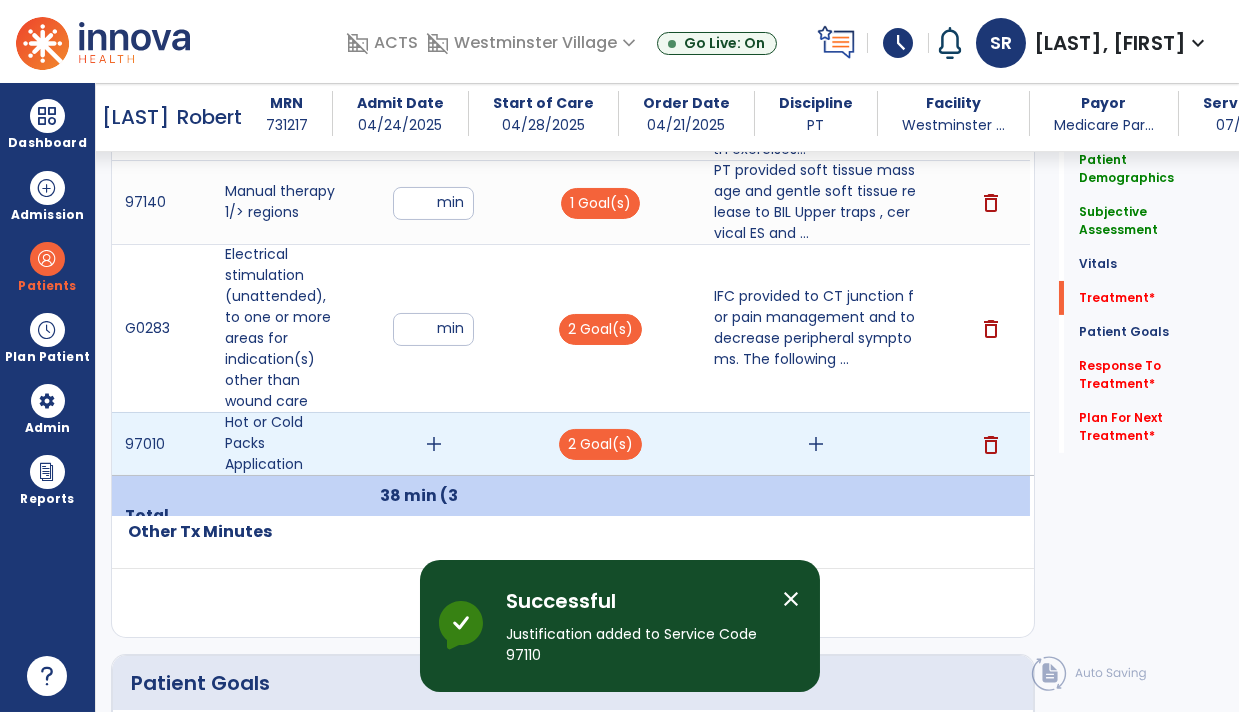 click on "add" at bounding box center (434, 444) 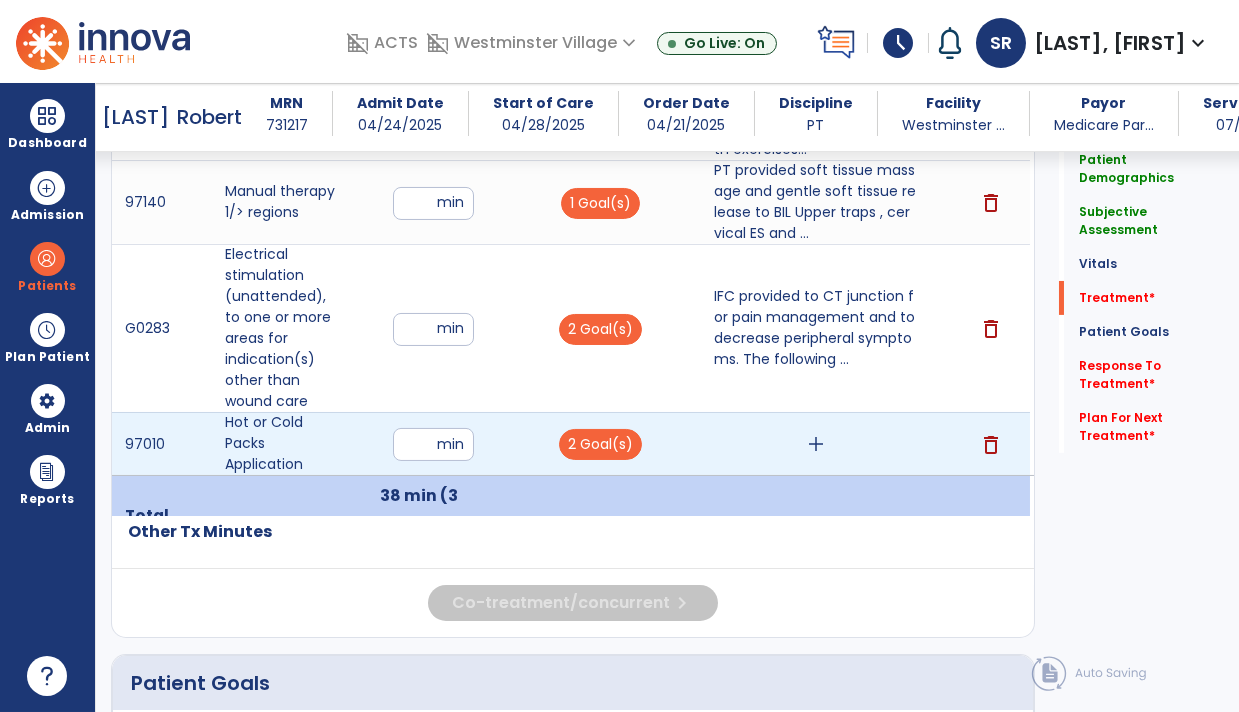 type on "**" 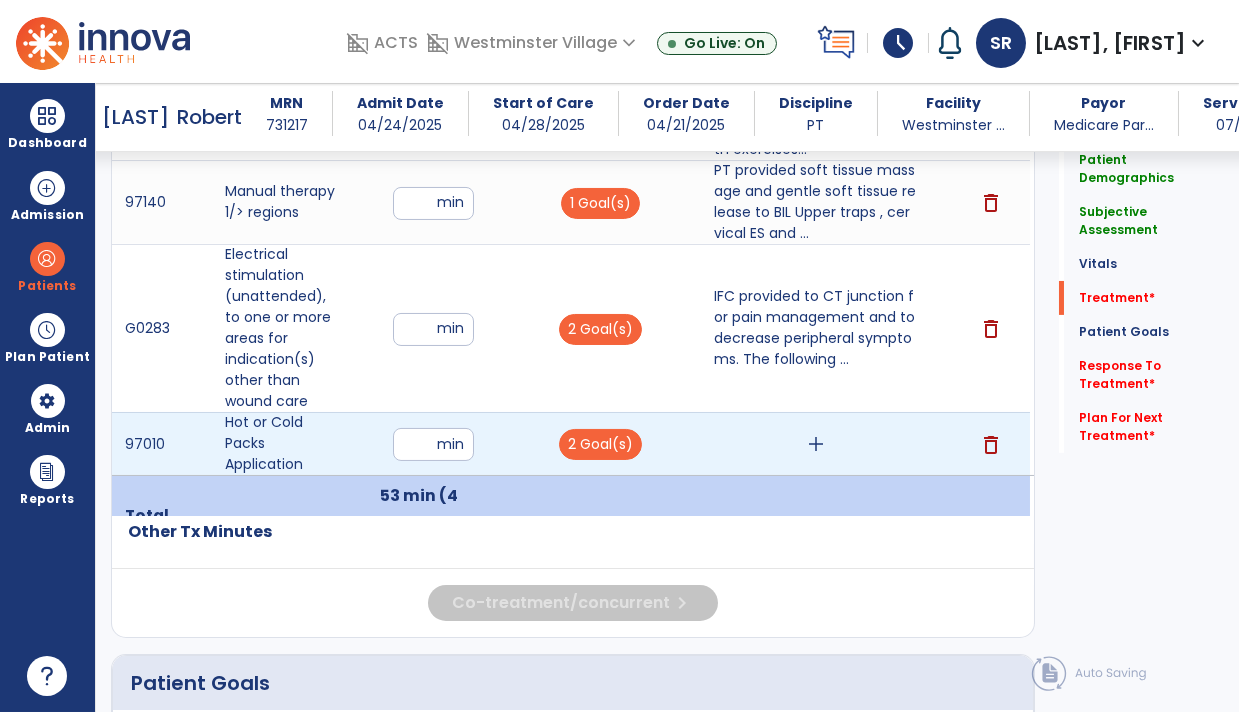 click on "add" at bounding box center [816, 444] 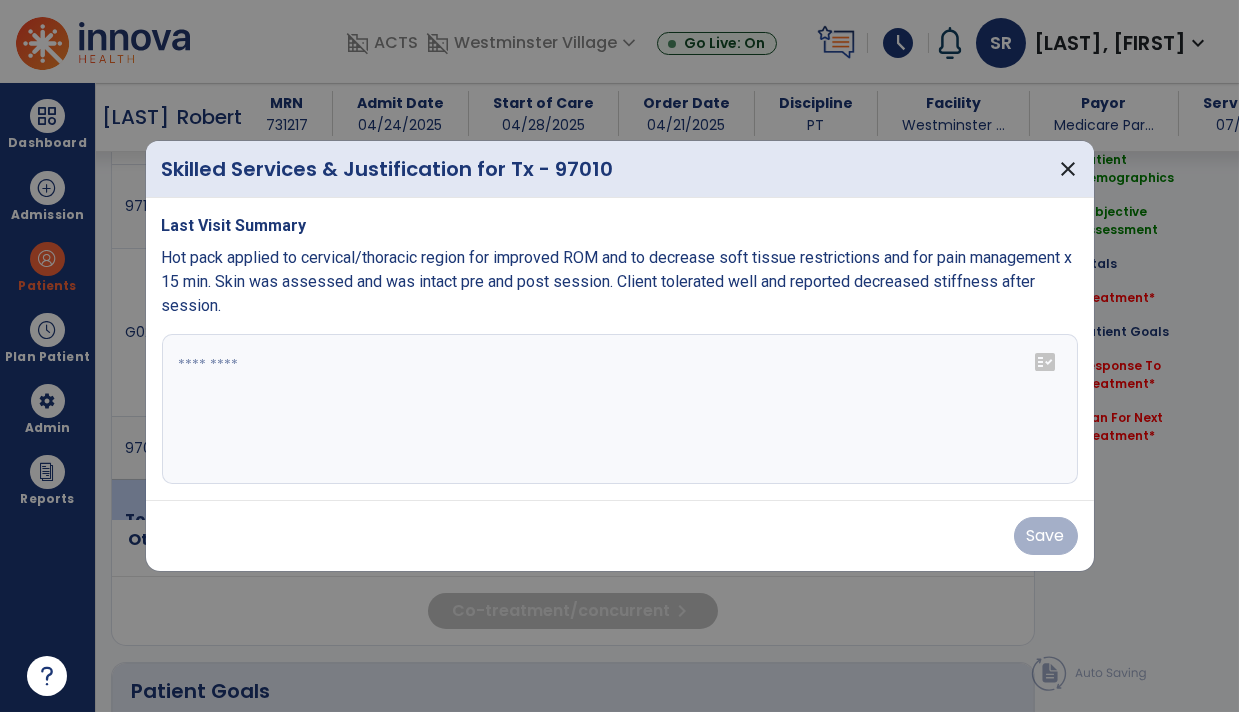 scroll, scrollTop: 1390, scrollLeft: 0, axis: vertical 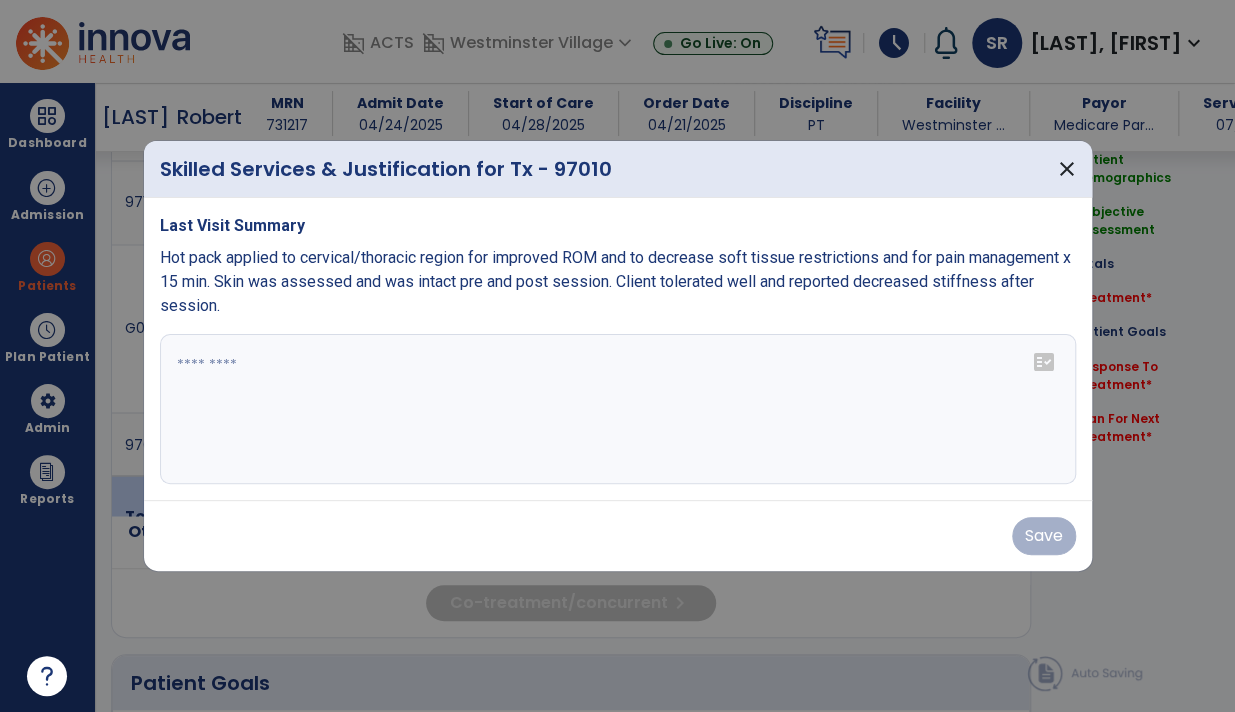 click at bounding box center (618, 409) 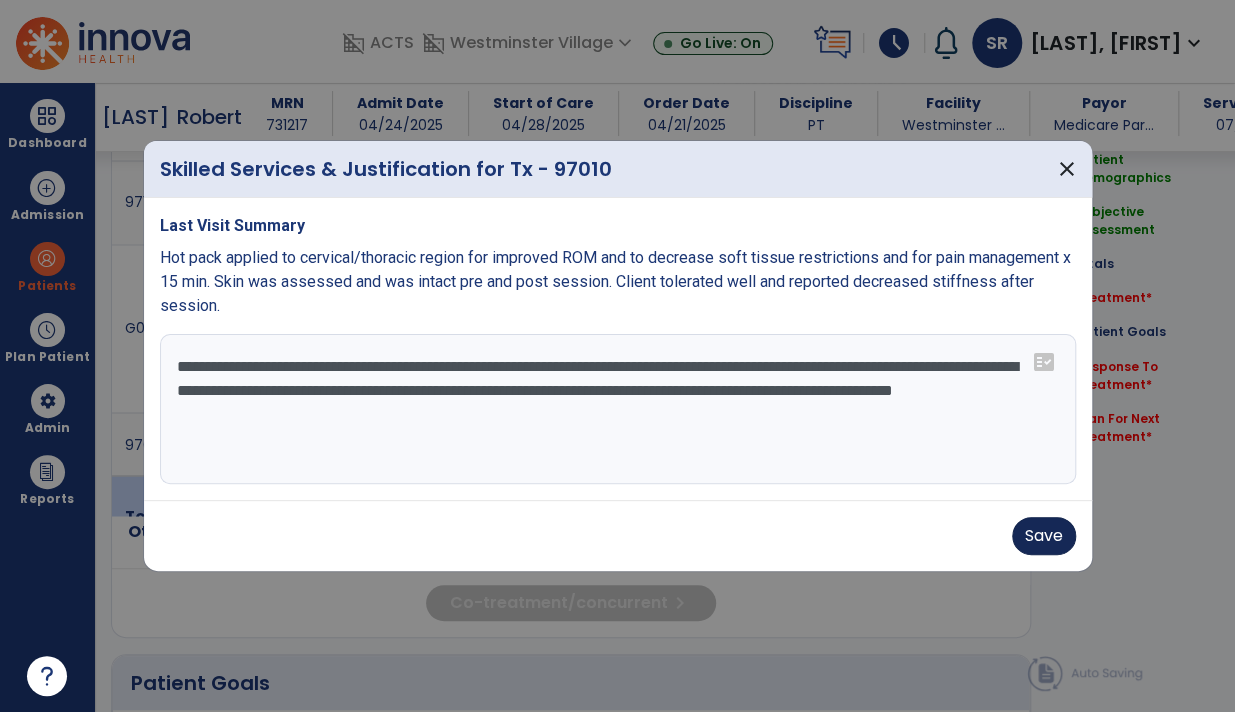 type on "**********" 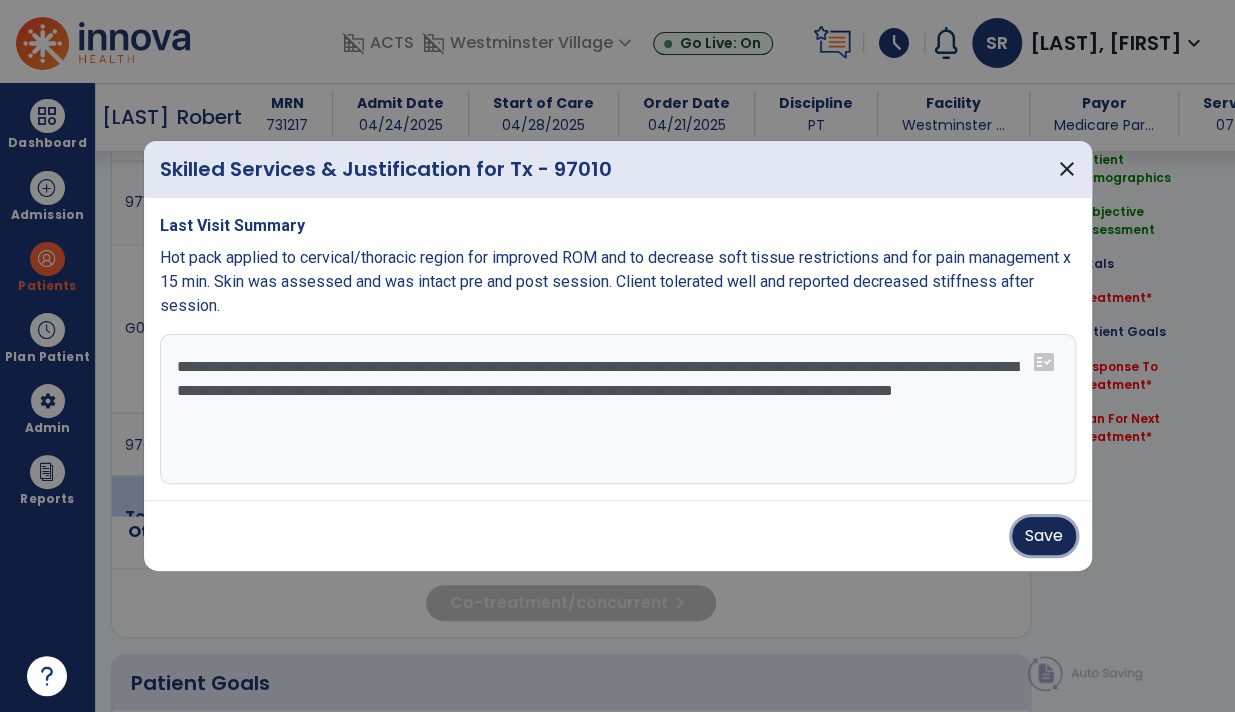 click on "Save" at bounding box center (1044, 536) 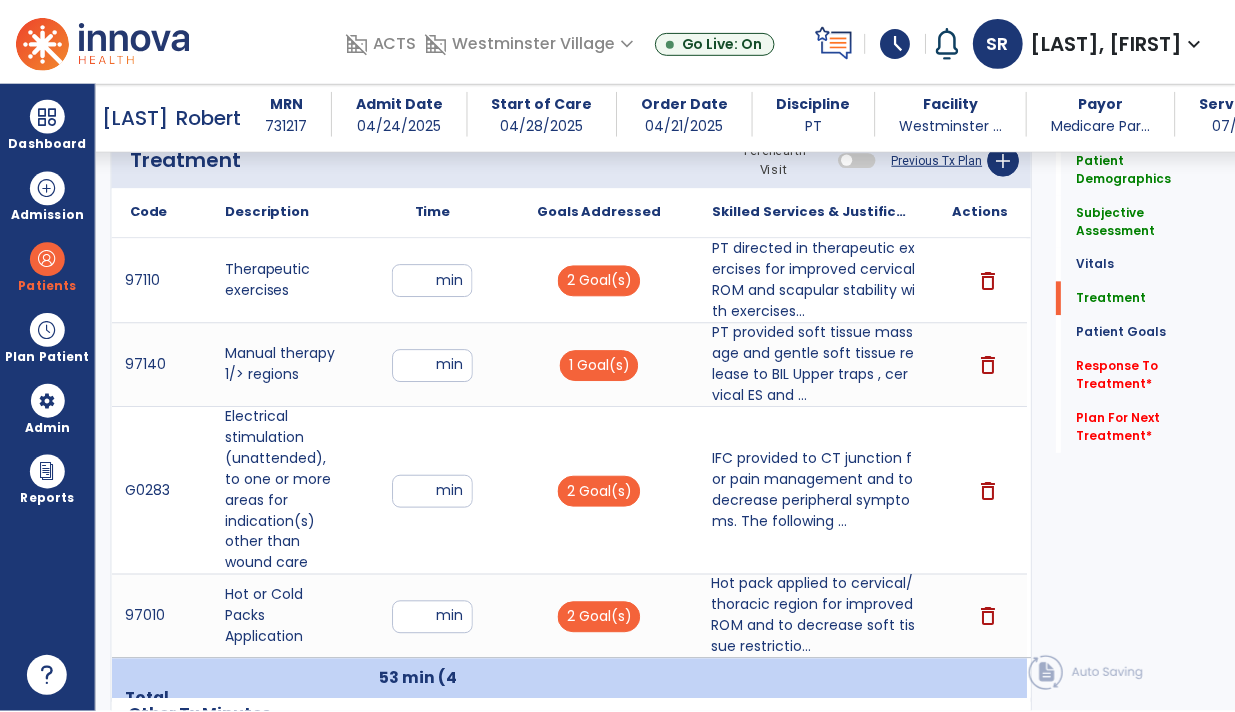 scroll, scrollTop: 1227, scrollLeft: 0, axis: vertical 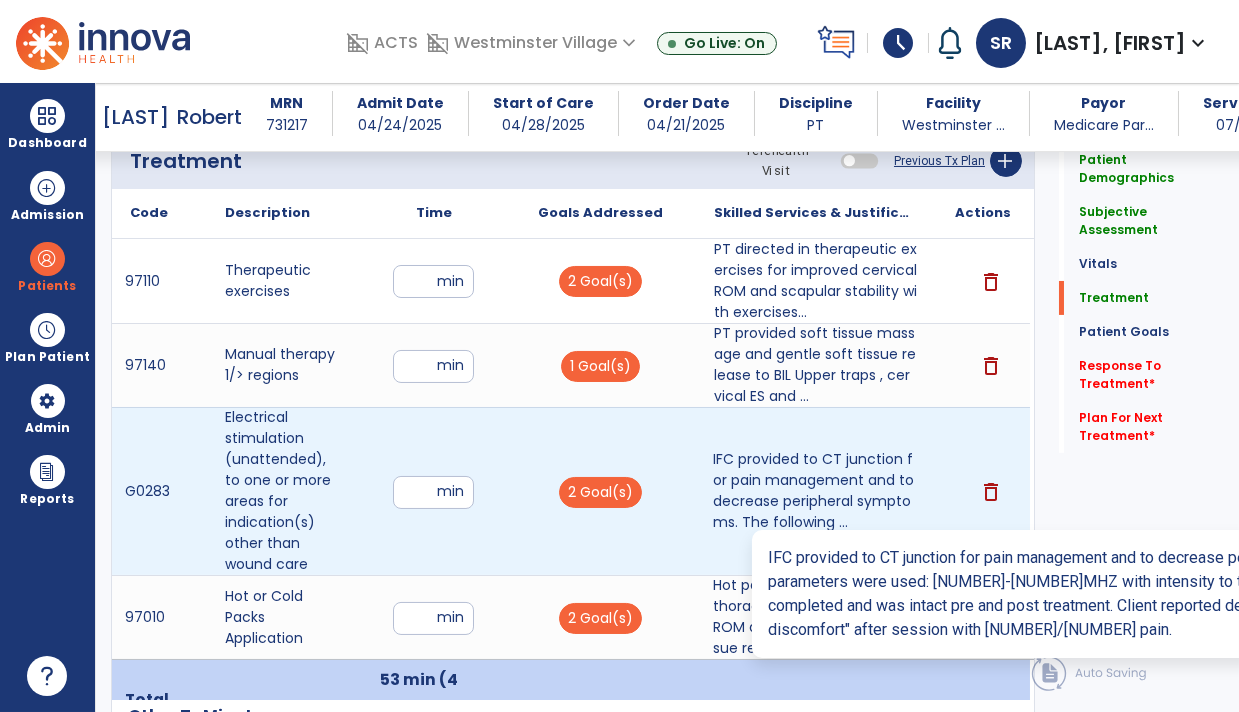 click on "IFC provided to CT junction for pain management and to decrease peripheral symptoms. The following ..." at bounding box center [815, 491] 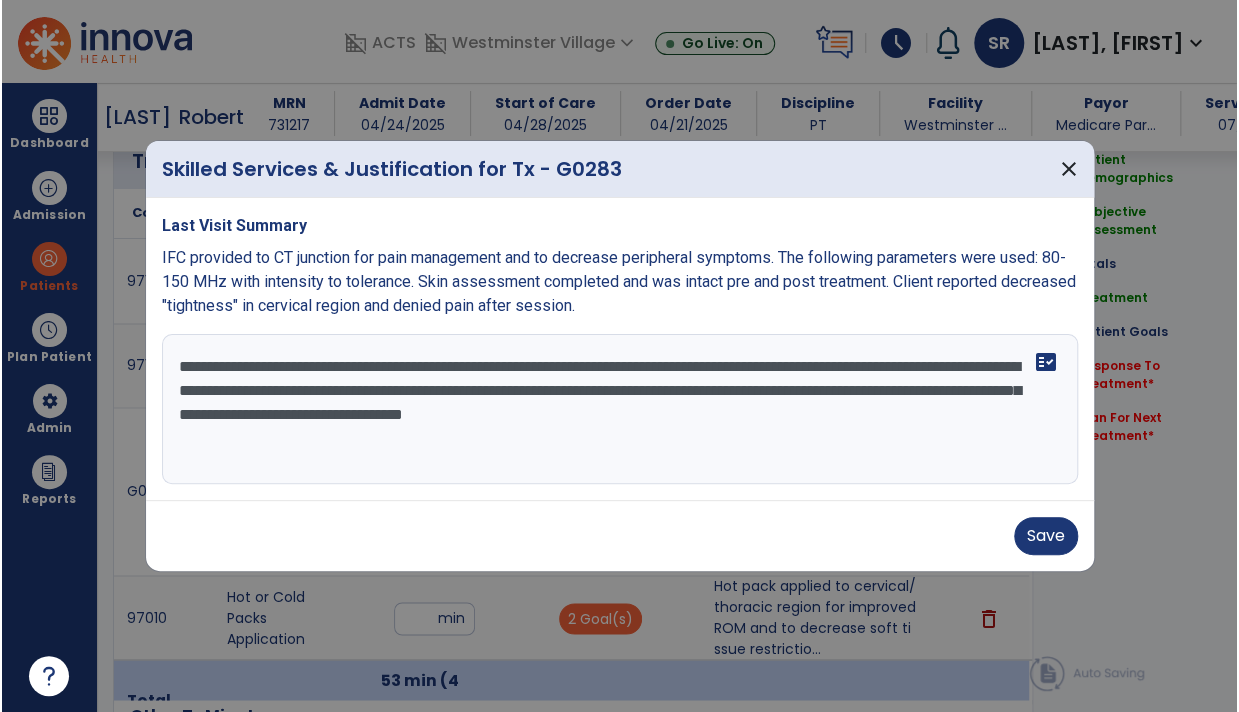 scroll, scrollTop: 1227, scrollLeft: 0, axis: vertical 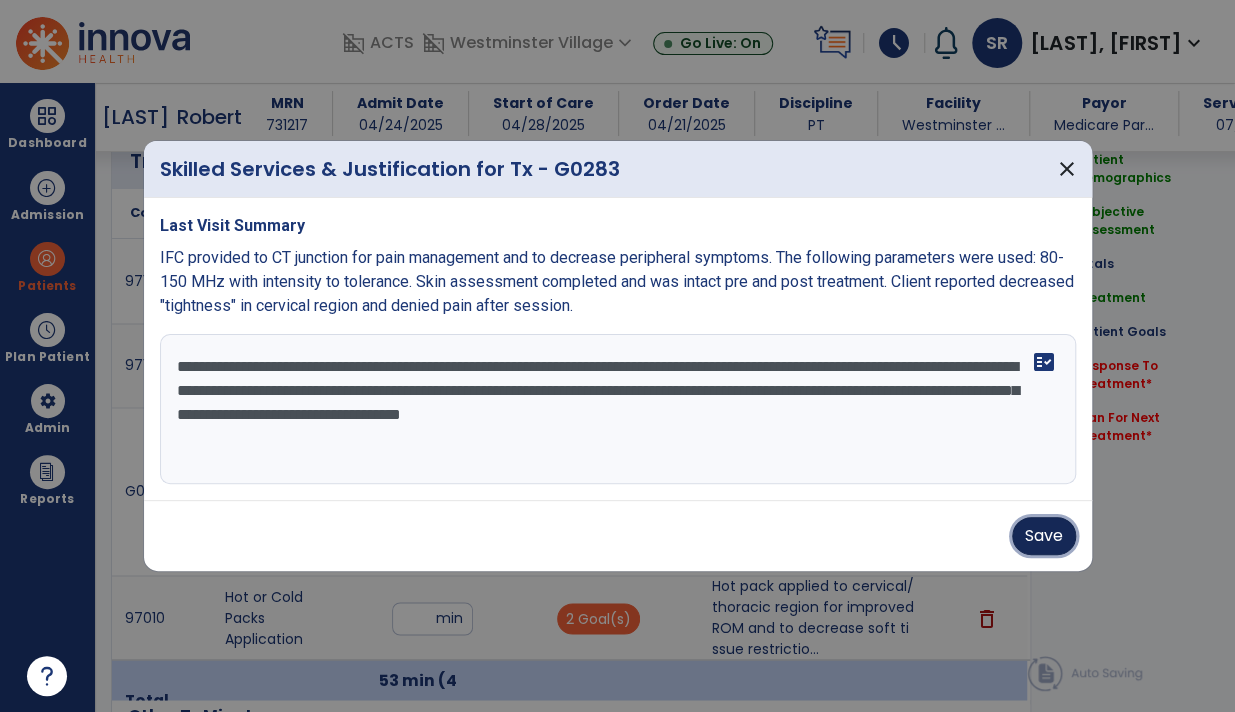 click on "Save" at bounding box center [1044, 536] 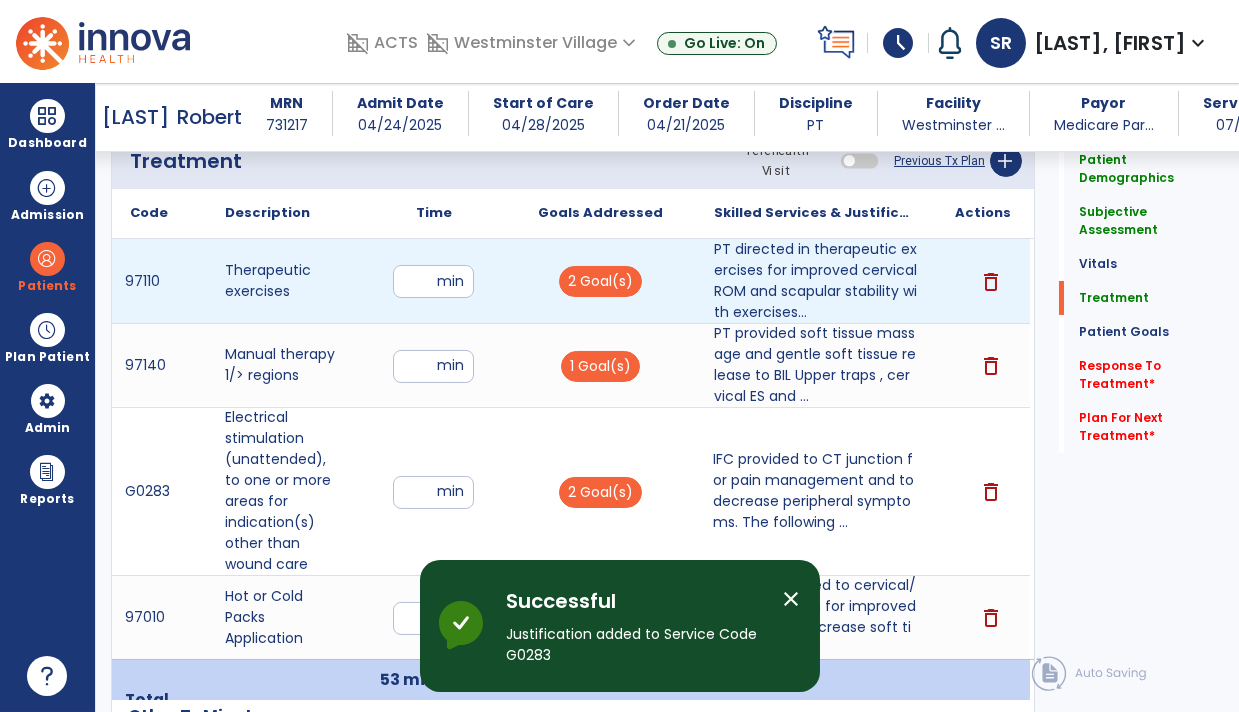 click on "**" at bounding box center (433, 281) 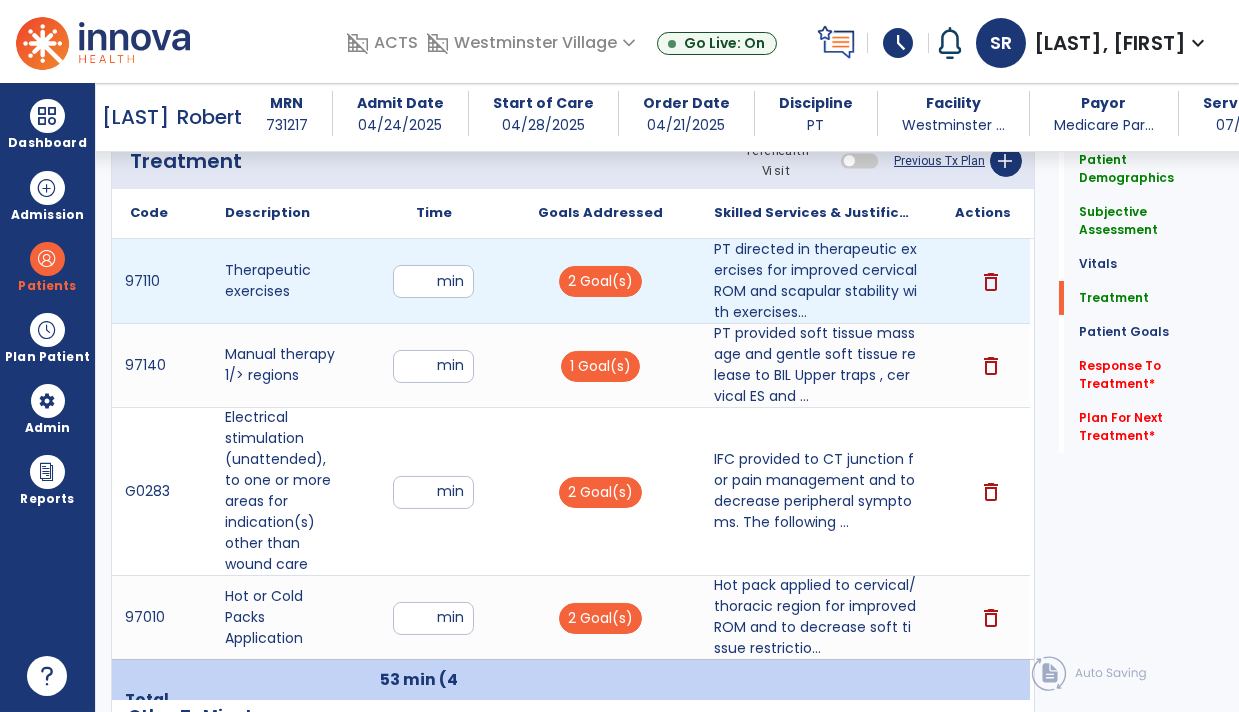 type on "*" 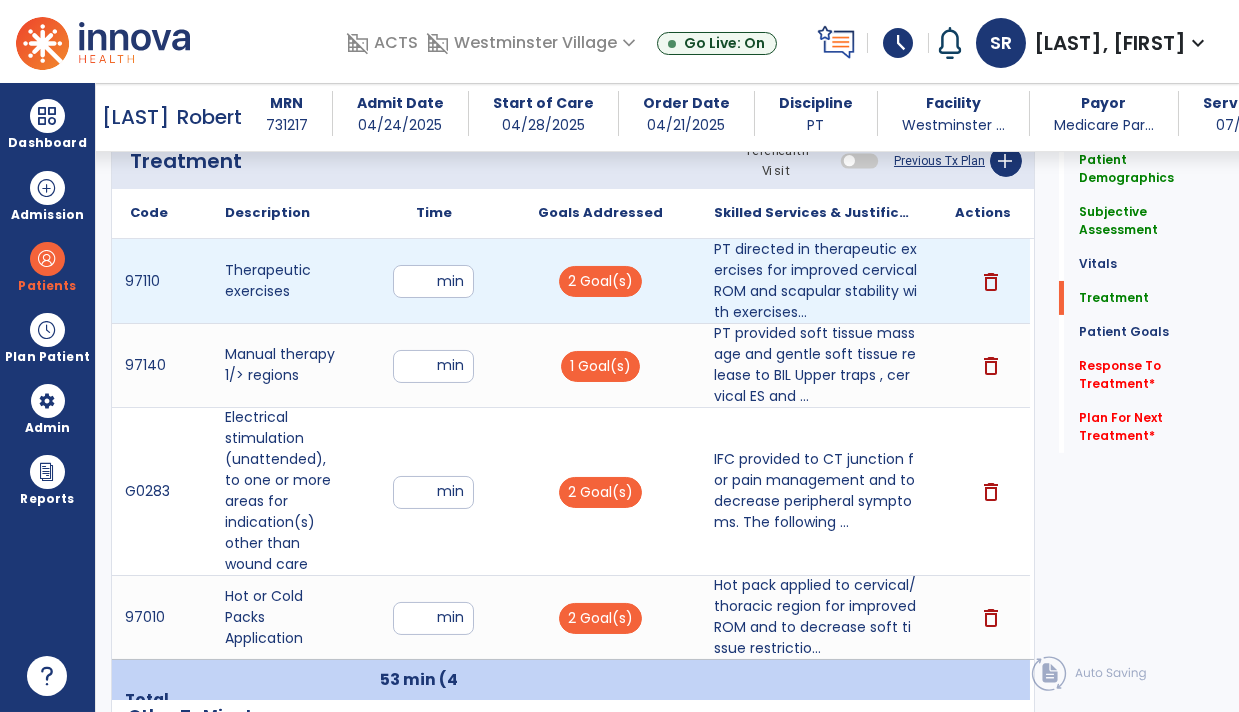 type on "**" 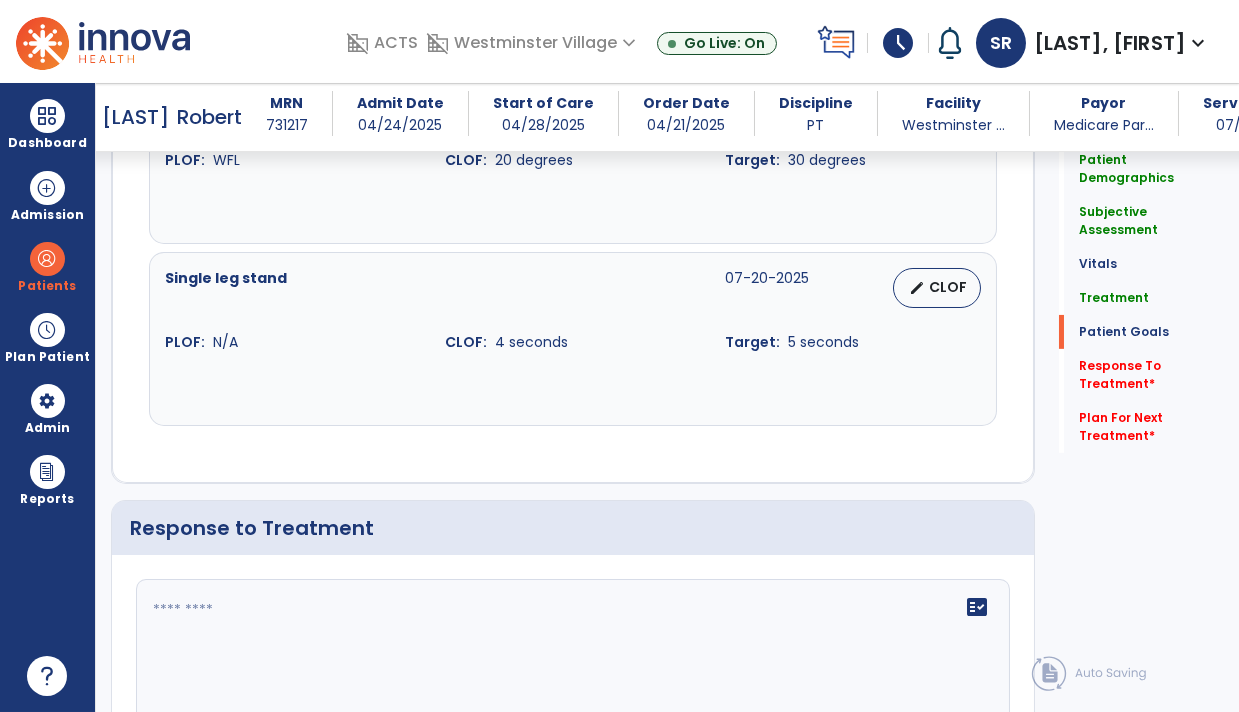 scroll, scrollTop: 2544, scrollLeft: 0, axis: vertical 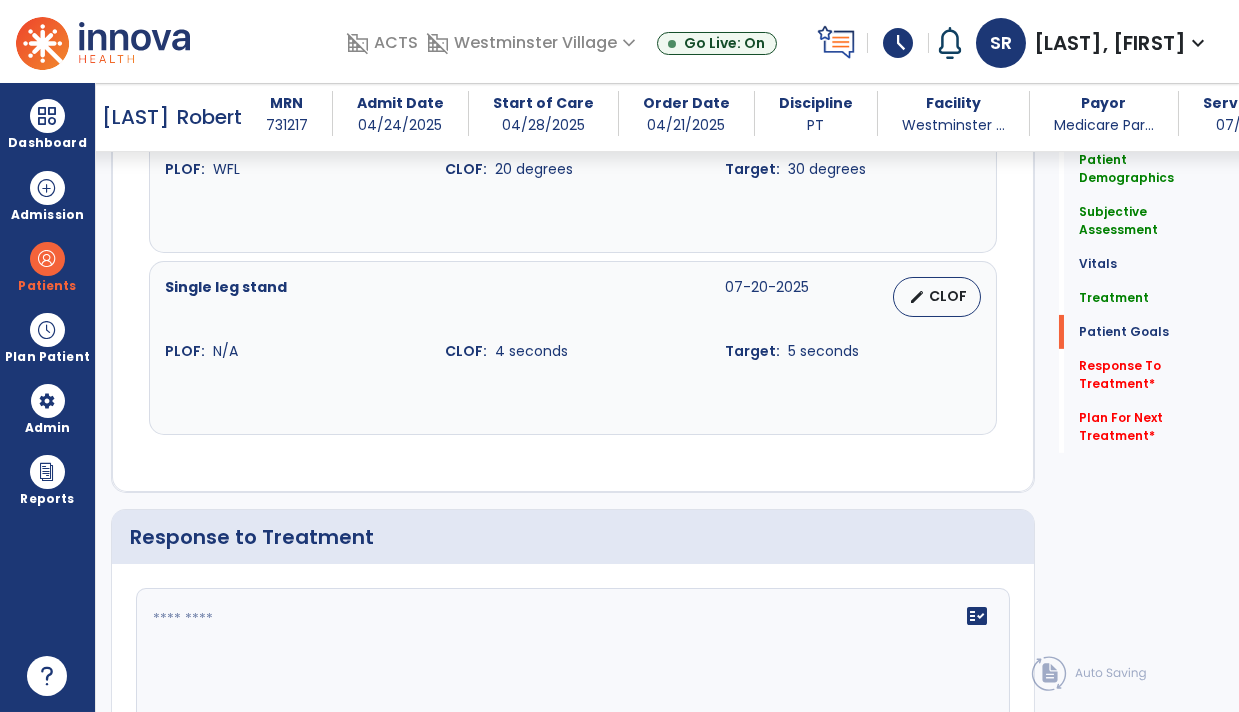 click on "fact_check" 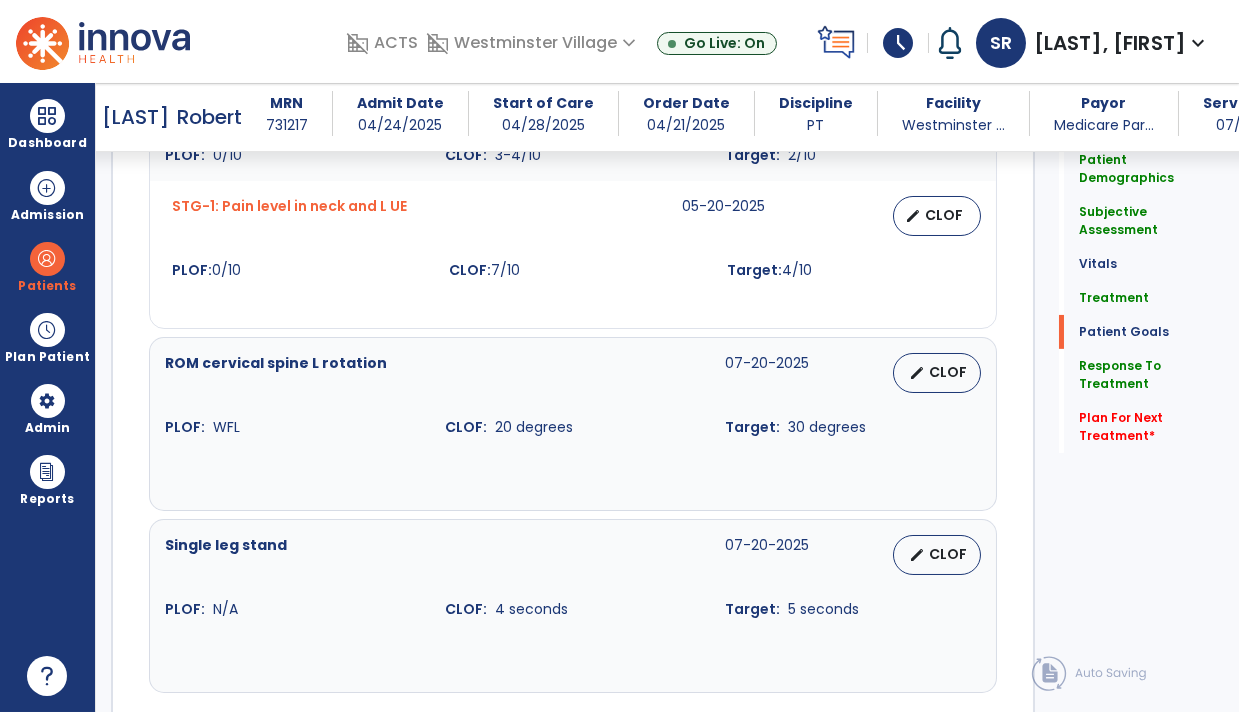 scroll, scrollTop: 2546, scrollLeft: 0, axis: vertical 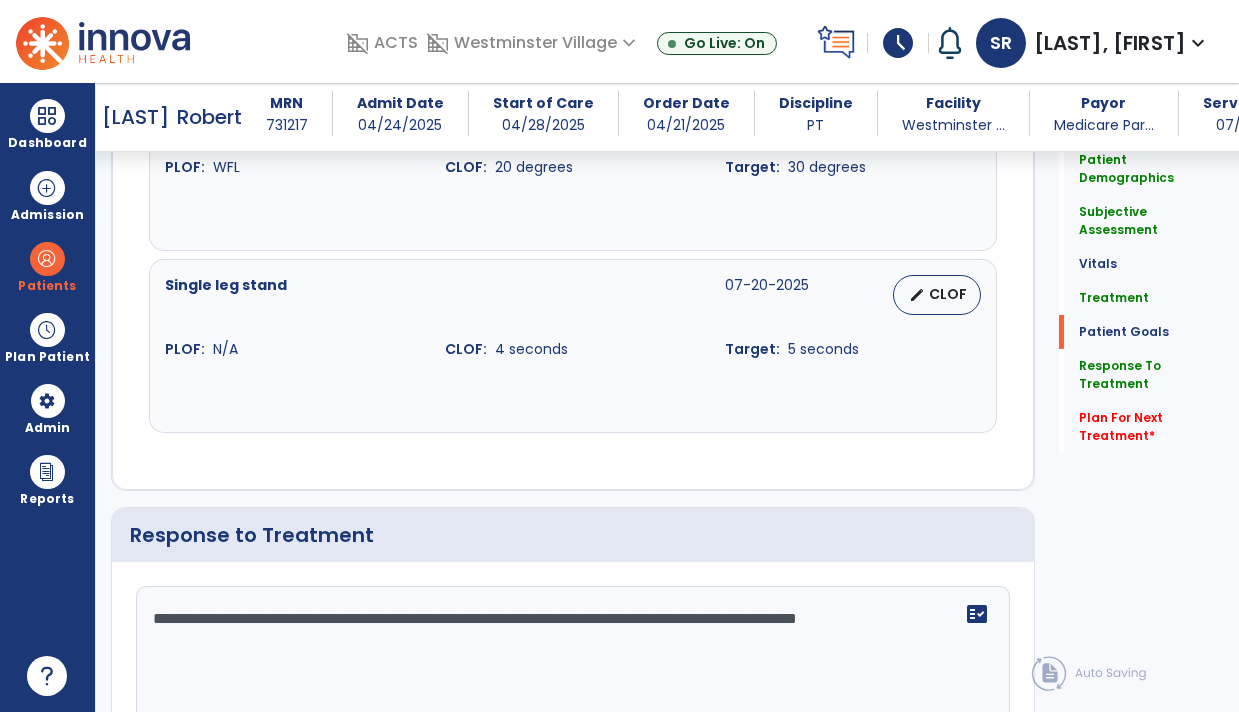 click on "Single leg stand [DATE] edit CLOF PLOF: N/A CLOF: 4 seconds Target: 5 seconds" at bounding box center [573, 346] 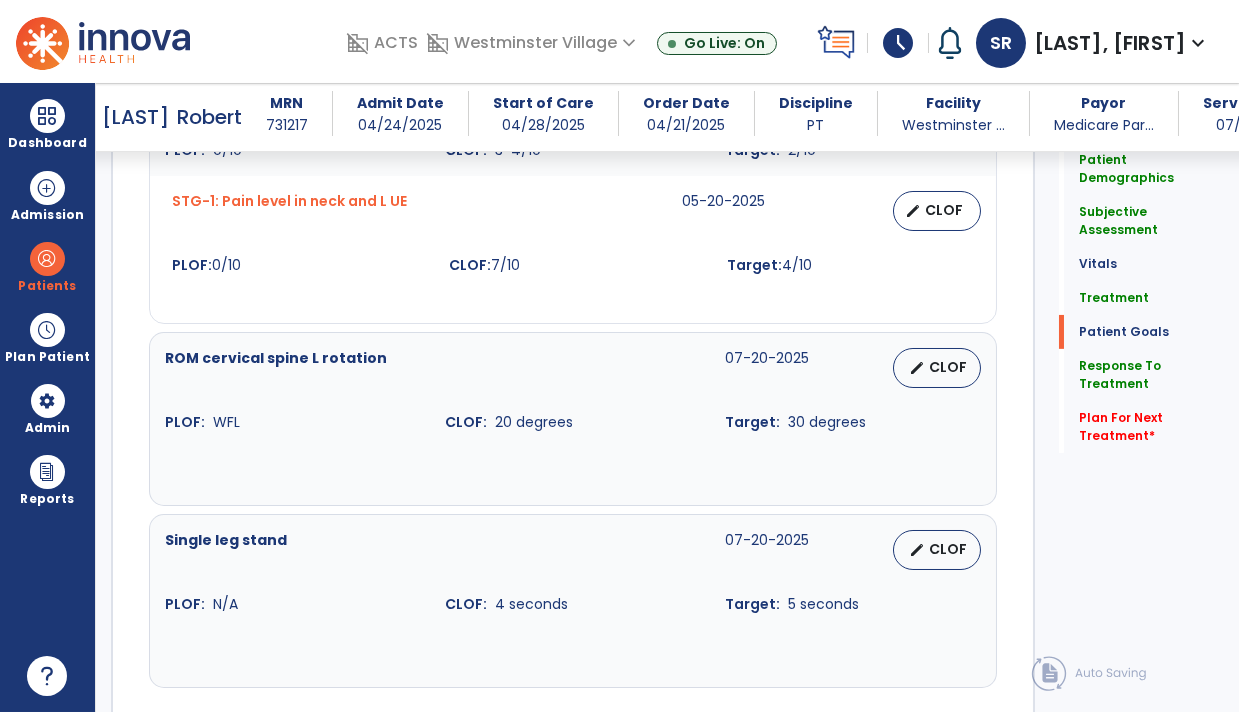 scroll, scrollTop: 2551, scrollLeft: 0, axis: vertical 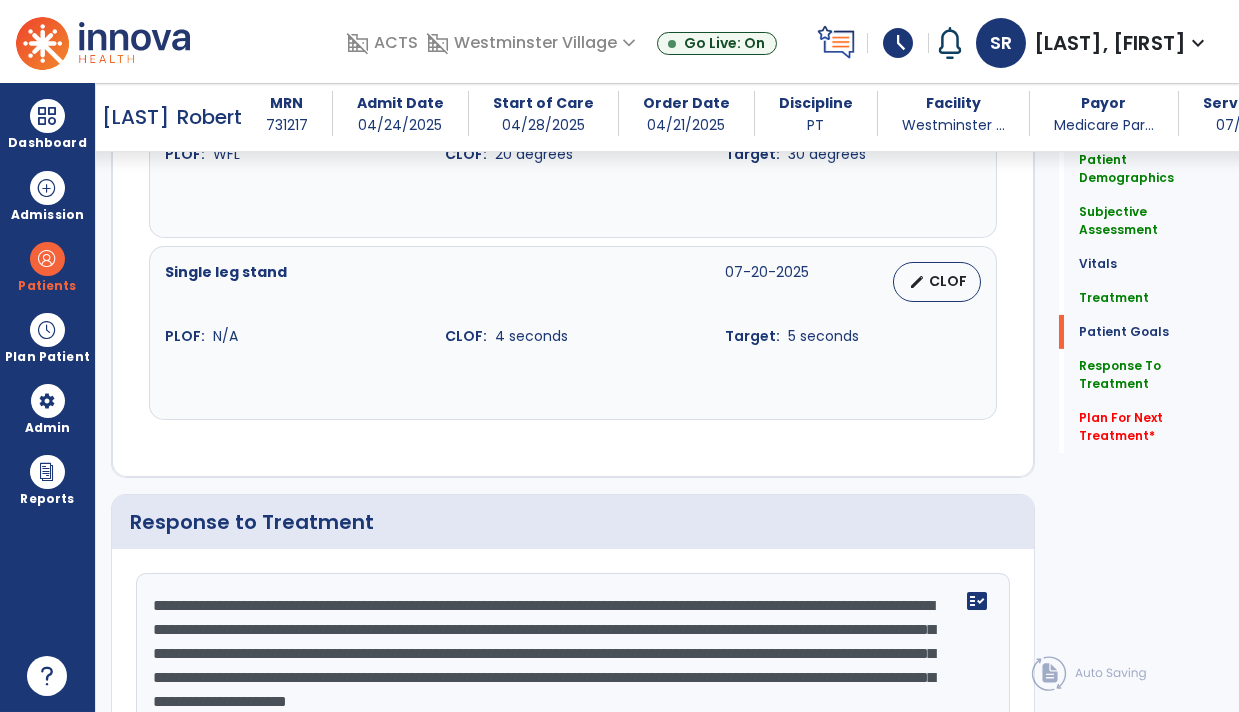 click on "**********" 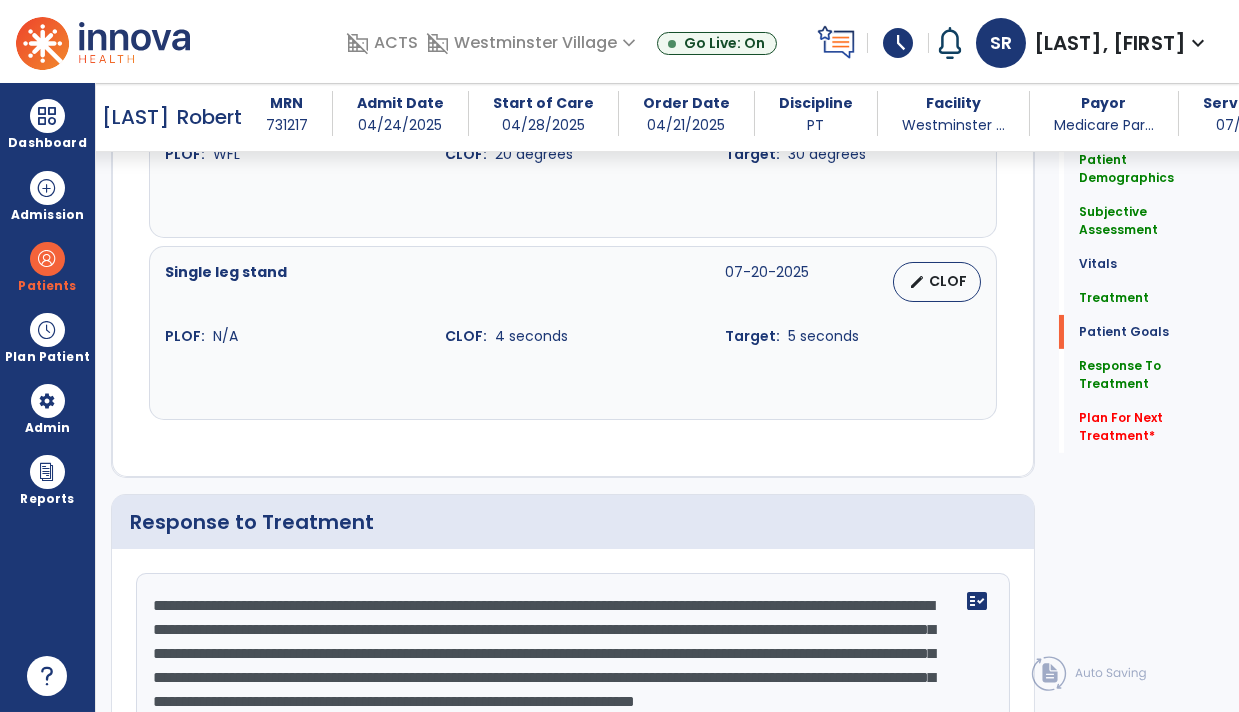 scroll, scrollTop: 38, scrollLeft: 0, axis: vertical 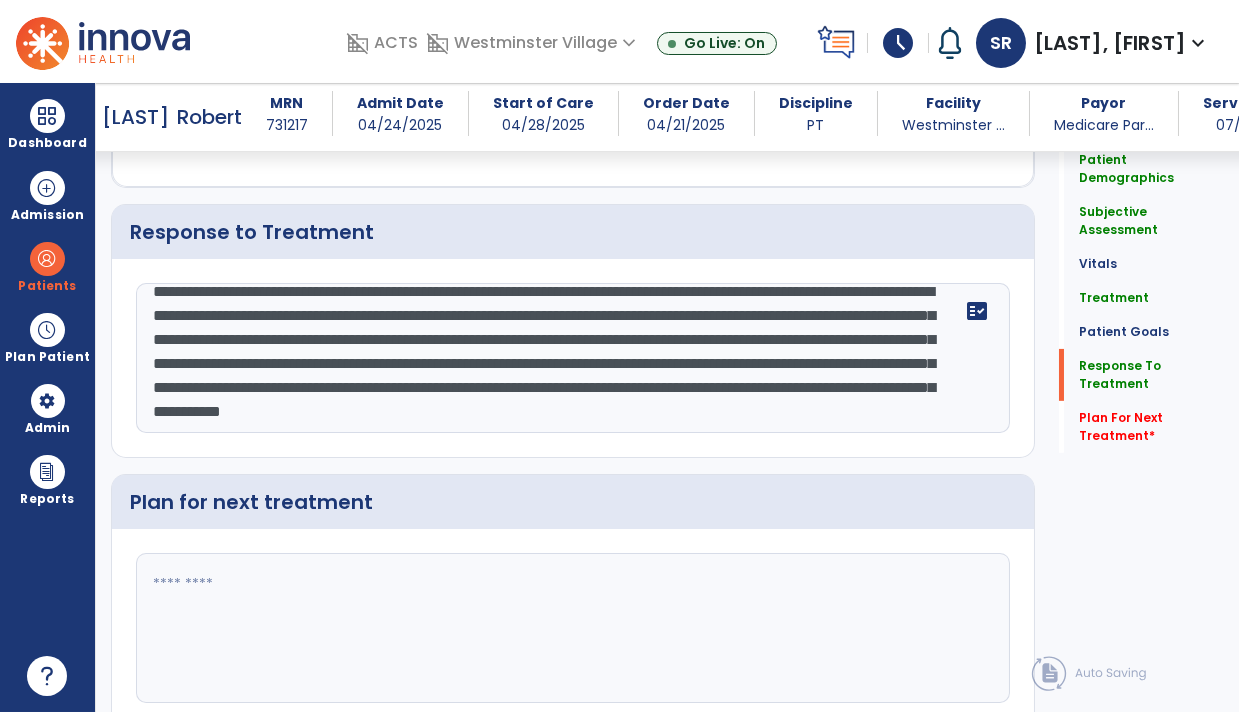 type on "**********" 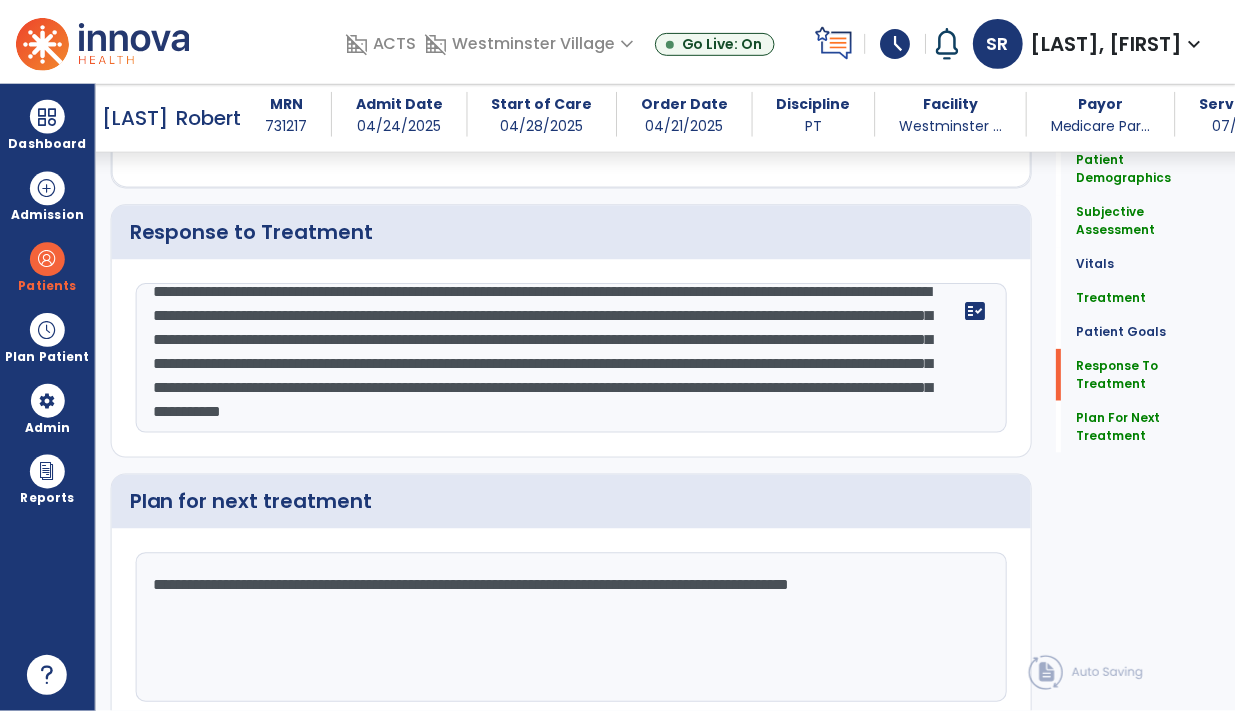 scroll, scrollTop: 2920, scrollLeft: 0, axis: vertical 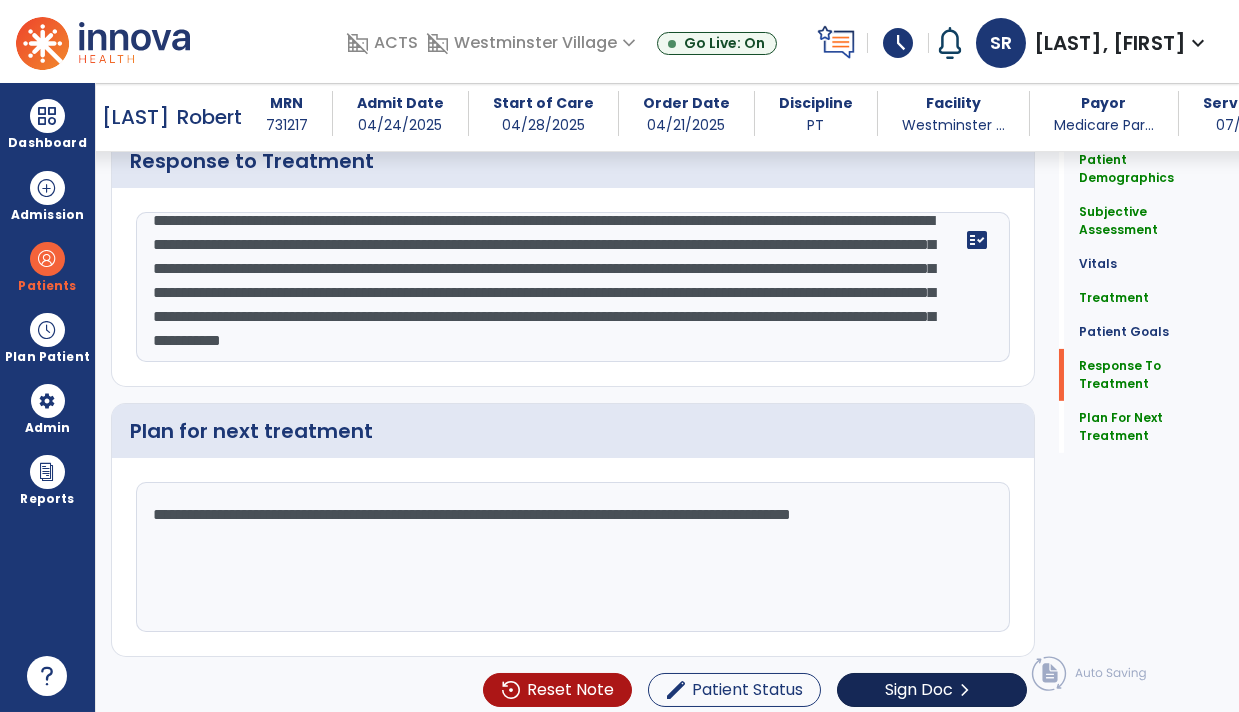 type on "**********" 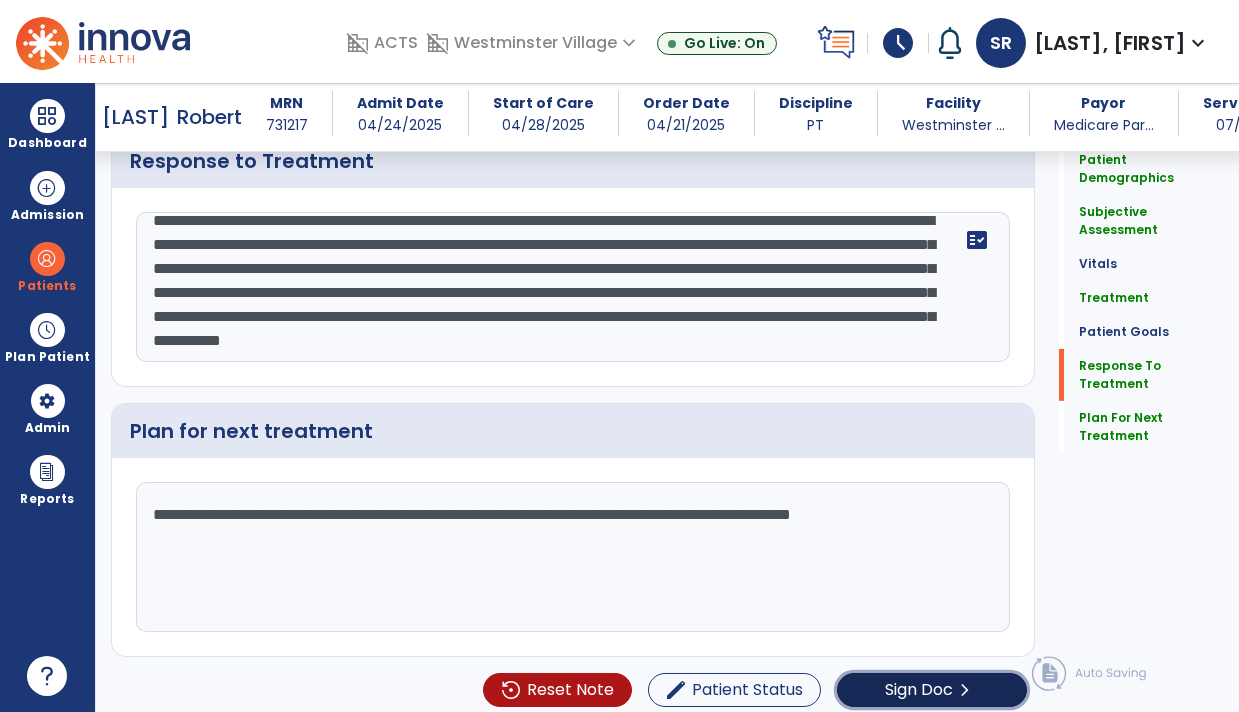 click on "Sign Doc" 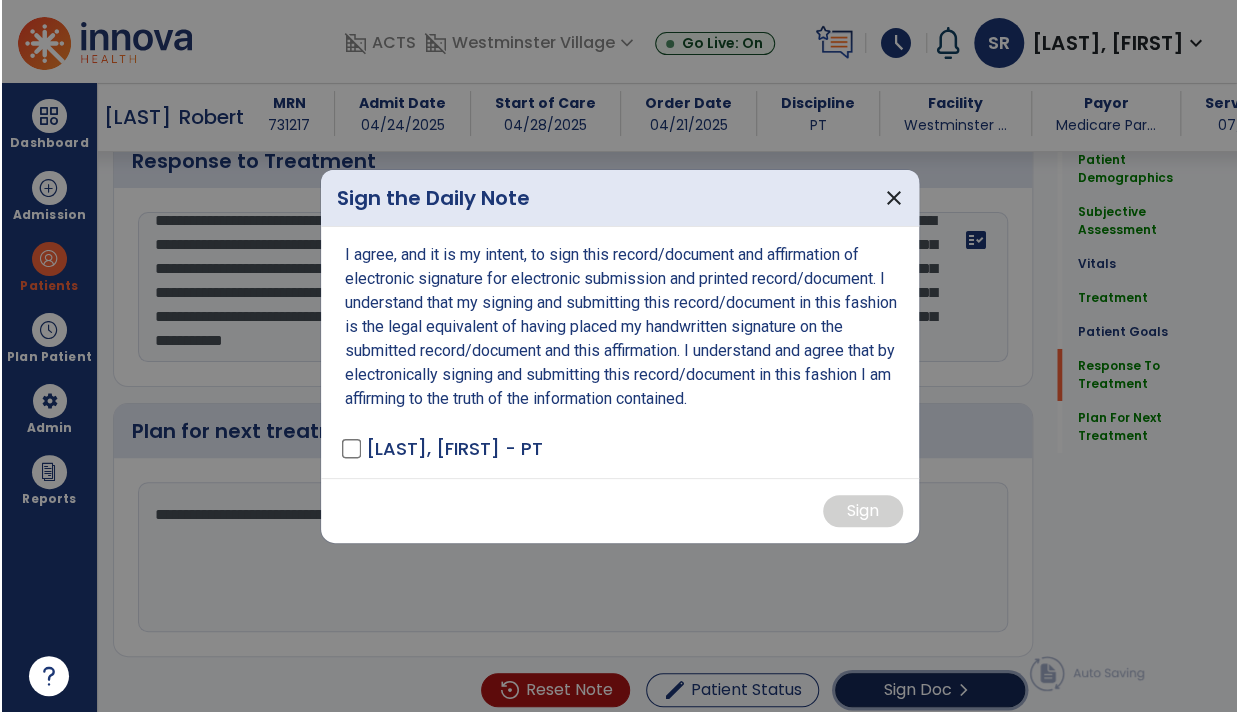 scroll, scrollTop: 2920, scrollLeft: 0, axis: vertical 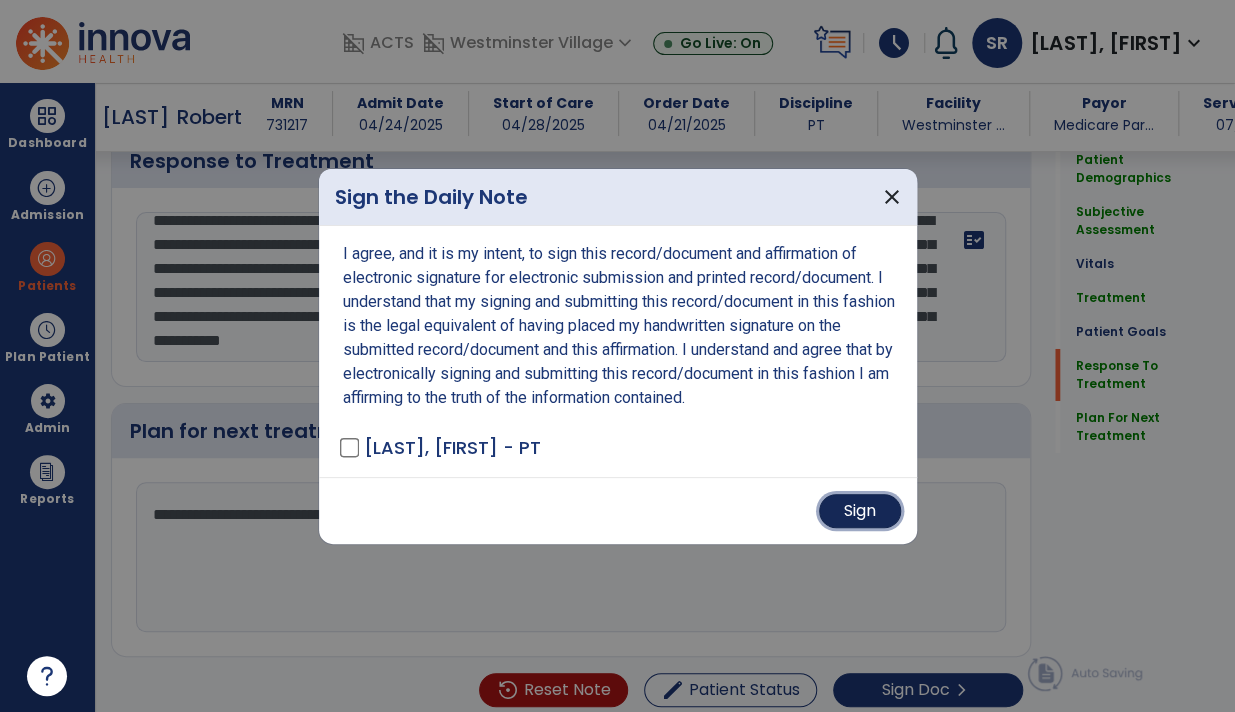 click on "Sign" at bounding box center (860, 511) 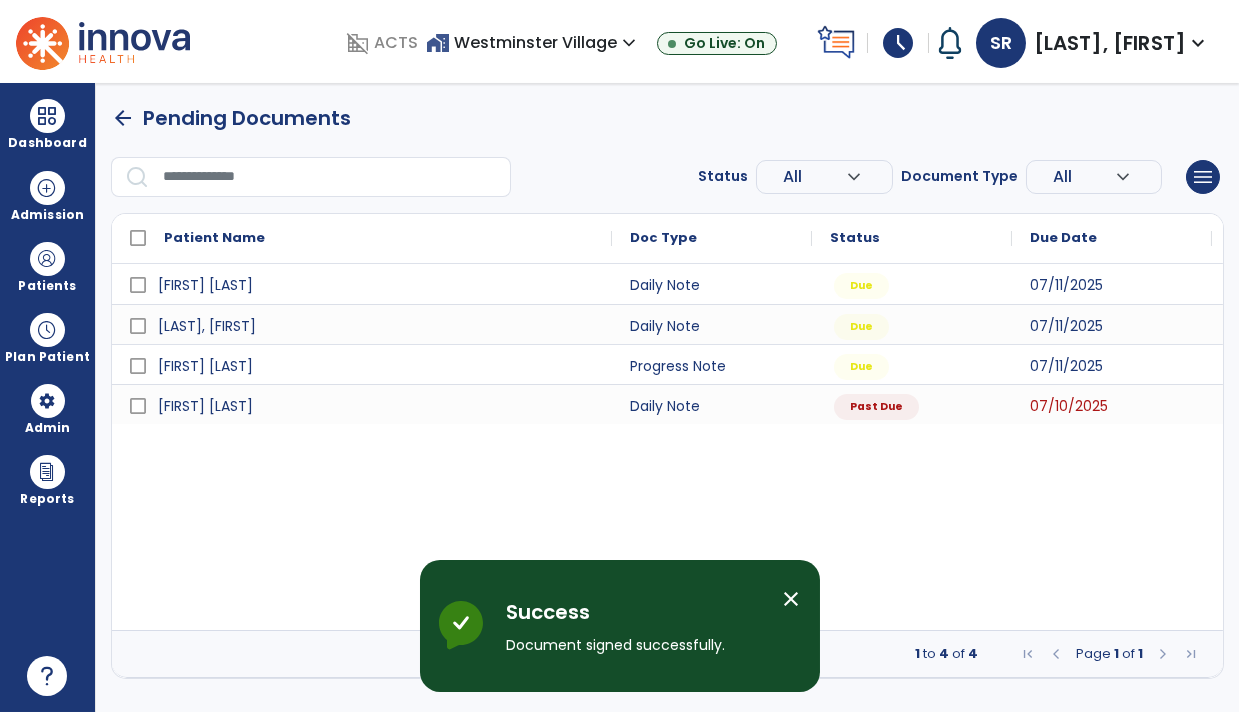 scroll, scrollTop: 0, scrollLeft: 0, axis: both 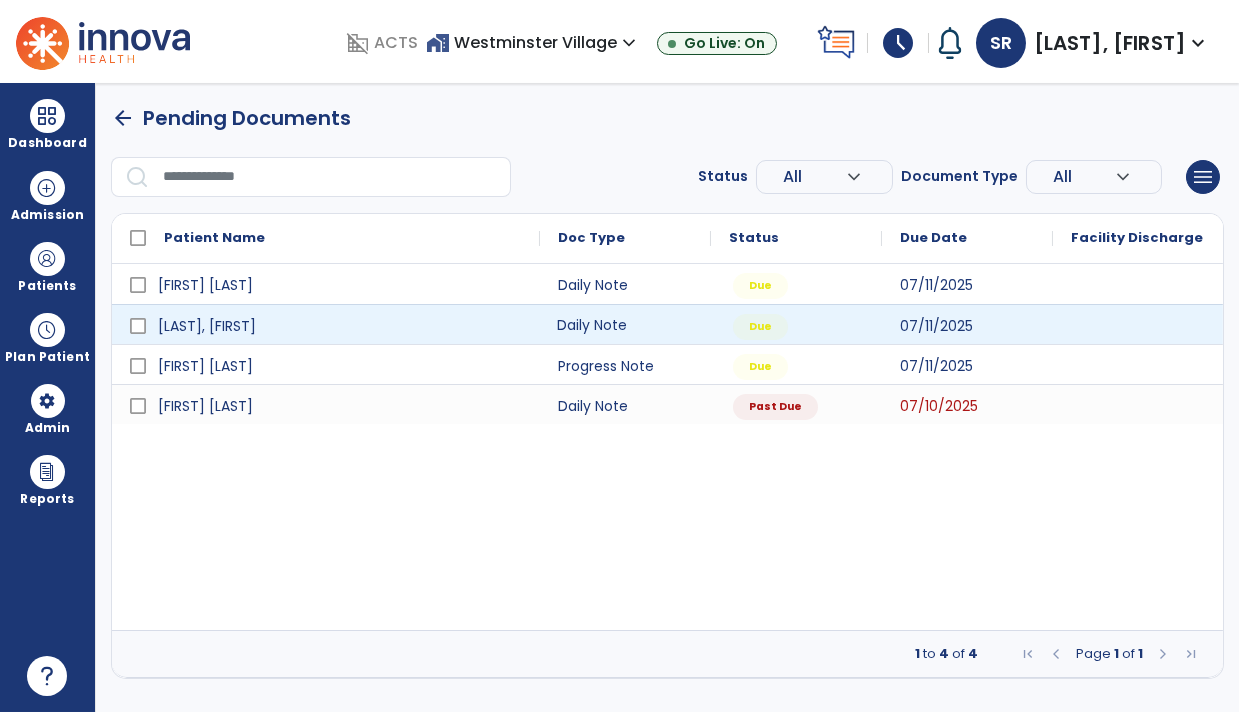 click on "Daily Note" at bounding box center [625, 324] 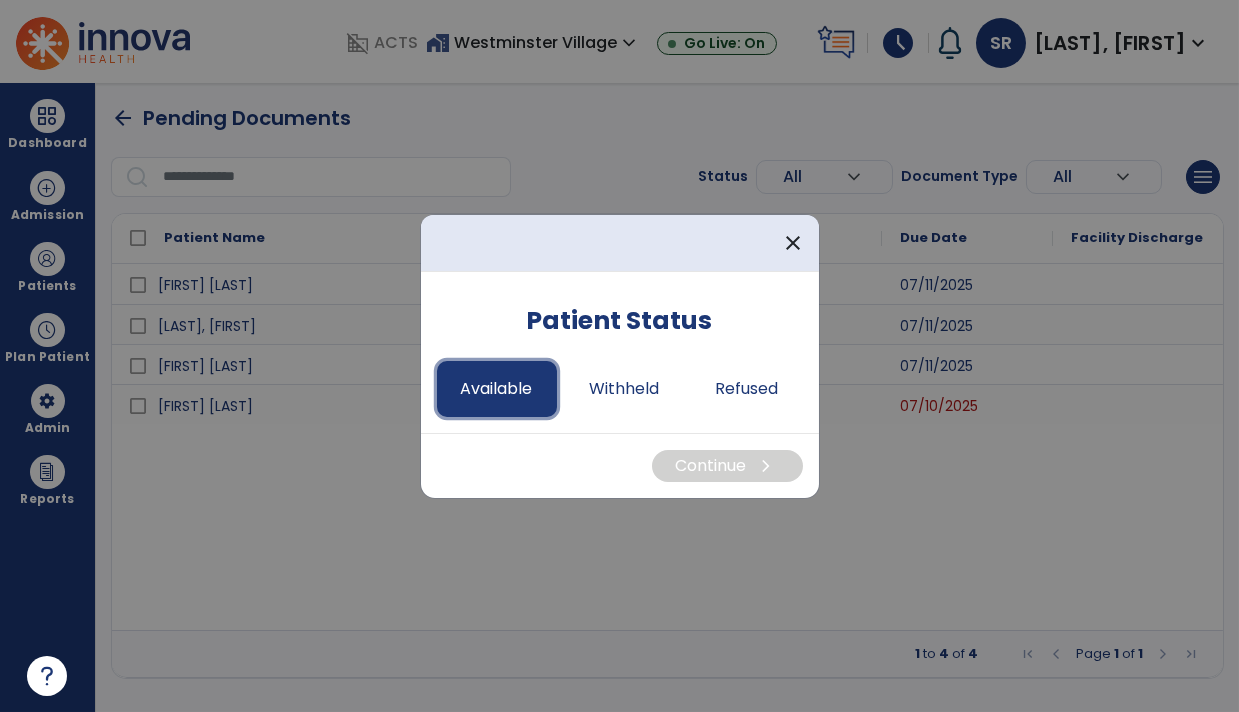 click on "Available" at bounding box center [497, 389] 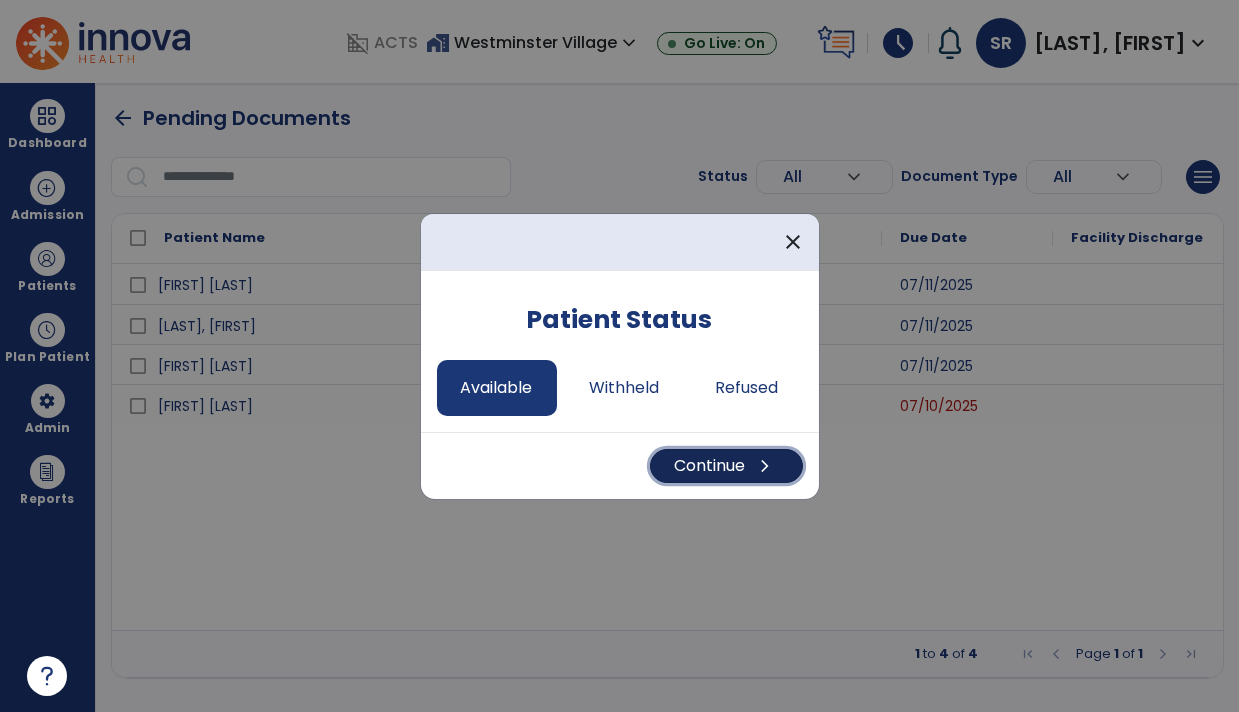 click on "Continue   chevron_right" at bounding box center (726, 466) 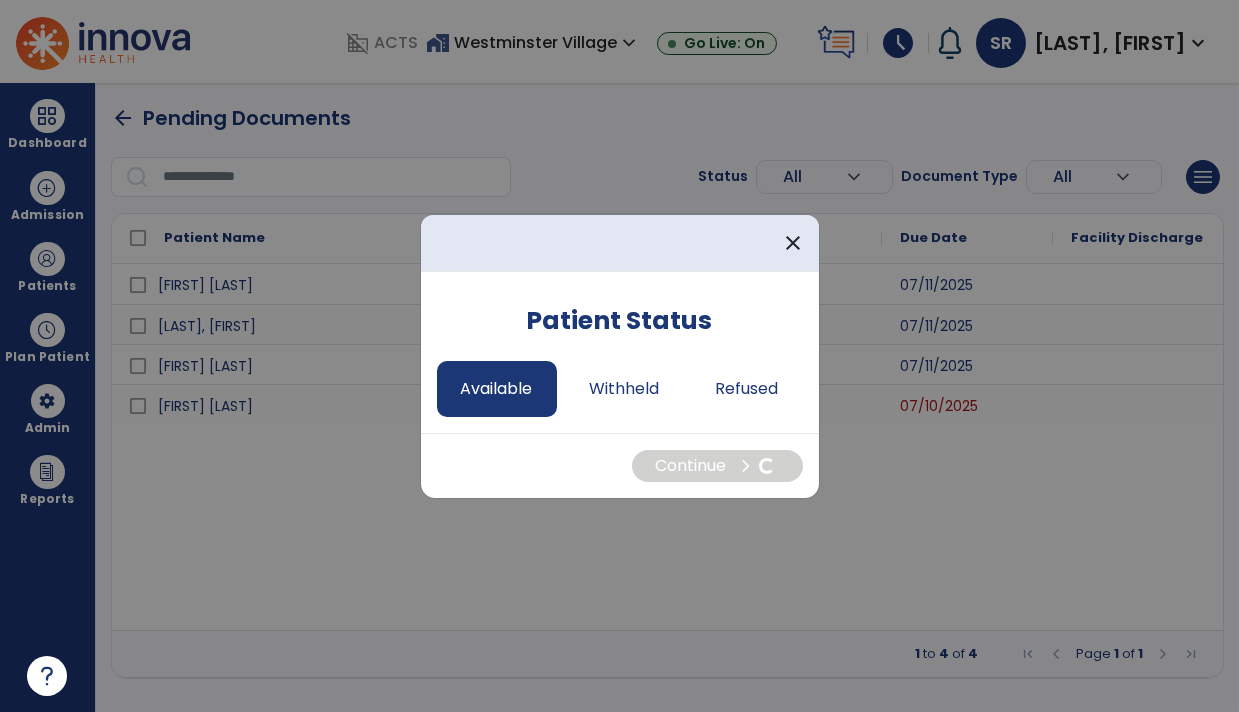 select on "*" 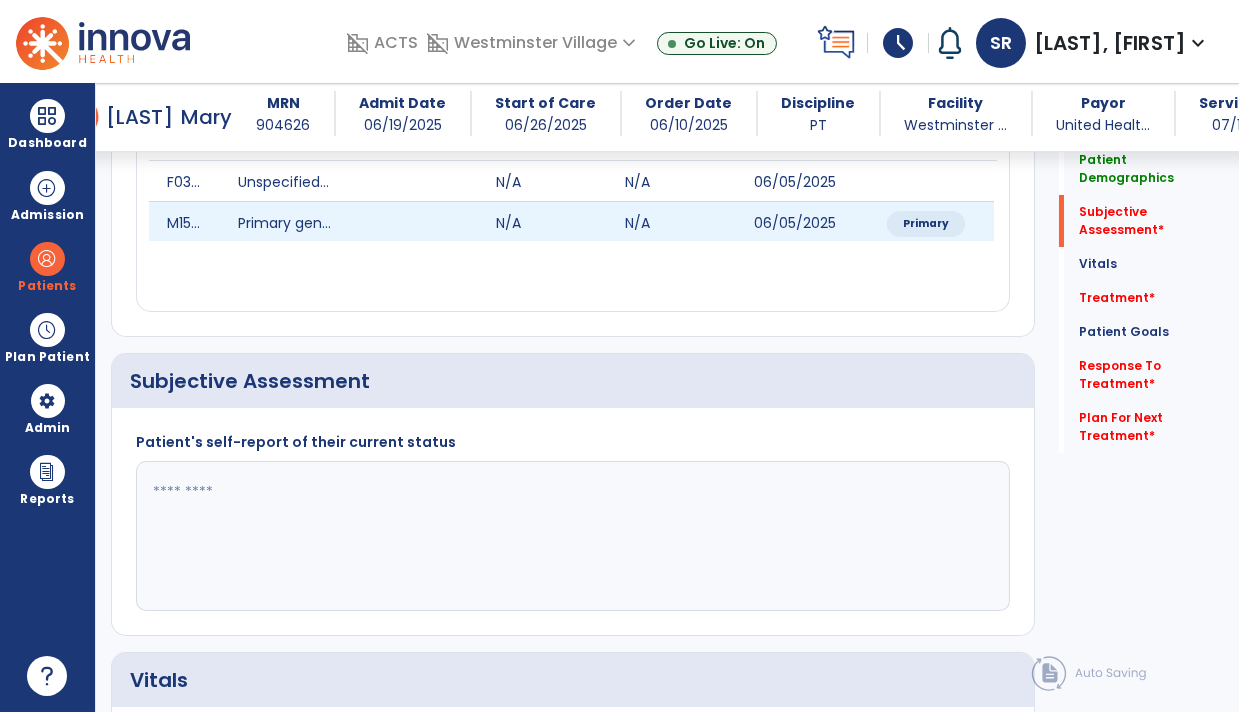 scroll, scrollTop: 288, scrollLeft: 0, axis: vertical 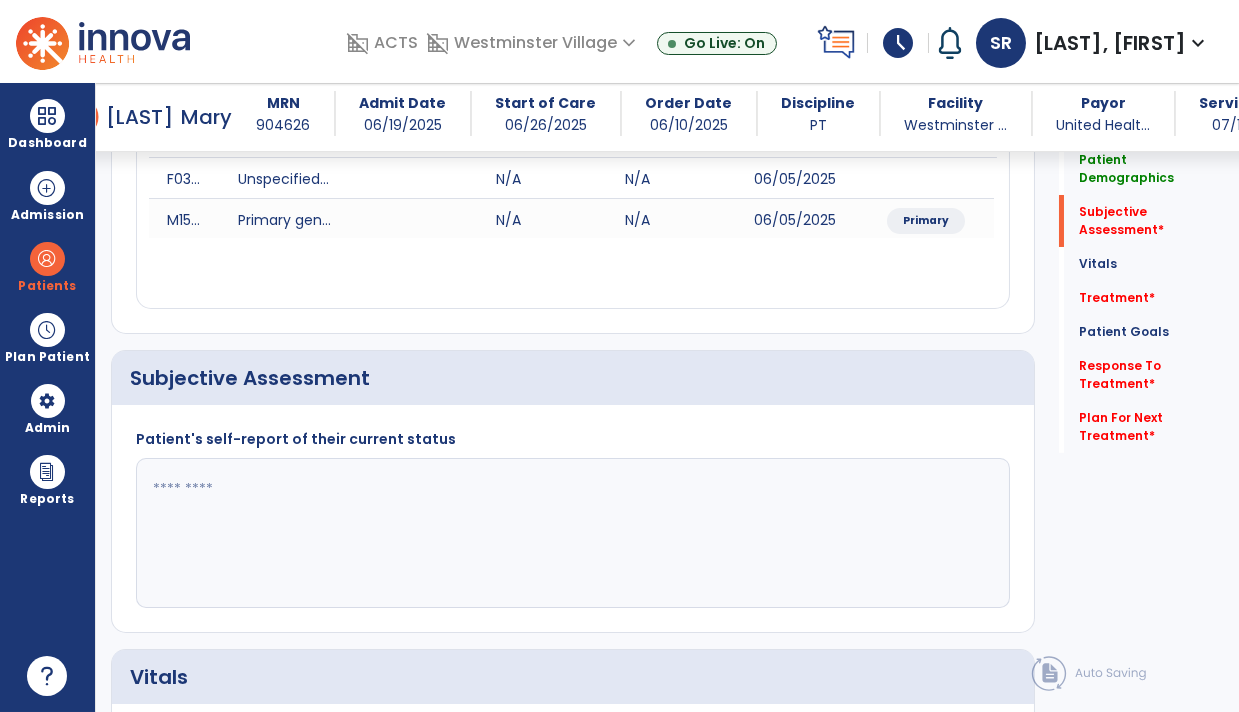 click 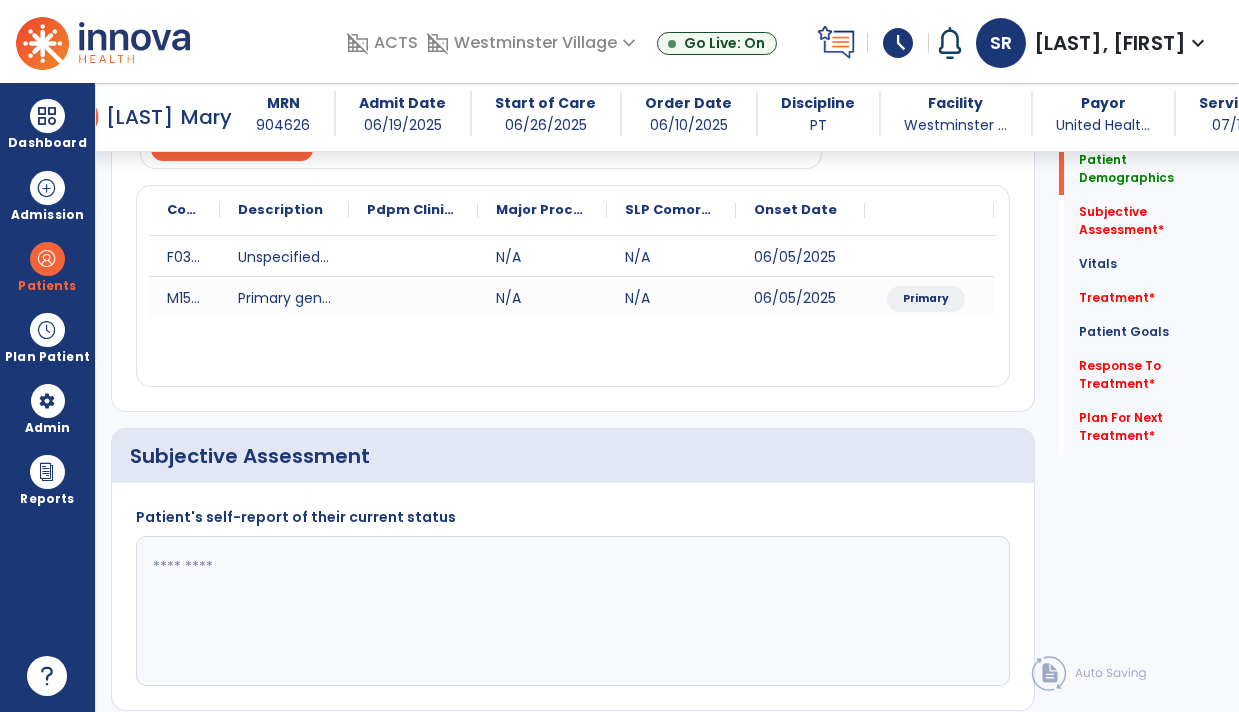 scroll, scrollTop: 188, scrollLeft: 0, axis: vertical 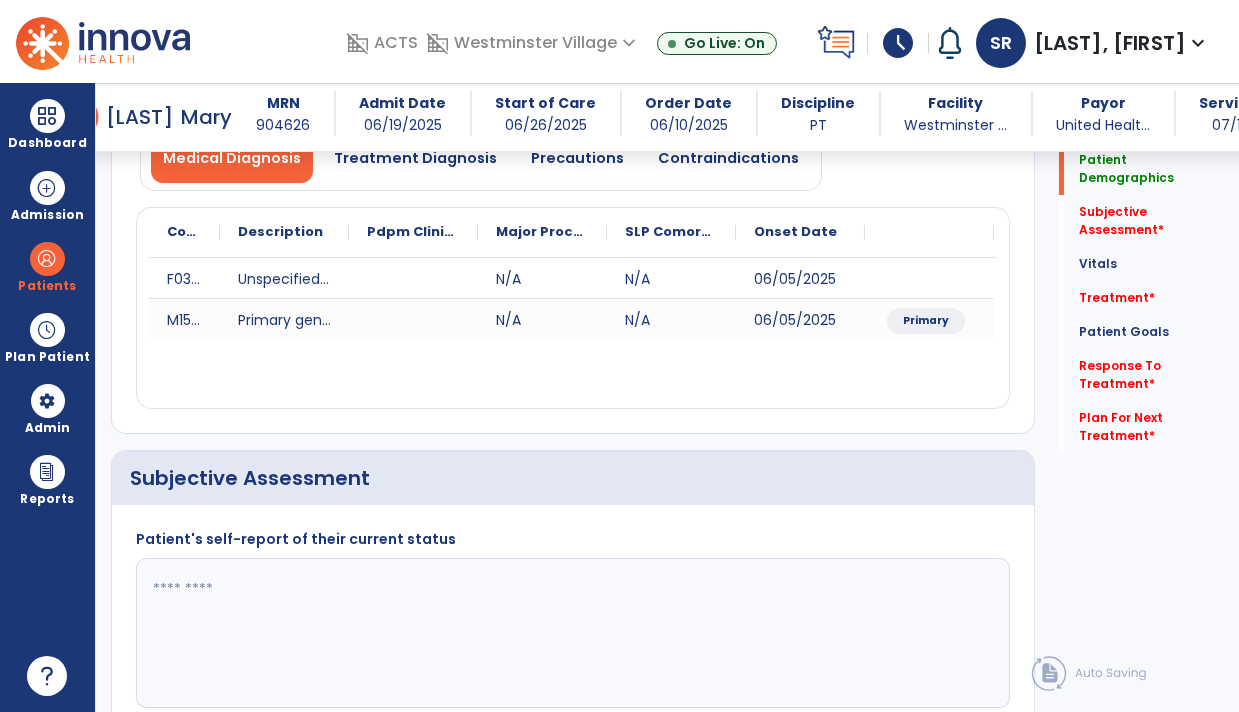 click 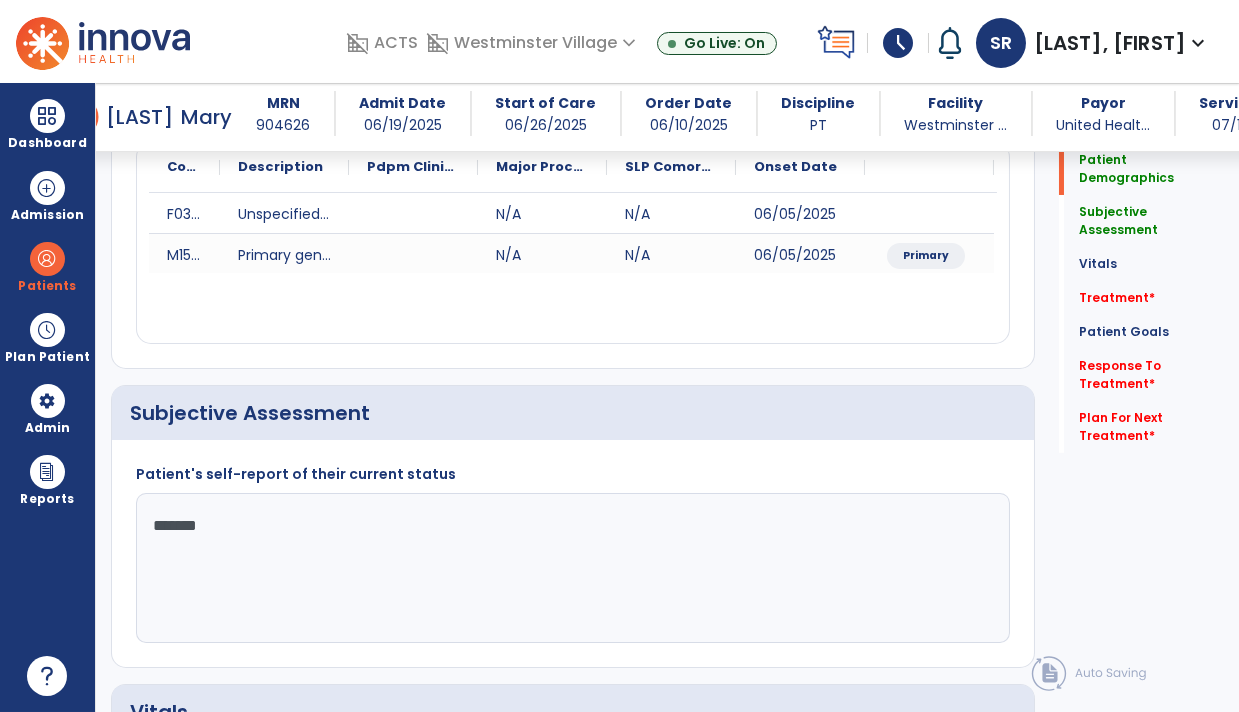 scroll, scrollTop: 260, scrollLeft: 0, axis: vertical 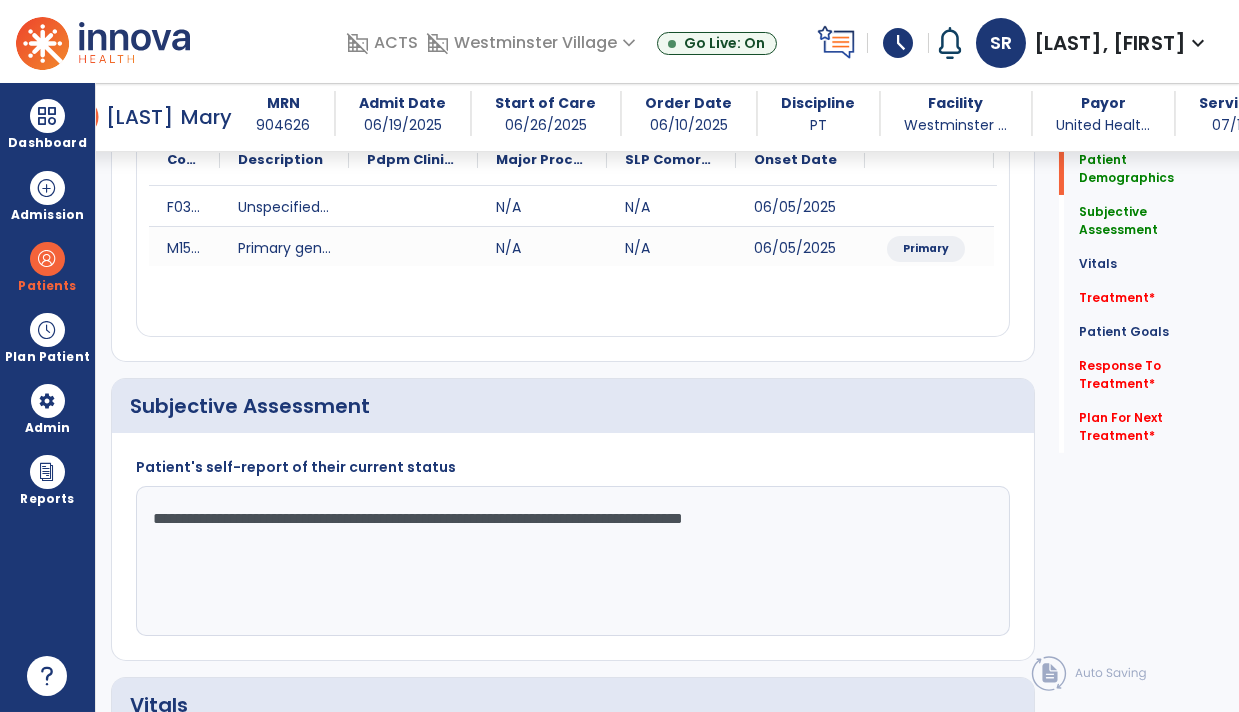 click on "**********" 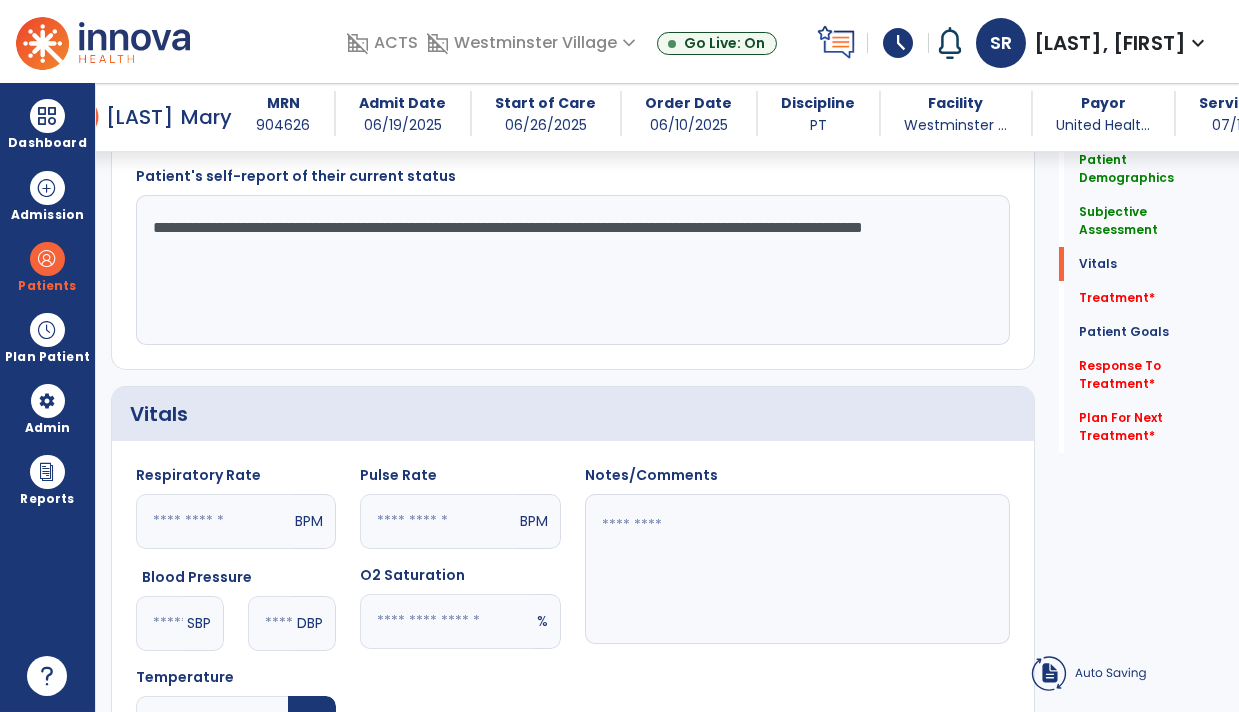 scroll, scrollTop: 591, scrollLeft: 0, axis: vertical 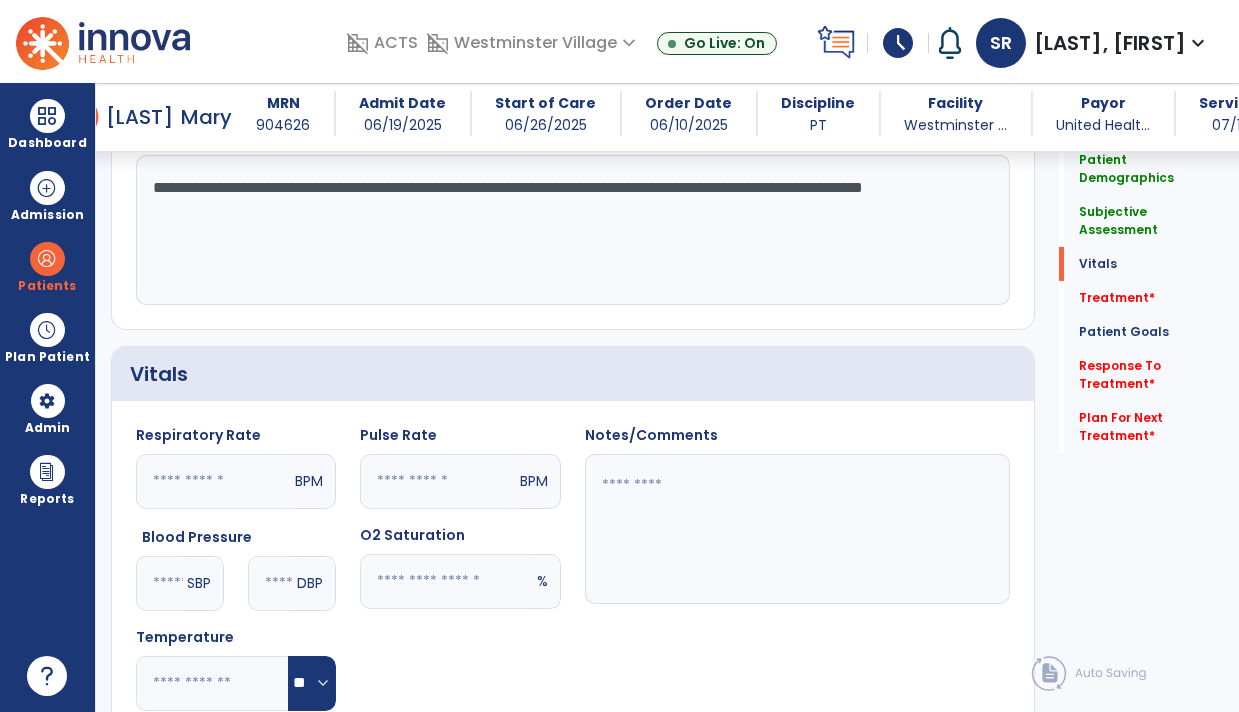 type on "**********" 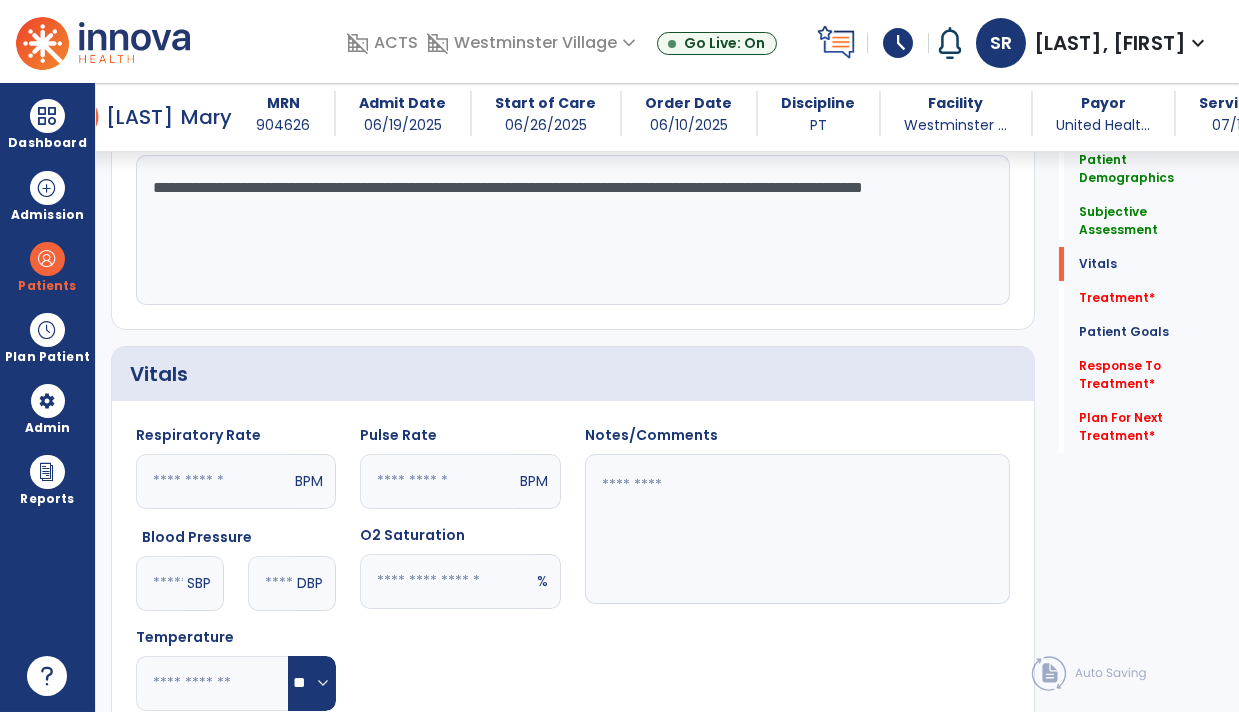 click 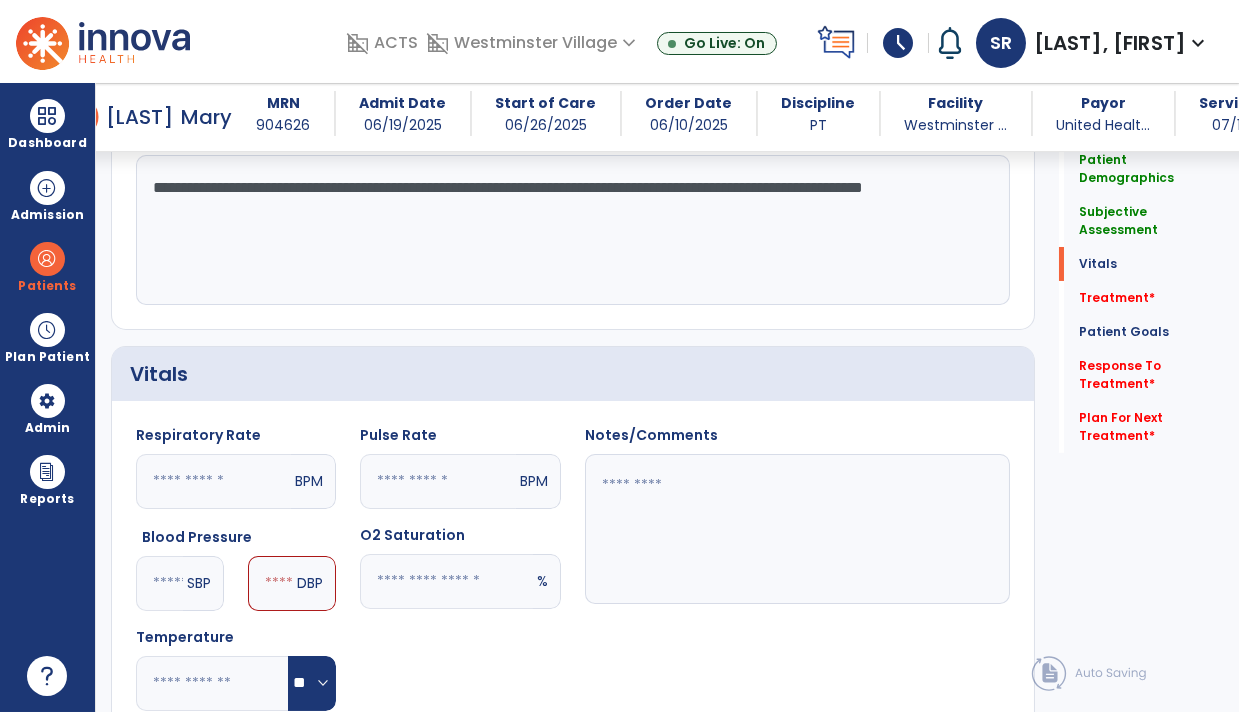 type on "***" 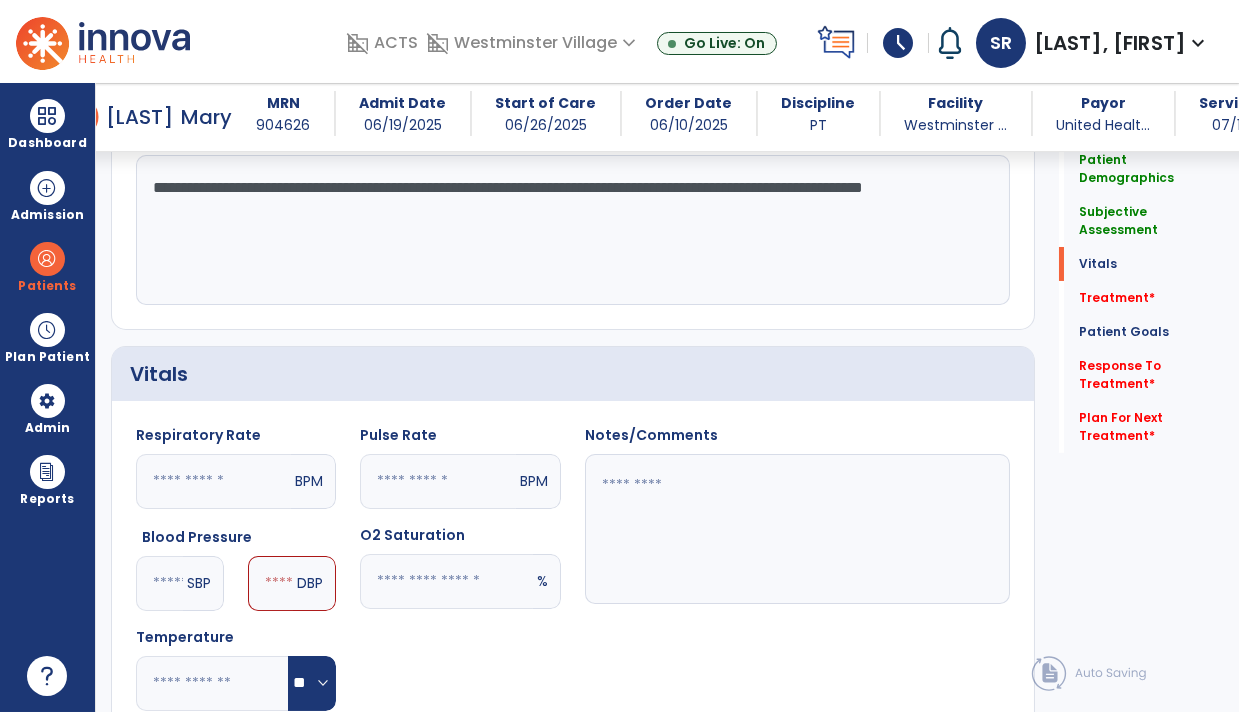 click 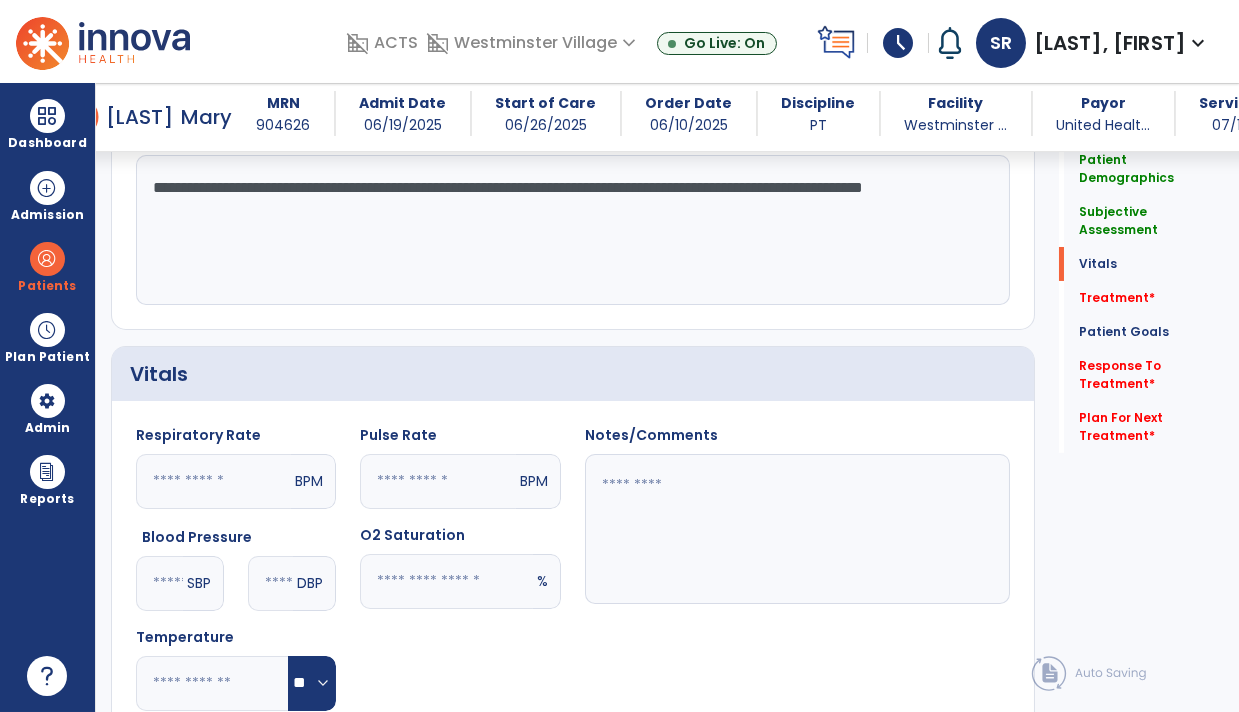 type on "**" 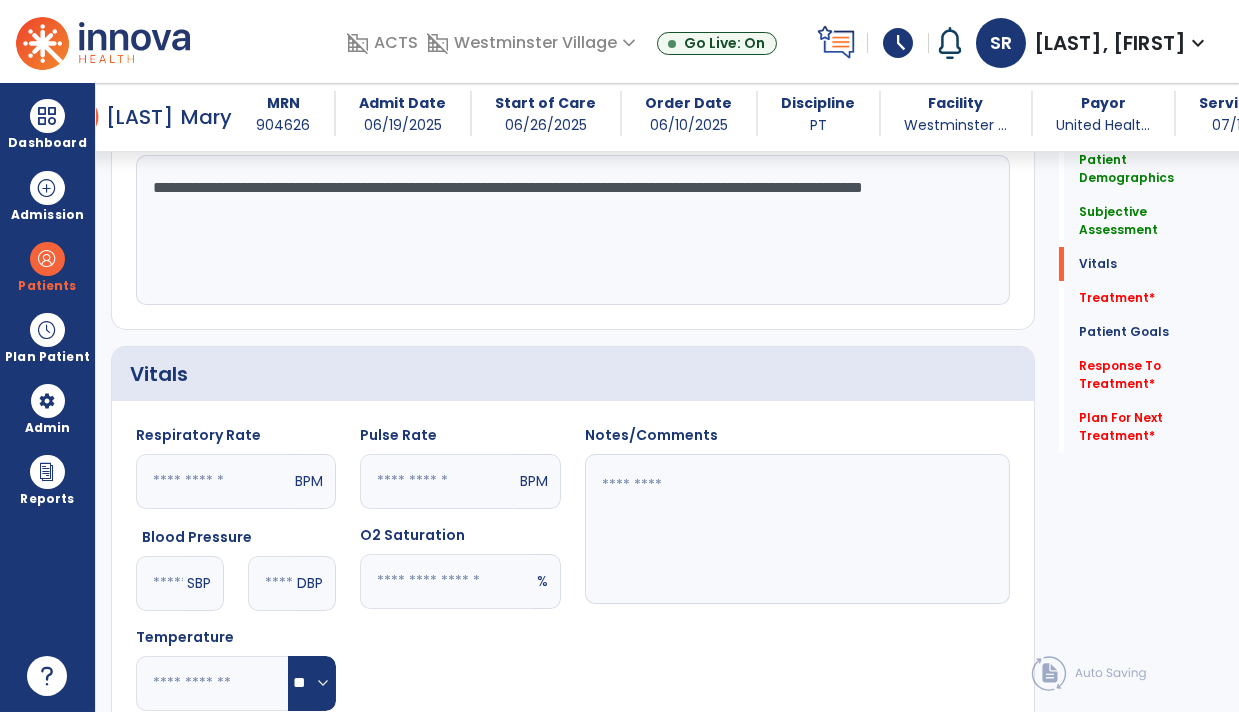 click 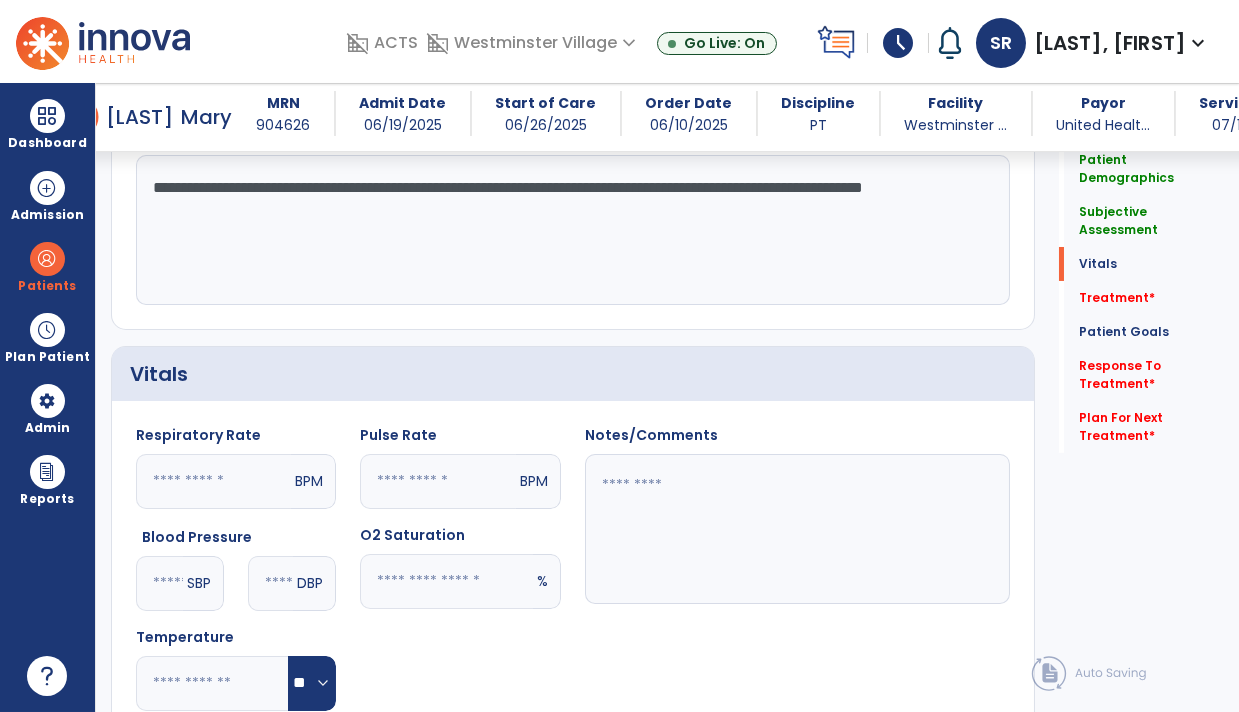 type on "**" 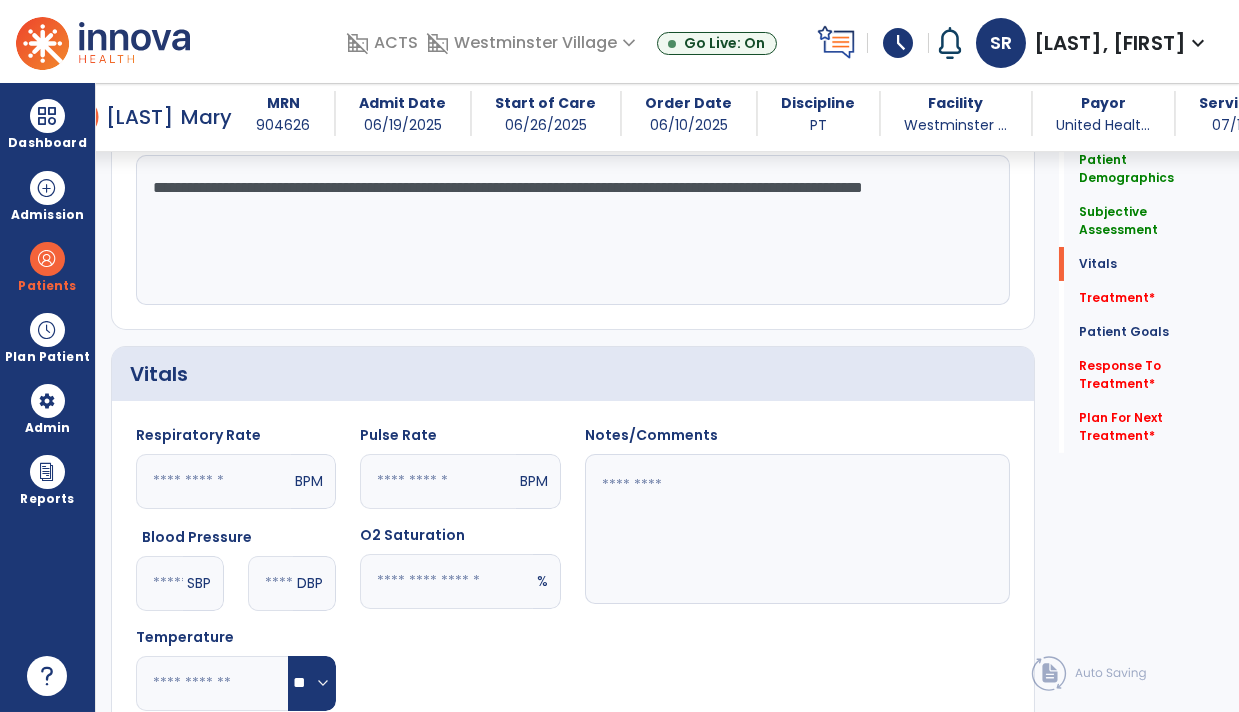 click 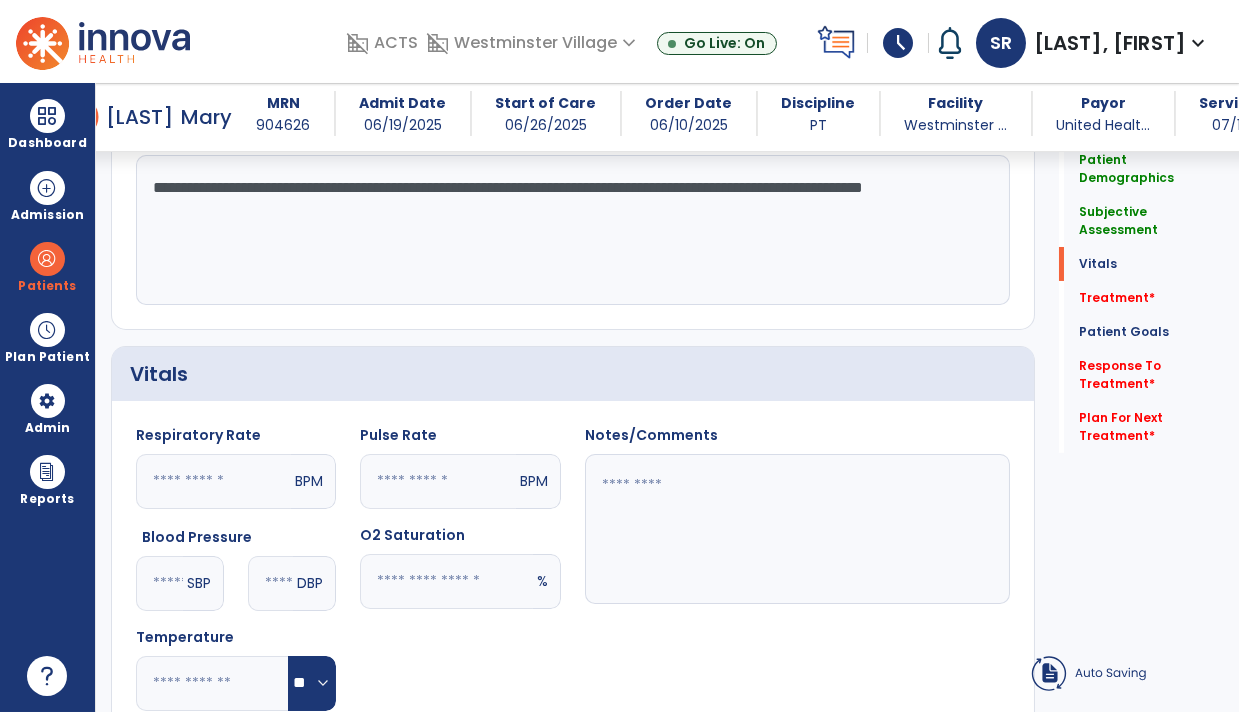 click 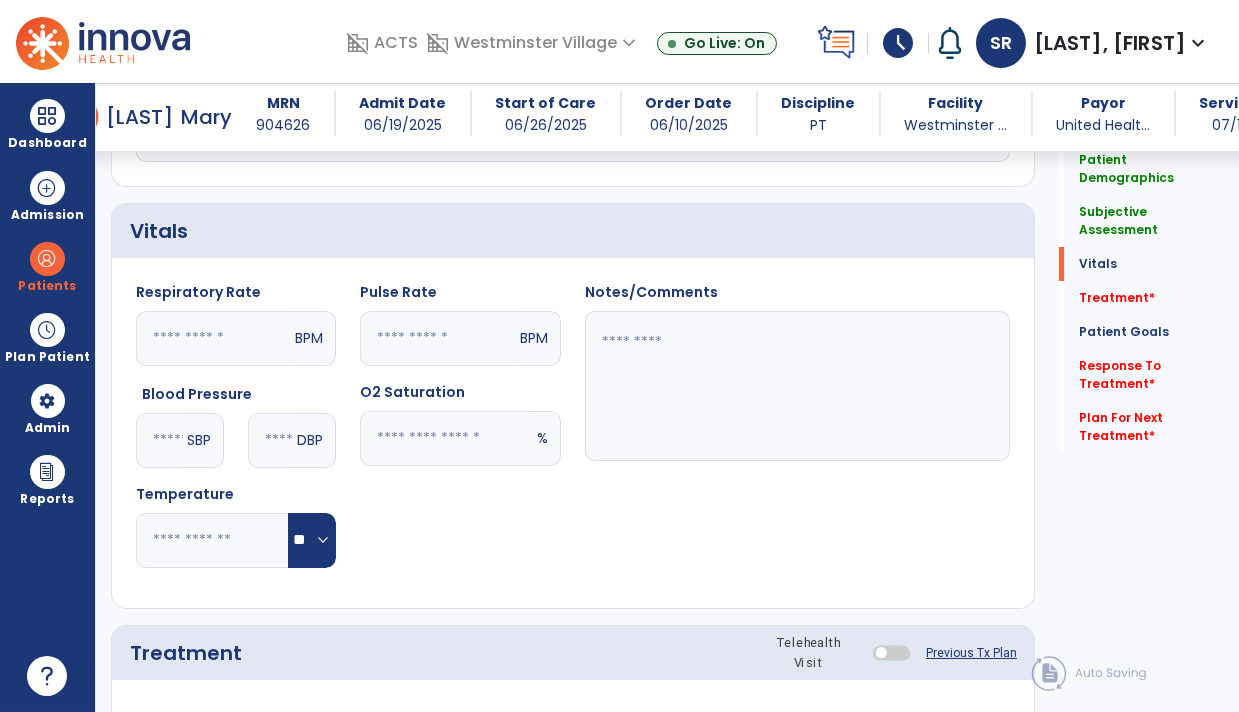 scroll, scrollTop: 740, scrollLeft: 0, axis: vertical 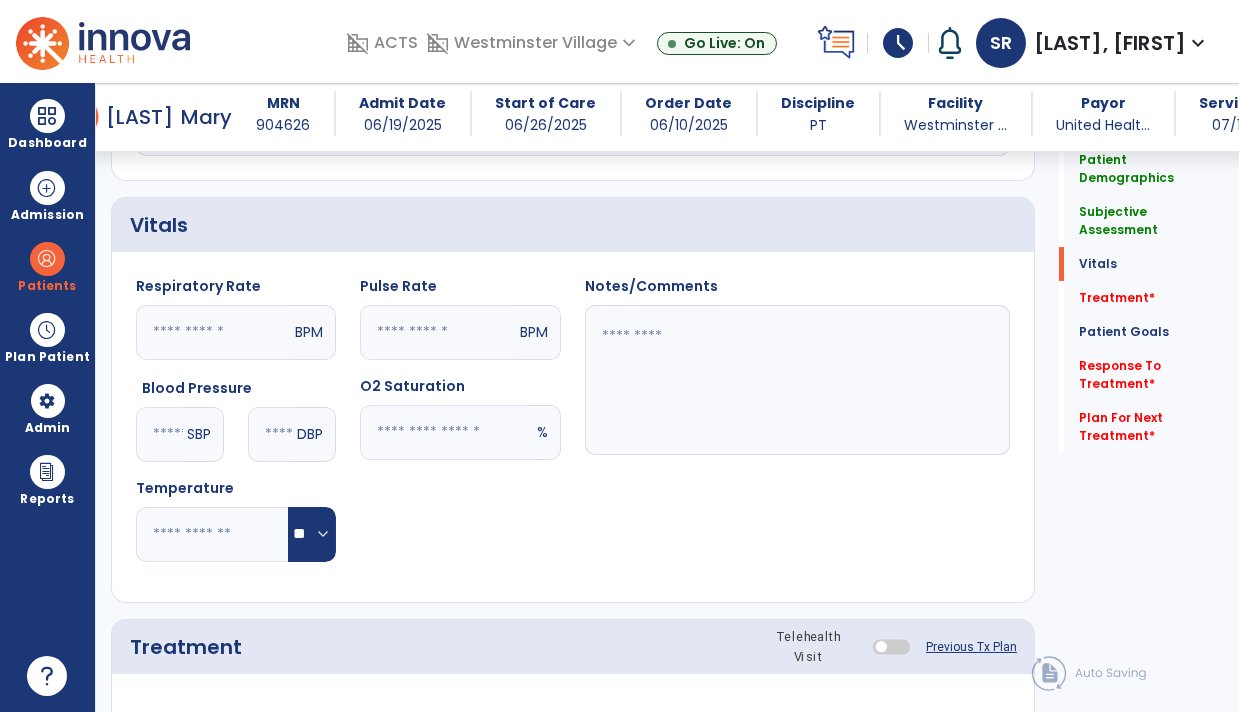 type on "**" 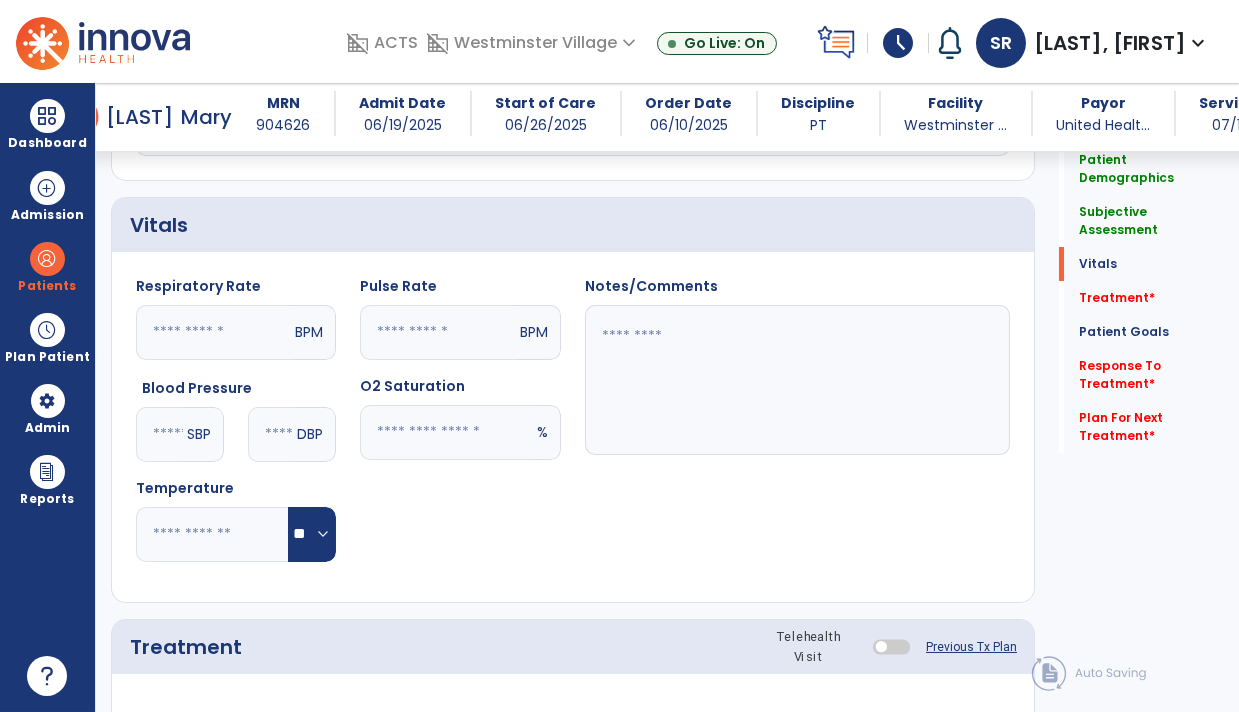 click 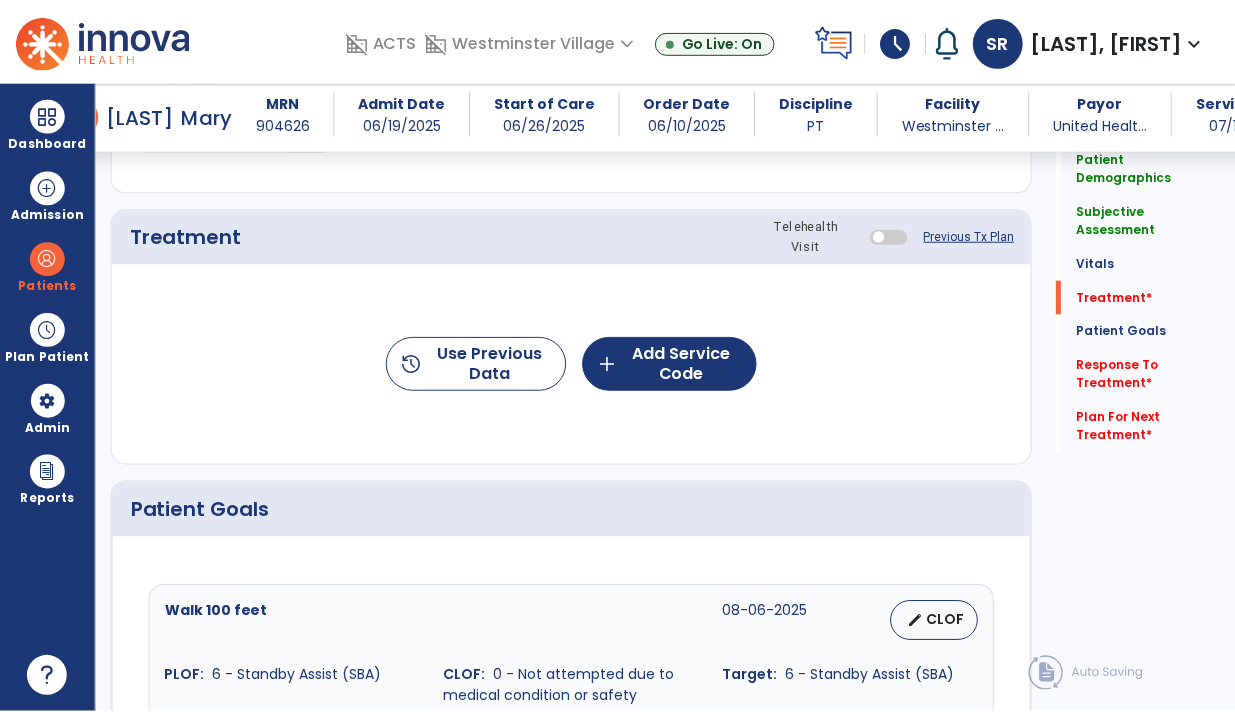 scroll, scrollTop: 1150, scrollLeft: 0, axis: vertical 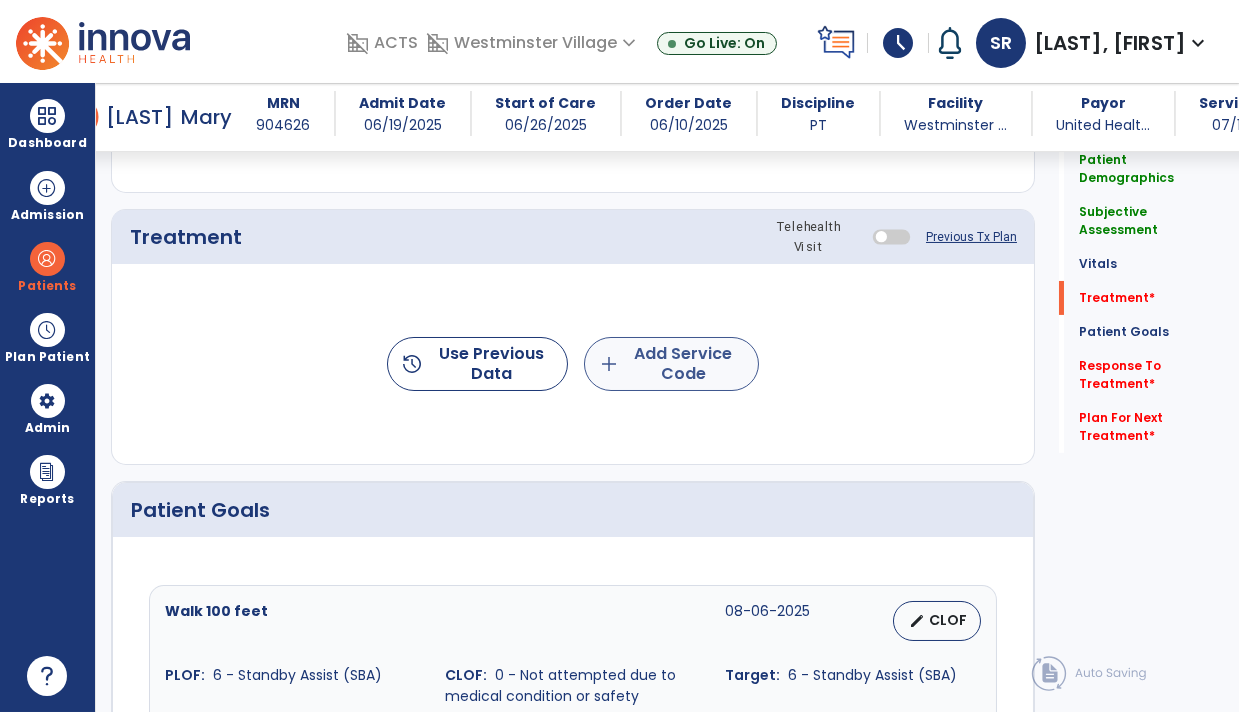 type on "**********" 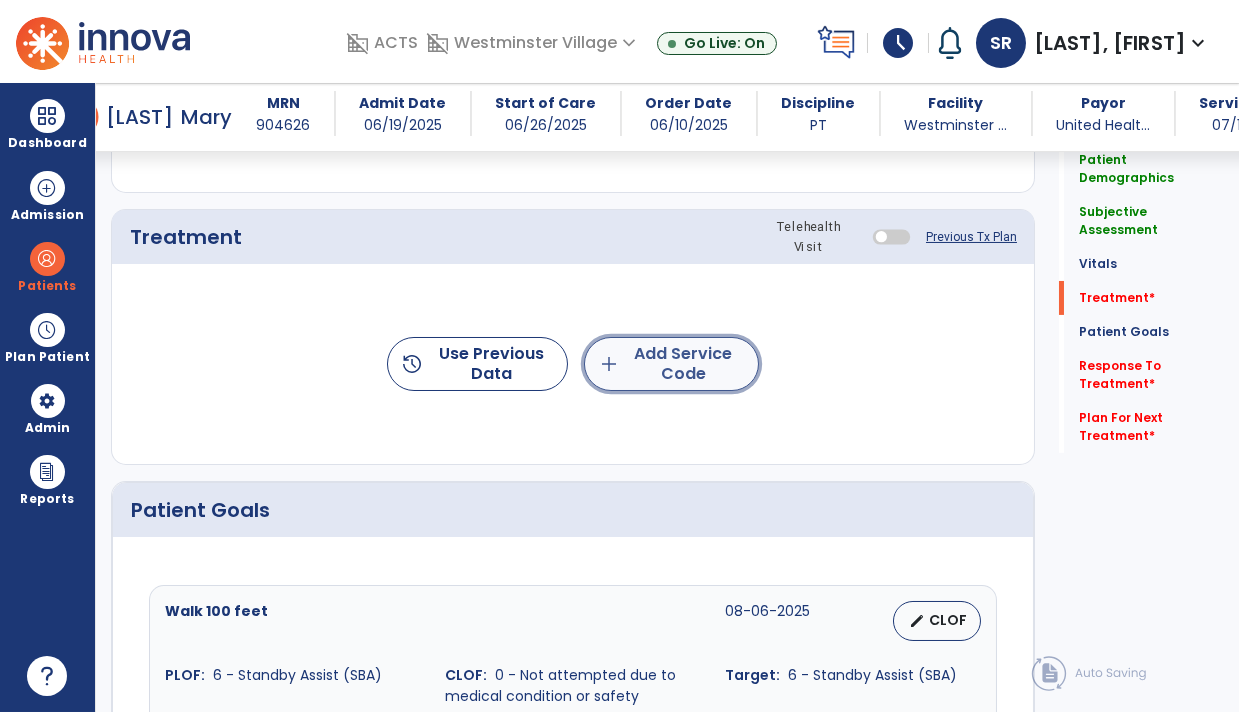 click on "add  Add Service Code" 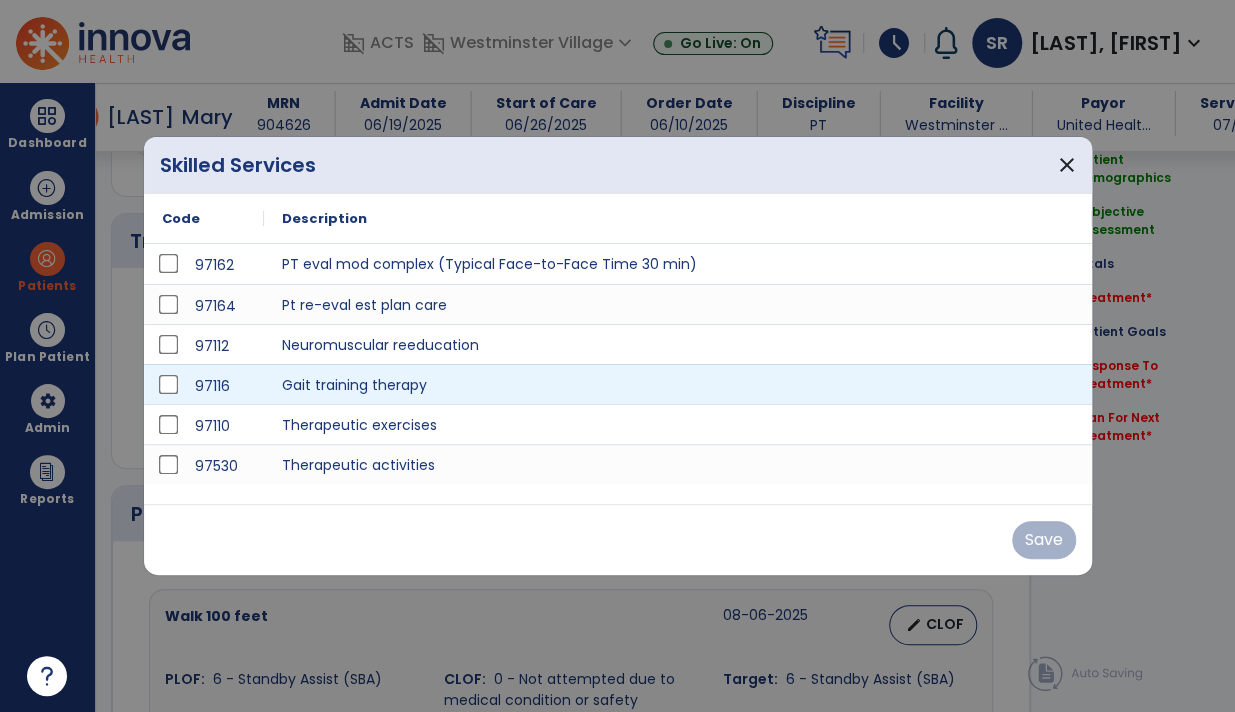 scroll, scrollTop: 1150, scrollLeft: 0, axis: vertical 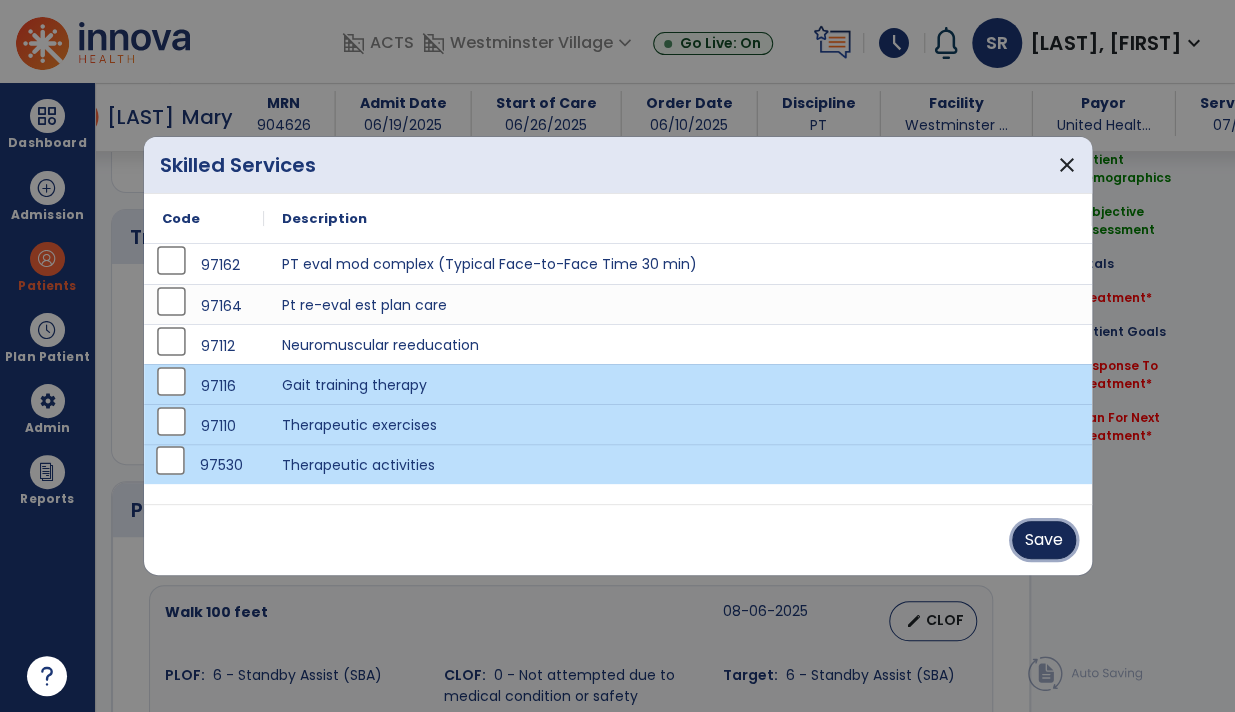 click on "Save" at bounding box center (1044, 540) 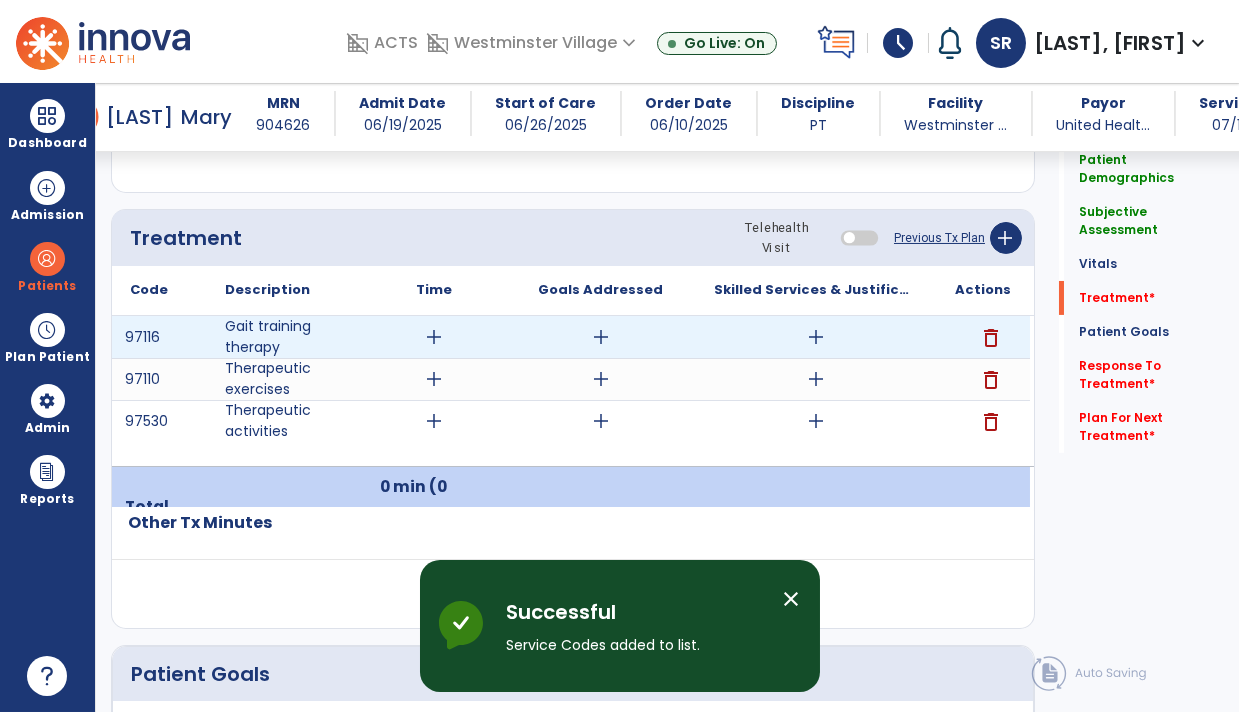 click on "add" at bounding box center [601, 337] 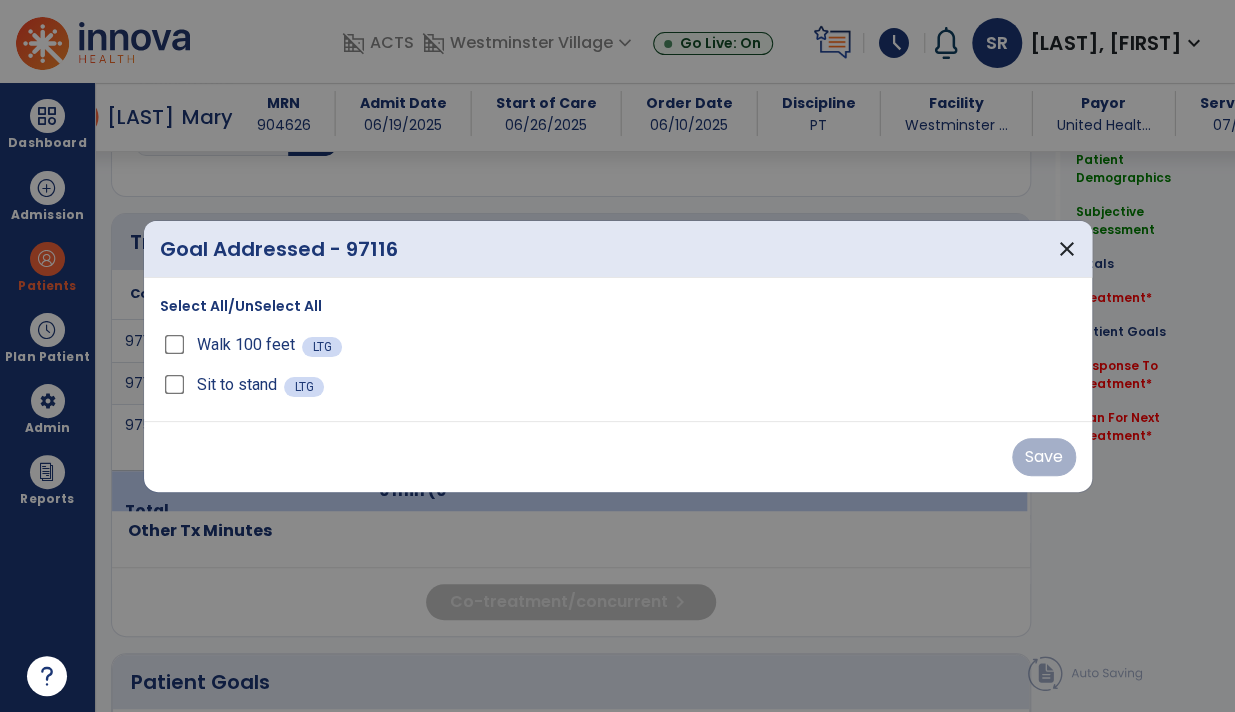 scroll, scrollTop: 1150, scrollLeft: 0, axis: vertical 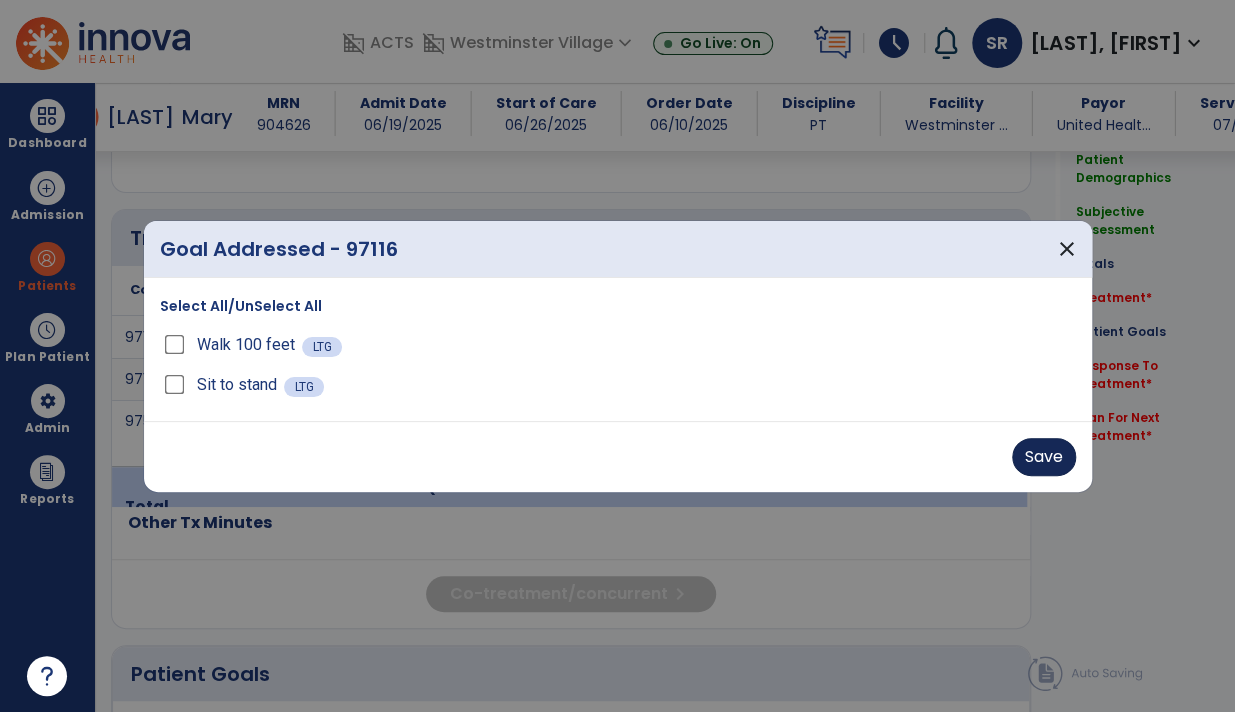 click on "Save" at bounding box center [1044, 457] 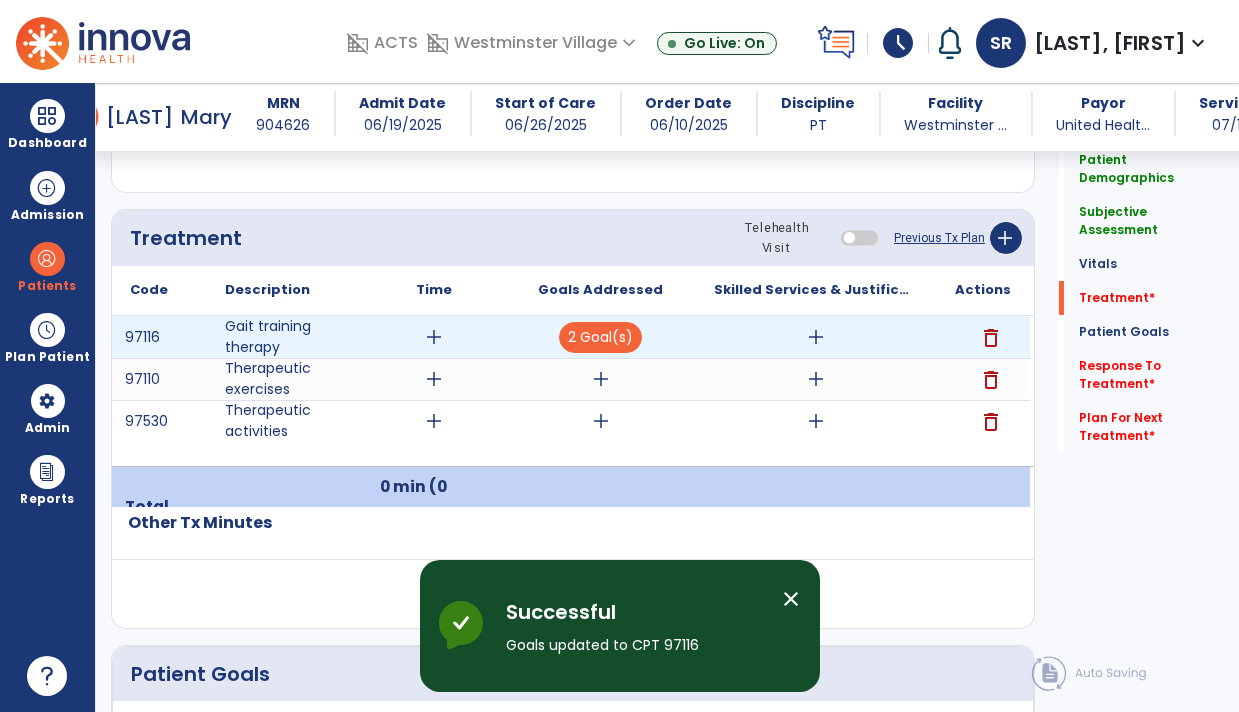 click on "add" at bounding box center [434, 337] 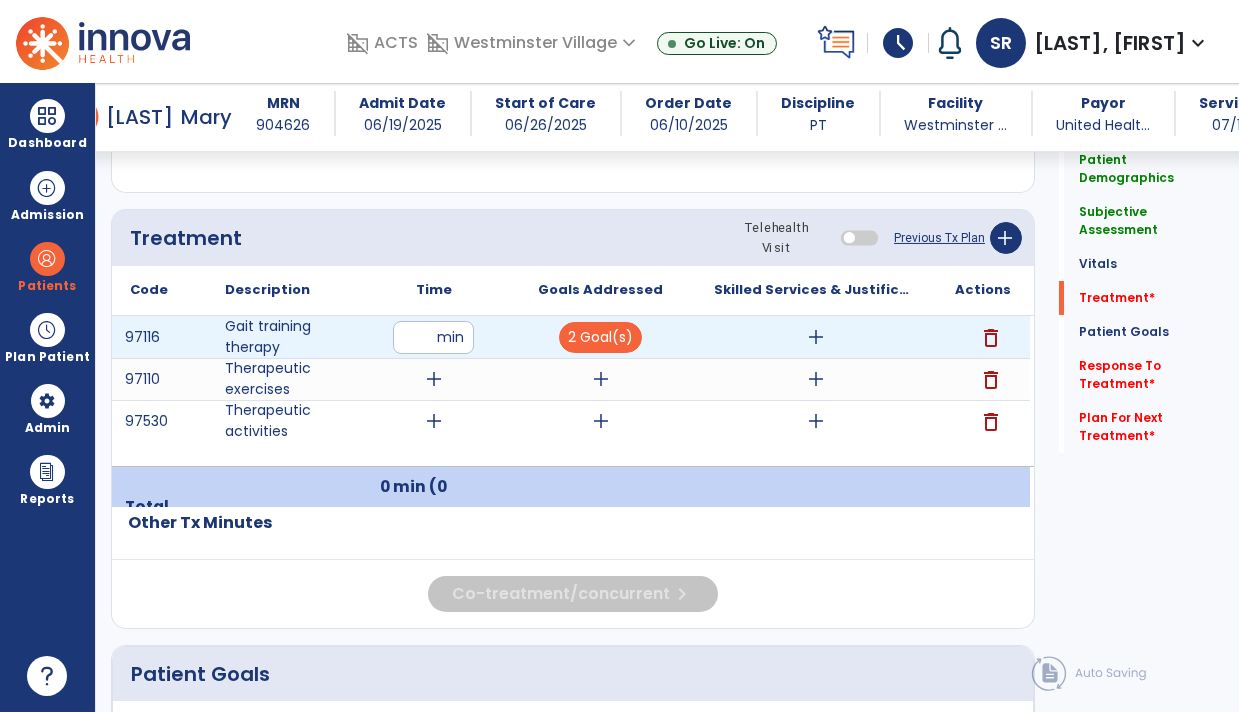 type on "**" 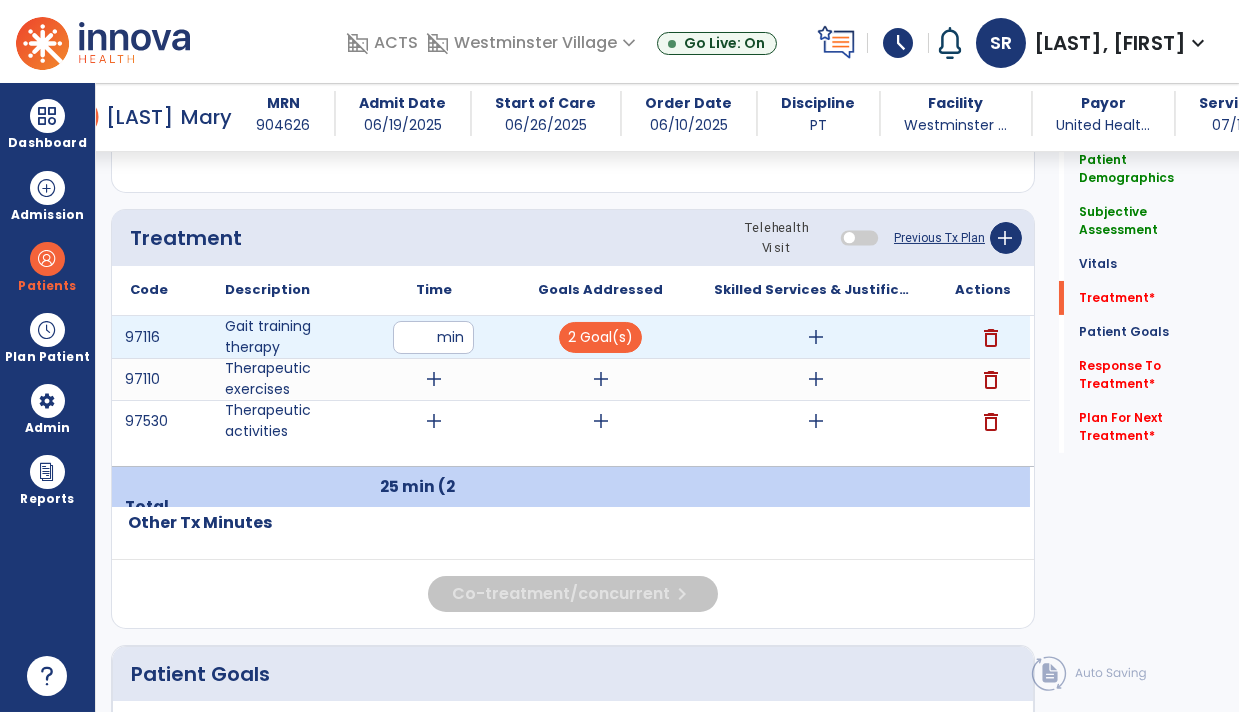 click on "add" at bounding box center (816, 337) 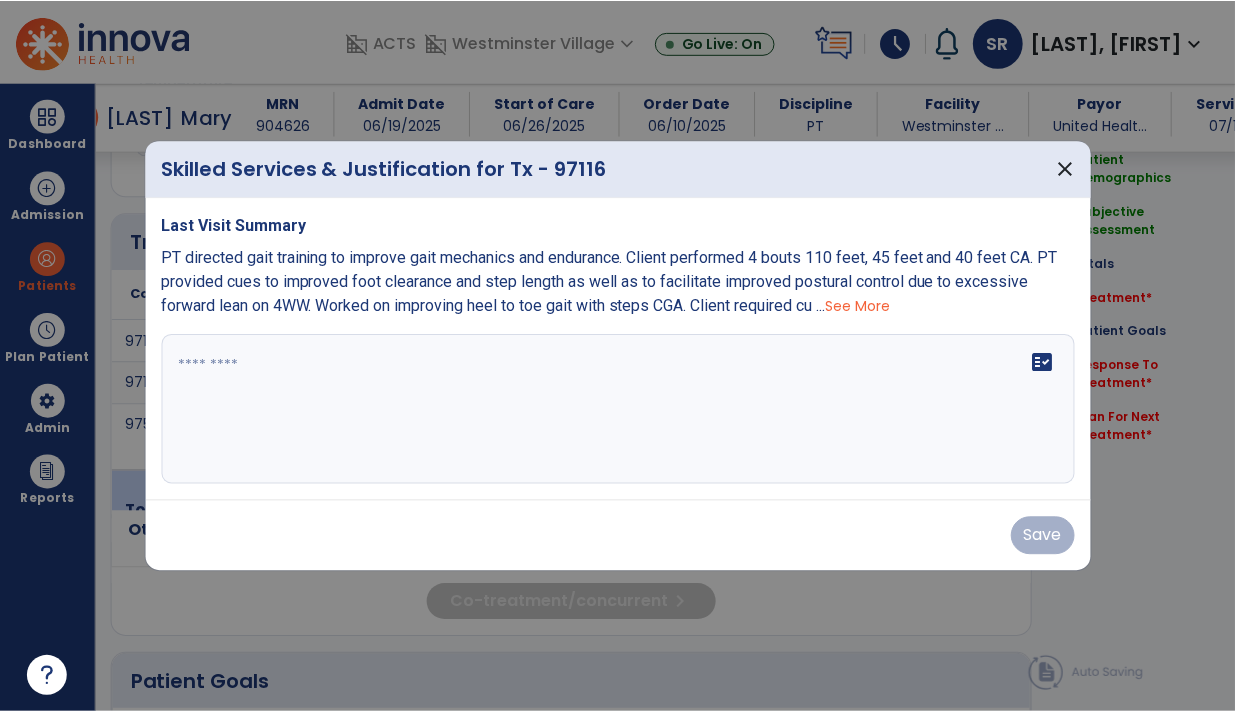 scroll, scrollTop: 1150, scrollLeft: 0, axis: vertical 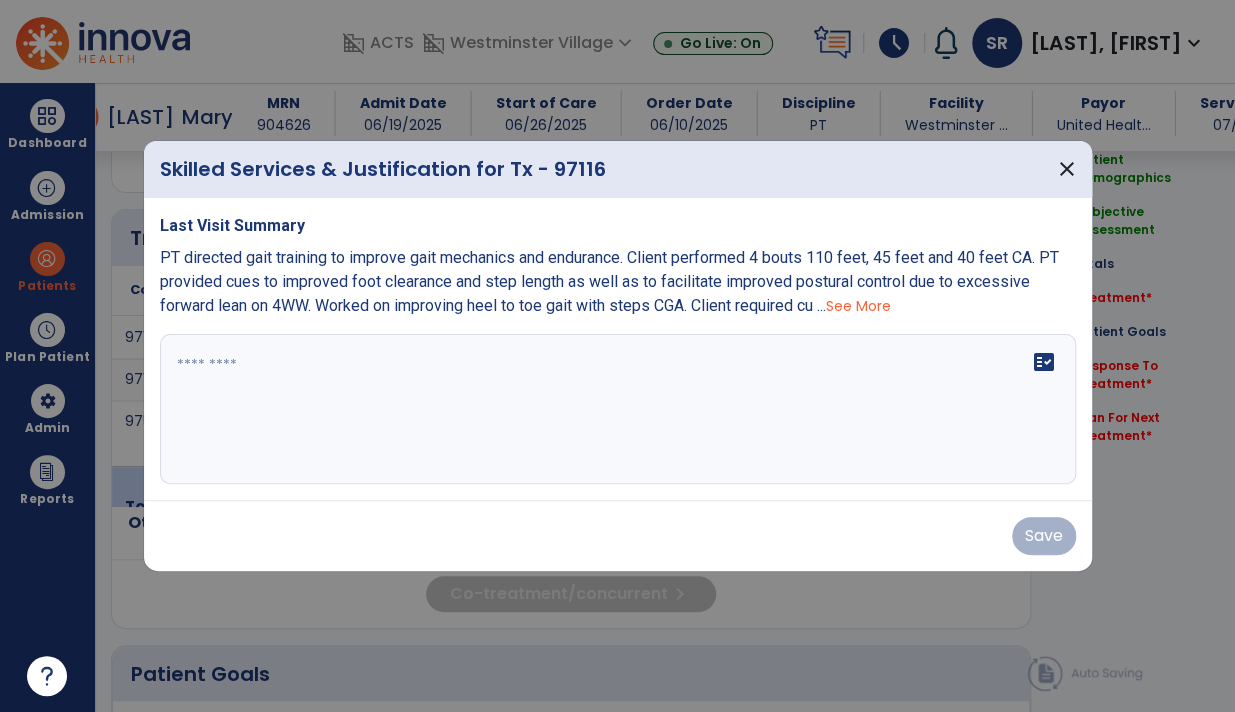 click at bounding box center (618, 409) 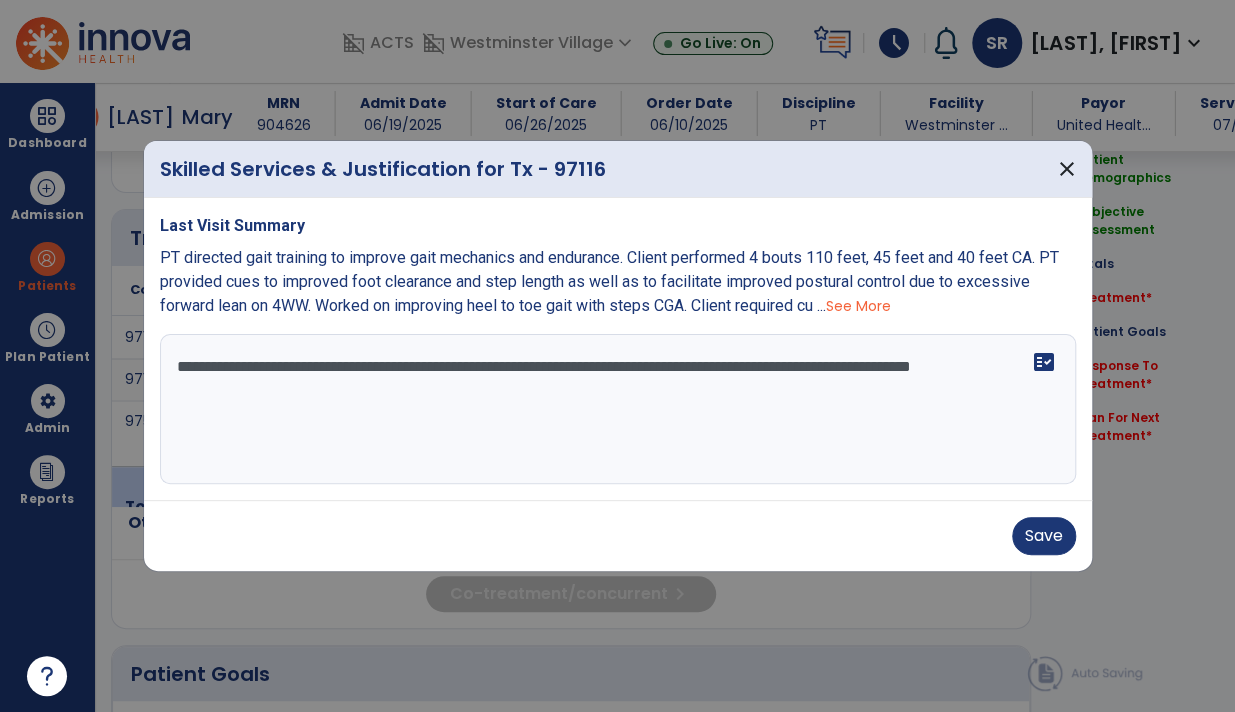 click on "**********" at bounding box center (618, 409) 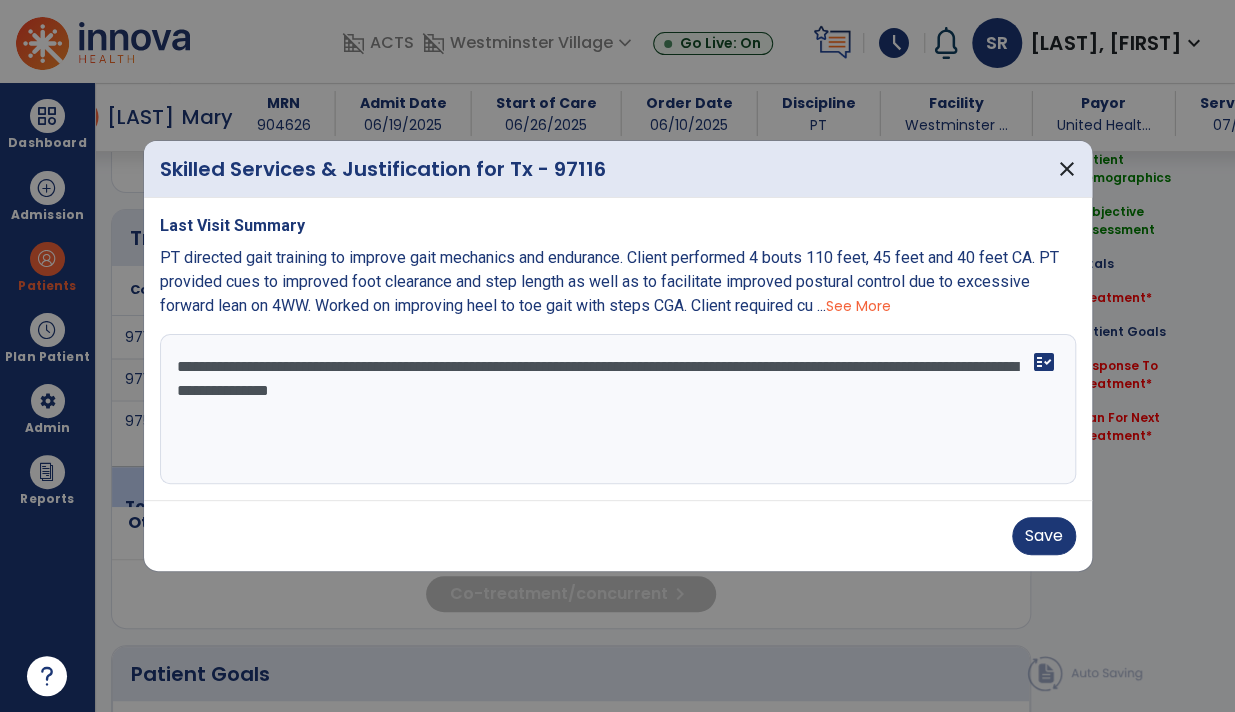 click on "See More" at bounding box center [858, 306] 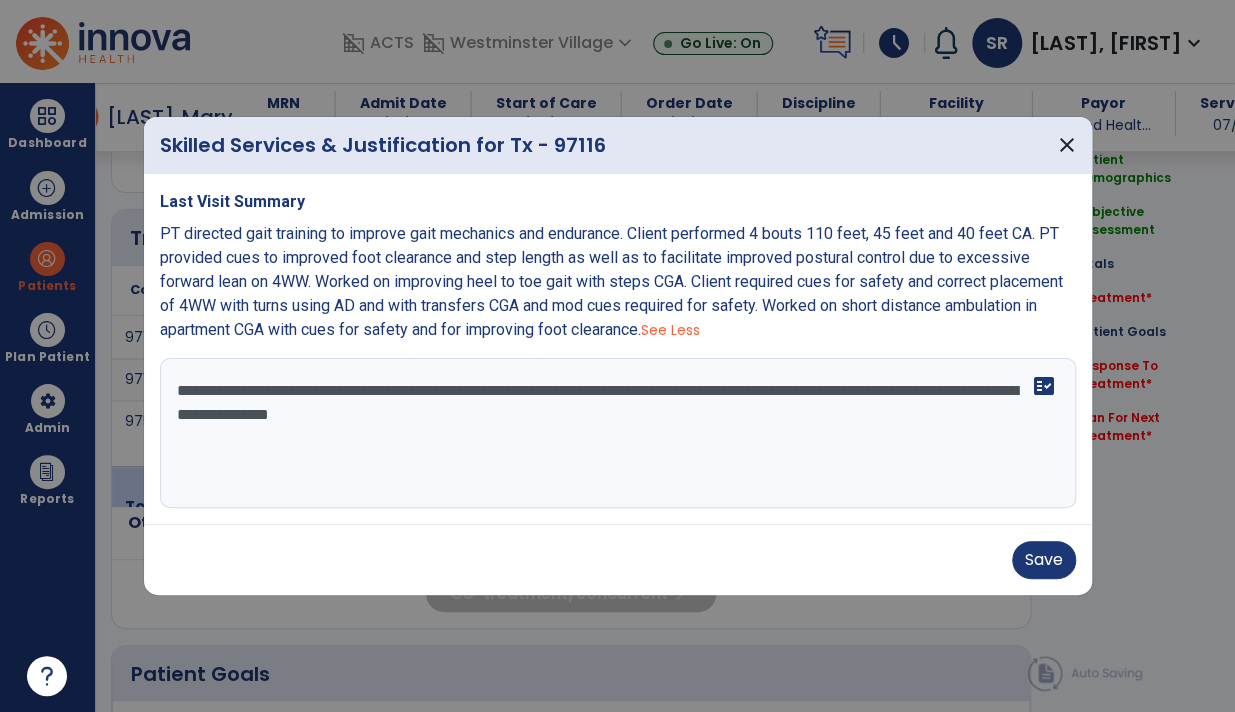 click on "**********" at bounding box center [618, 433] 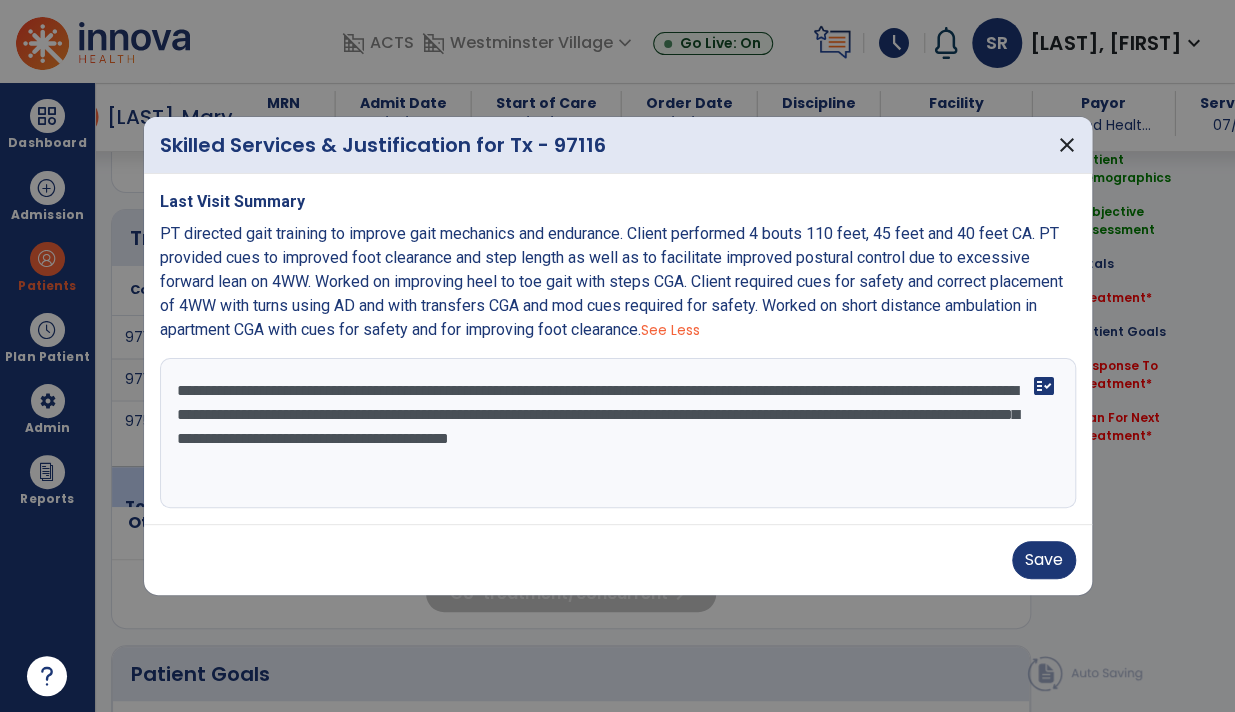 click on "**********" at bounding box center (618, 433) 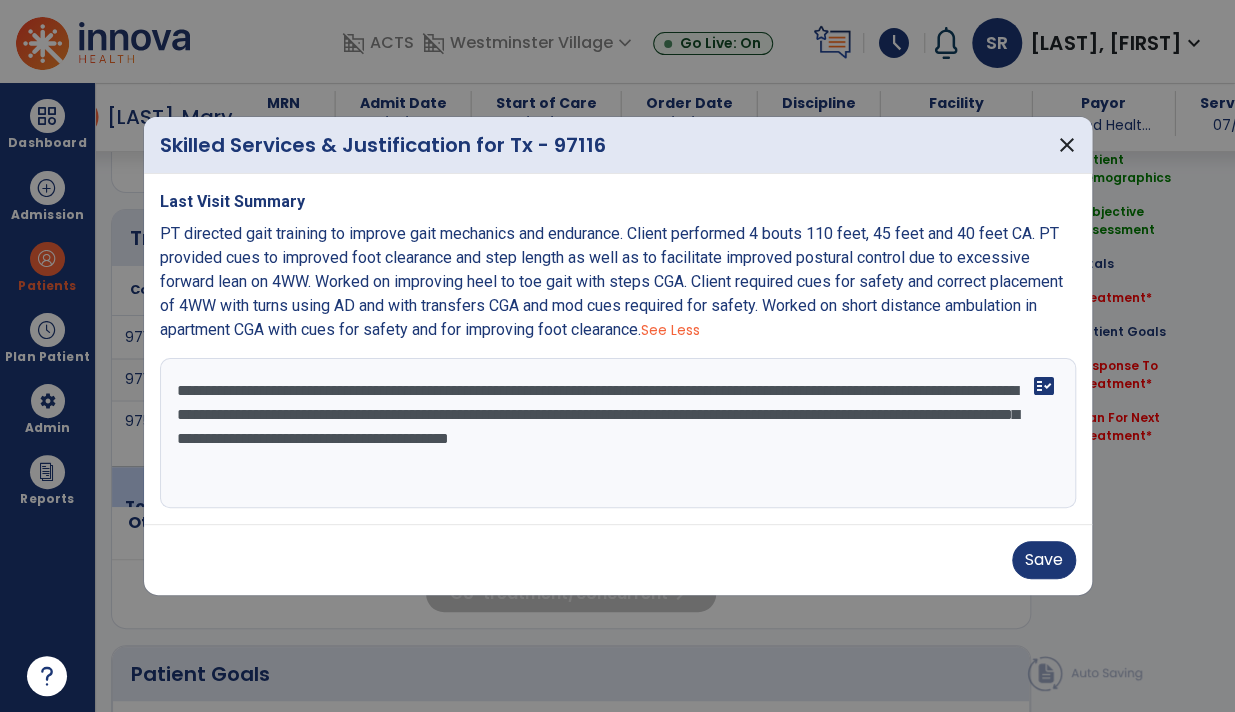 click on "**********" at bounding box center (618, 433) 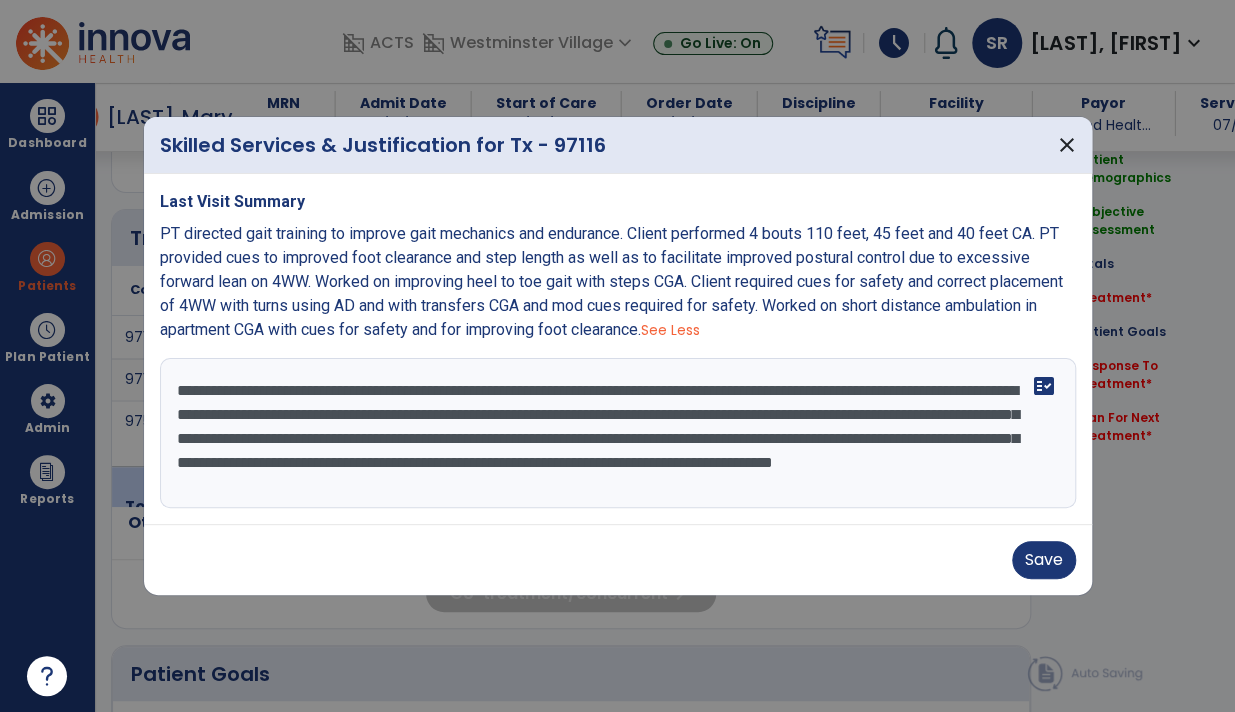 scroll, scrollTop: 15, scrollLeft: 0, axis: vertical 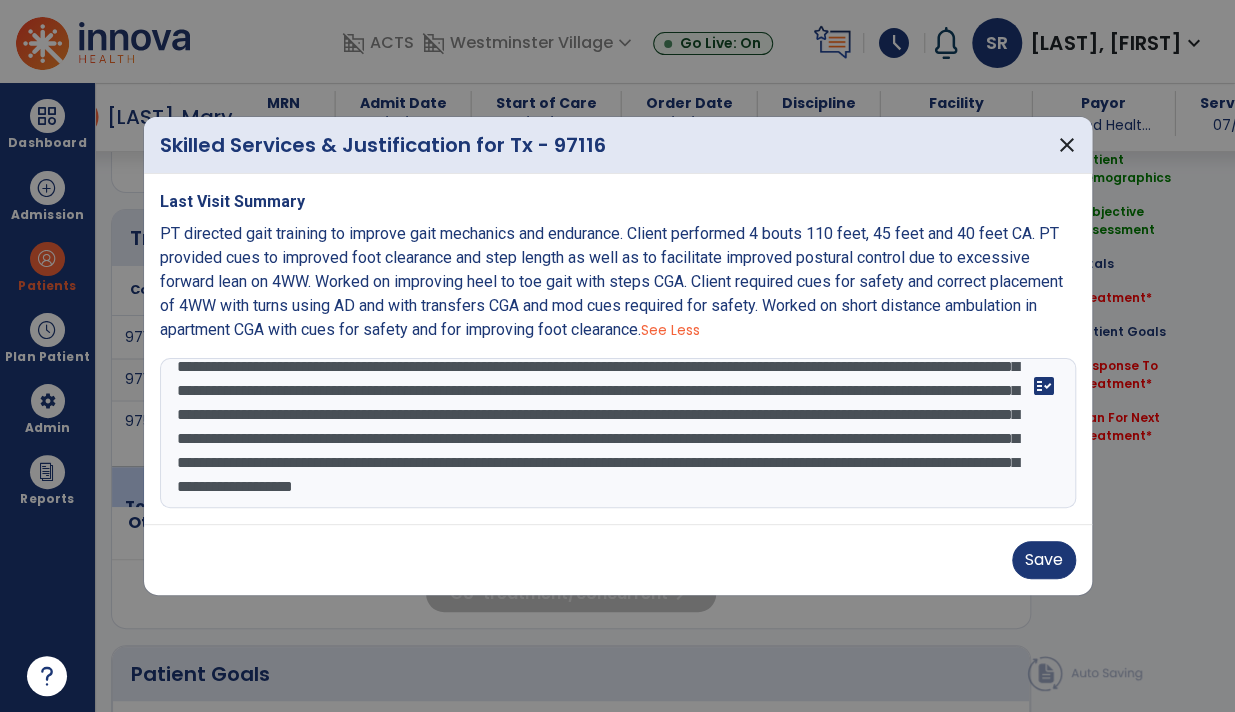 click on "**********" at bounding box center [618, 433] 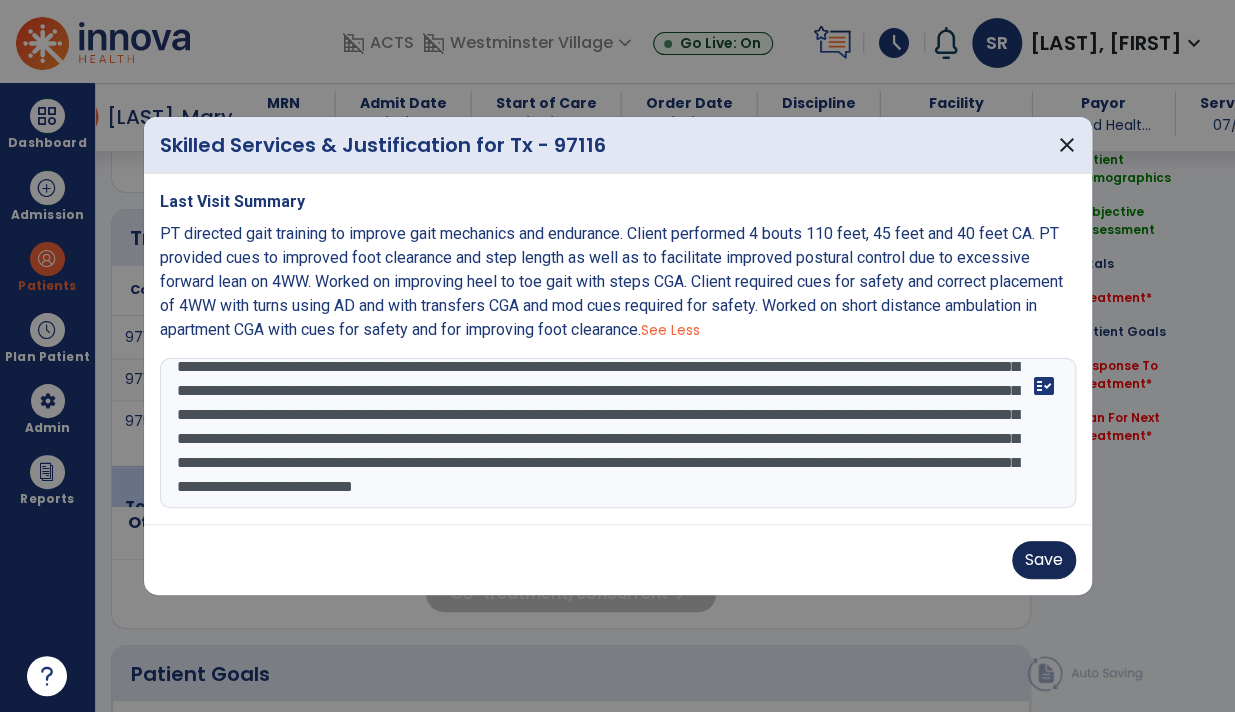 type on "**********" 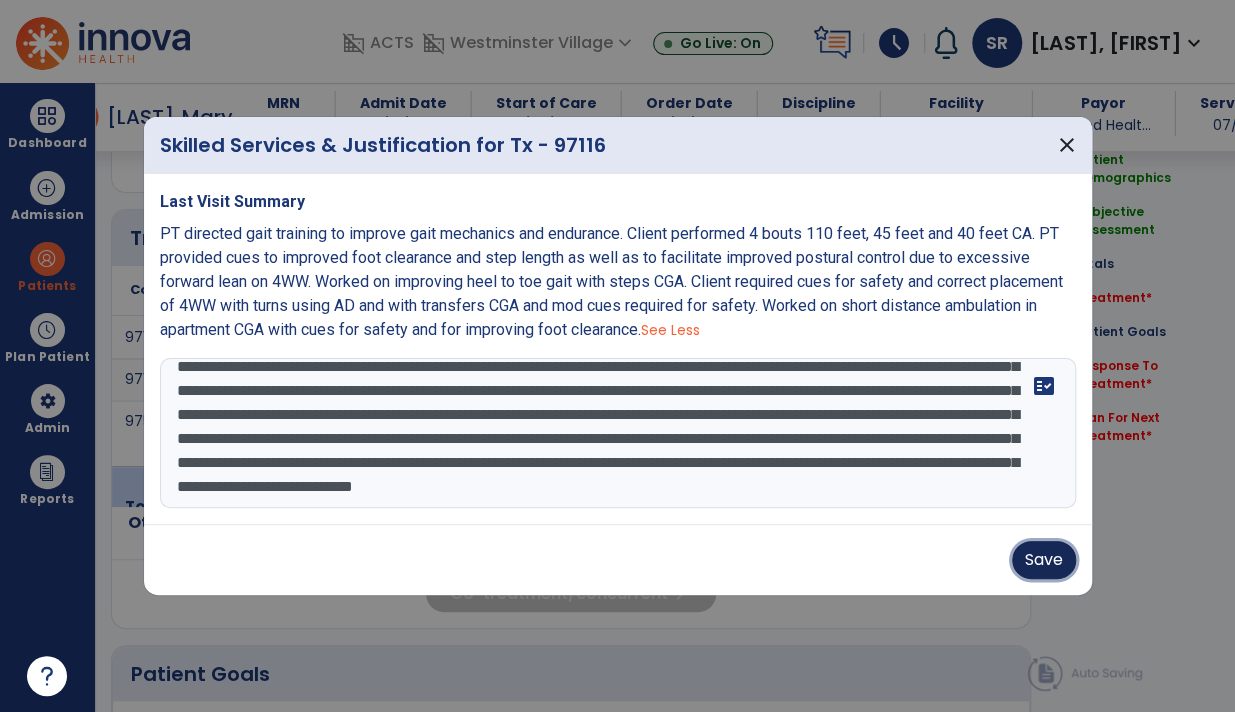 click on "Save" at bounding box center (1044, 560) 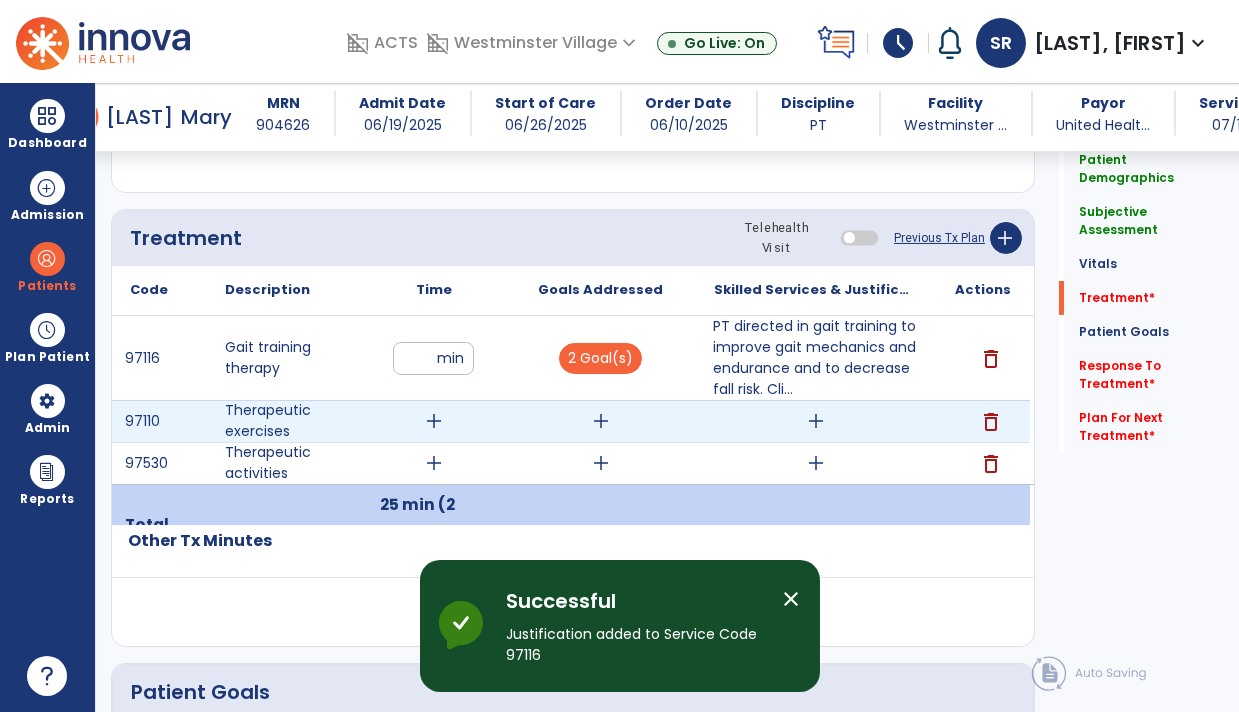 click on "add" at bounding box center [434, 421] 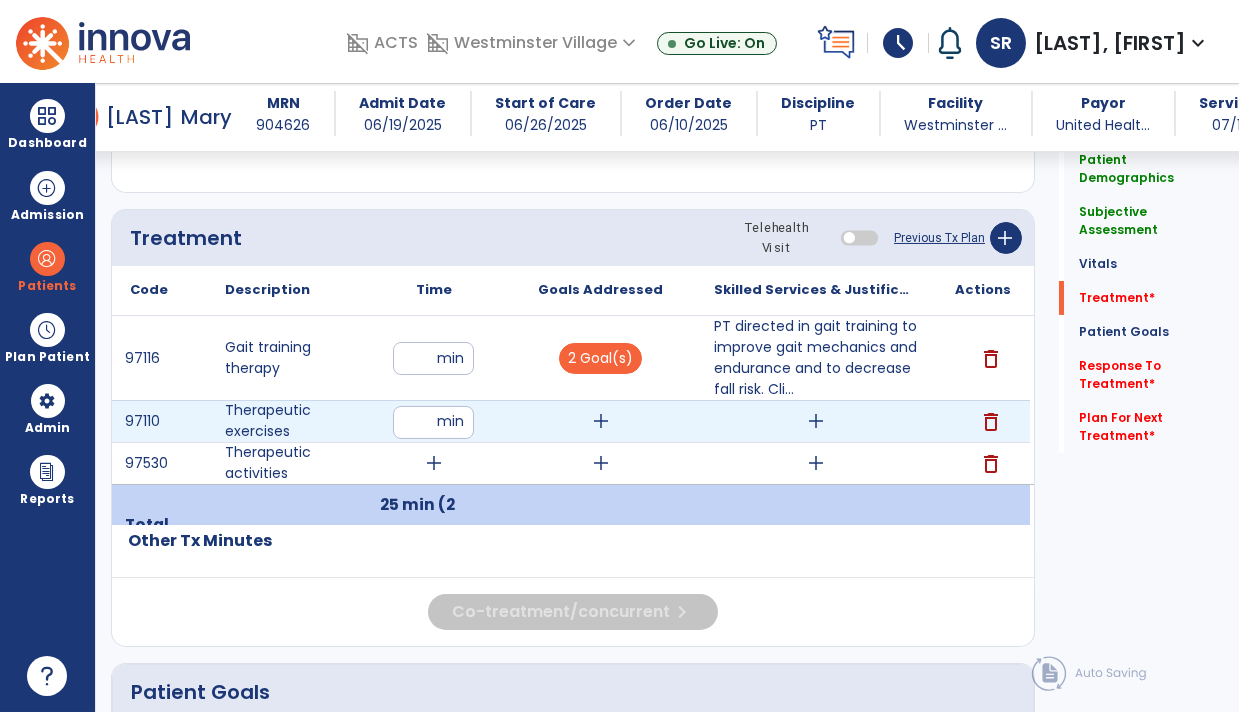 type on "**" 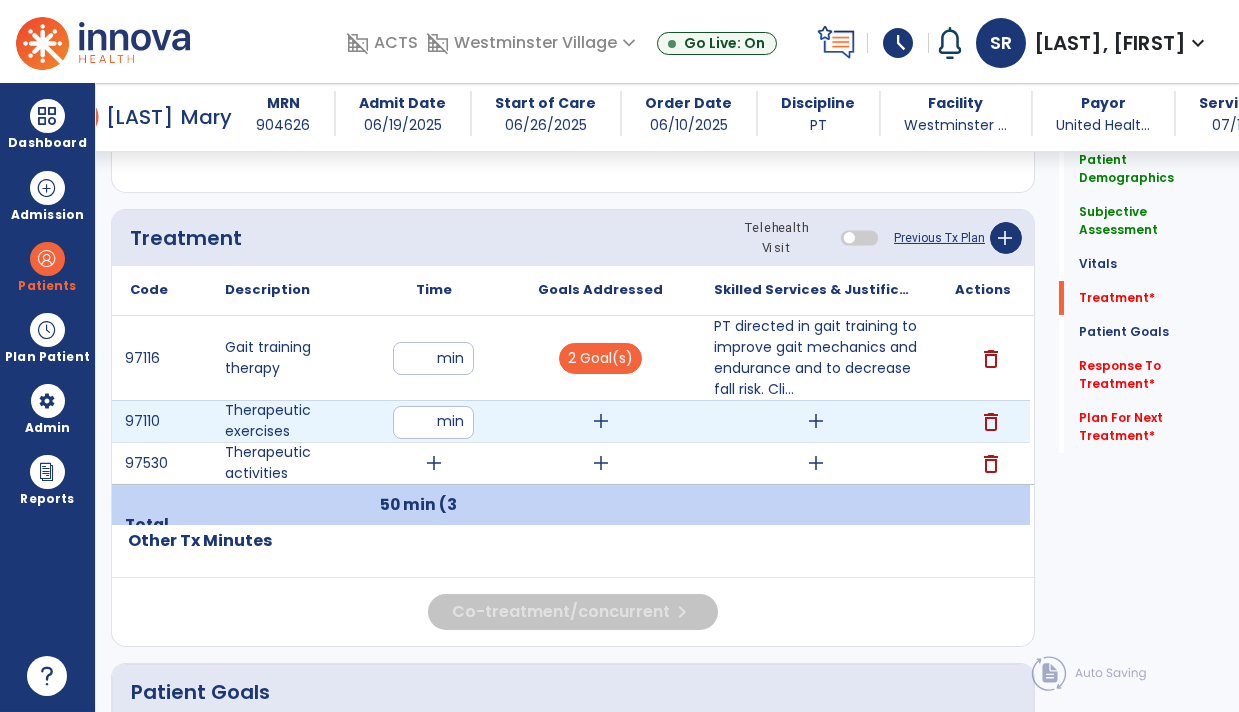click on "add" at bounding box center (601, 421) 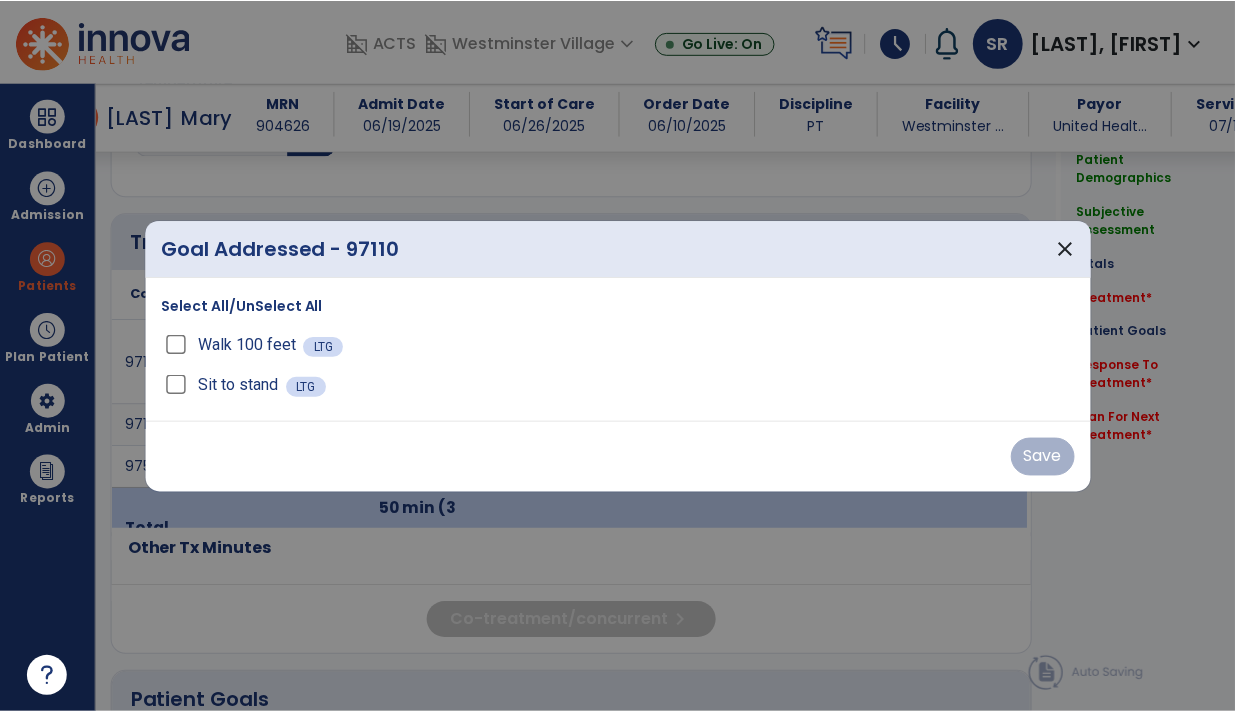scroll, scrollTop: 1150, scrollLeft: 0, axis: vertical 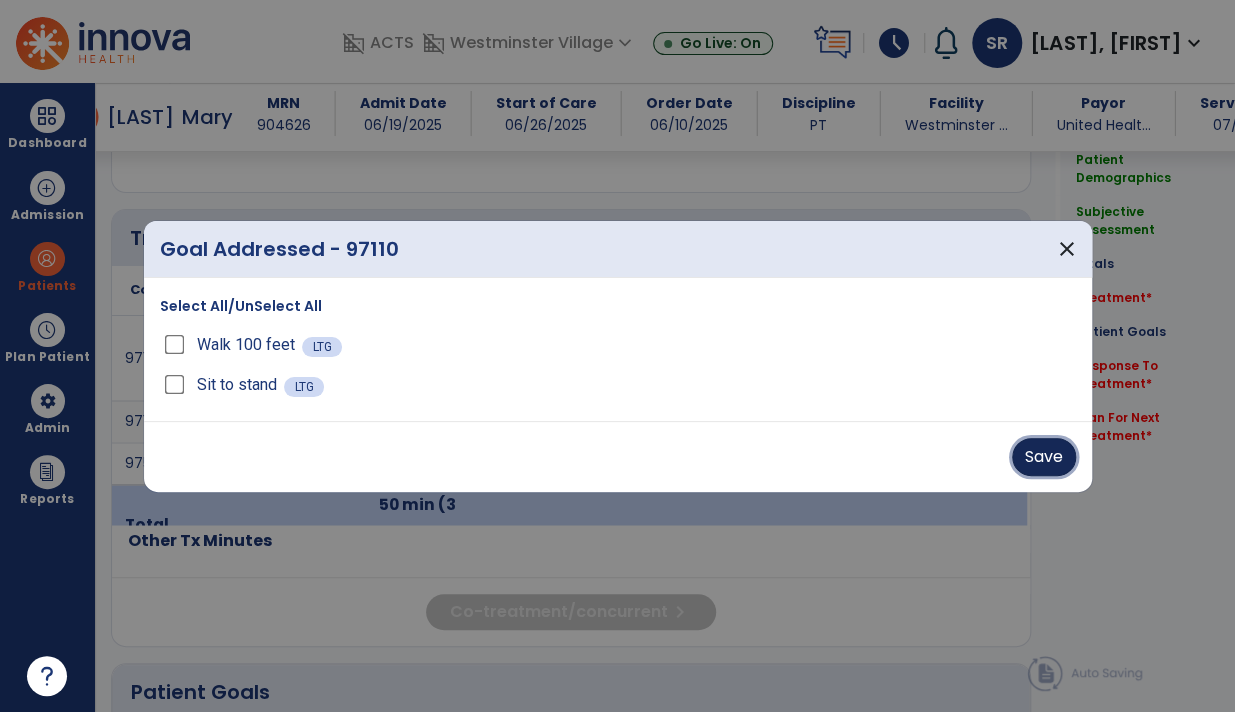 click on "Save" at bounding box center [1044, 457] 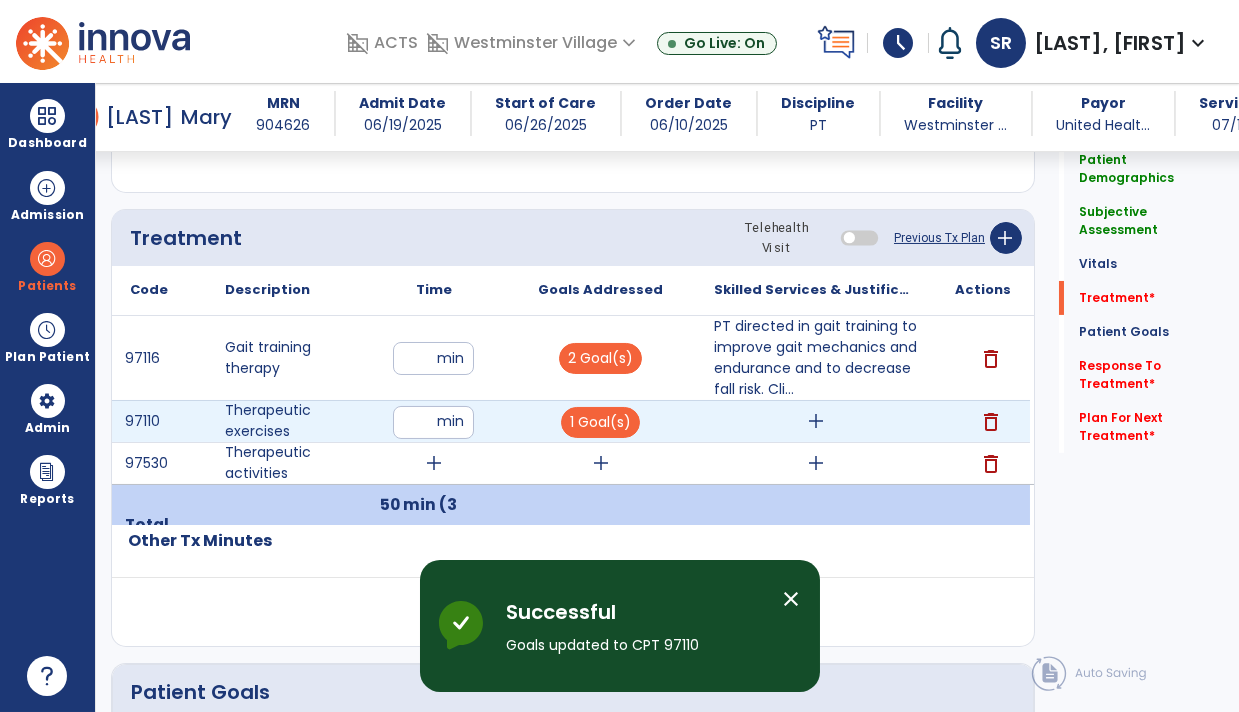 click on "add" at bounding box center [816, 421] 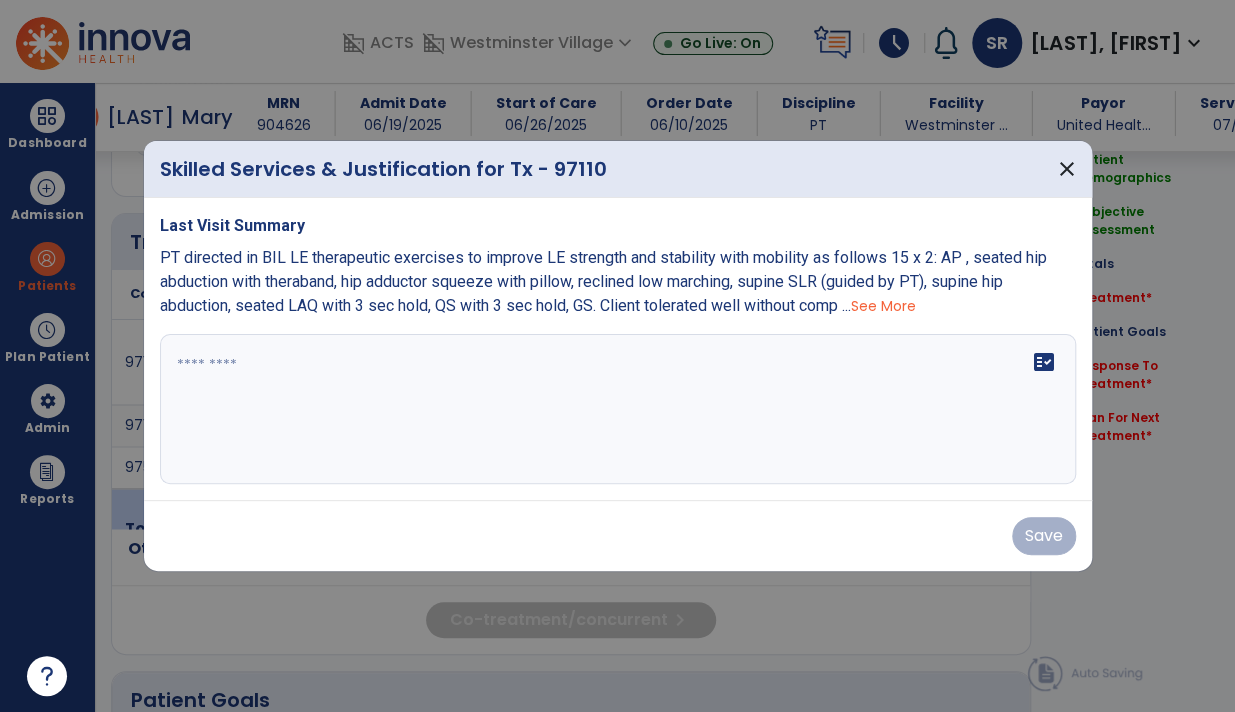 scroll, scrollTop: 1150, scrollLeft: 0, axis: vertical 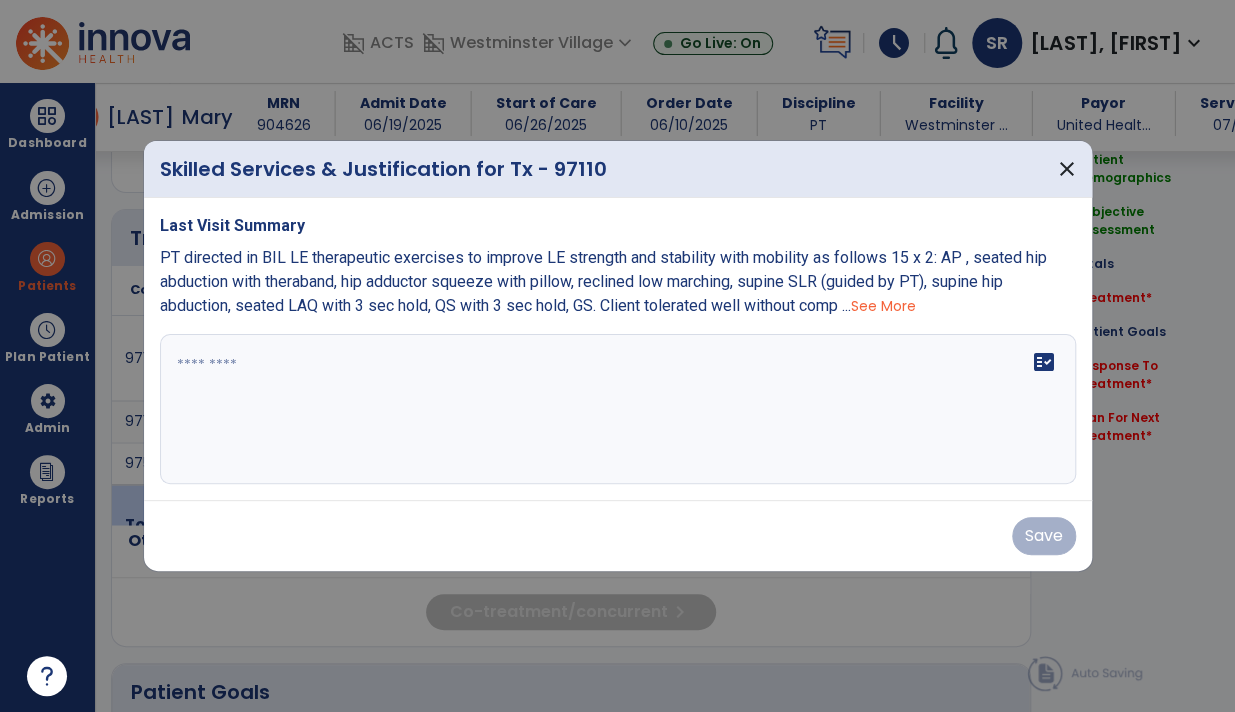 click at bounding box center (618, 409) 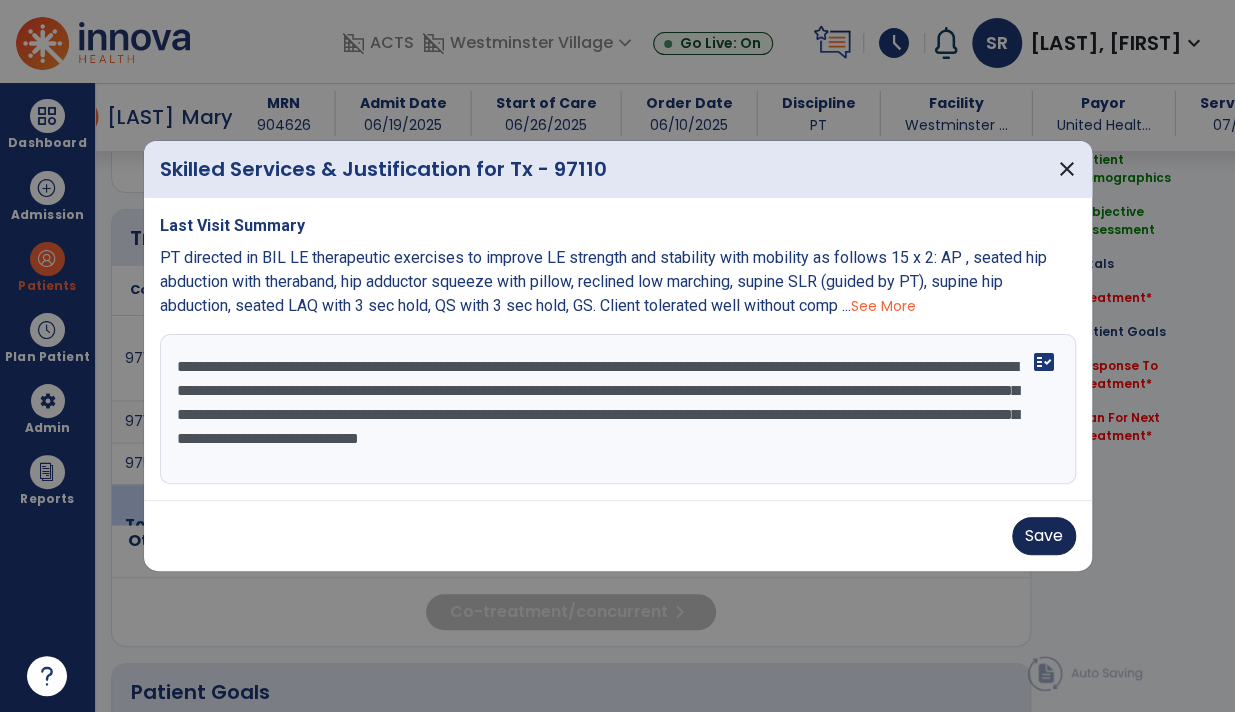 type on "**********" 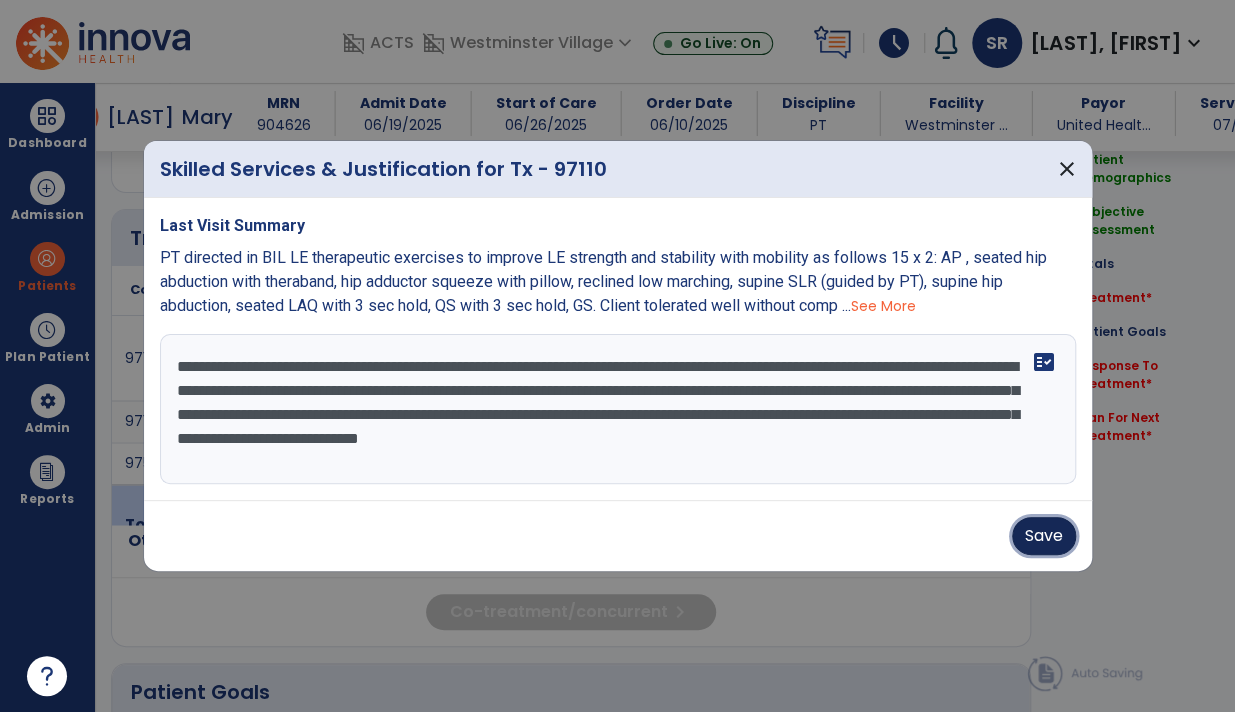 click on "Save" at bounding box center (1044, 536) 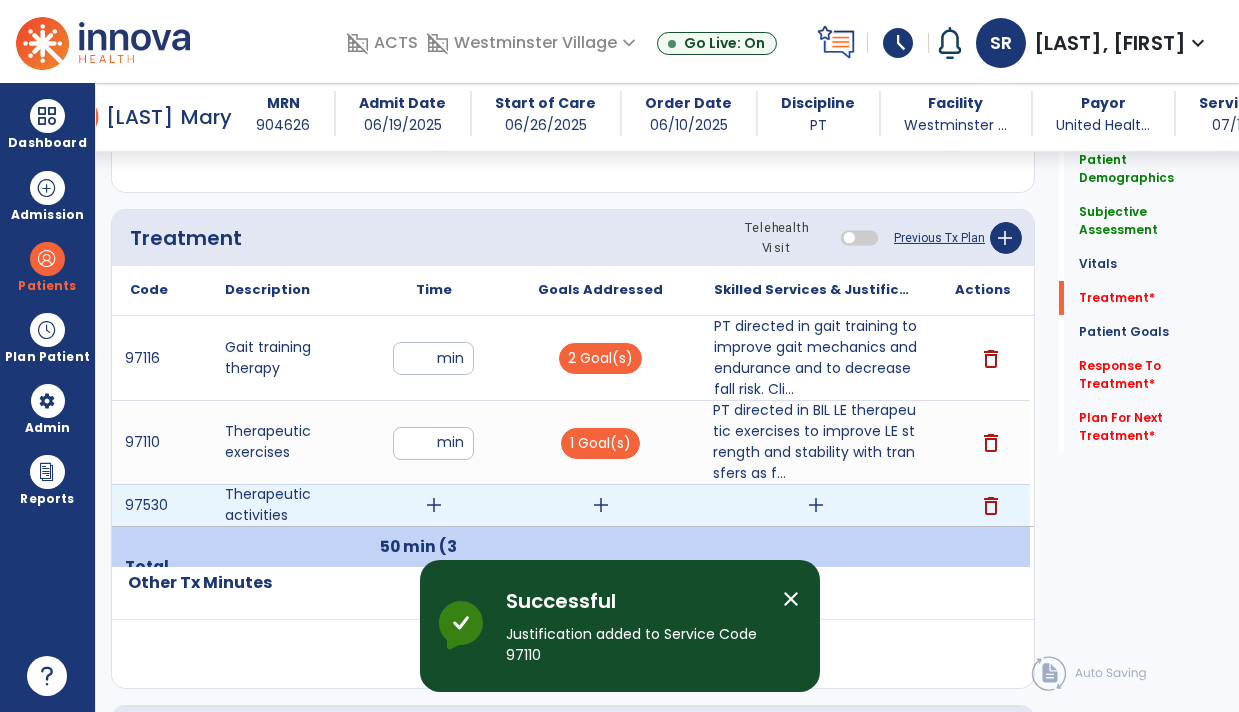 click on "add" at bounding box center [434, 505] 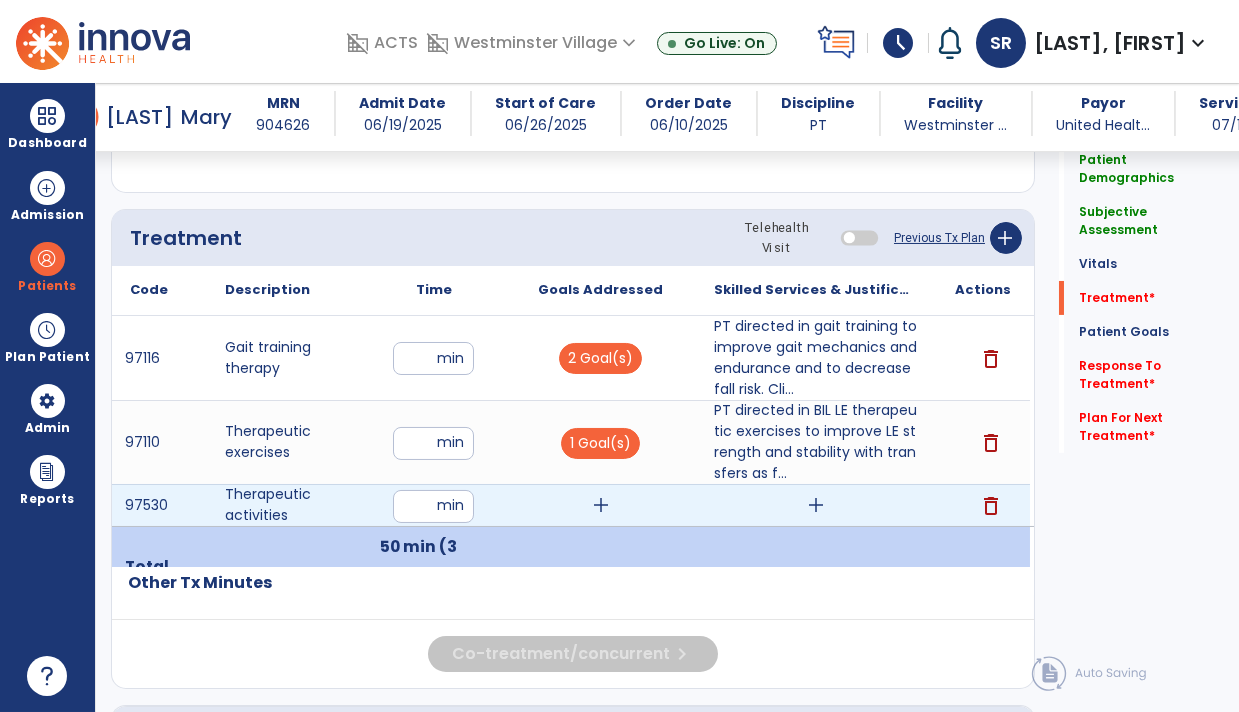 type on "**" 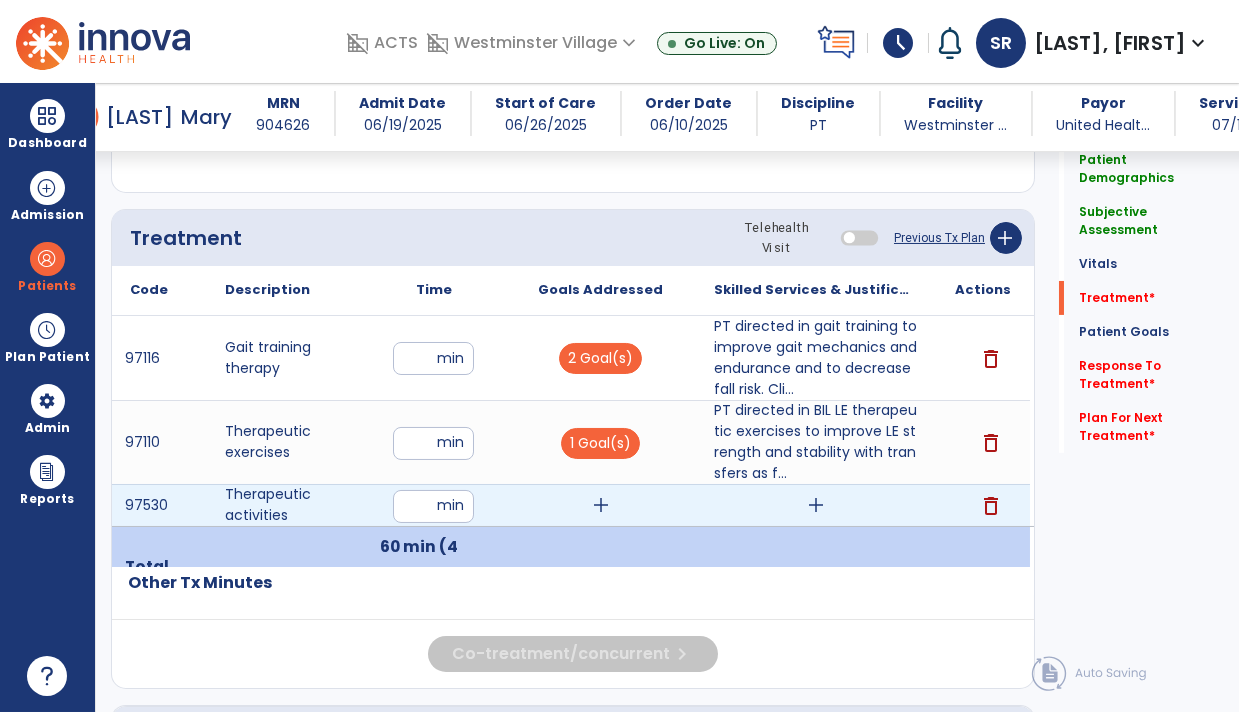 click on "add" at bounding box center [601, 505] 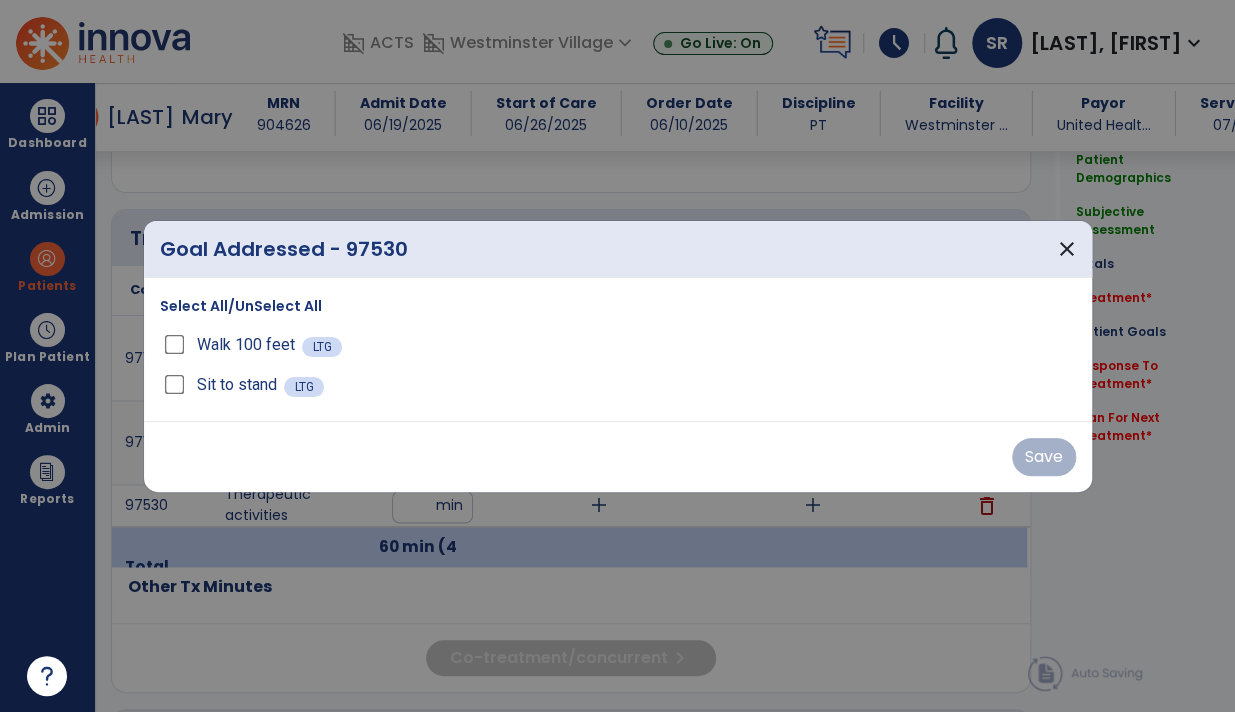 scroll, scrollTop: 1150, scrollLeft: 0, axis: vertical 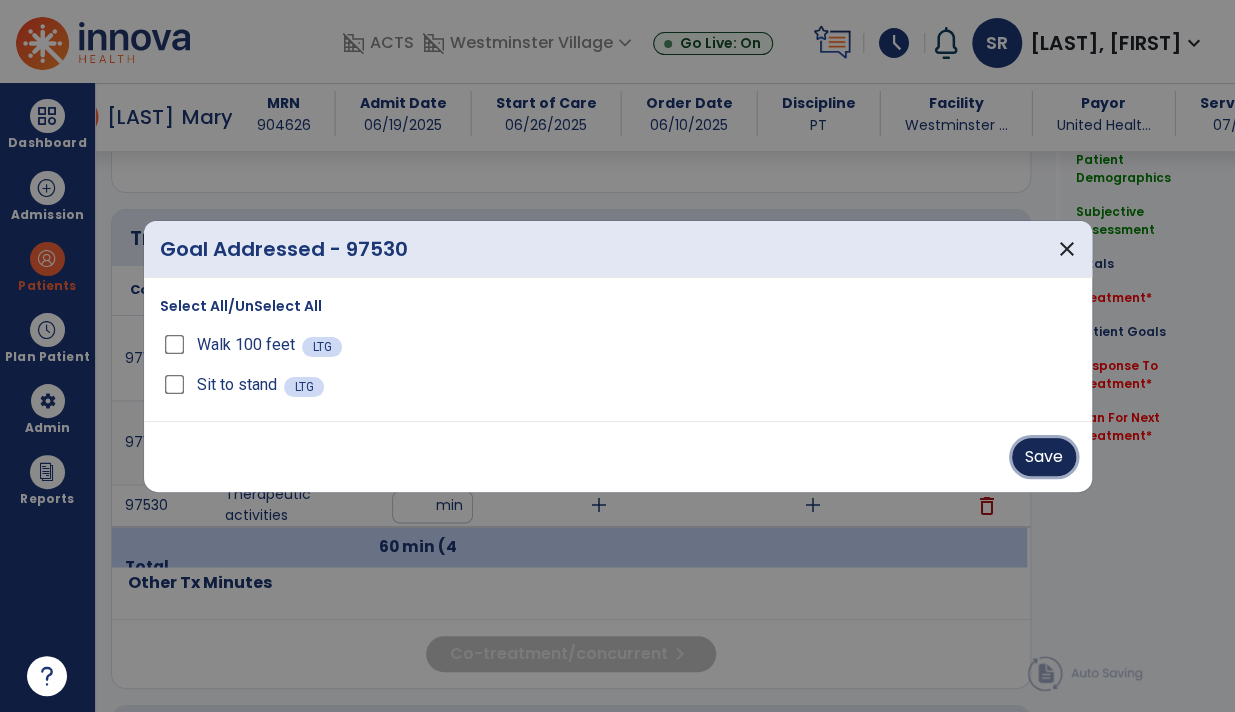 click on "Save" at bounding box center [1044, 457] 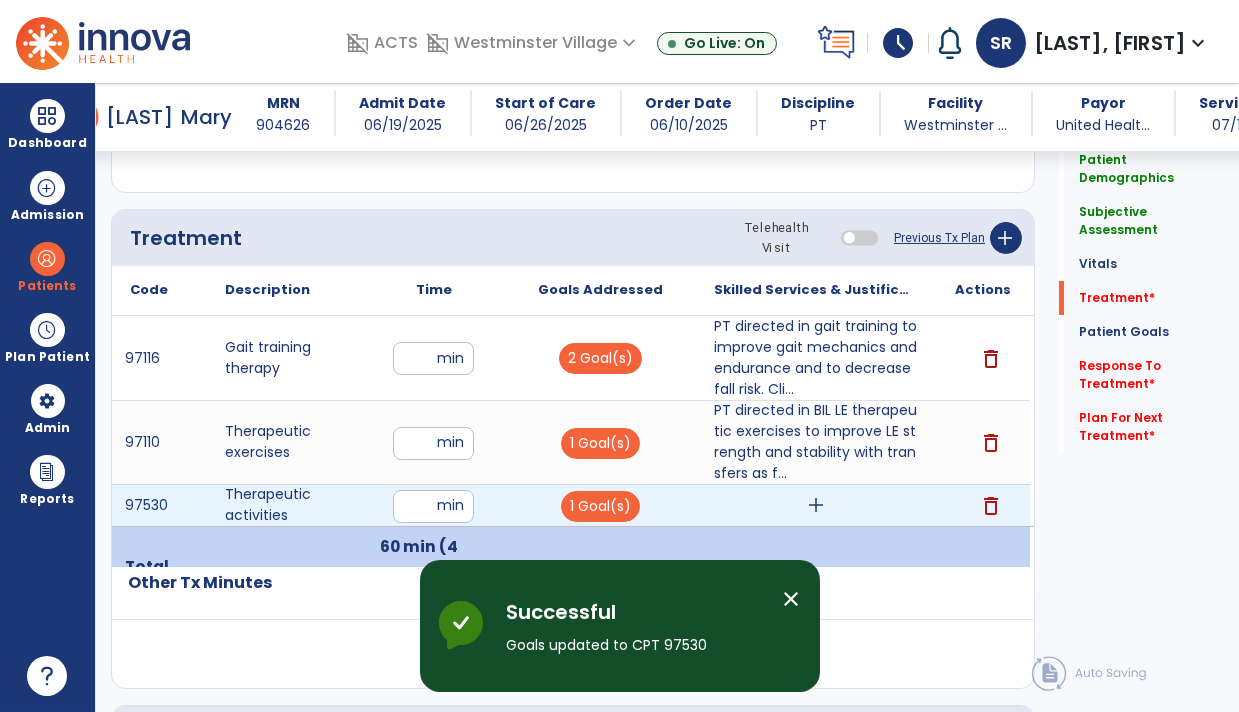 click on "add" at bounding box center [816, 505] 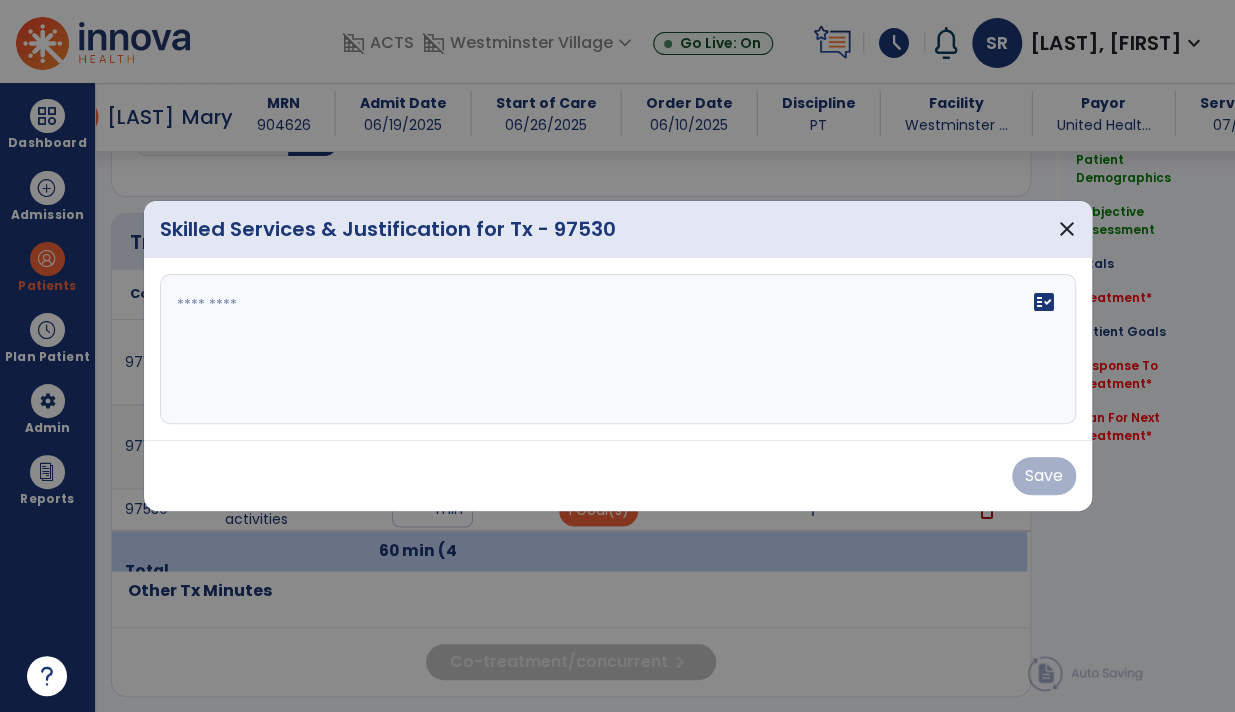 scroll, scrollTop: 1150, scrollLeft: 0, axis: vertical 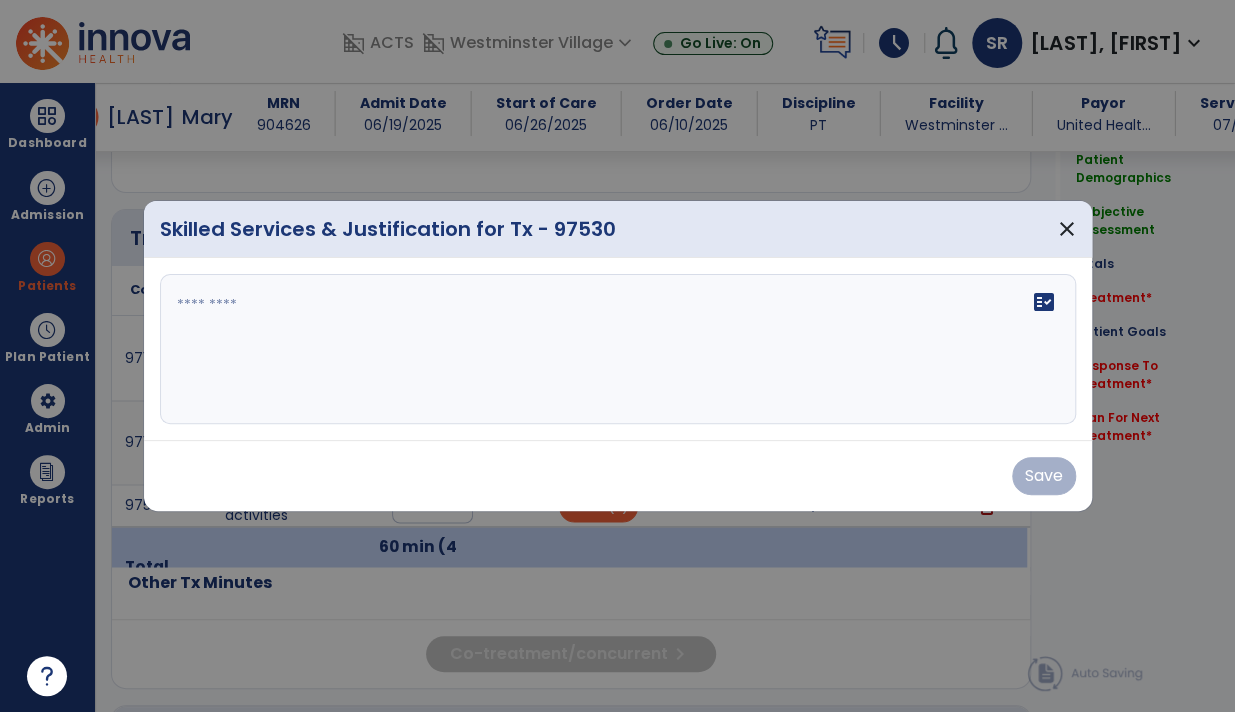 click on "fact_check" at bounding box center (618, 349) 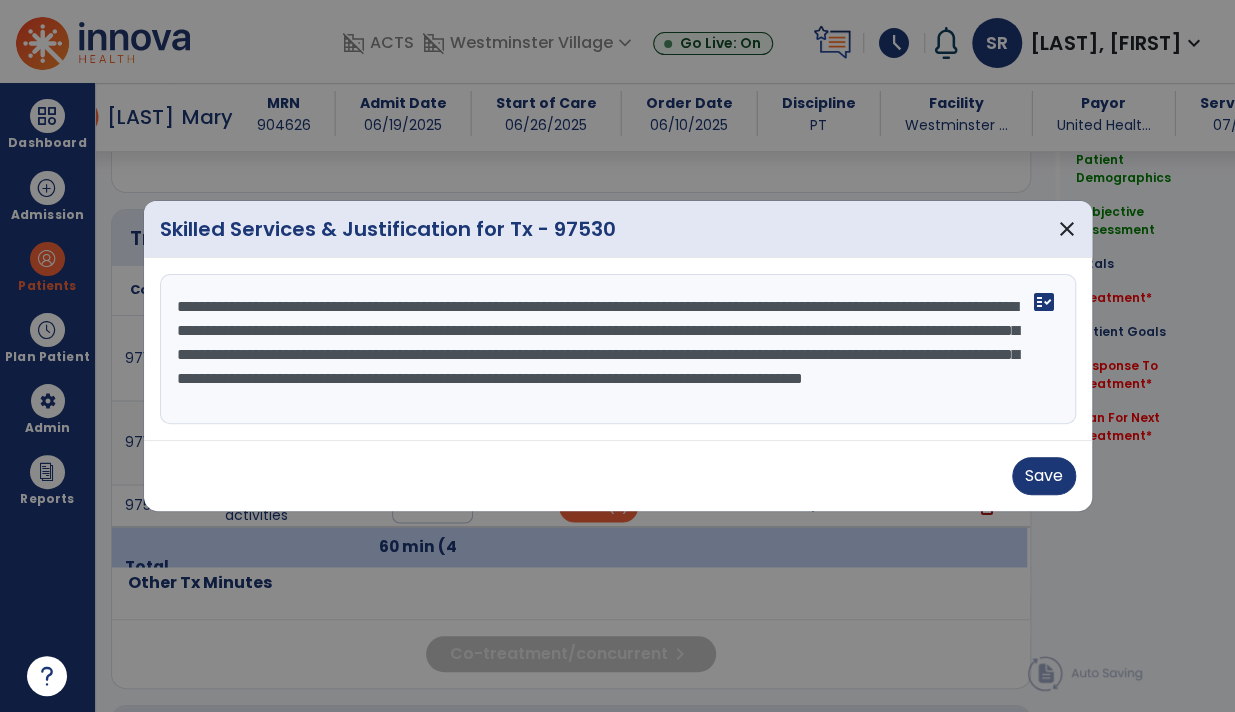 scroll, scrollTop: 15, scrollLeft: 0, axis: vertical 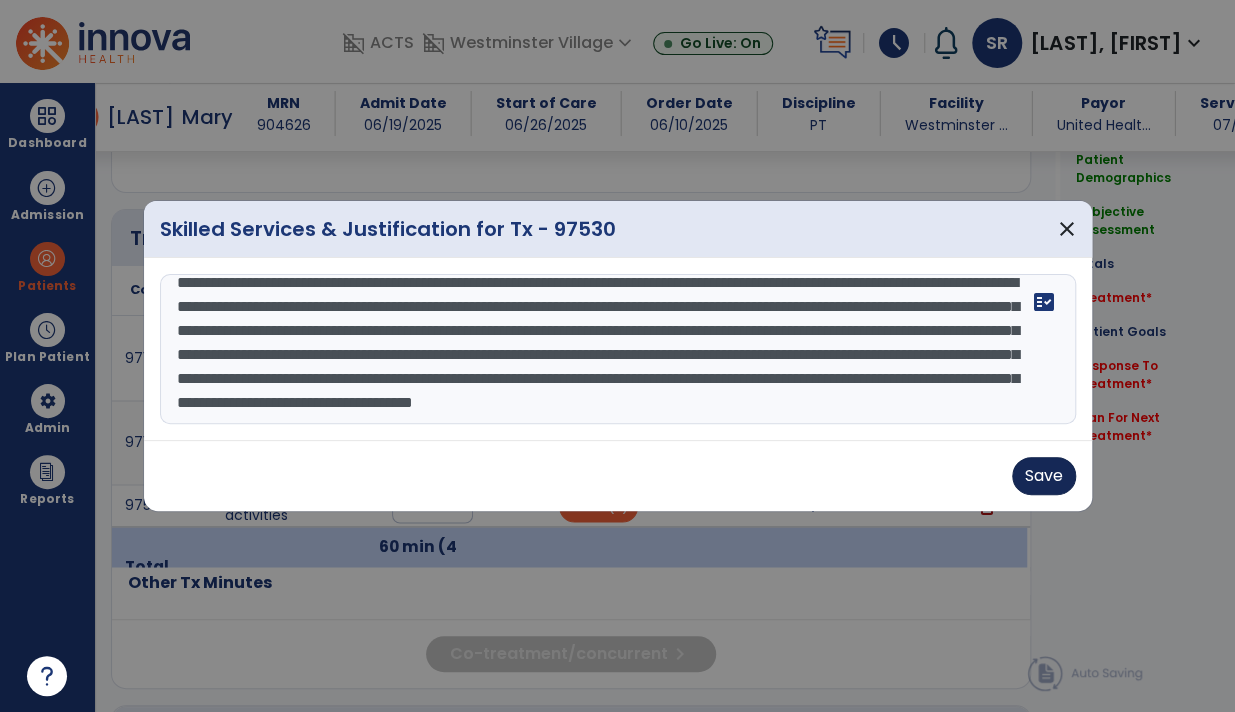 type on "**********" 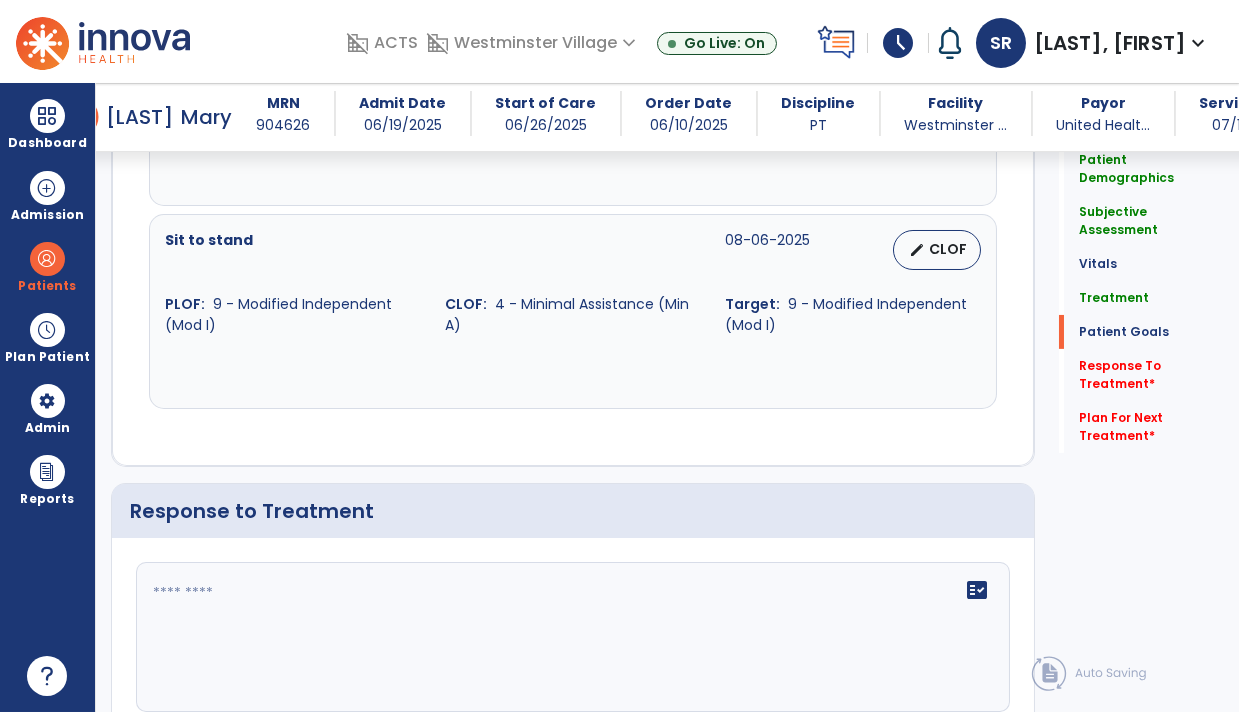 scroll, scrollTop: 2010, scrollLeft: 0, axis: vertical 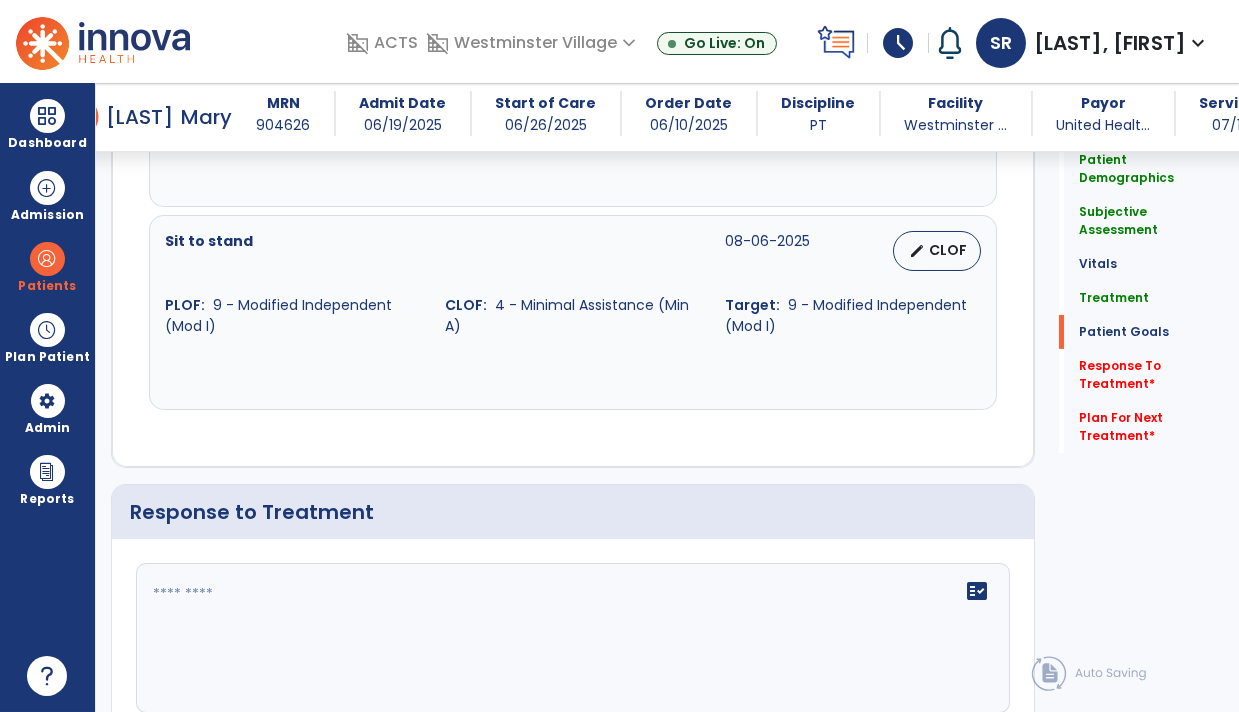 click 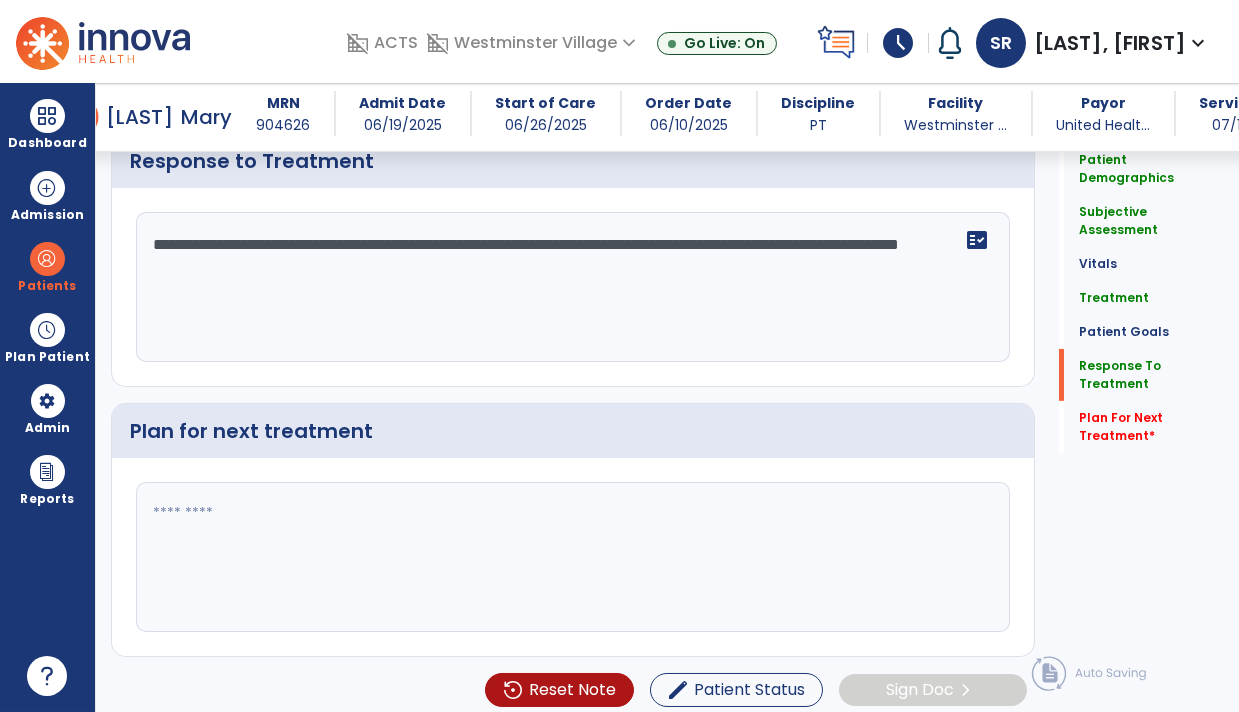 scroll, scrollTop: 2361, scrollLeft: 0, axis: vertical 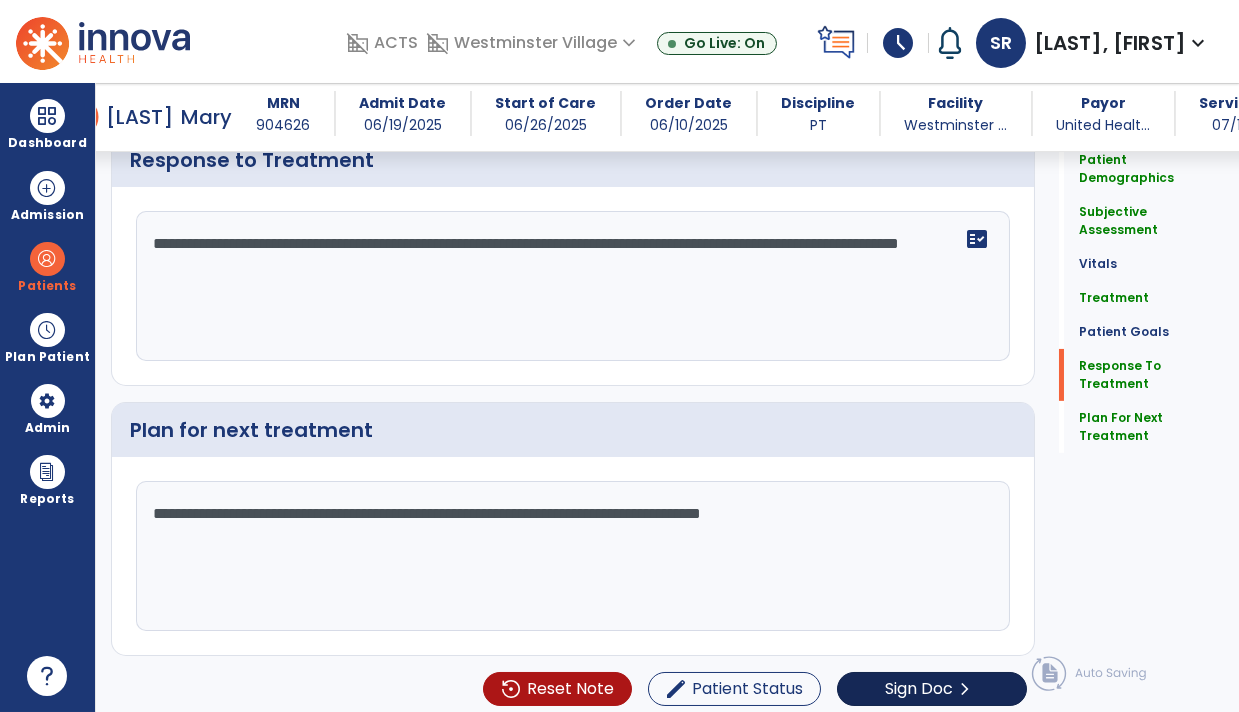 type on "**********" 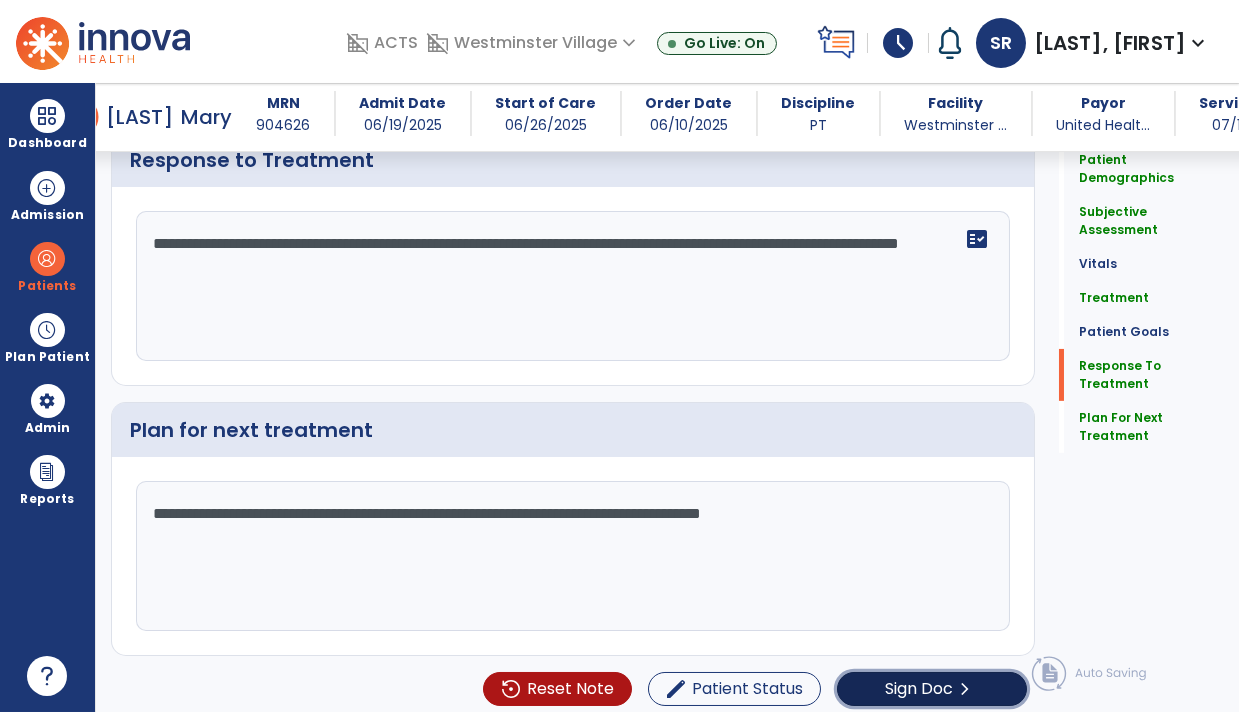 click on "Sign Doc" 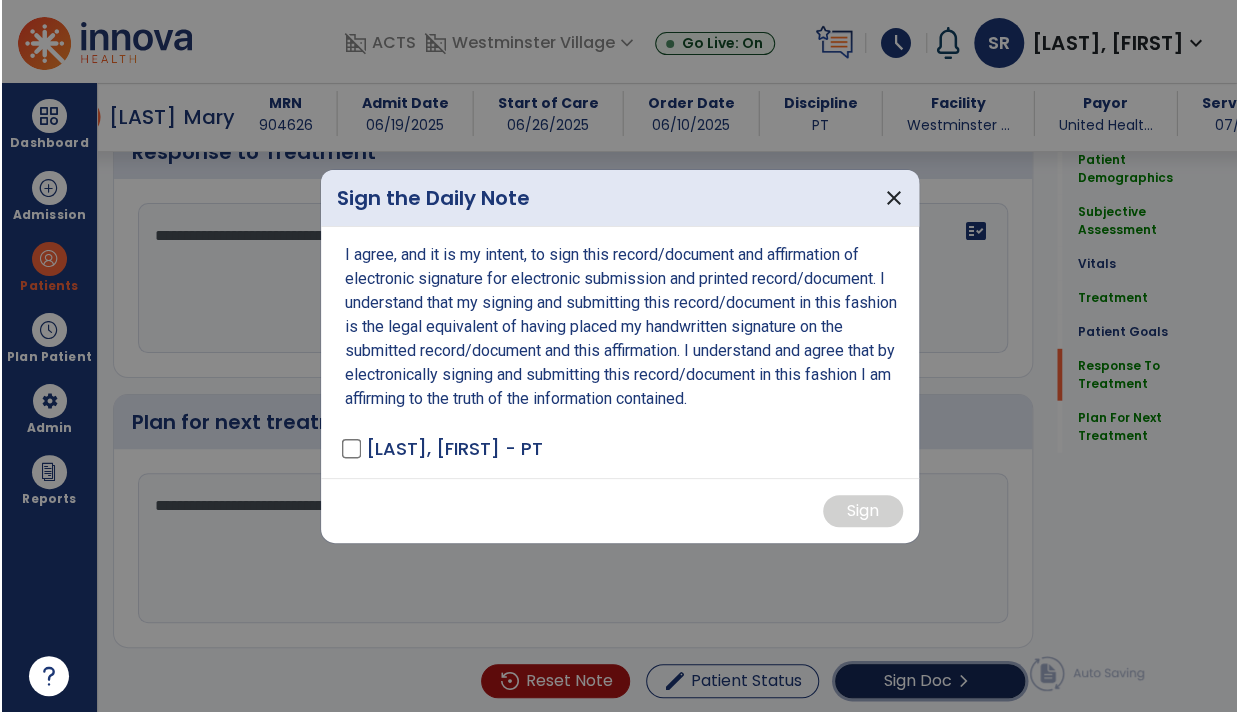 scroll, scrollTop: 2362, scrollLeft: 0, axis: vertical 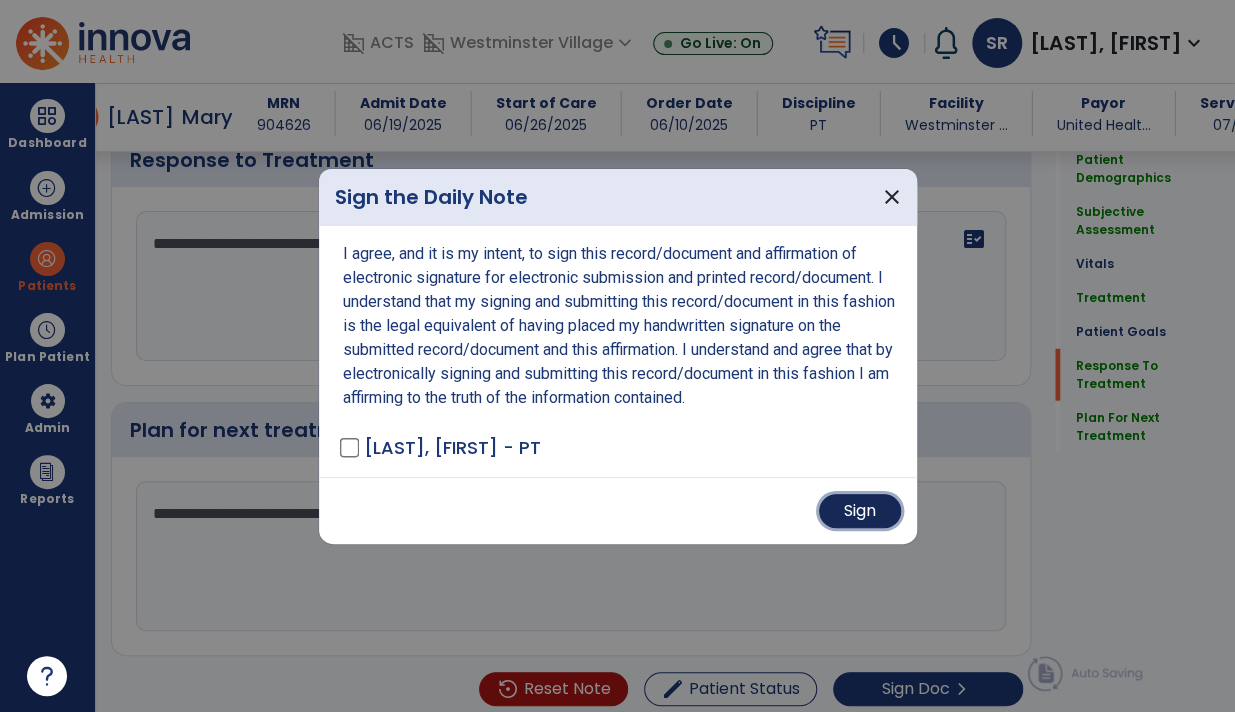 click on "Sign" at bounding box center (860, 511) 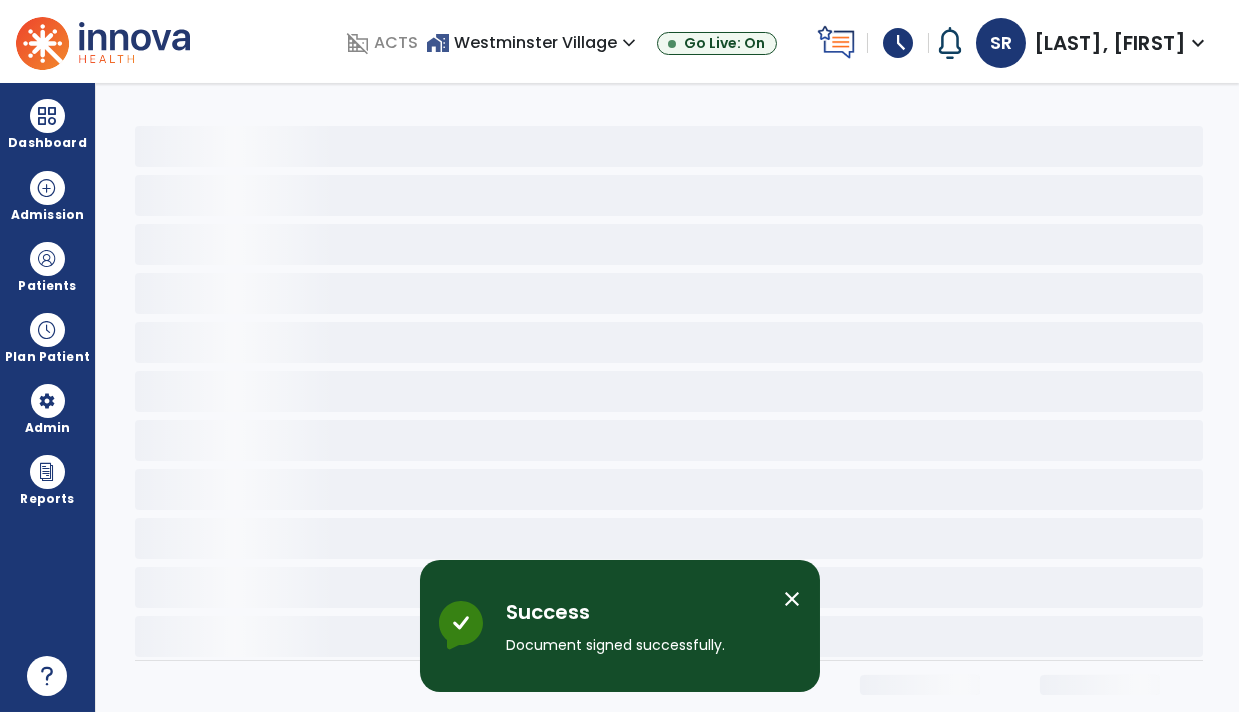 scroll, scrollTop: 0, scrollLeft: 0, axis: both 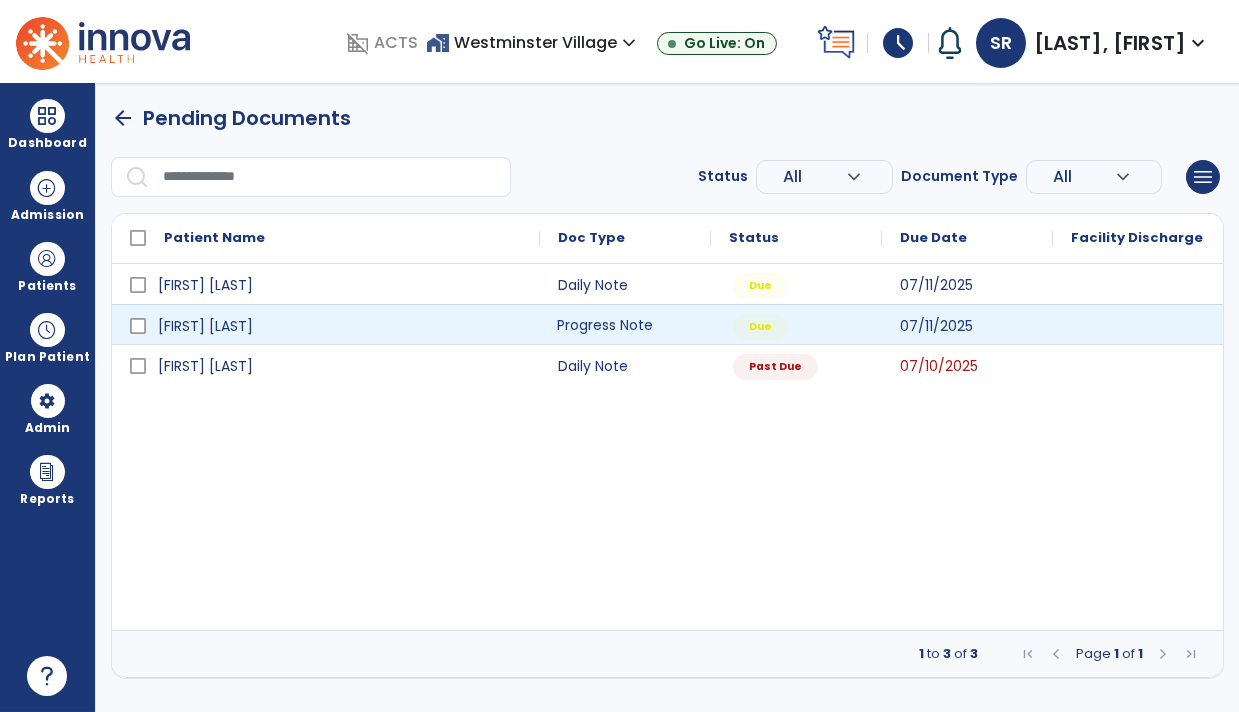 click on "Progress Note" at bounding box center (625, 324) 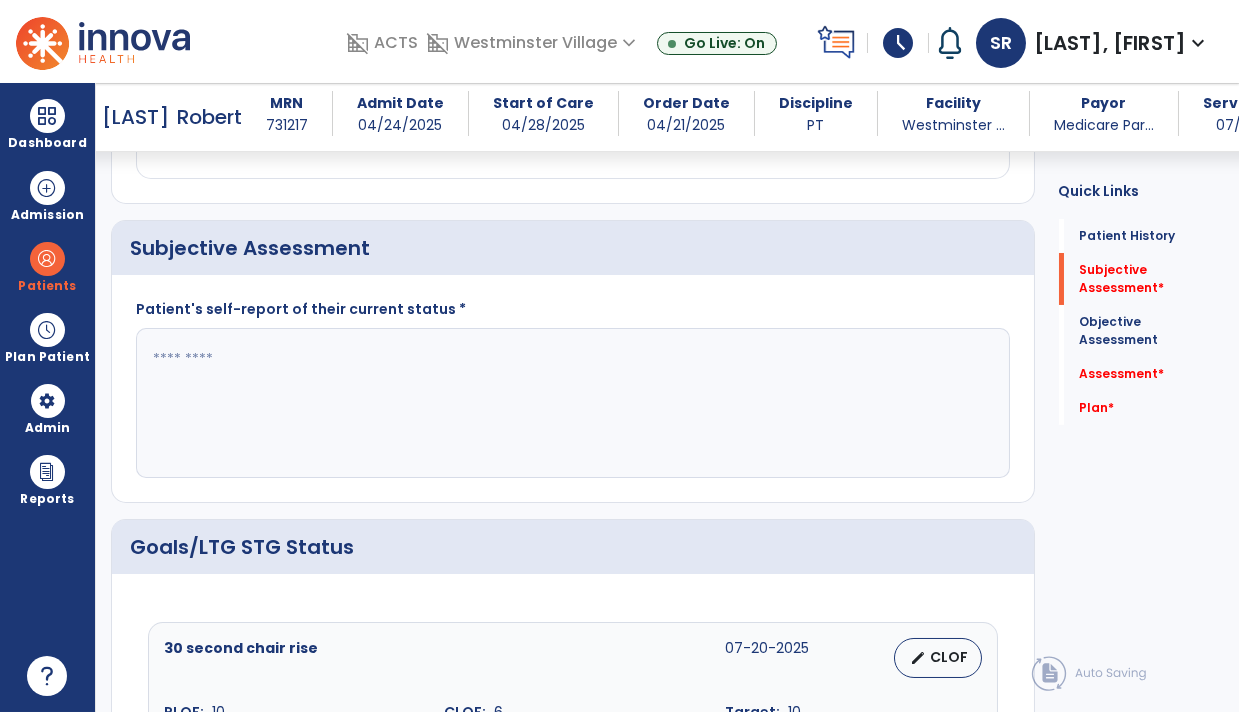 scroll, scrollTop: 422, scrollLeft: 0, axis: vertical 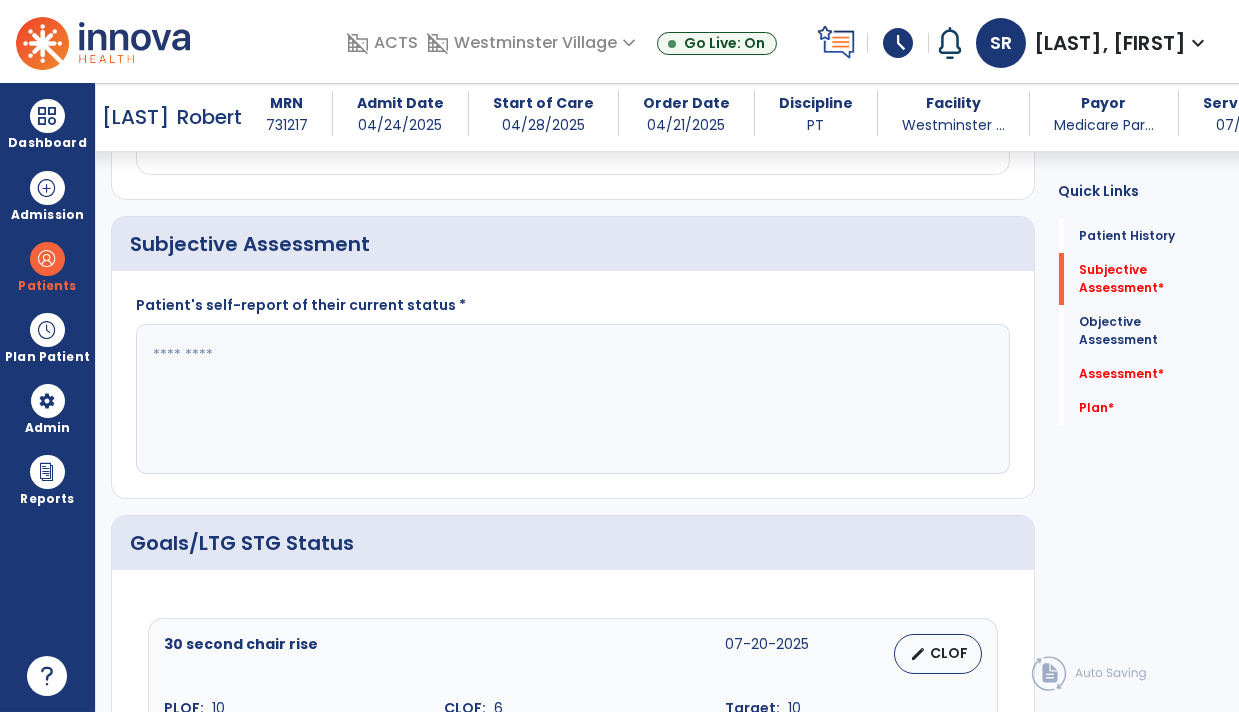 click 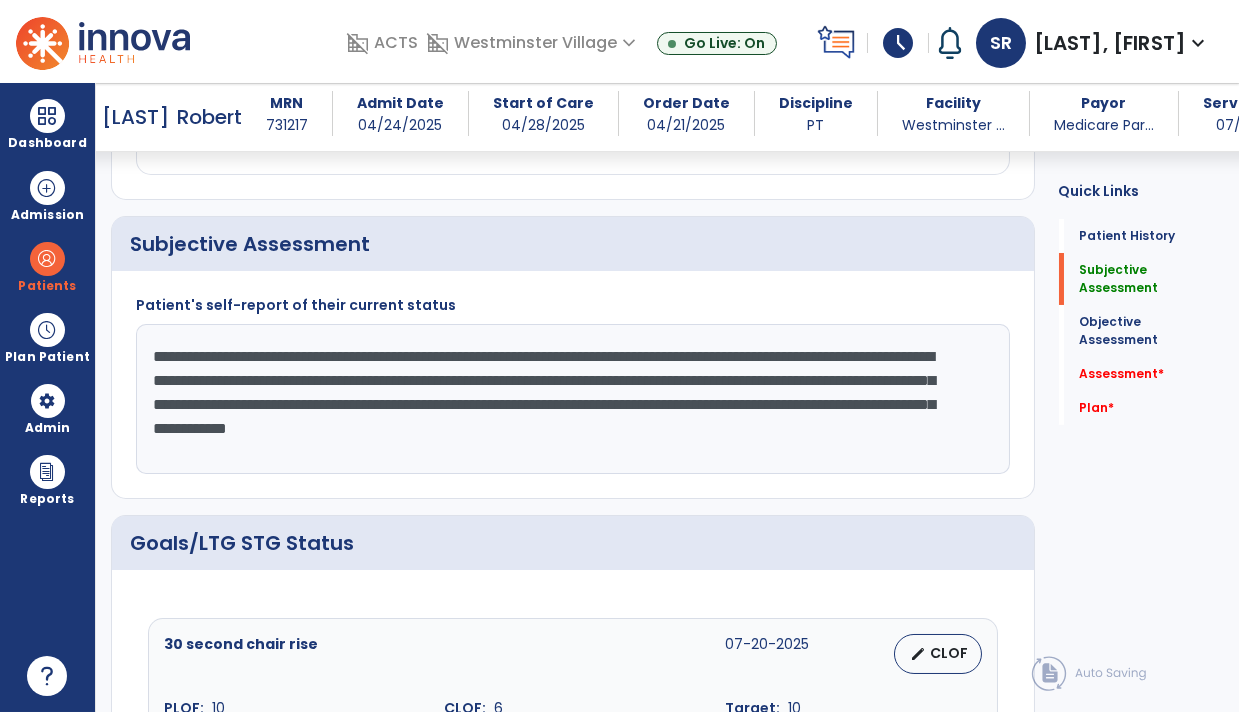 click on "**********" 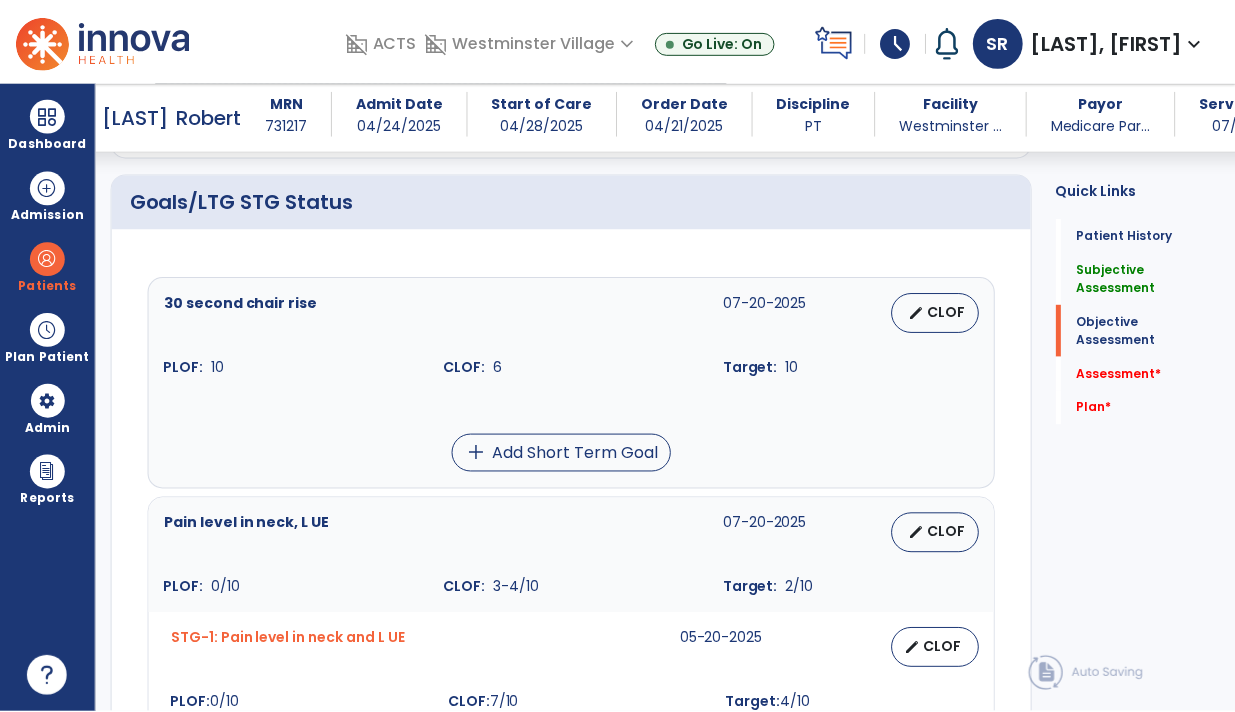 scroll, scrollTop: 773, scrollLeft: 0, axis: vertical 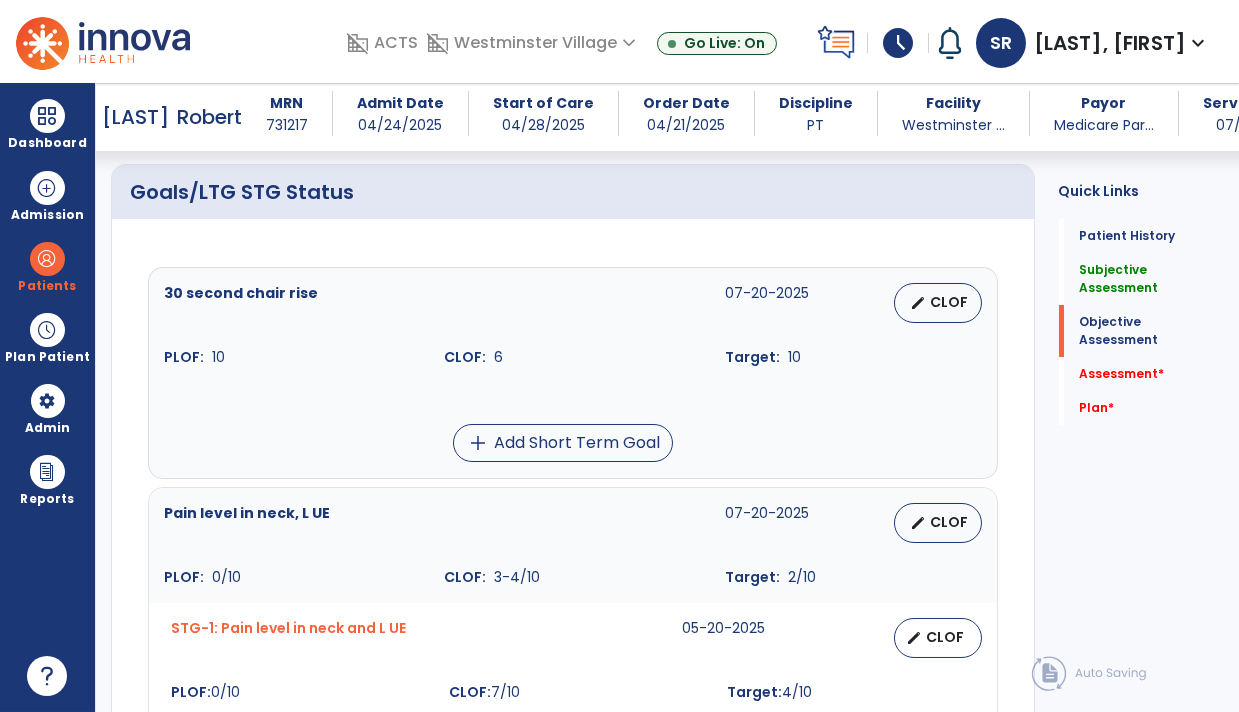 type on "**********" 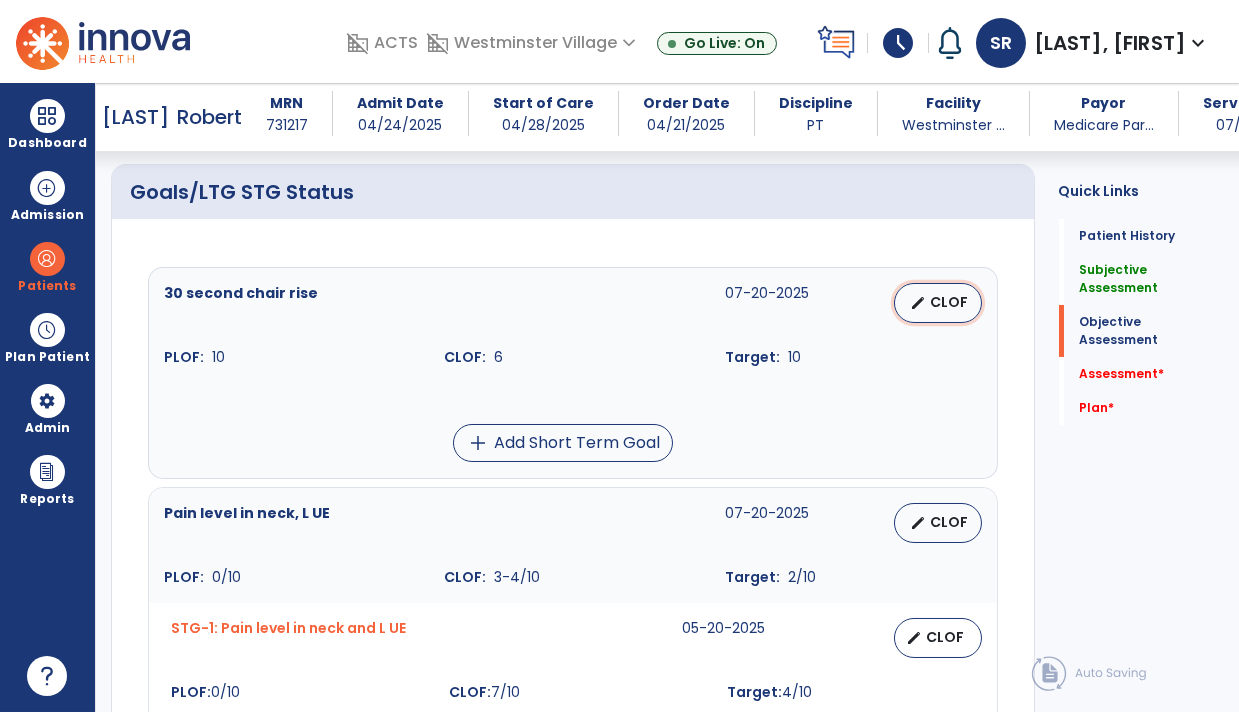 click on "edit   CLOF" at bounding box center (938, 303) 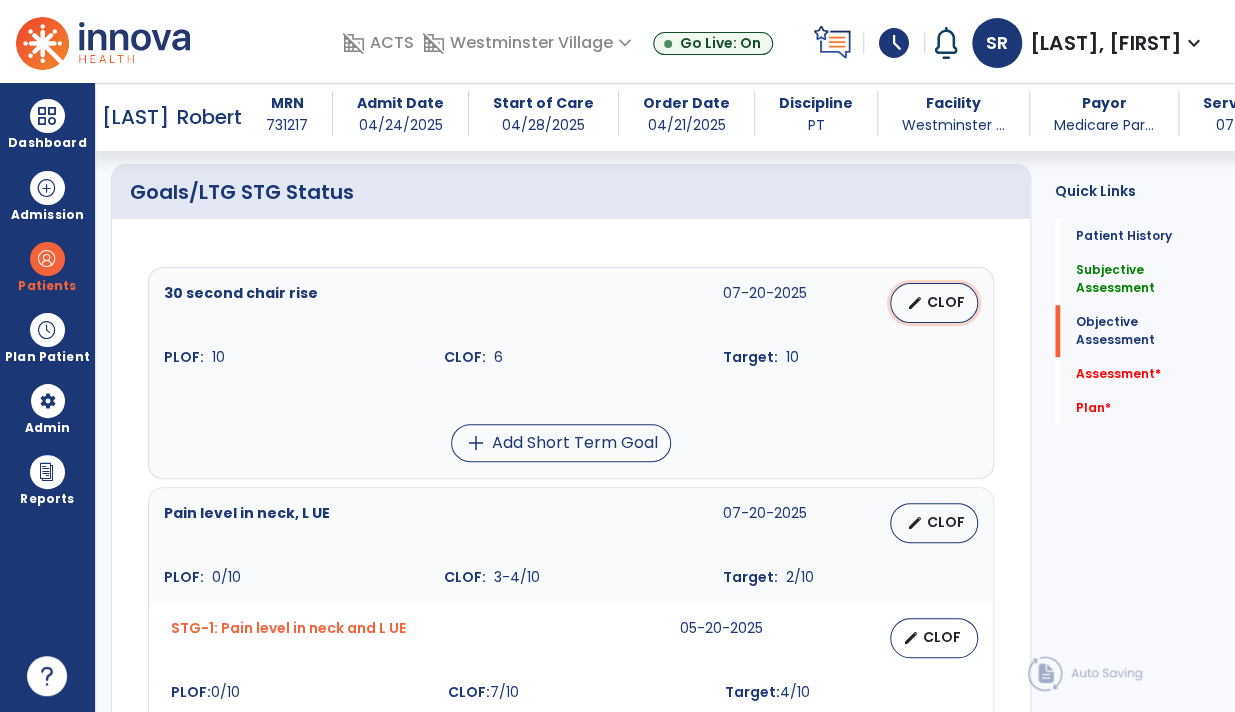 select on "********" 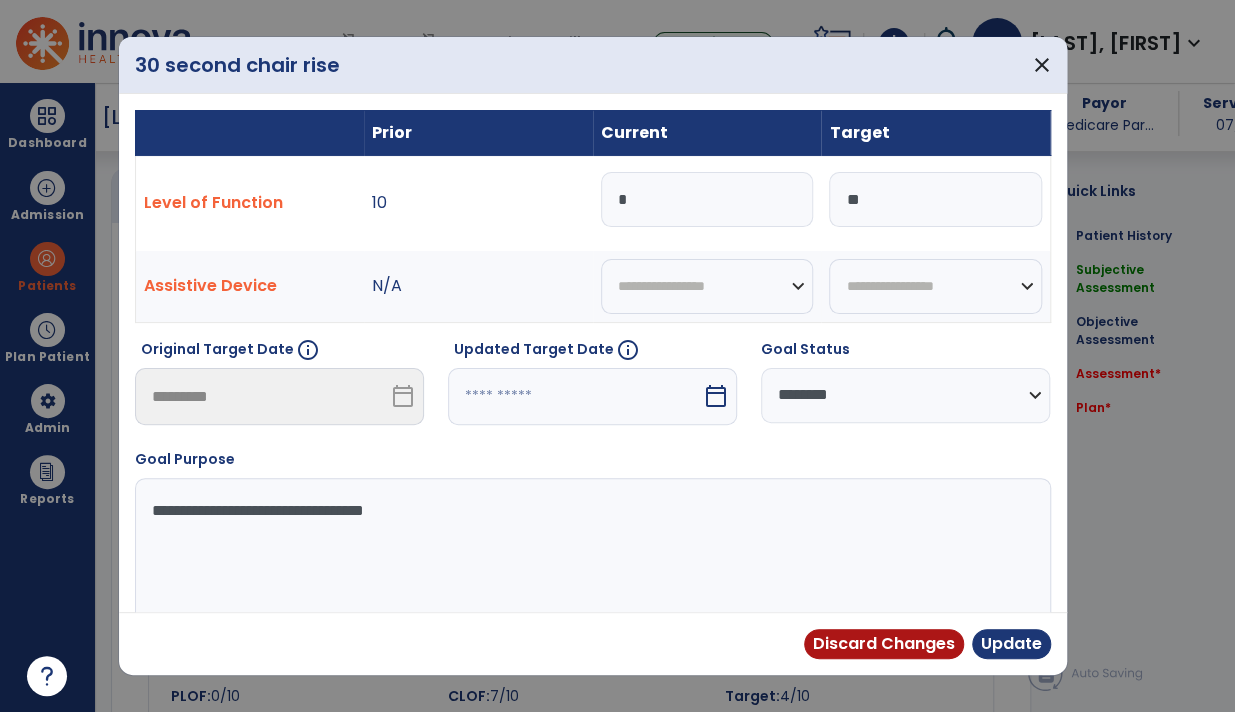 scroll, scrollTop: 773, scrollLeft: 0, axis: vertical 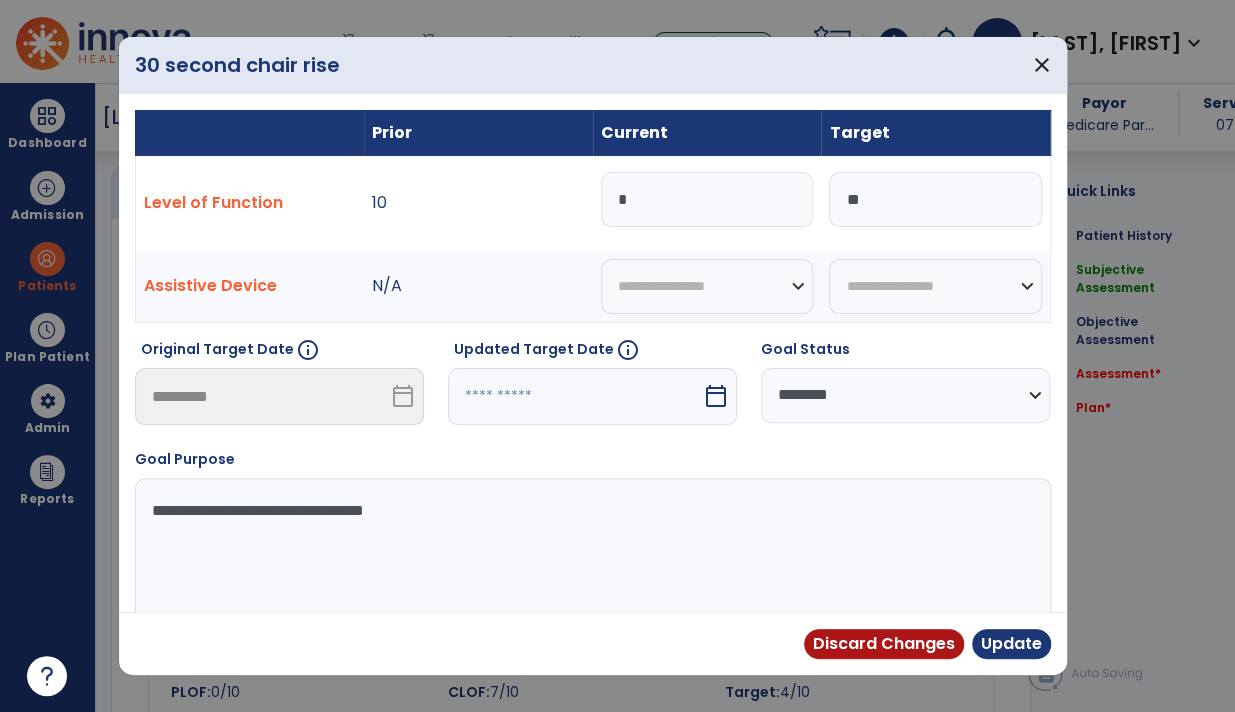 click on "*" at bounding box center (707, 199) 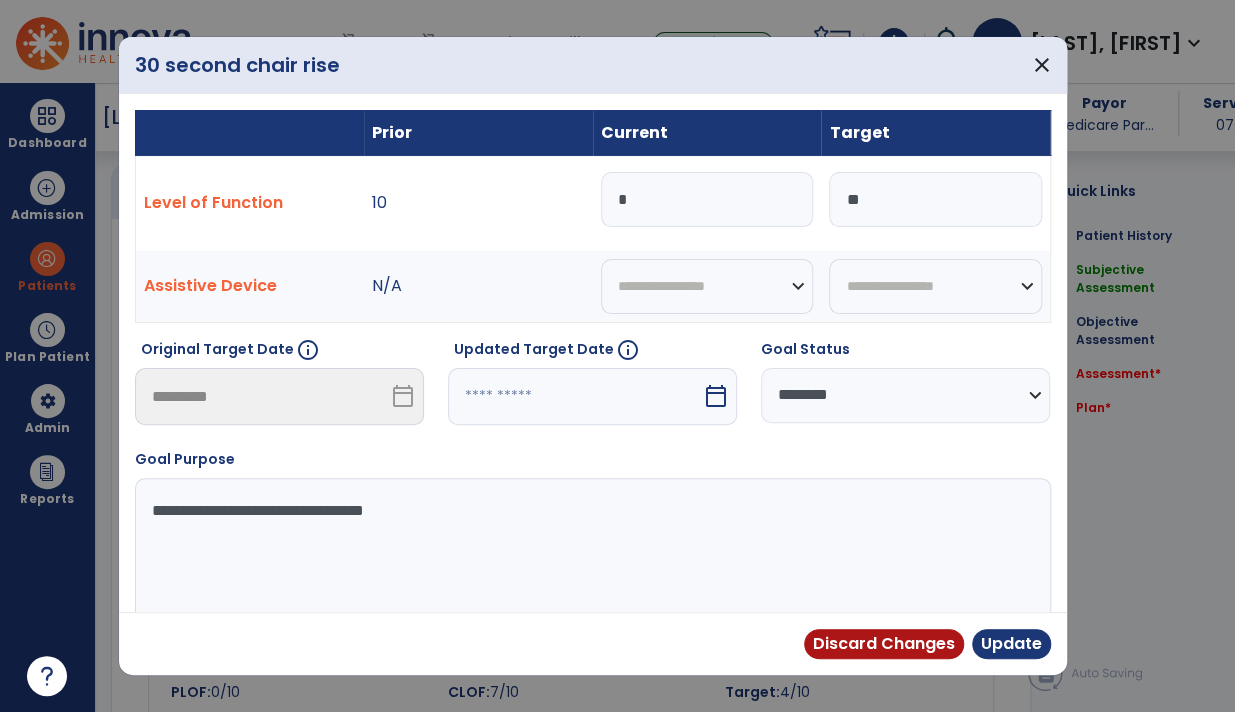 type on "*" 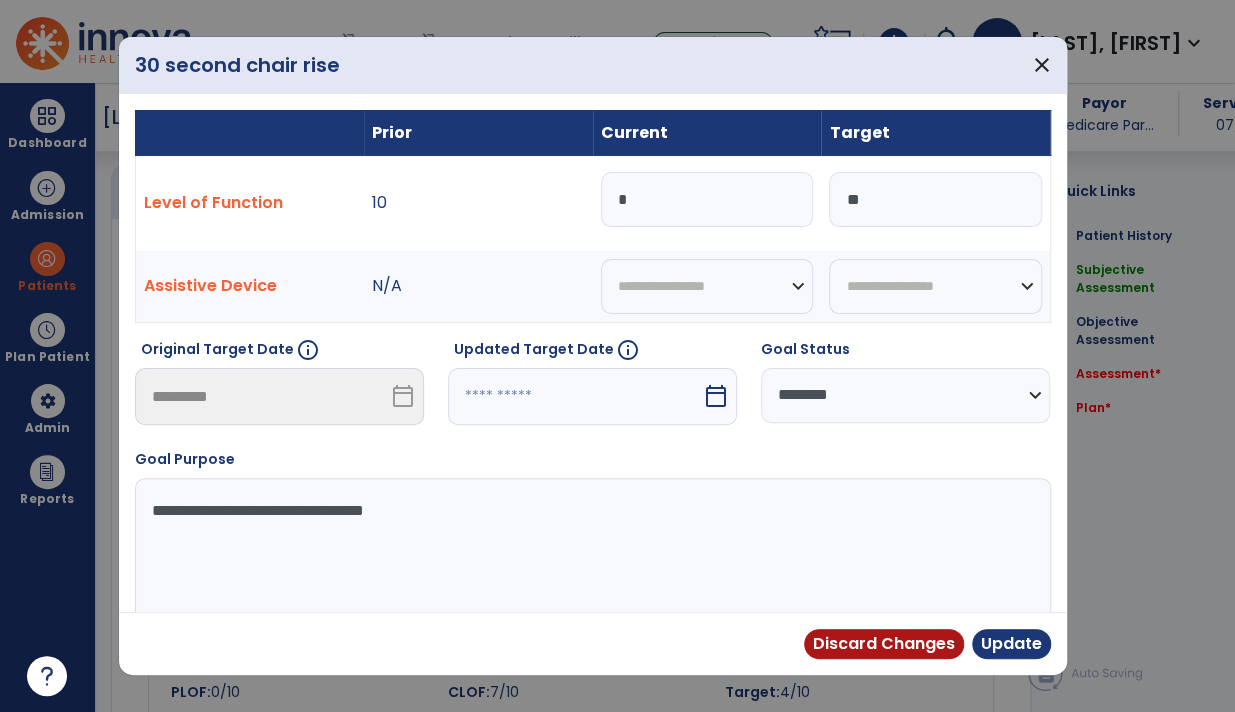 type on "*" 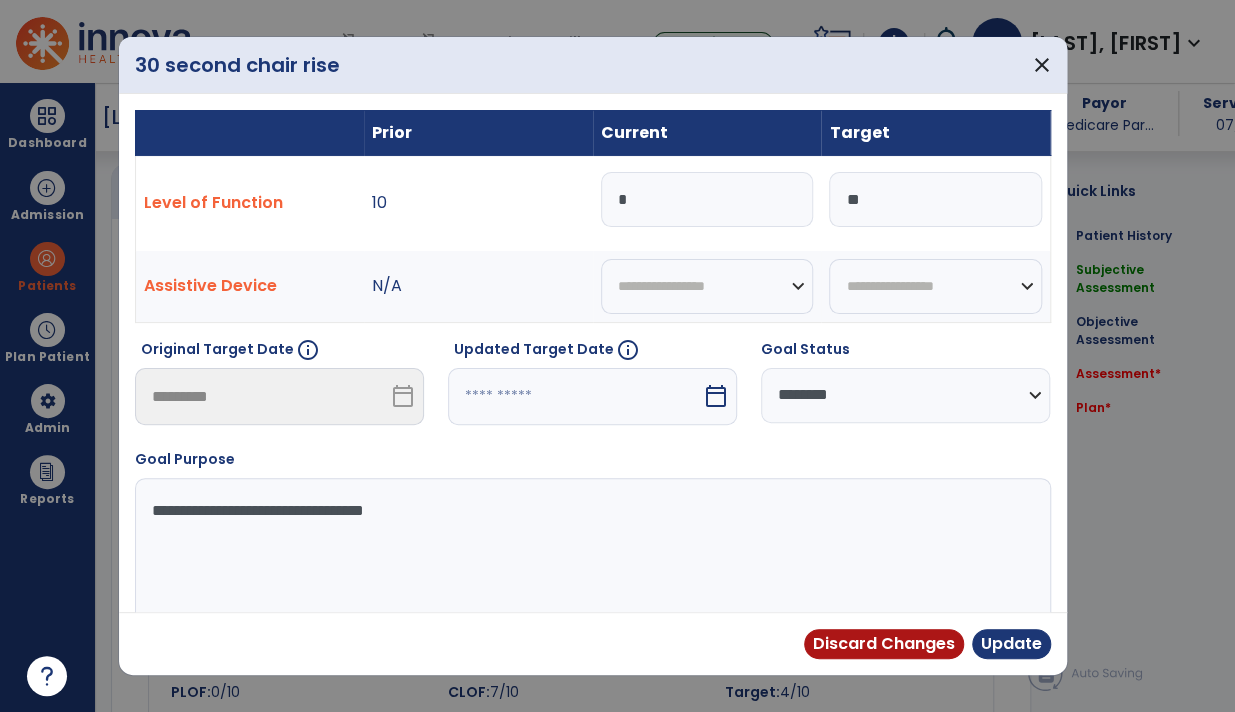 type on "**" 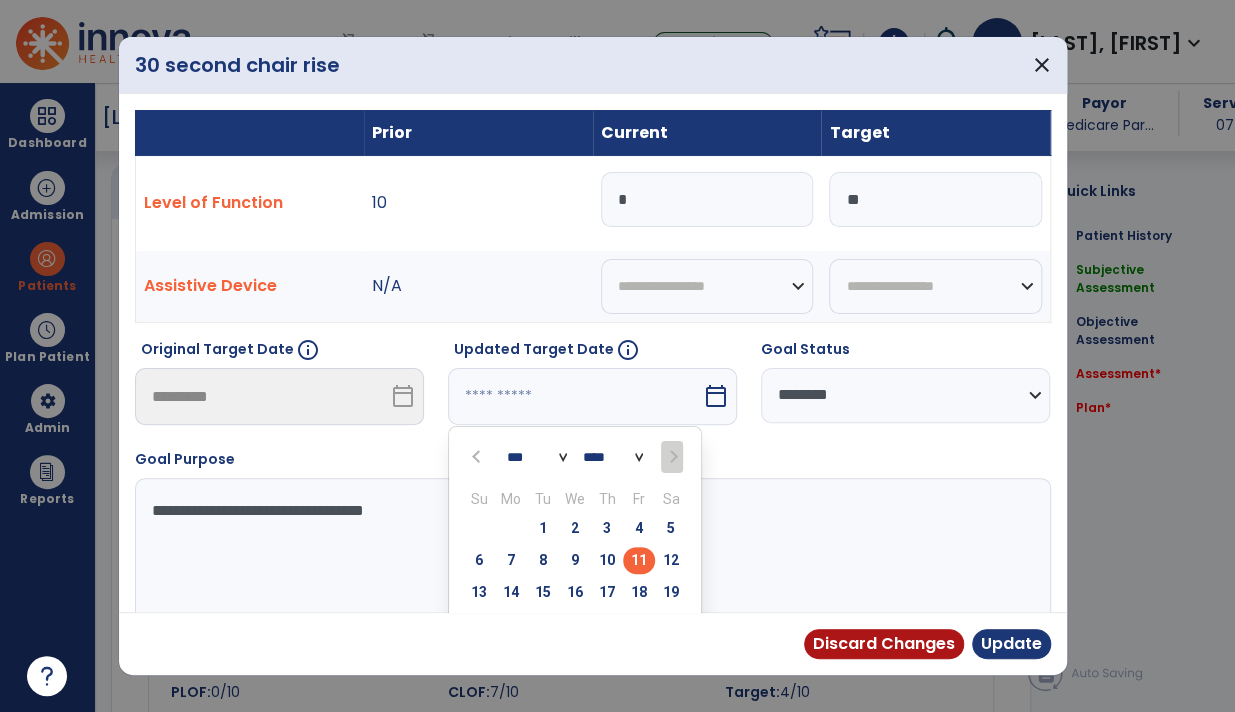 scroll, scrollTop: 105, scrollLeft: 0, axis: vertical 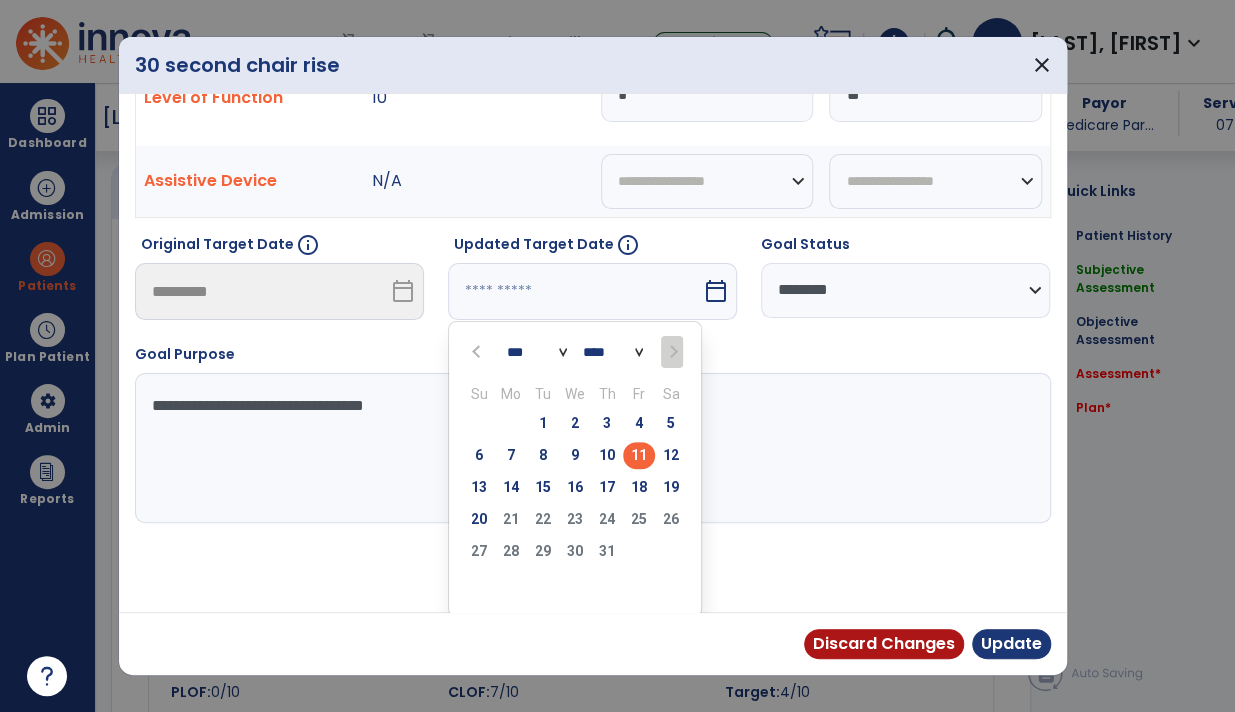 click on "**********" at bounding box center [591, 448] 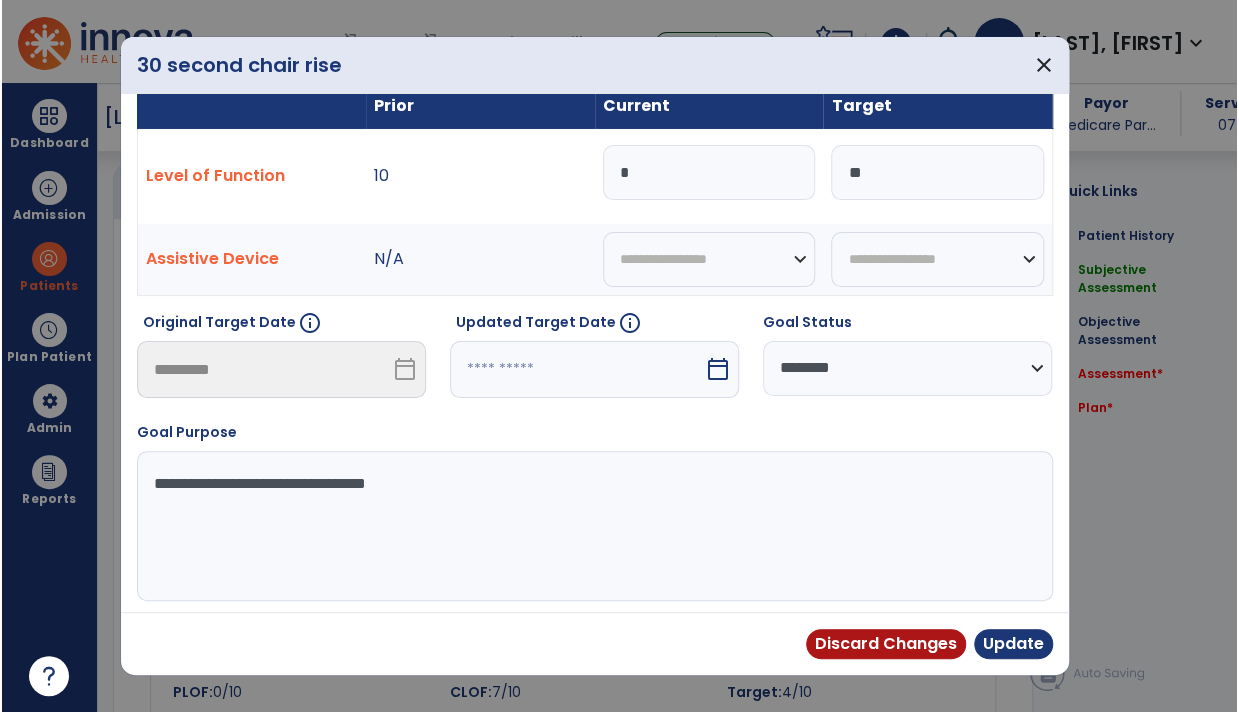 scroll, scrollTop: 27, scrollLeft: 0, axis: vertical 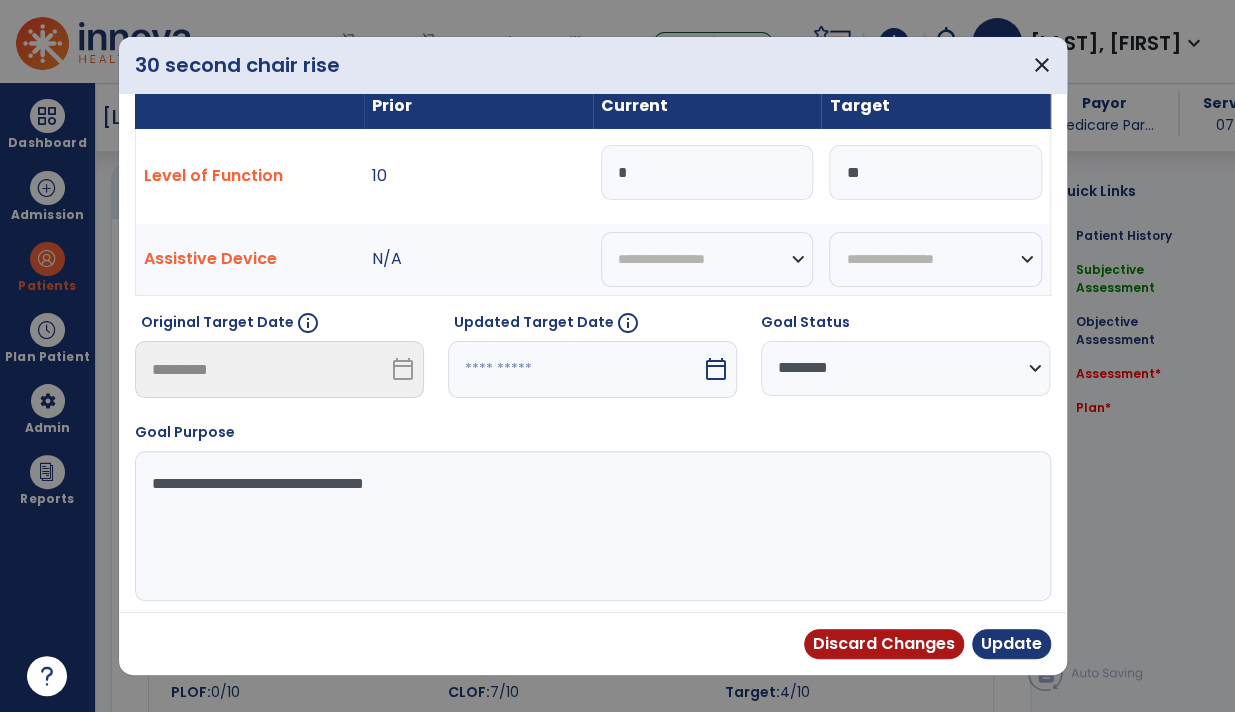 click on "calendar_today" at bounding box center [718, 369] 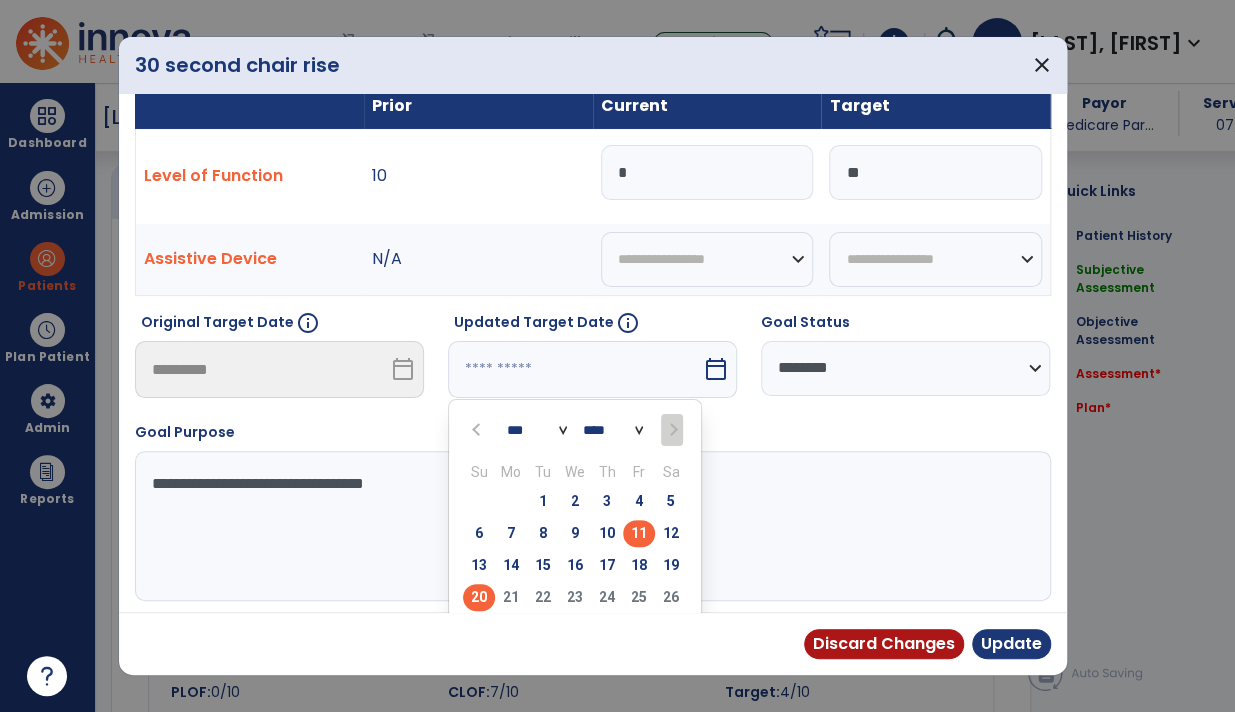 click on "20" at bounding box center (479, 597) 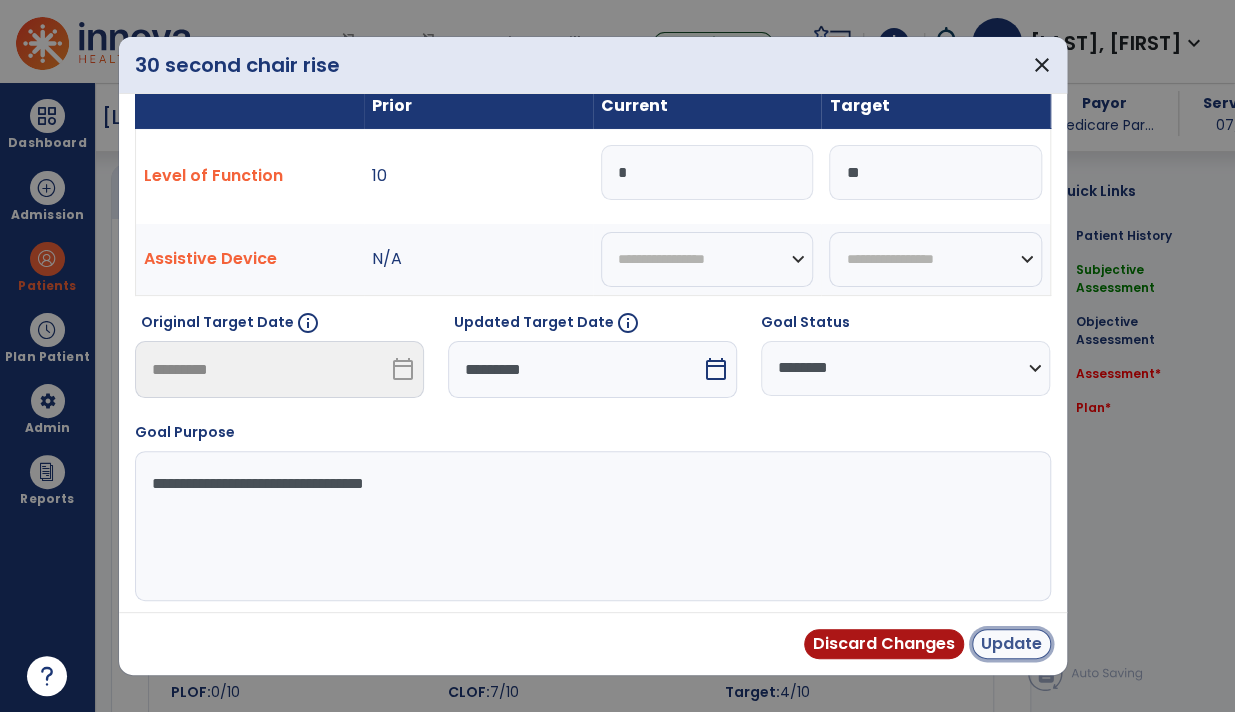 click on "Update" at bounding box center [1011, 644] 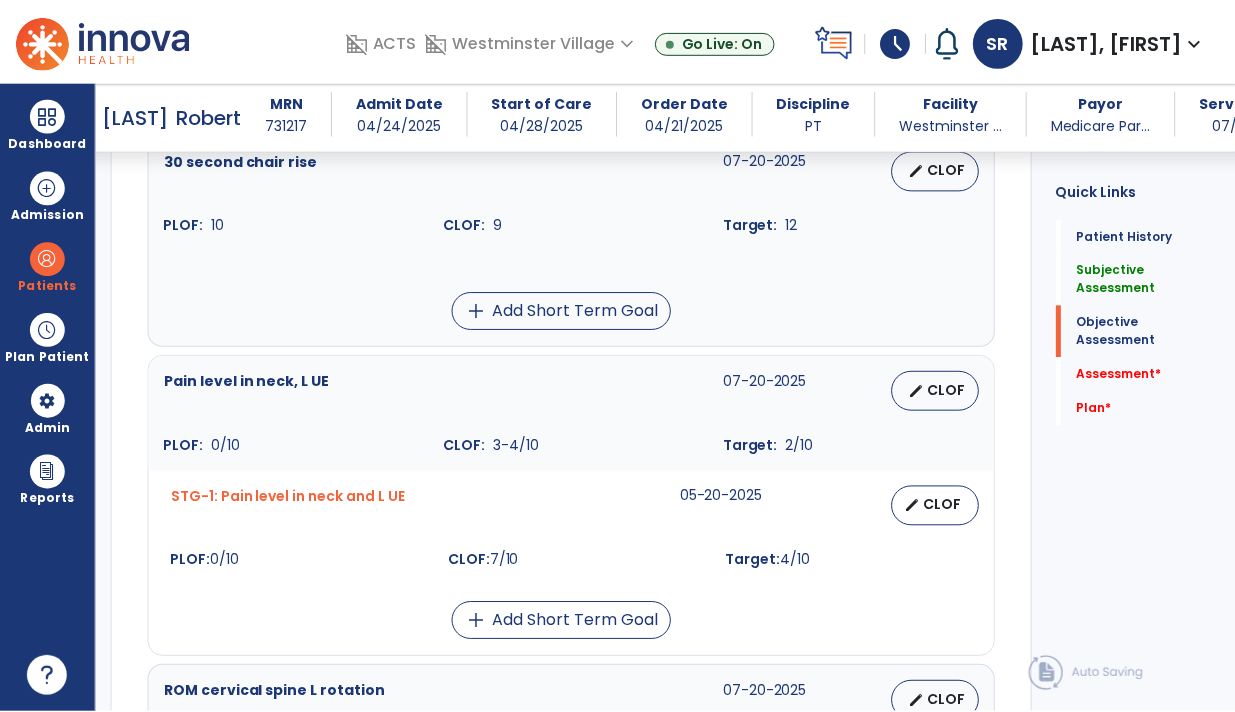 scroll, scrollTop: 970, scrollLeft: 0, axis: vertical 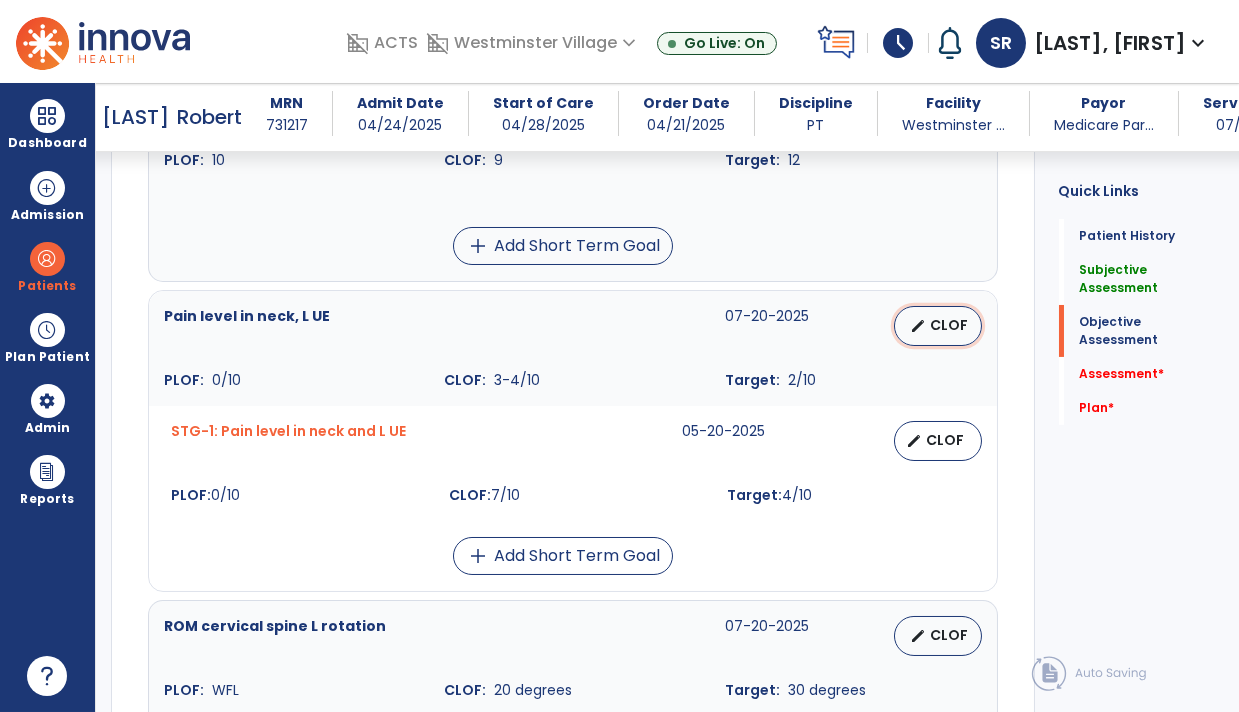 click on "CLOF" at bounding box center (950, 325) 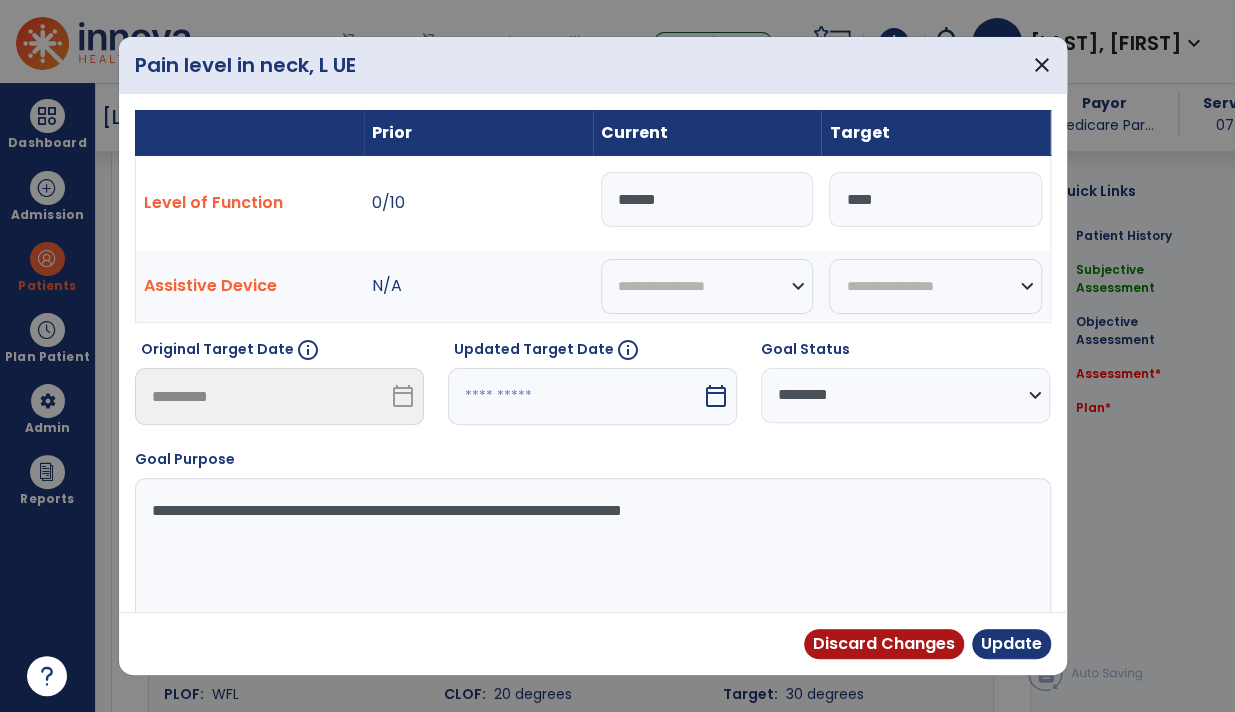 scroll, scrollTop: 970, scrollLeft: 0, axis: vertical 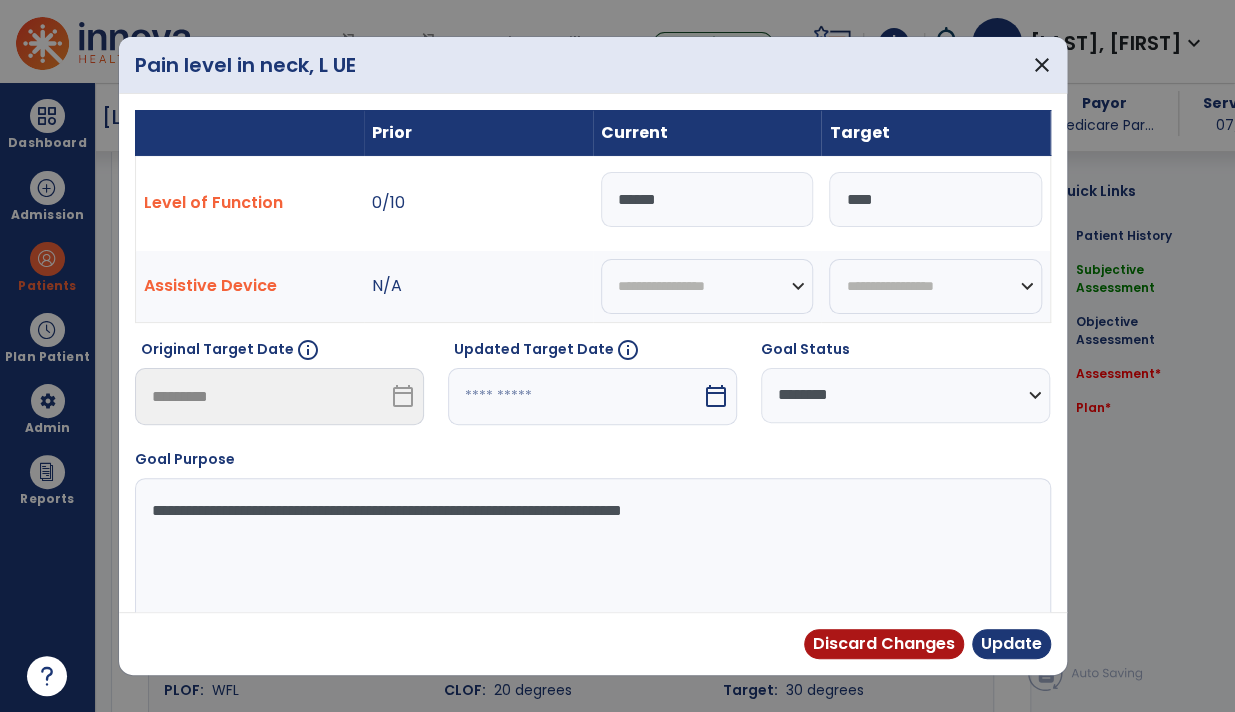 click on "******" at bounding box center (707, 199) 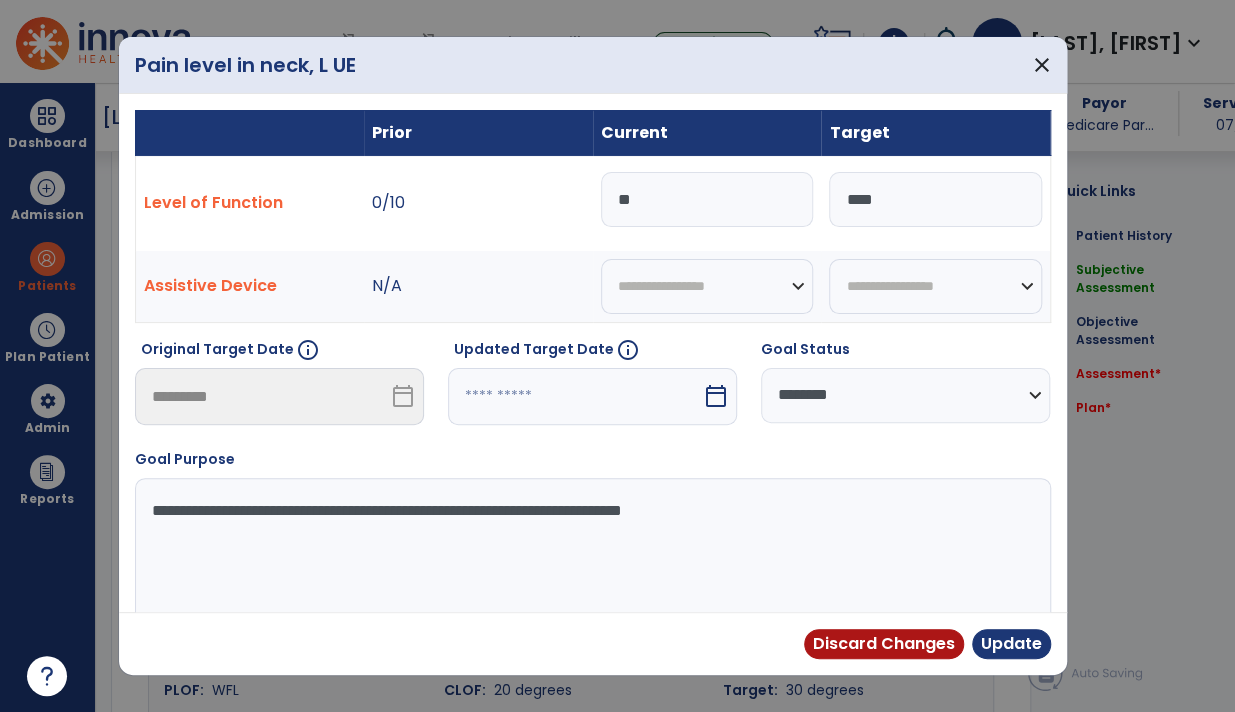 type on "*" 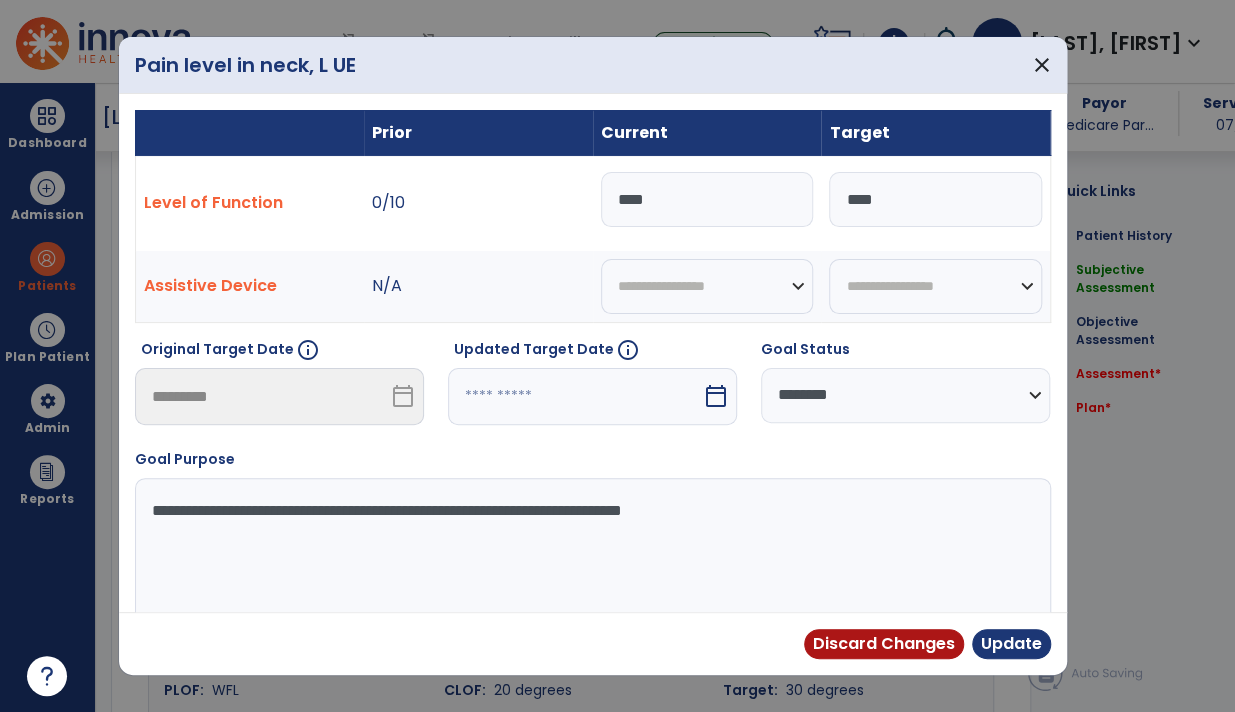 type on "****" 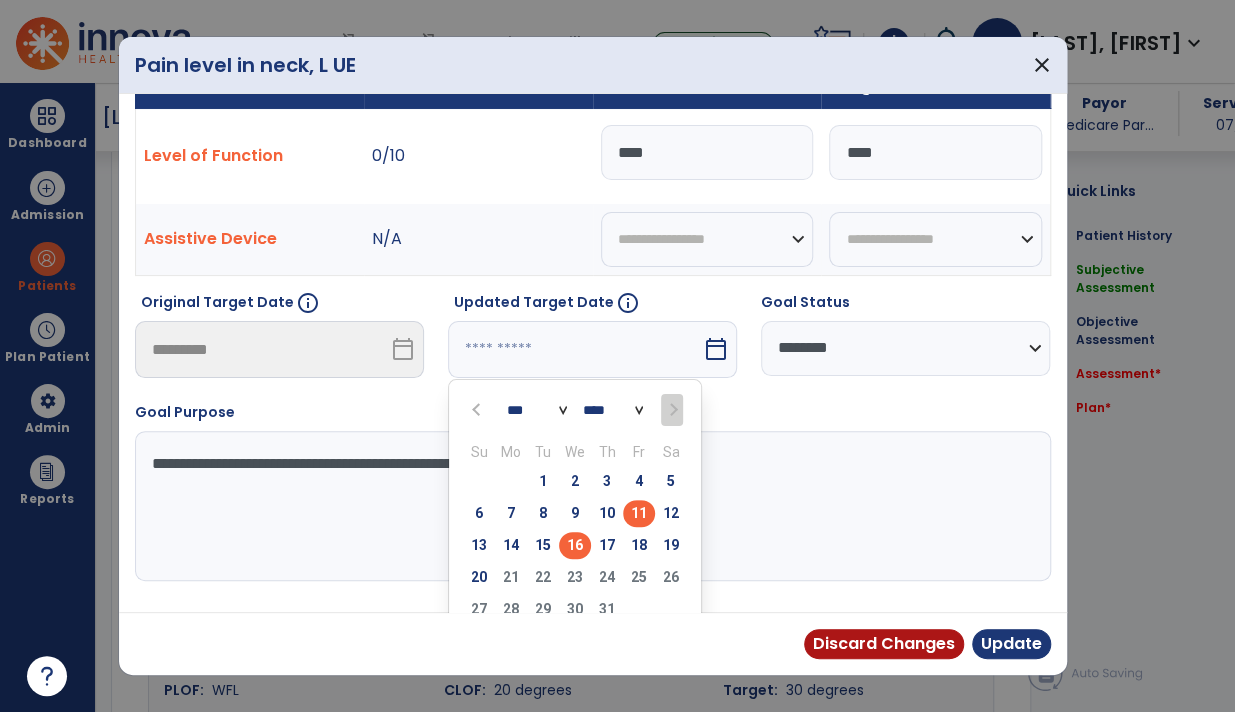 scroll, scrollTop: 48, scrollLeft: 0, axis: vertical 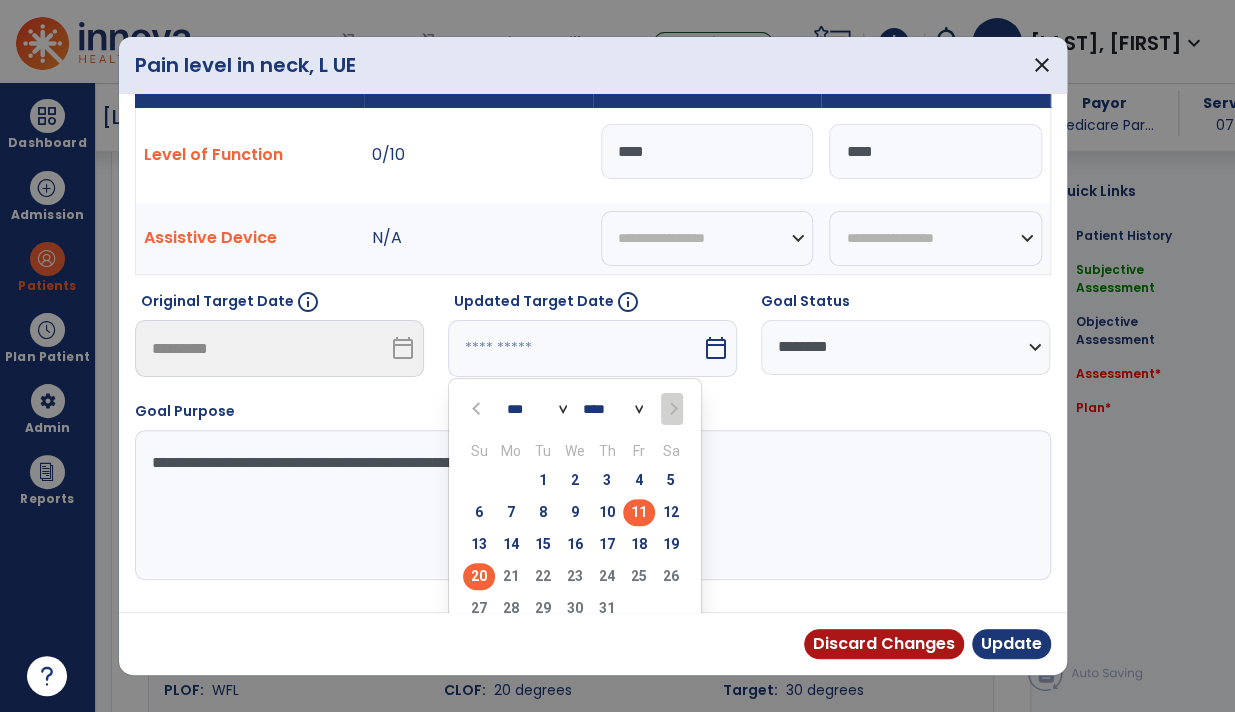 click on "20" at bounding box center [479, 576] 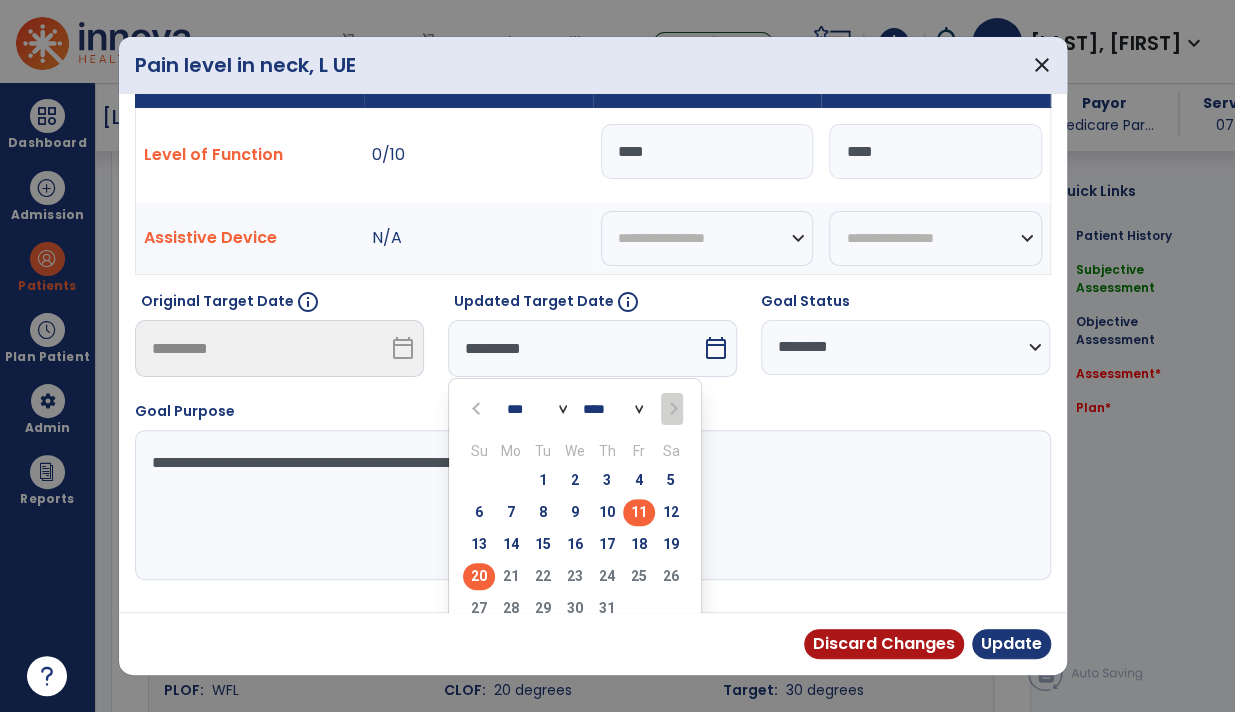 scroll, scrollTop: 27, scrollLeft: 0, axis: vertical 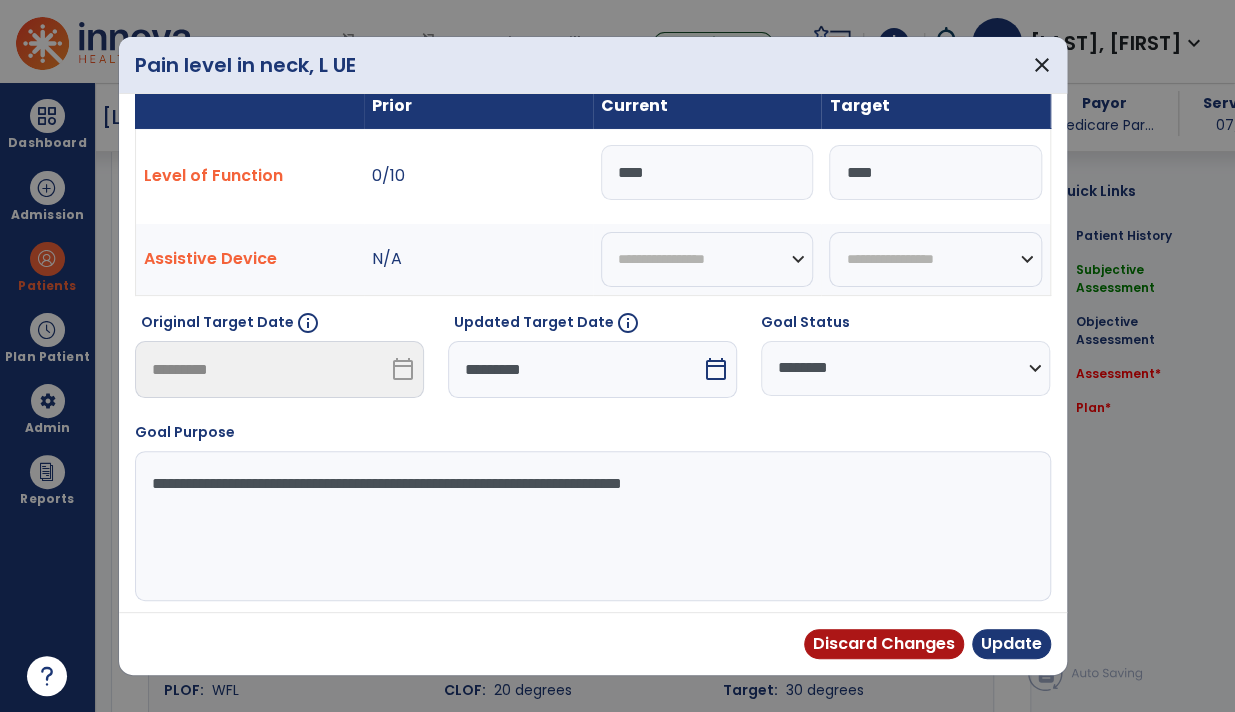 click on "**********" at bounding box center (591, 526) 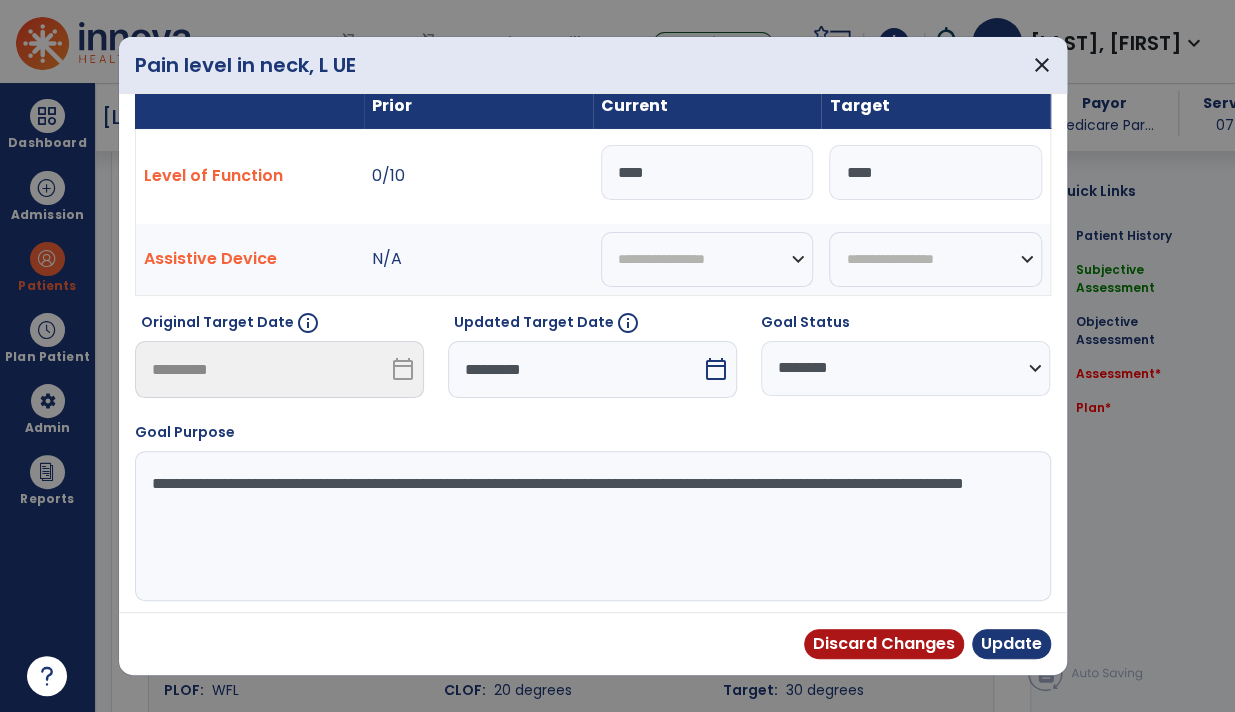 type on "**********" 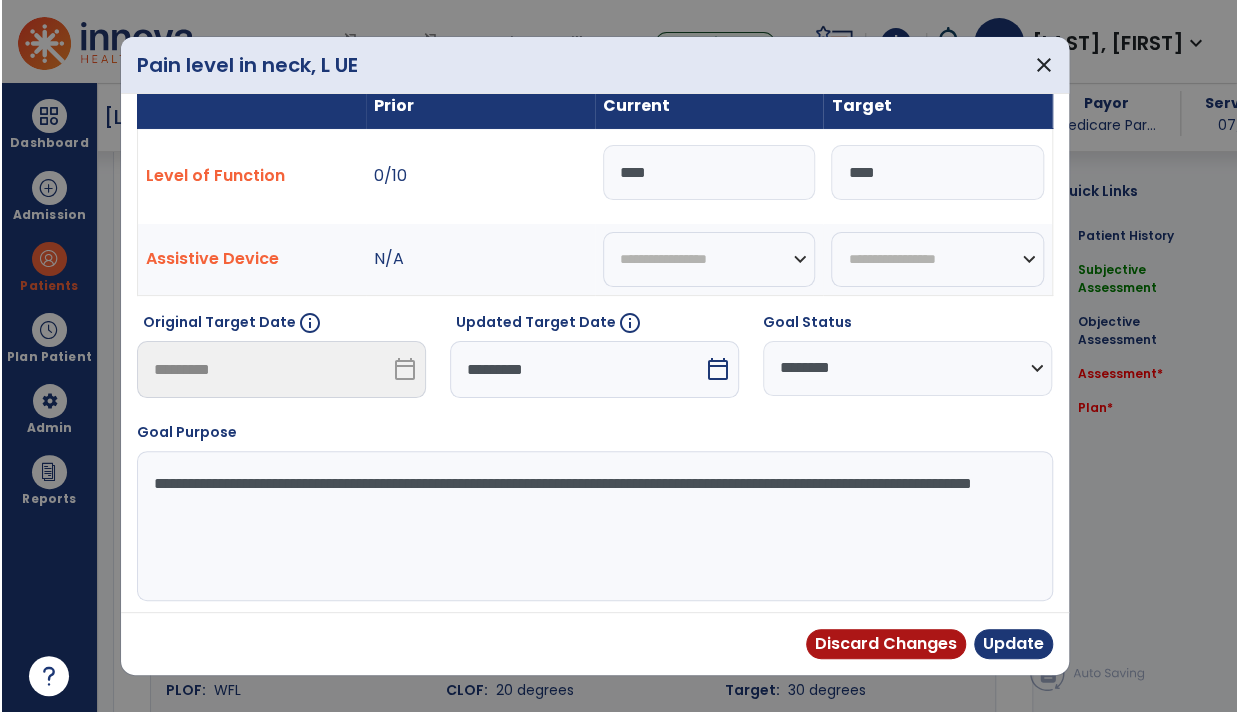 scroll, scrollTop: 27, scrollLeft: 0, axis: vertical 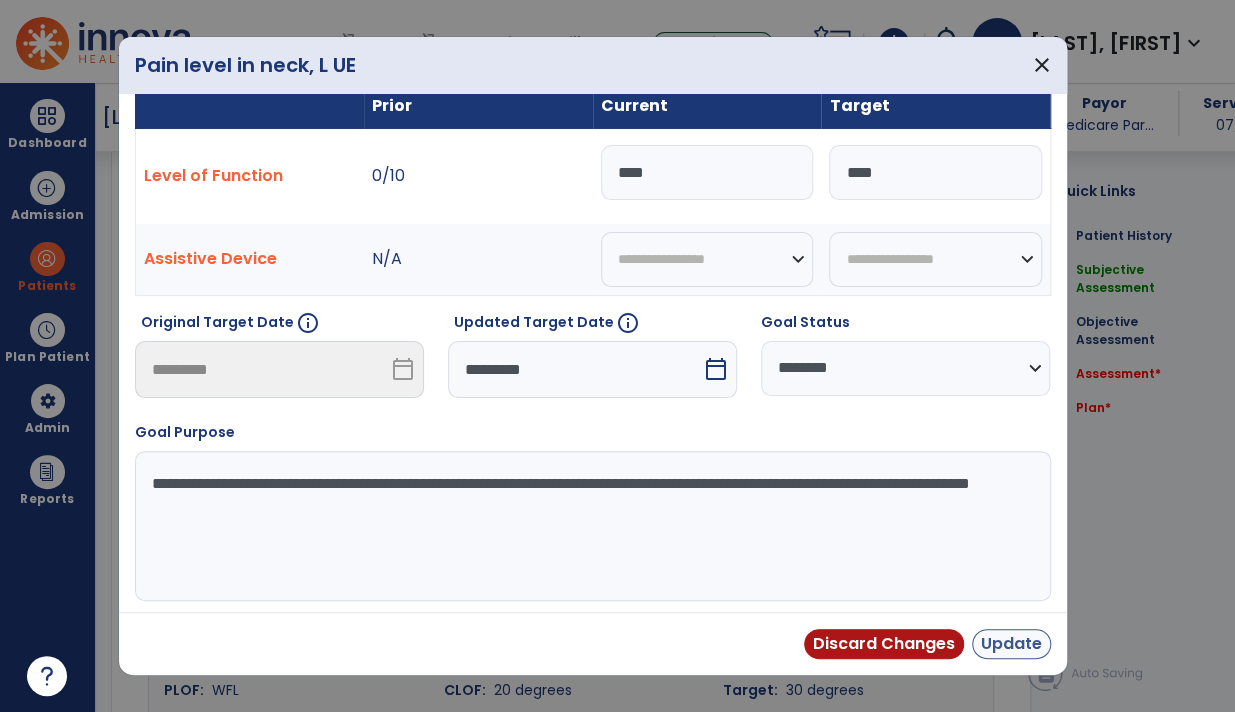 click on "Update" at bounding box center [1011, 644] 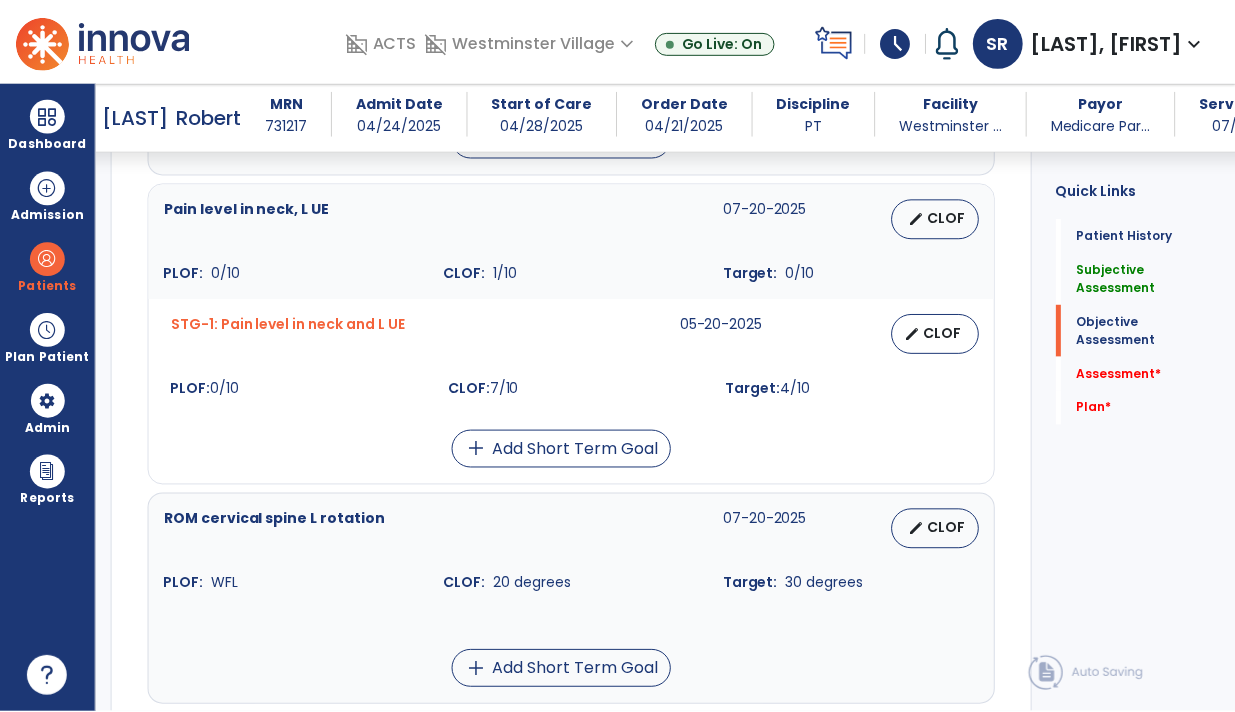 scroll, scrollTop: 1081, scrollLeft: 0, axis: vertical 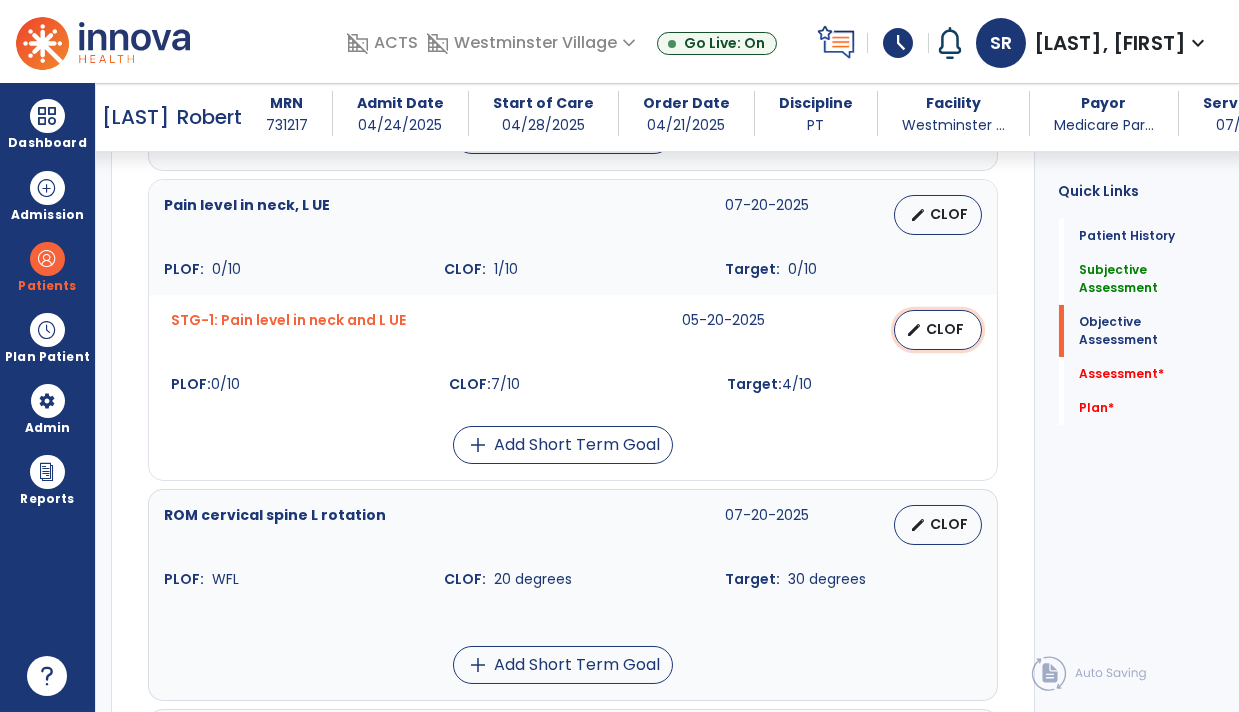 click on "CLOF" at bounding box center (946, 329) 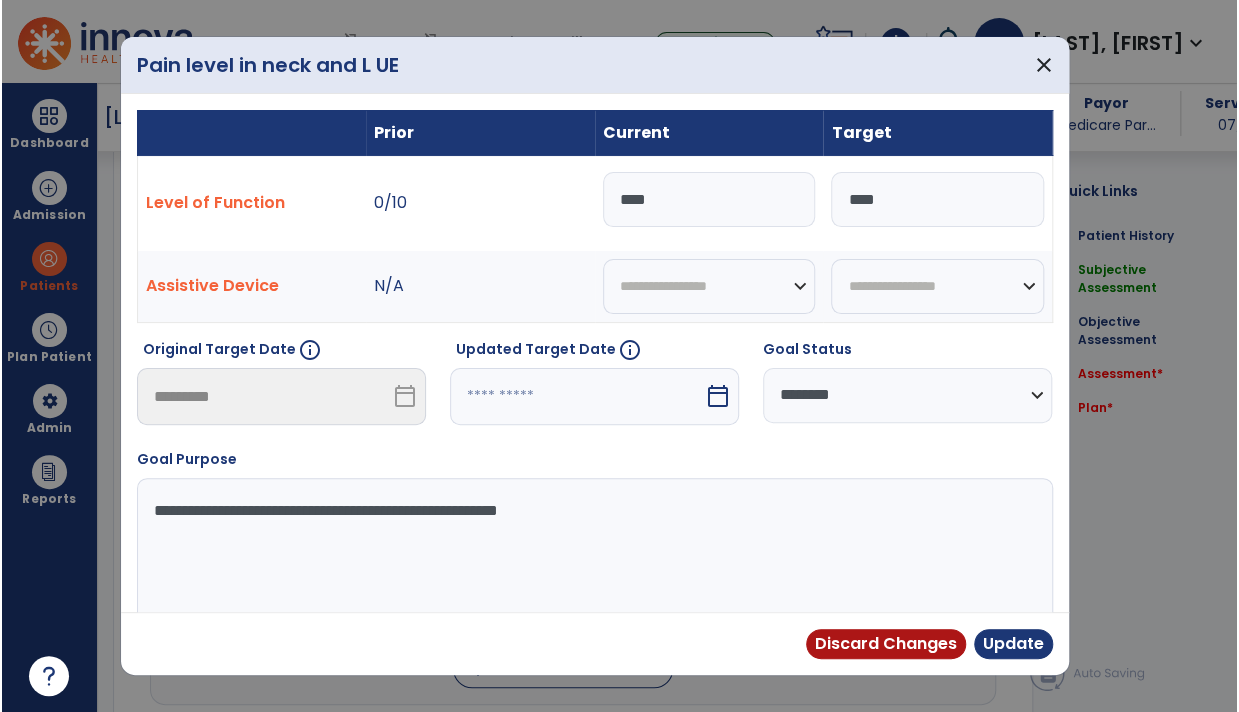 scroll, scrollTop: 1081, scrollLeft: 0, axis: vertical 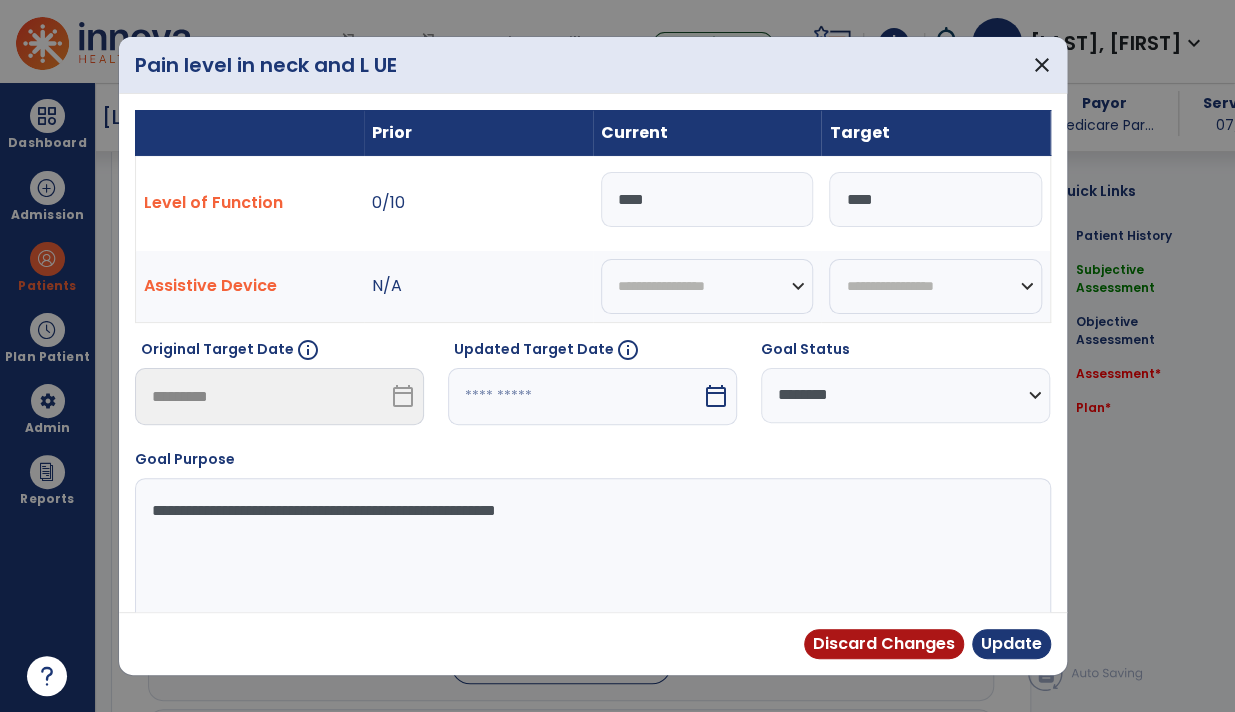 click on "**********" at bounding box center (905, 395) 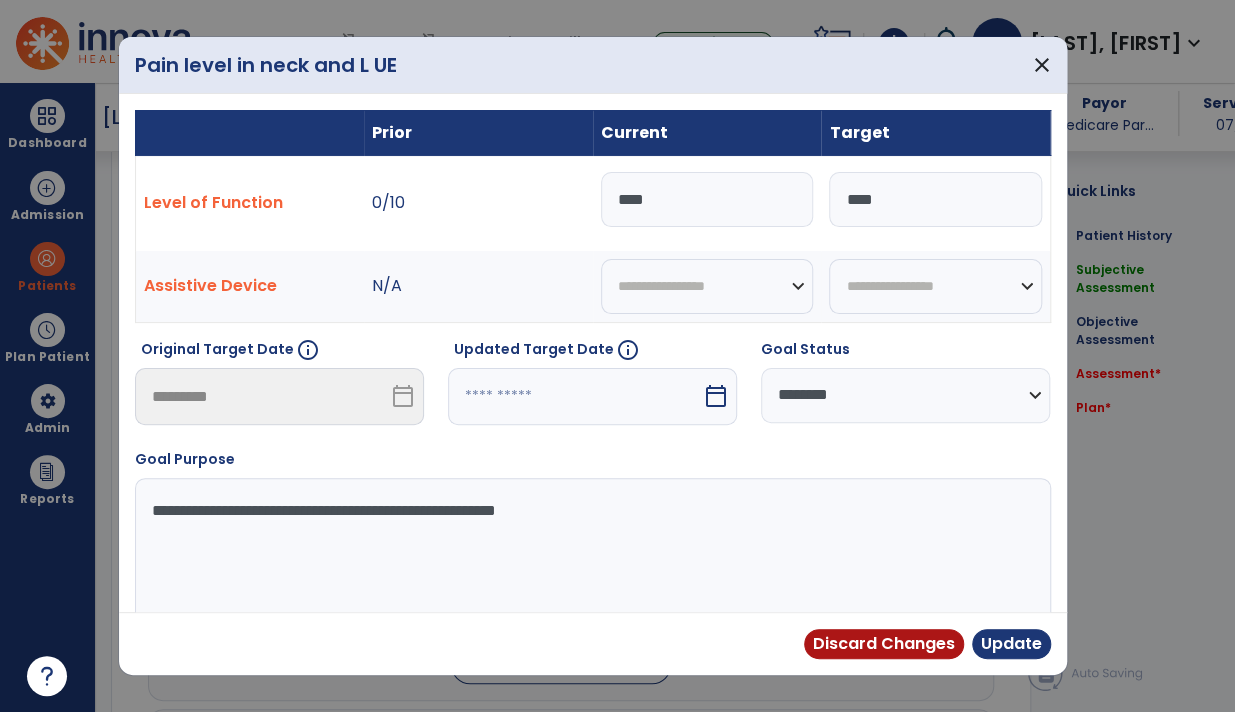 select on "********" 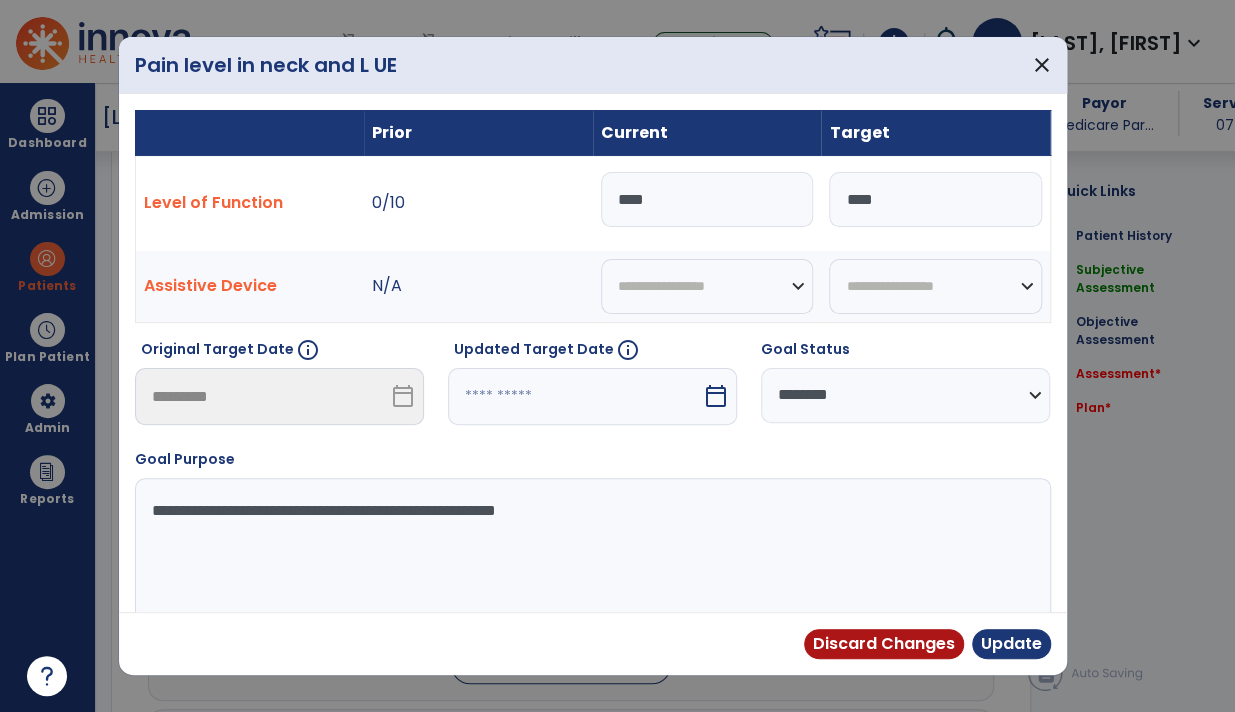 click on "**********" at bounding box center (905, 395) 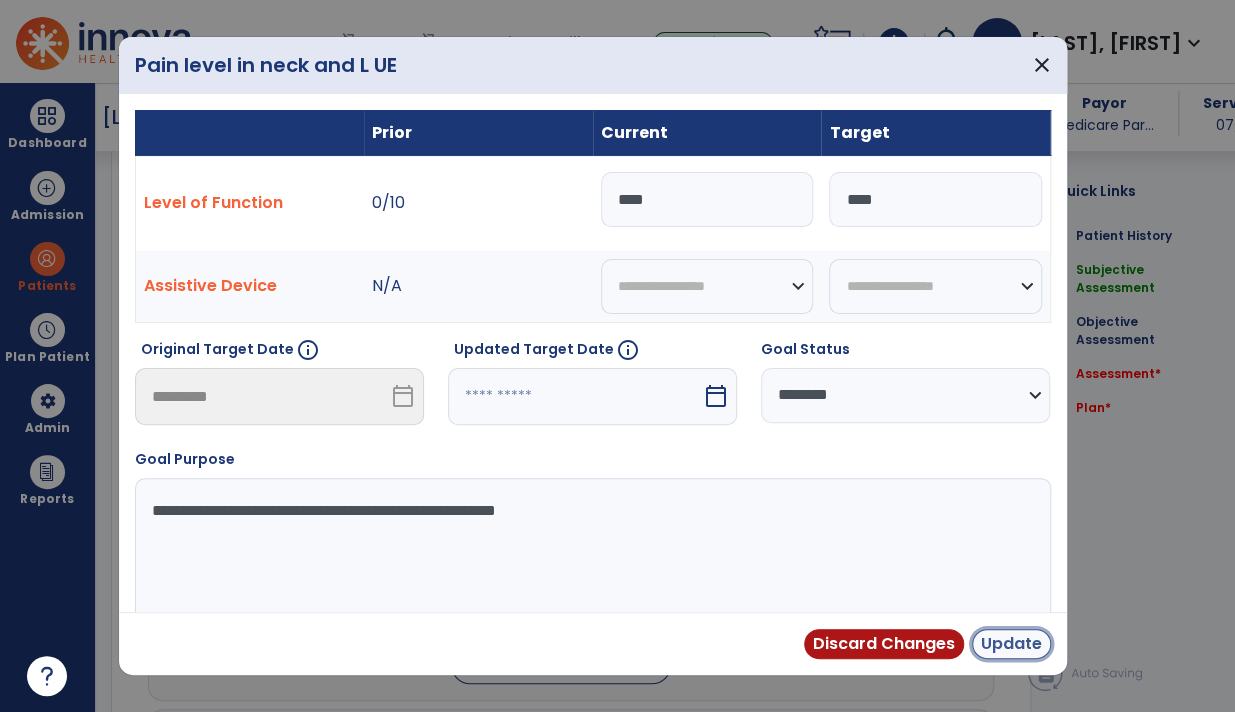 click on "Update" at bounding box center (1011, 644) 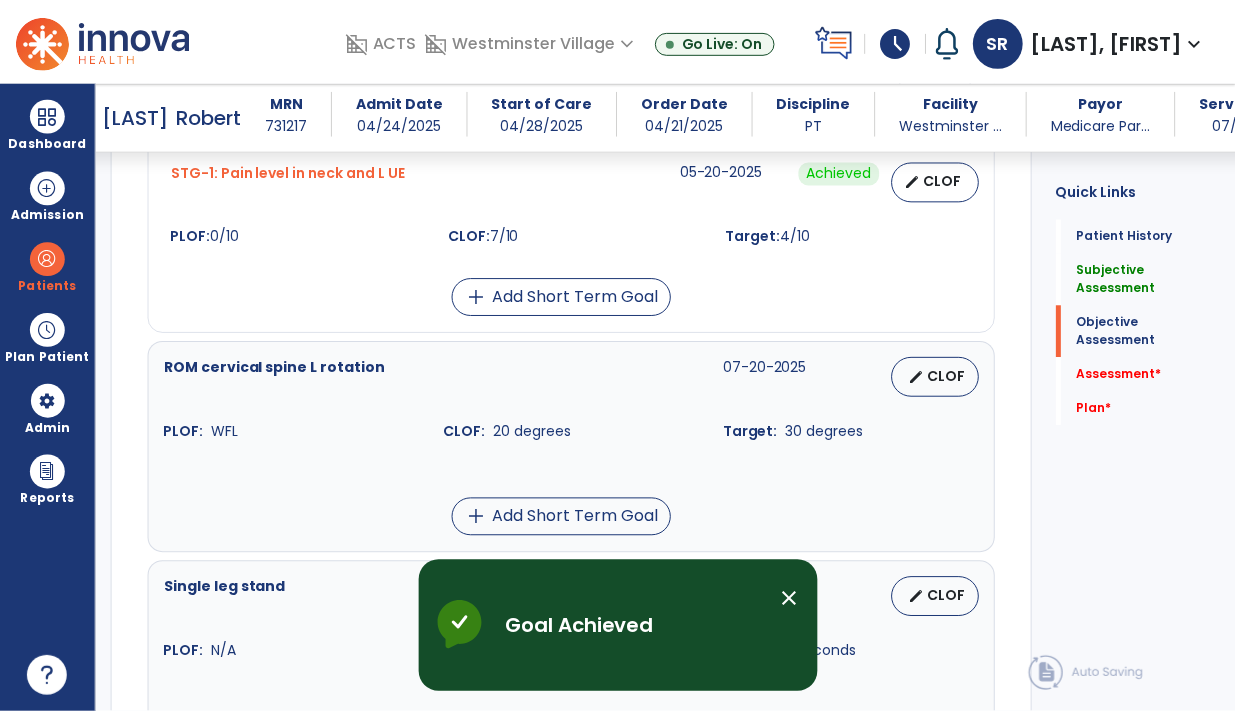 scroll, scrollTop: 1234, scrollLeft: 0, axis: vertical 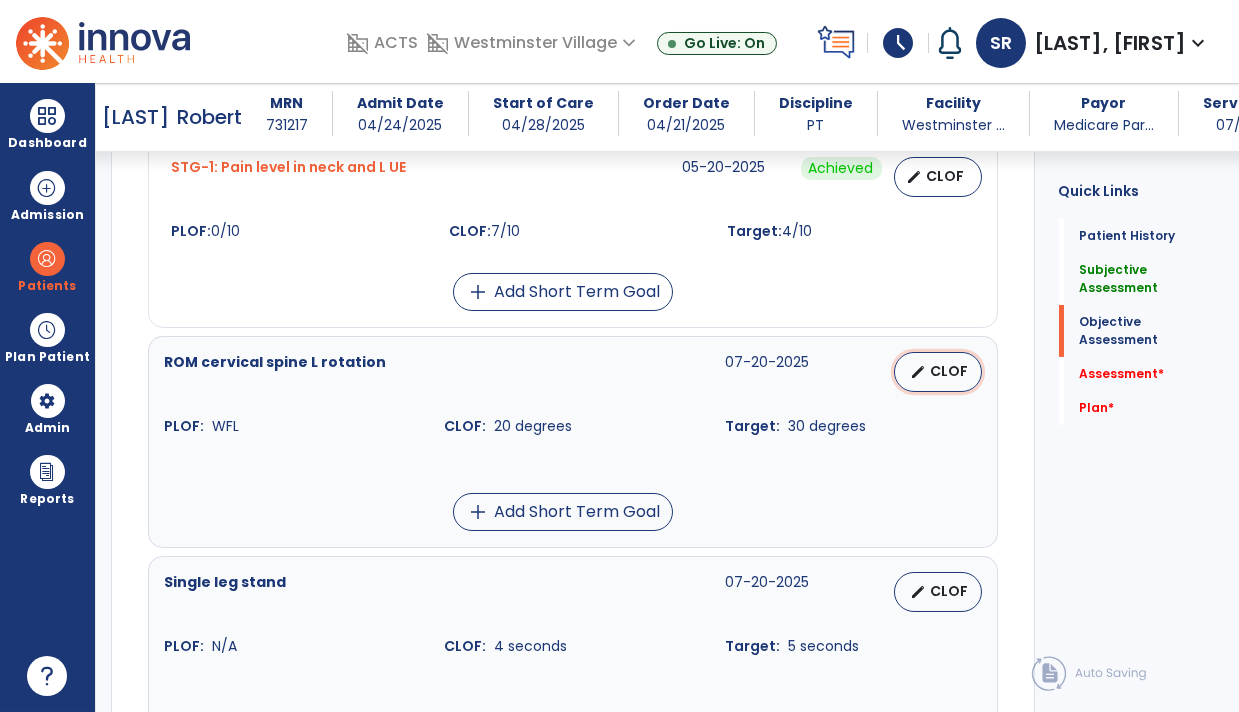 click on "edit   CLOF" at bounding box center (938, 372) 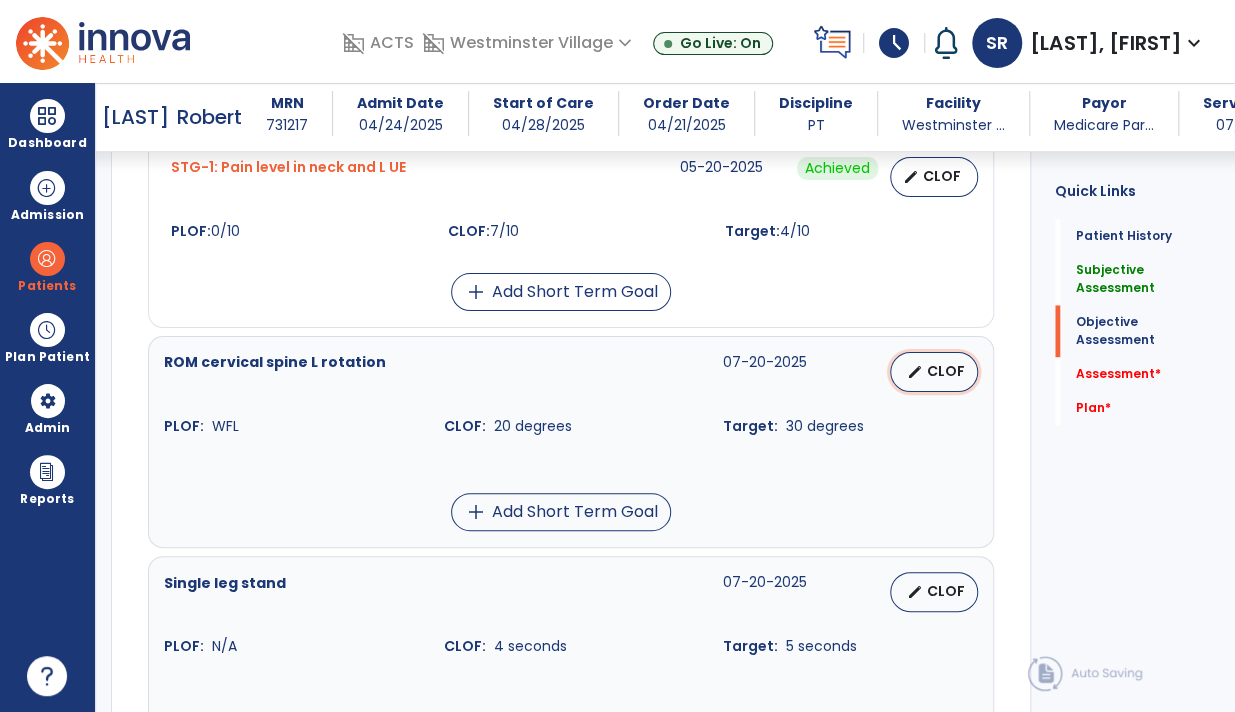 select on "********" 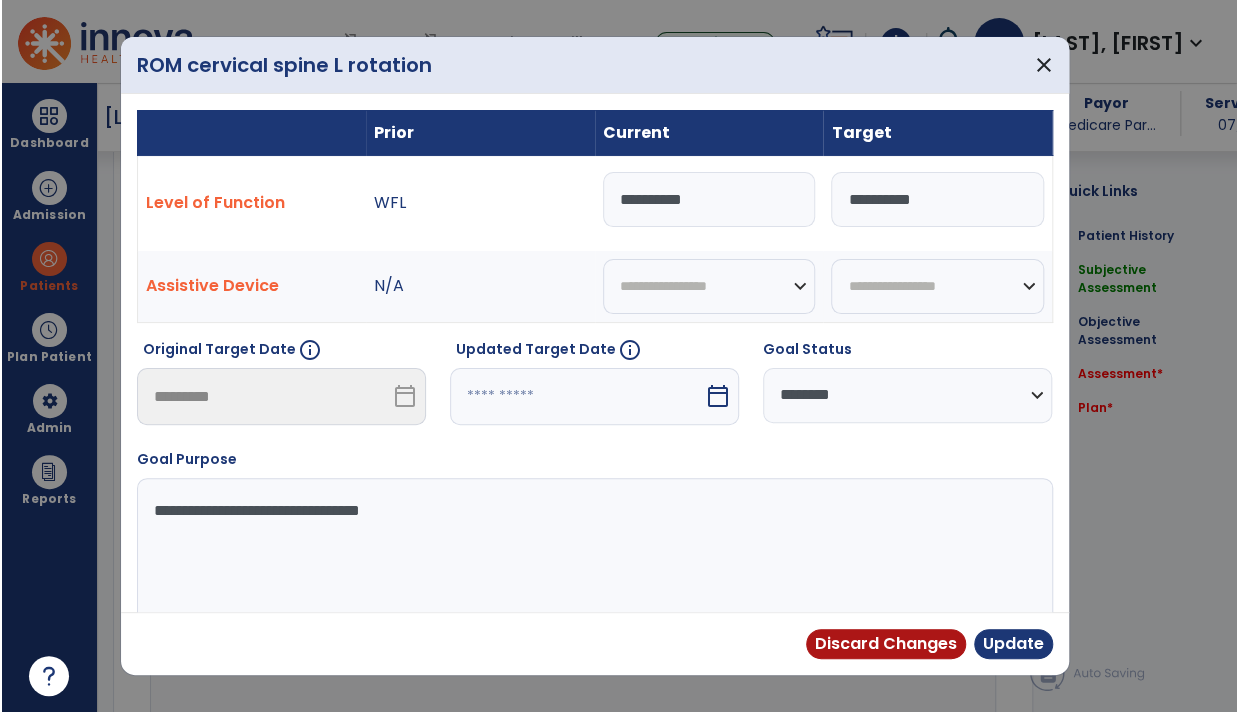 scroll, scrollTop: 1234, scrollLeft: 0, axis: vertical 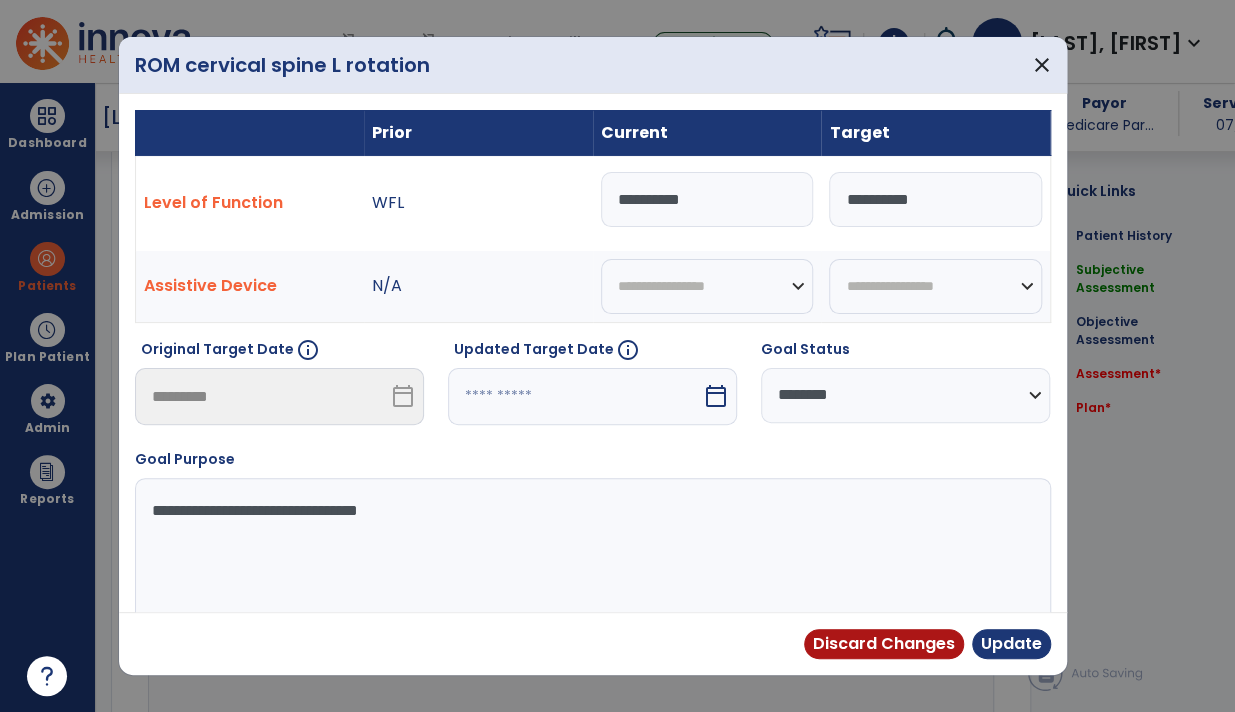 click on "**********" at bounding box center (707, 199) 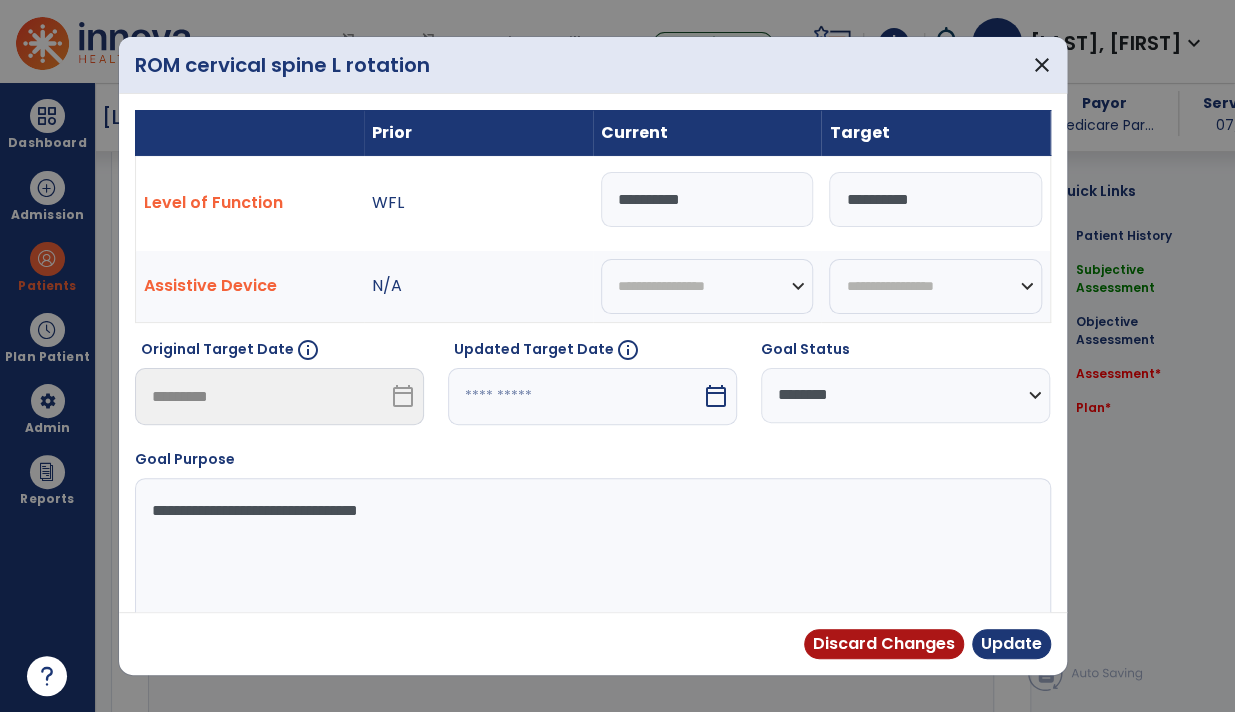 type on "*" 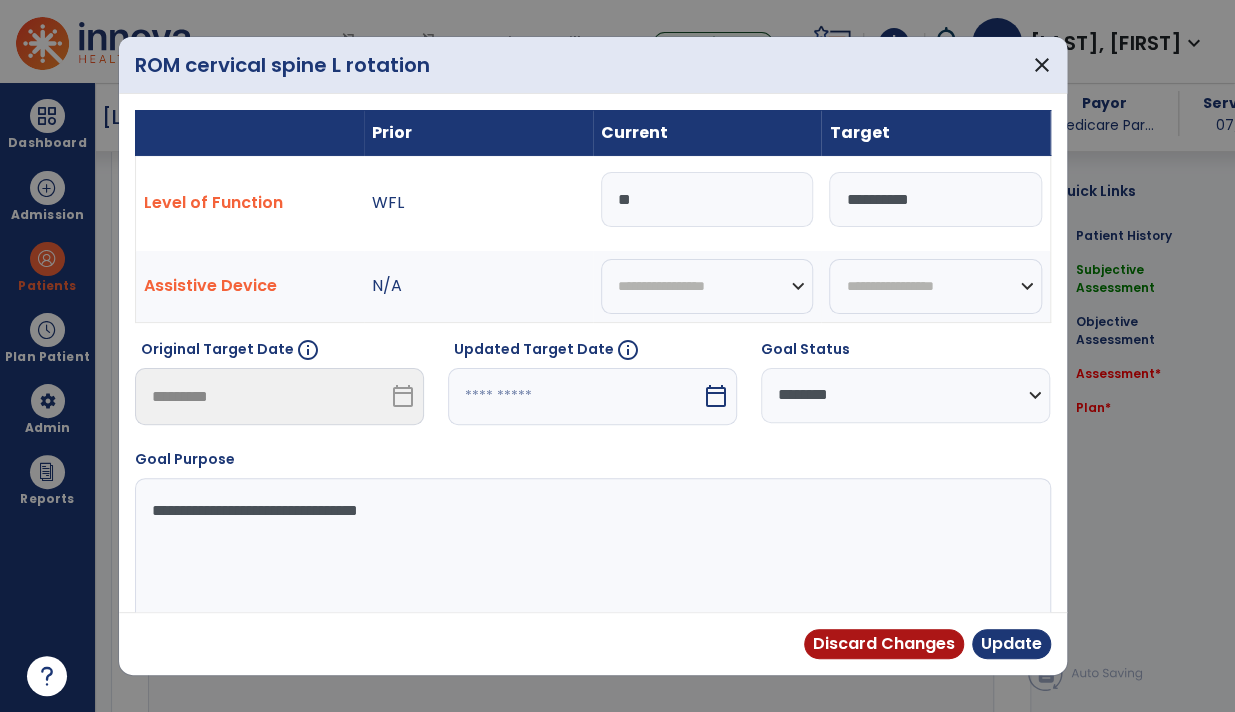 type on "**" 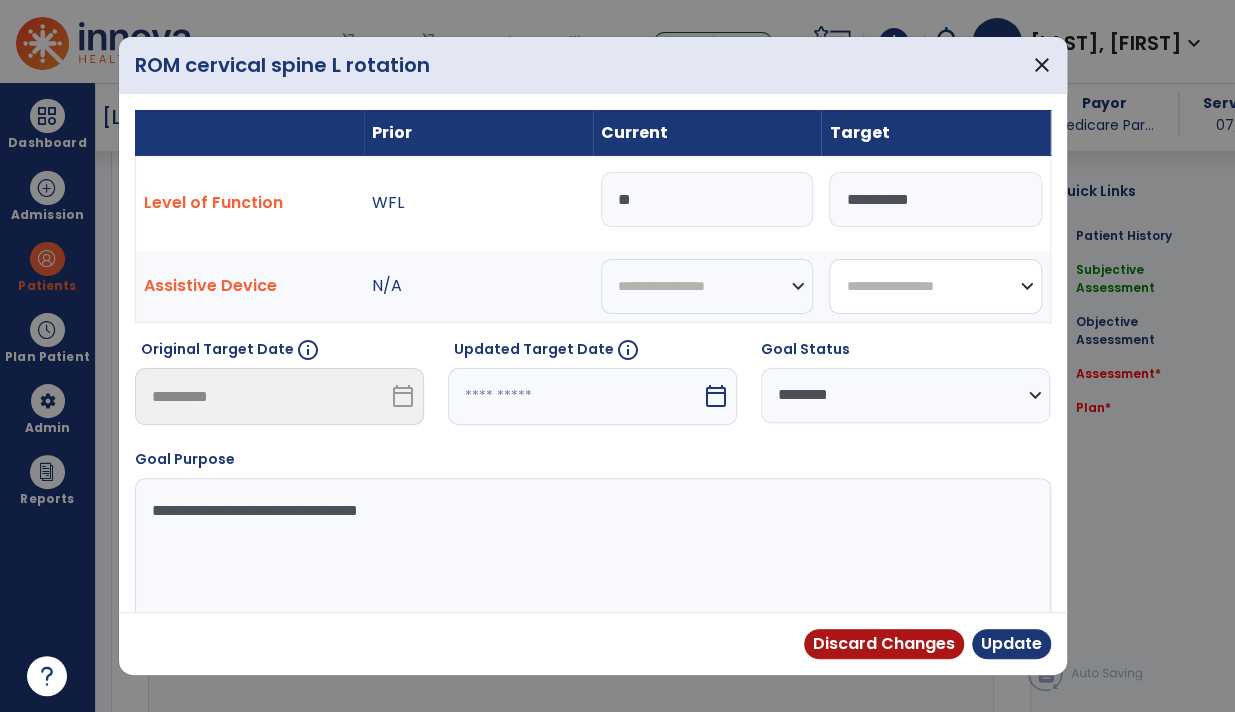 click on "**********" at bounding box center (935, 286) 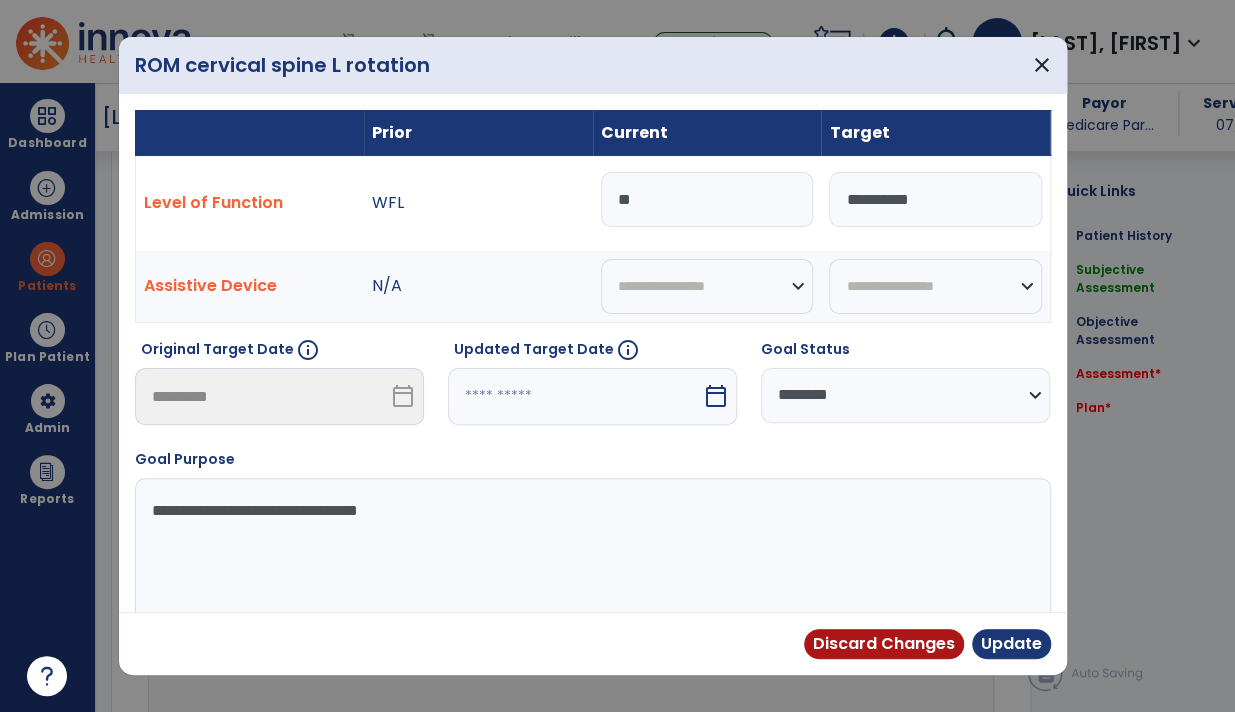 click on "**********" at bounding box center (905, 395) 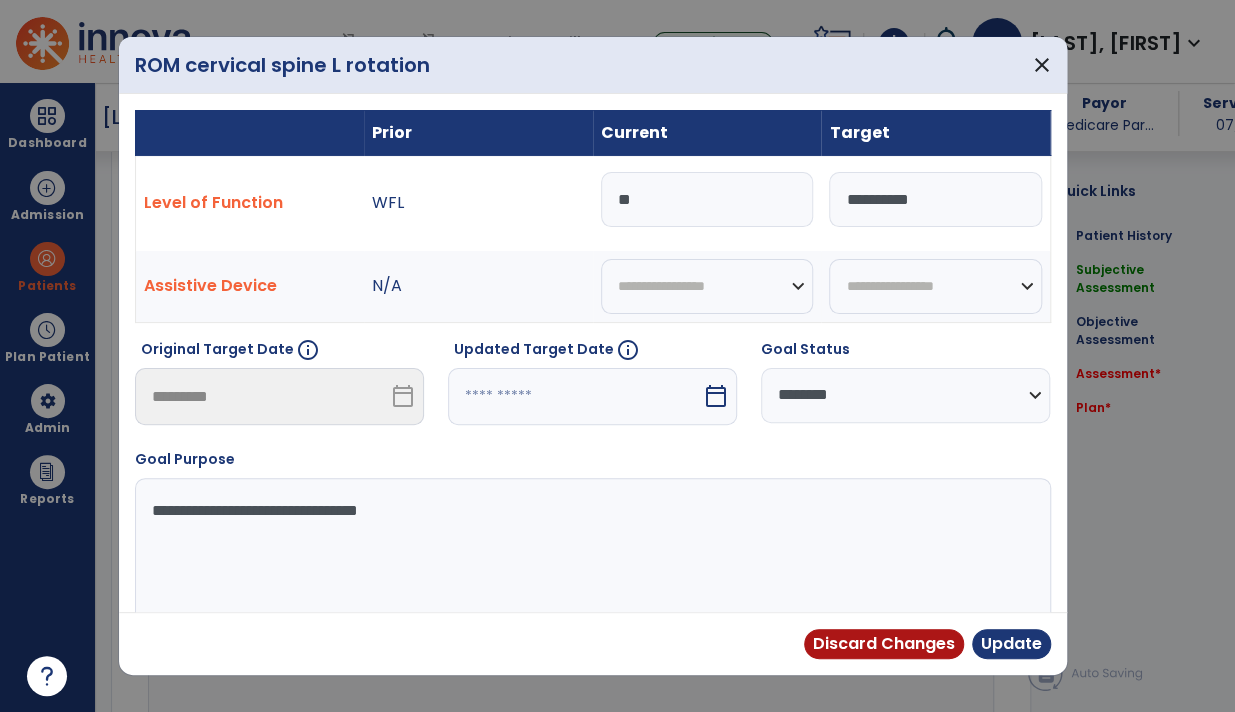 select on "********" 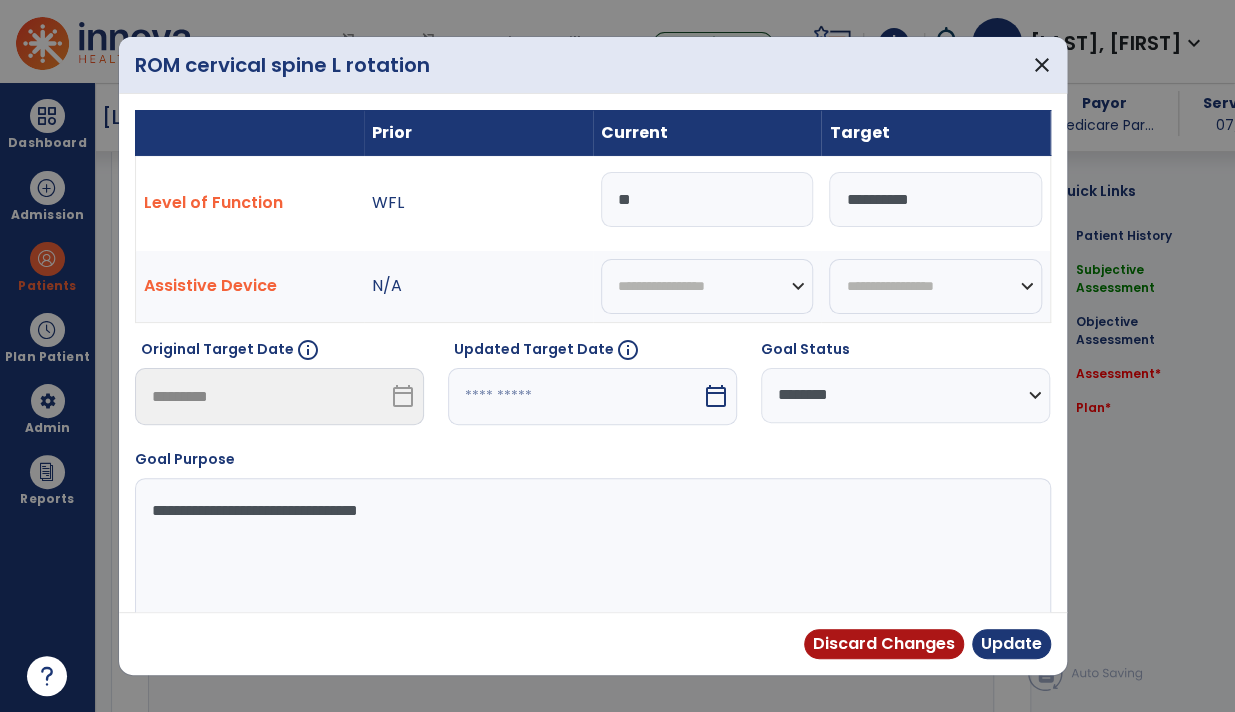 click on "**********" at bounding box center (905, 395) 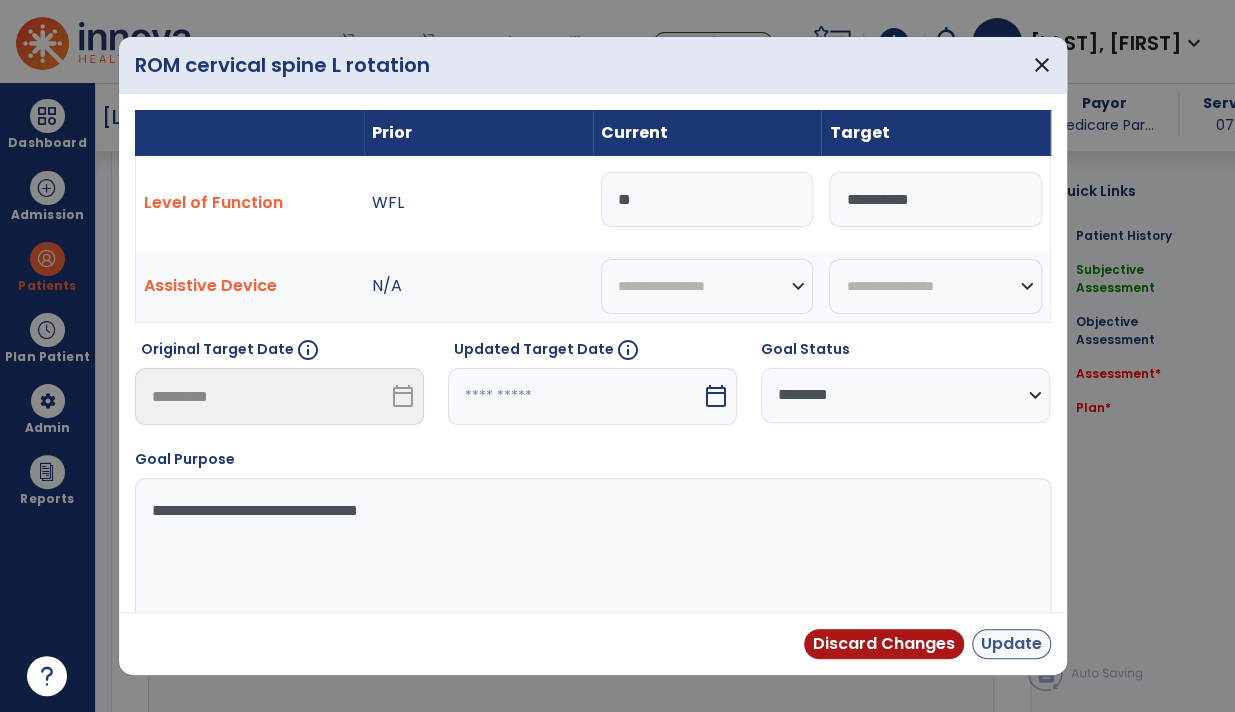 click on "Update" at bounding box center [1011, 644] 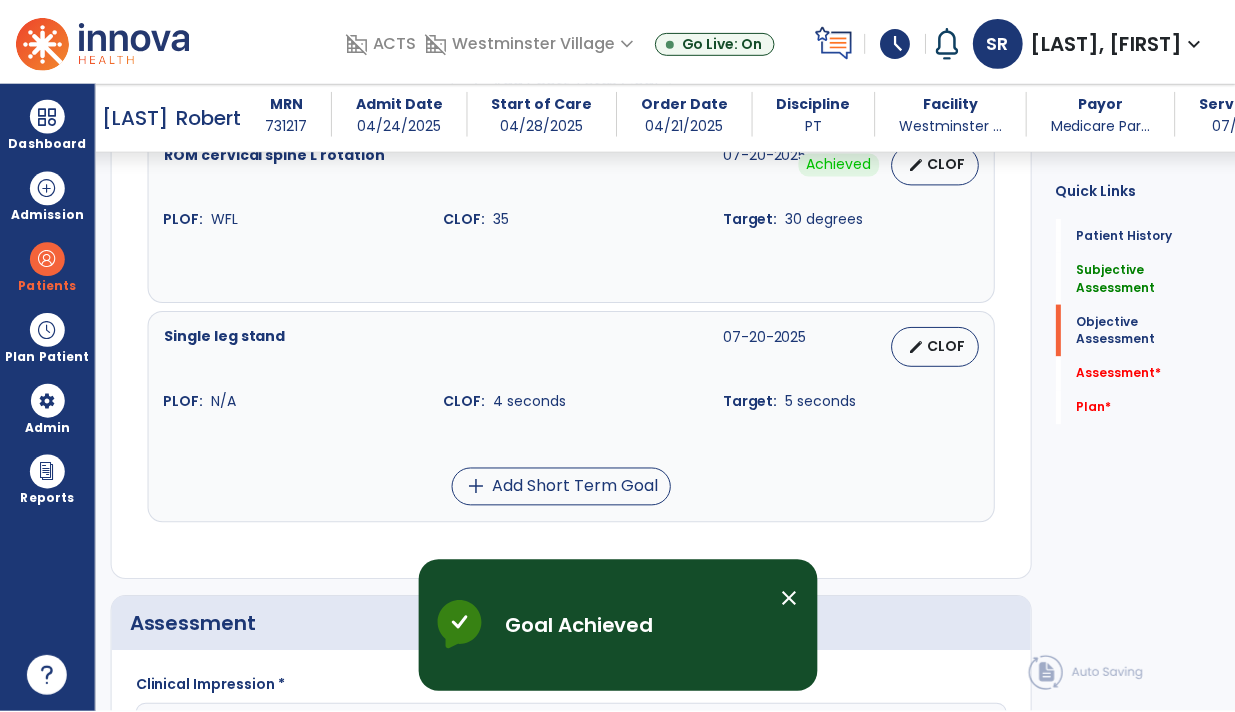 scroll, scrollTop: 1447, scrollLeft: 0, axis: vertical 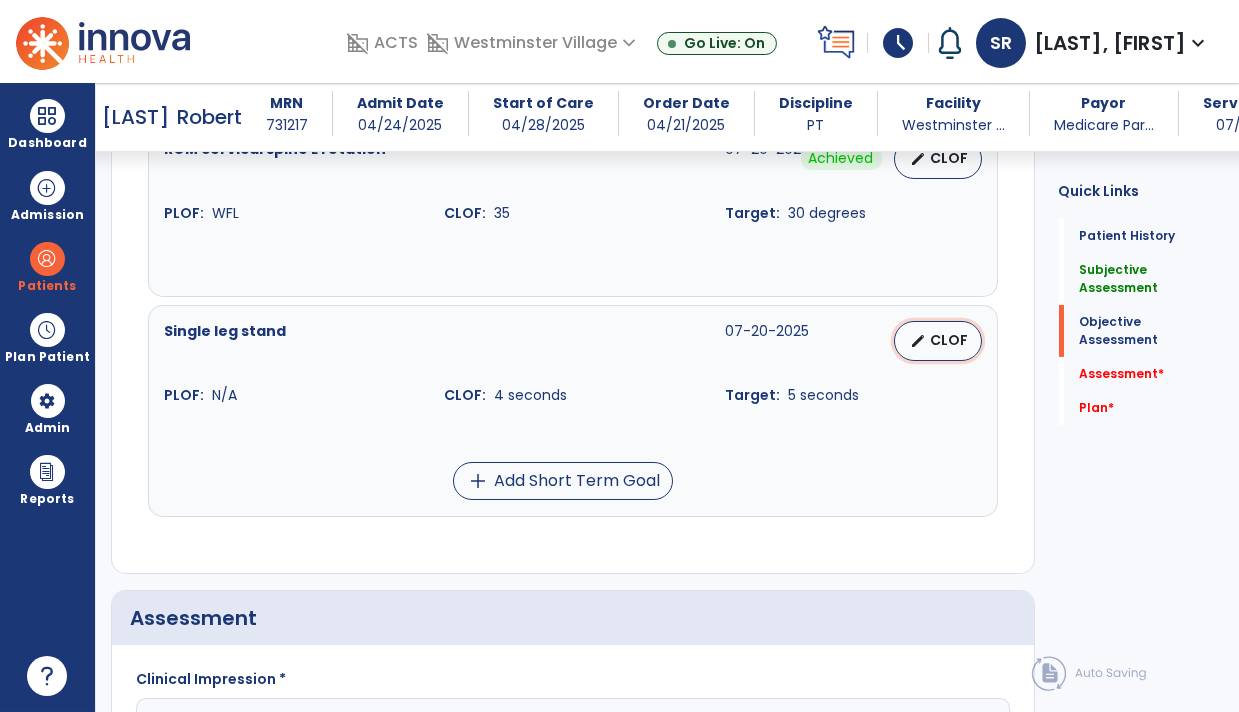 click on "edit   CLOF" at bounding box center [938, 341] 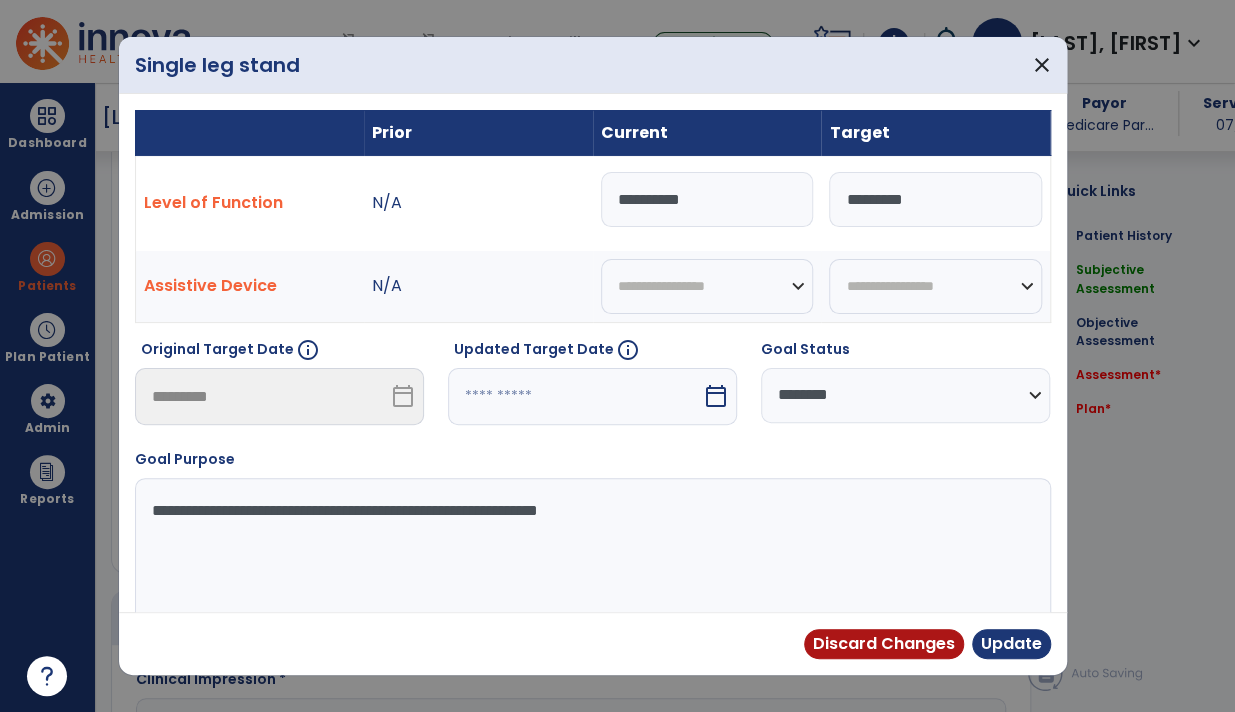 scroll, scrollTop: 1447, scrollLeft: 0, axis: vertical 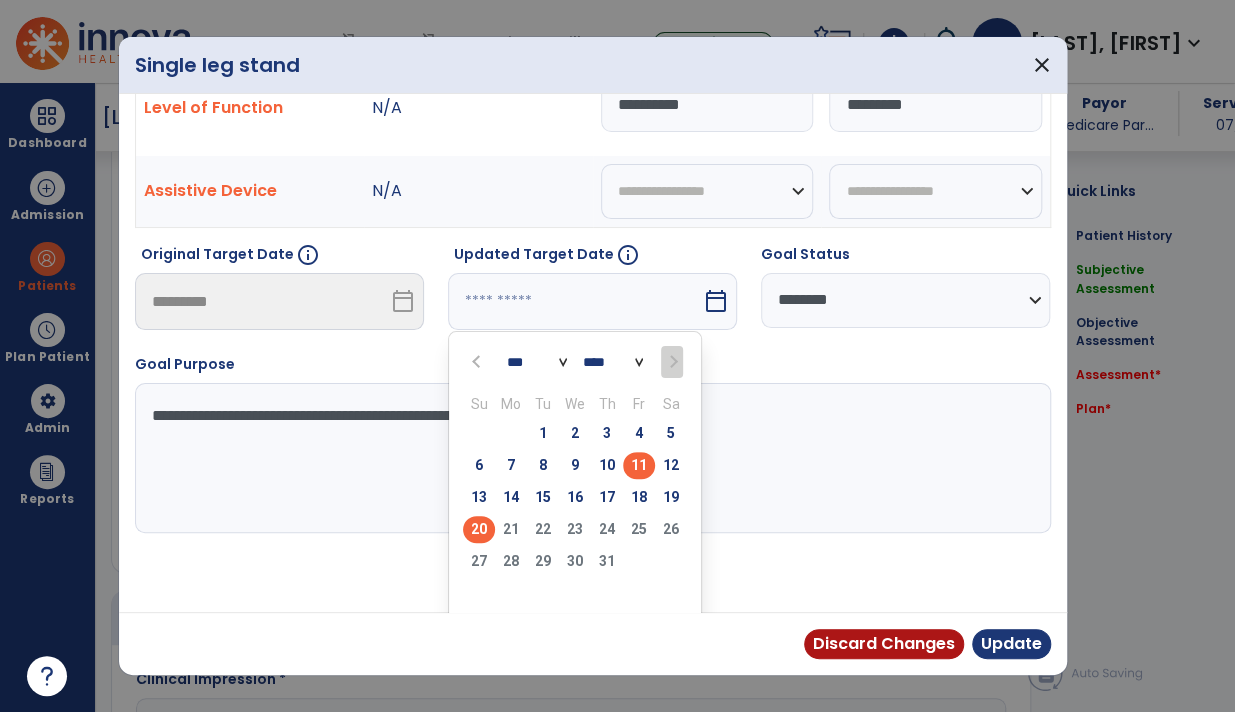 click on "20" at bounding box center [479, 529] 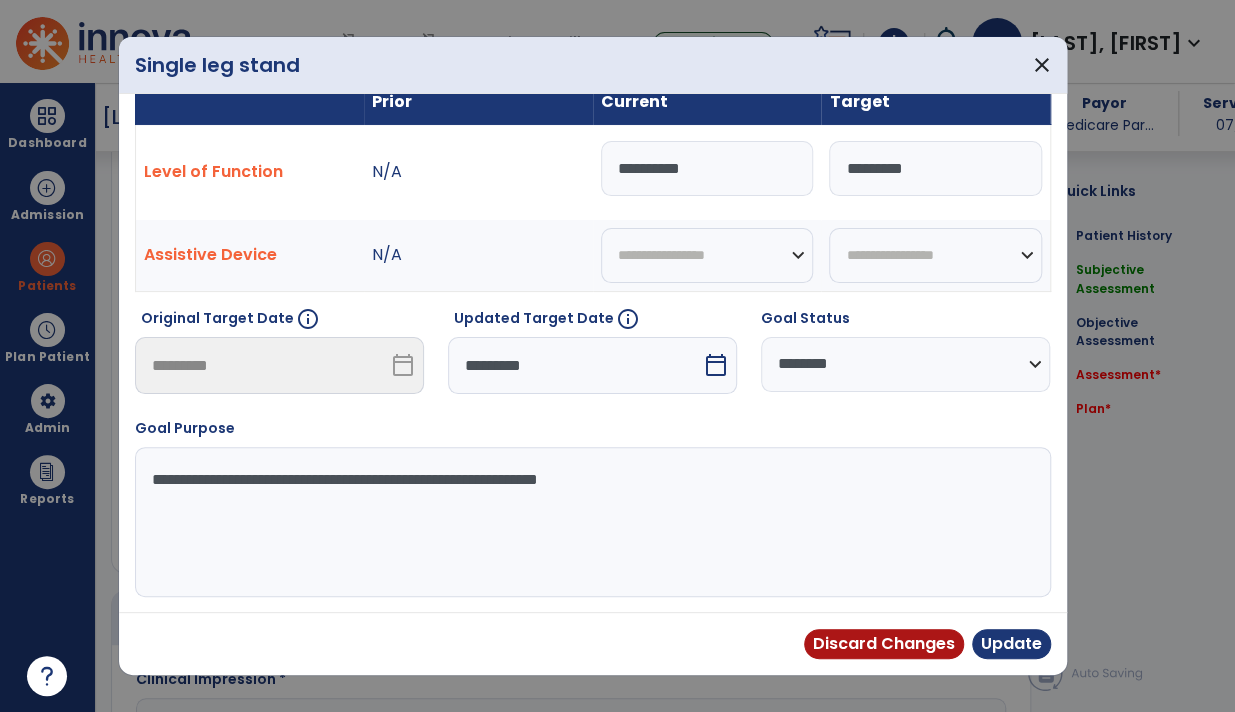 scroll, scrollTop: 27, scrollLeft: 0, axis: vertical 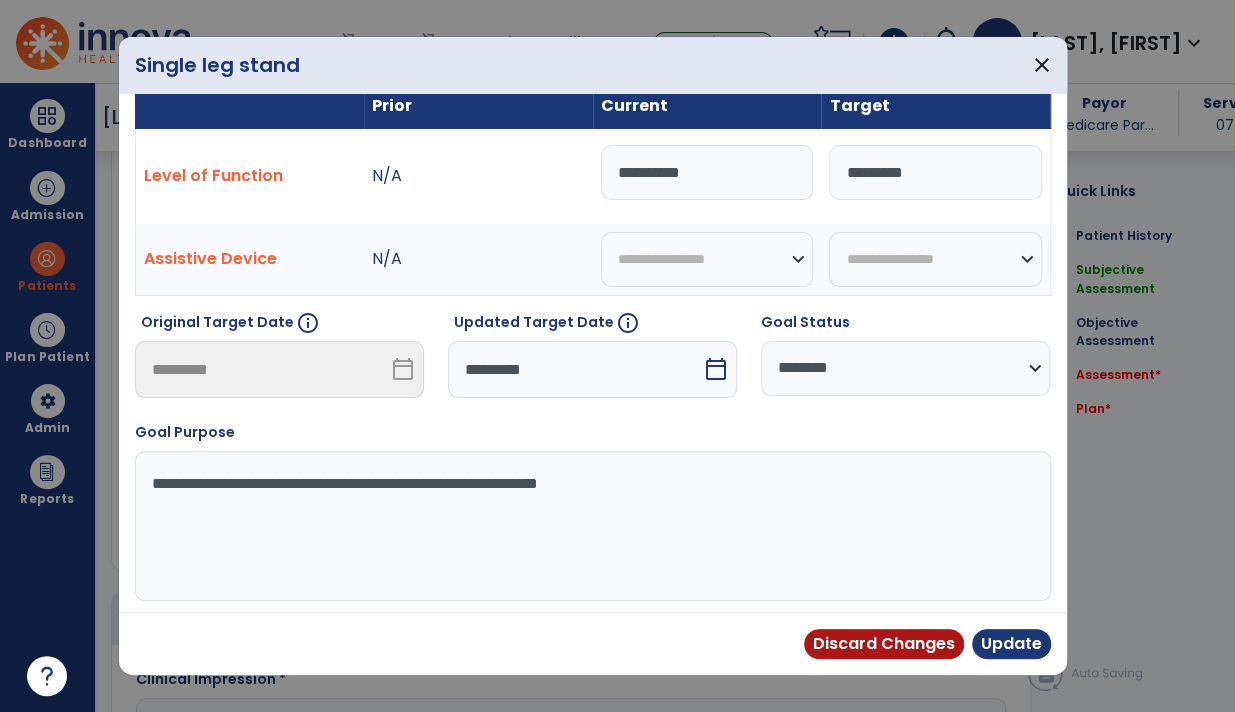 click on "**********" at bounding box center [591, 526] 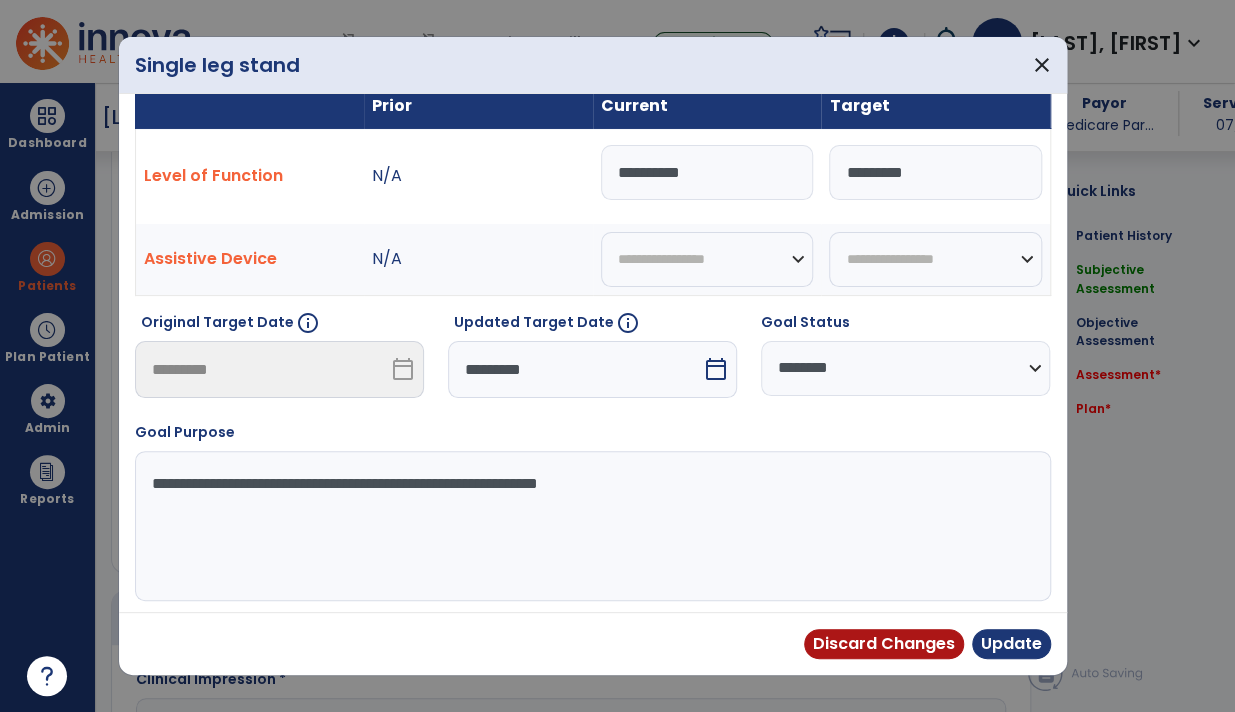 click on "*********" at bounding box center [707, 172] 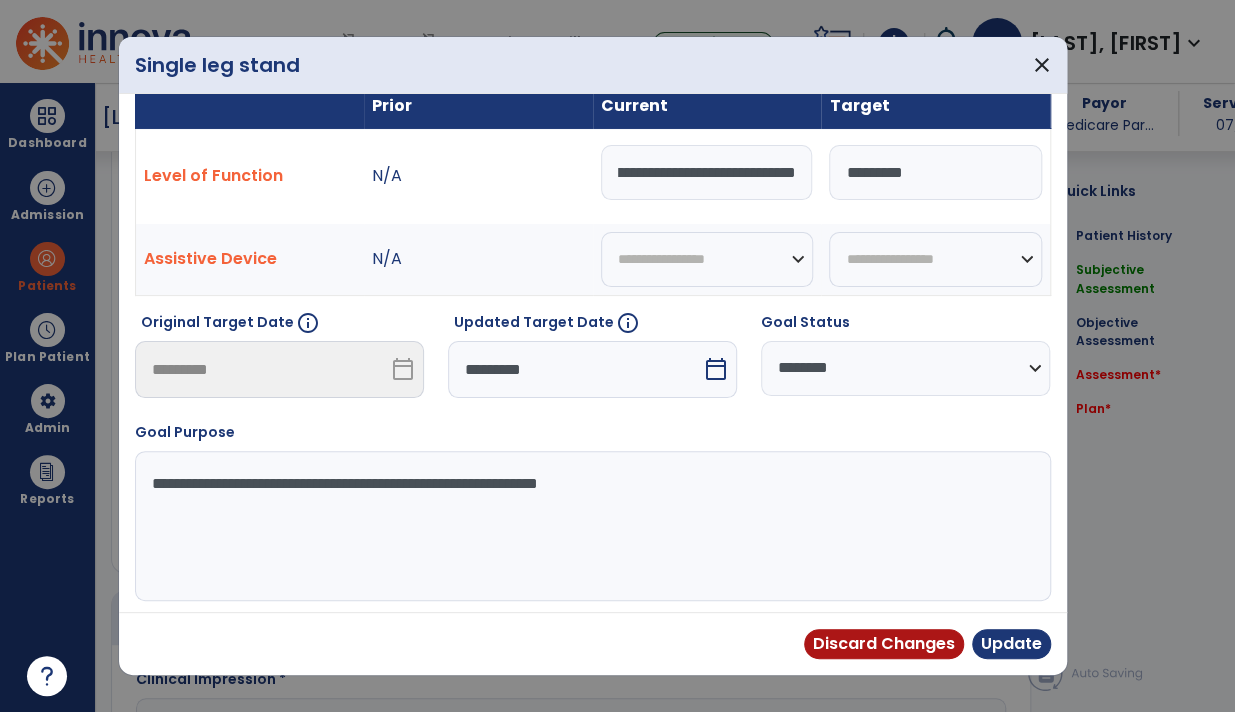 scroll, scrollTop: 0, scrollLeft: 121, axis: horizontal 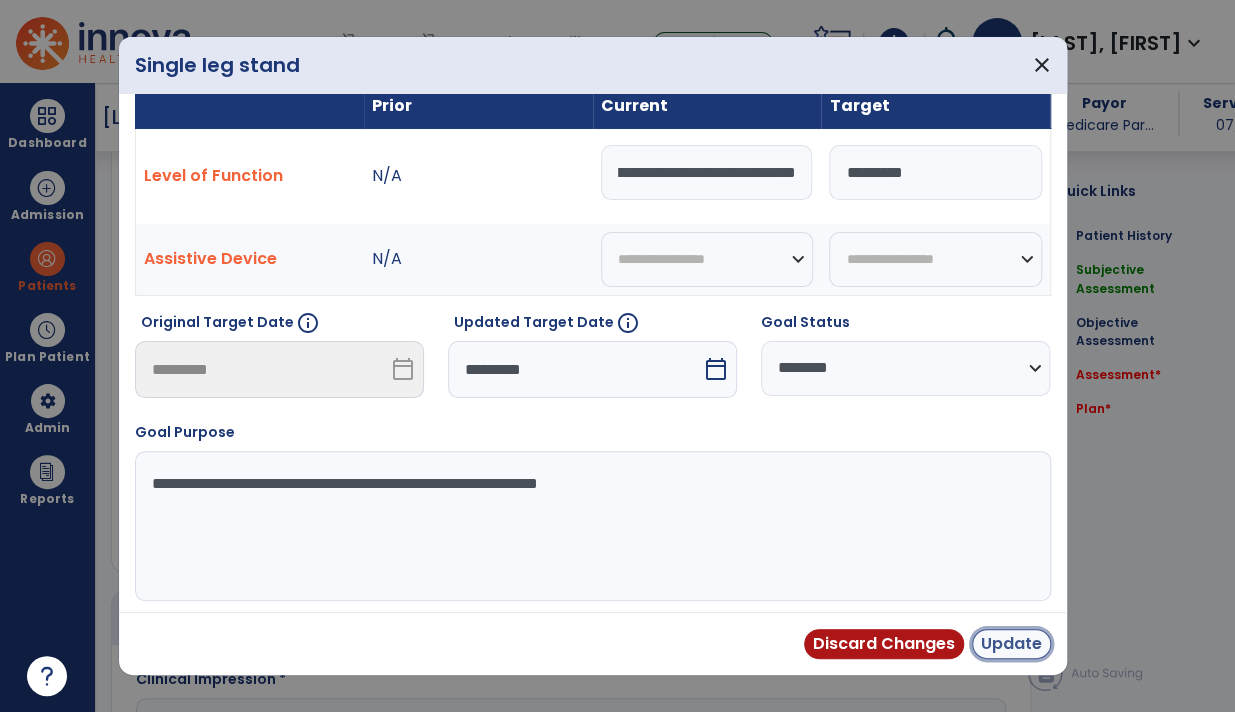 click on "Update" at bounding box center (1011, 644) 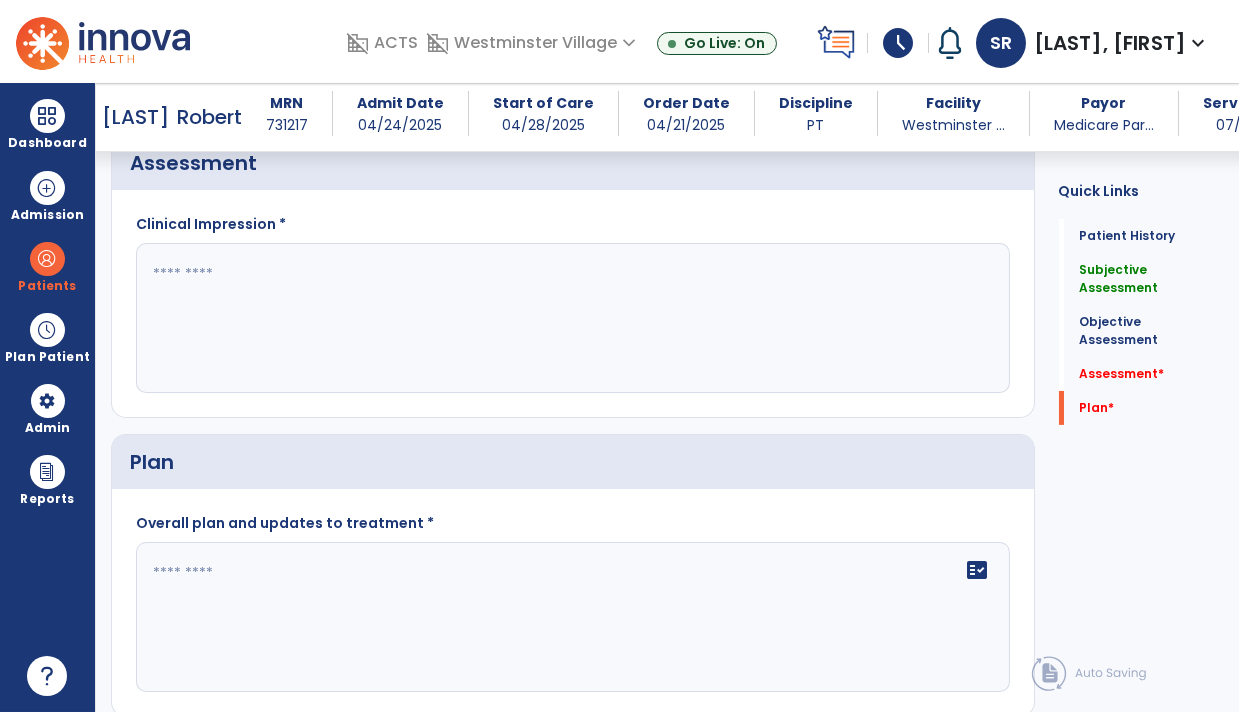 scroll, scrollTop: 1990, scrollLeft: 0, axis: vertical 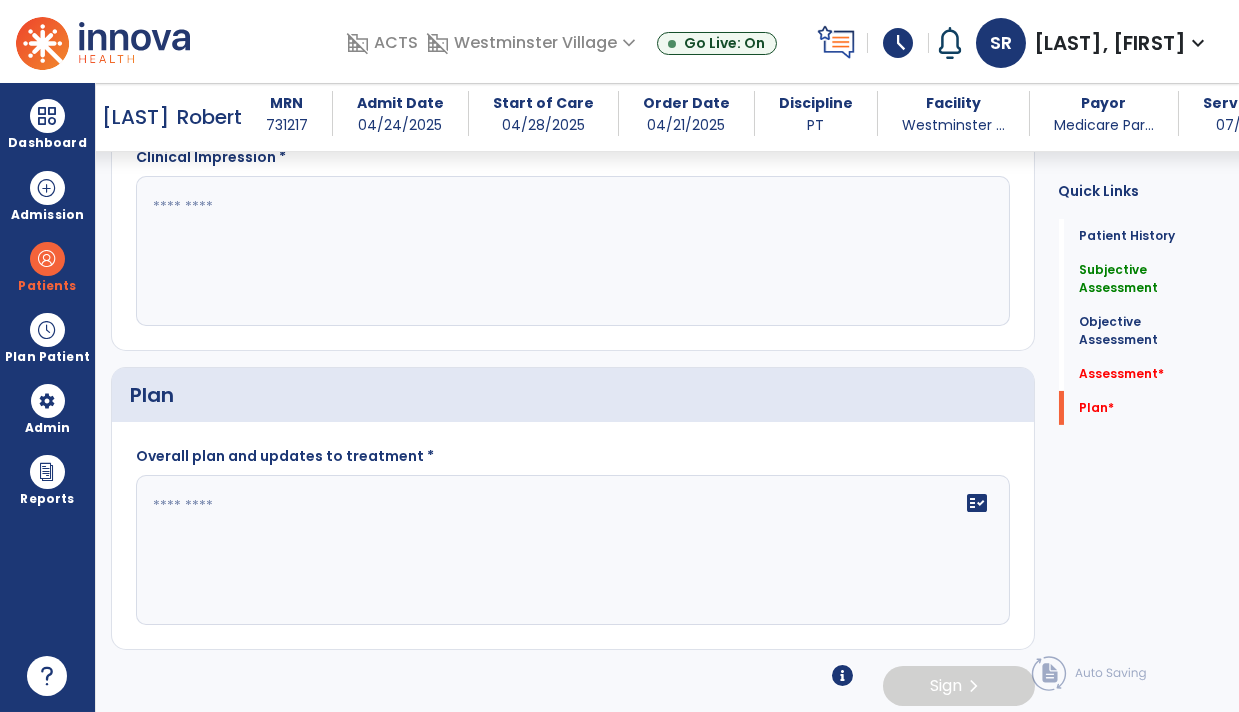 click on "fact_check" 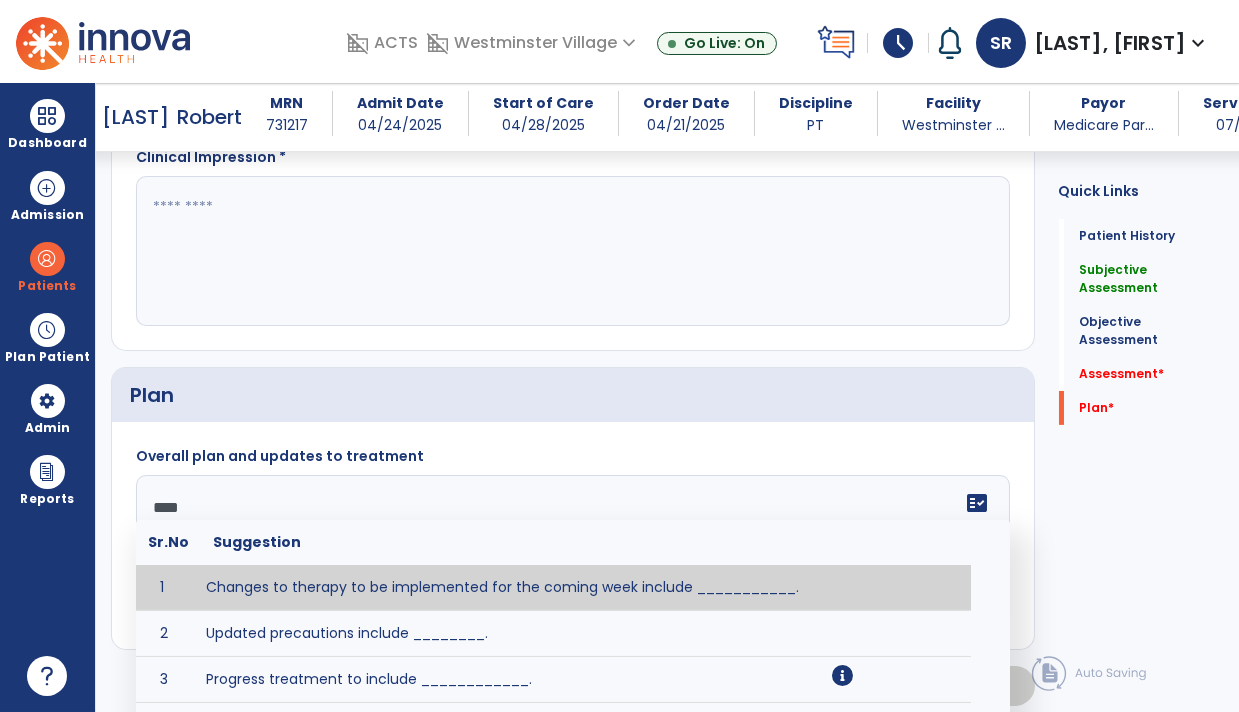 type on "*****" 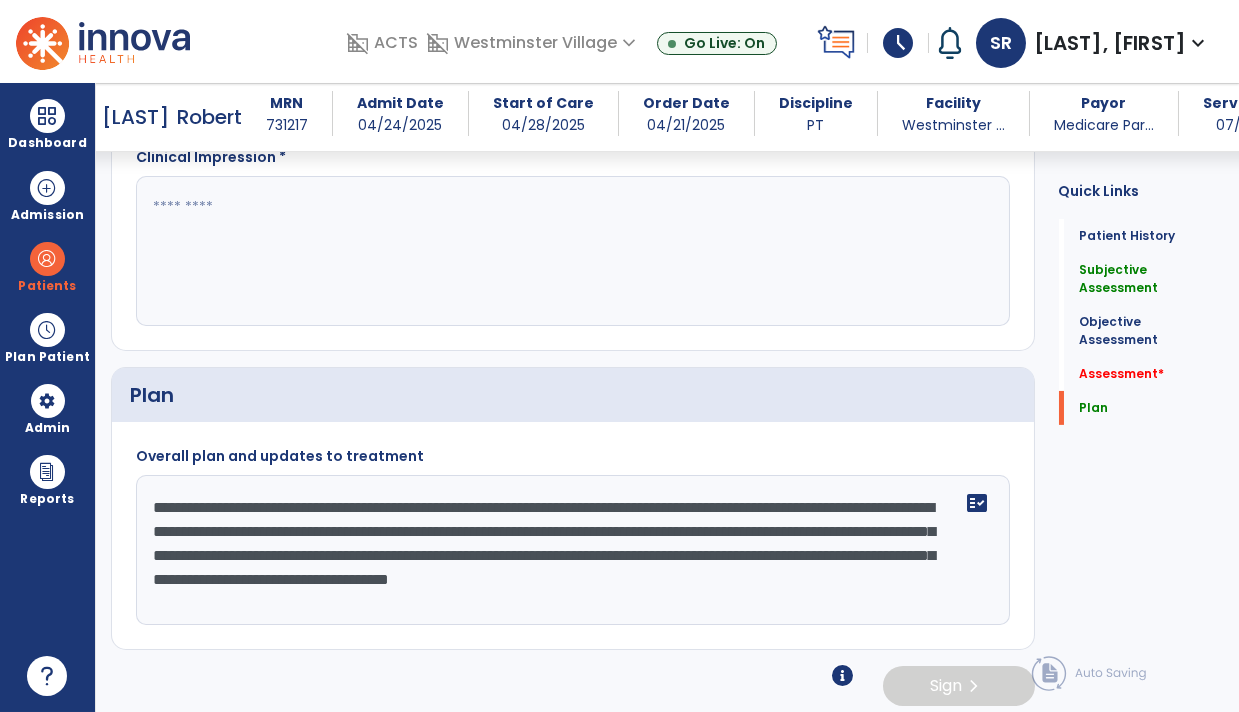 type on "**********" 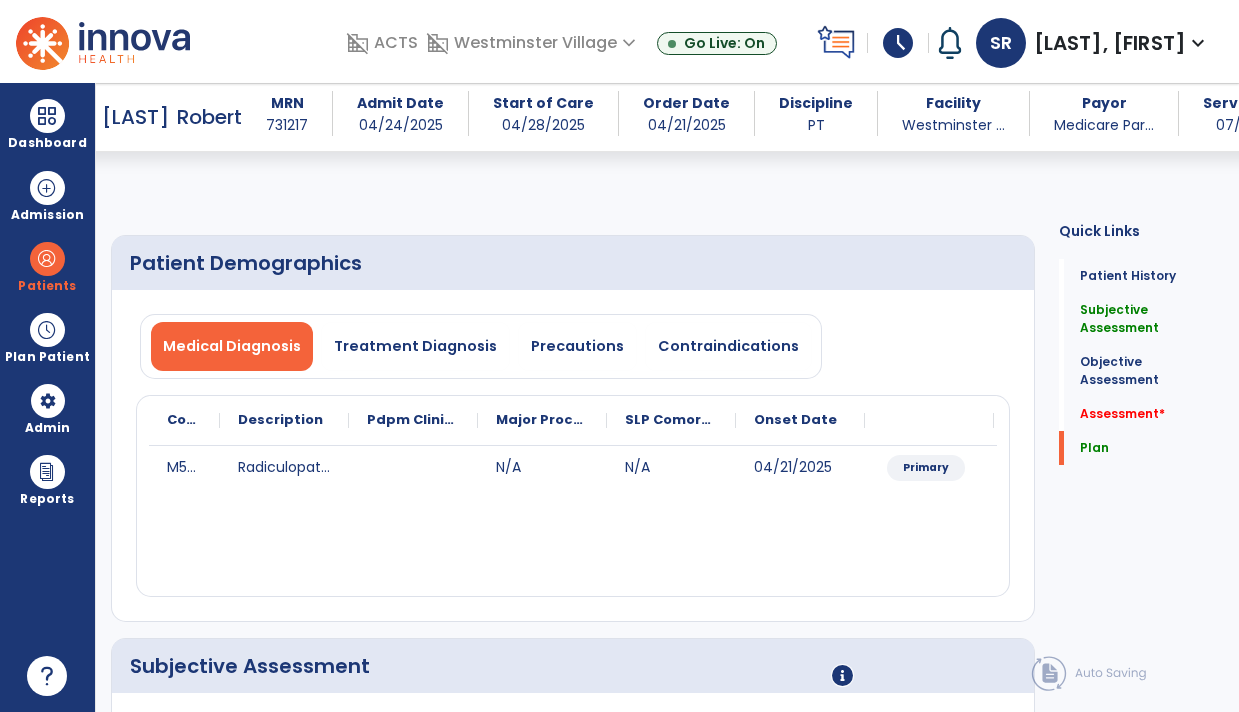 scroll, scrollTop: 0, scrollLeft: 0, axis: both 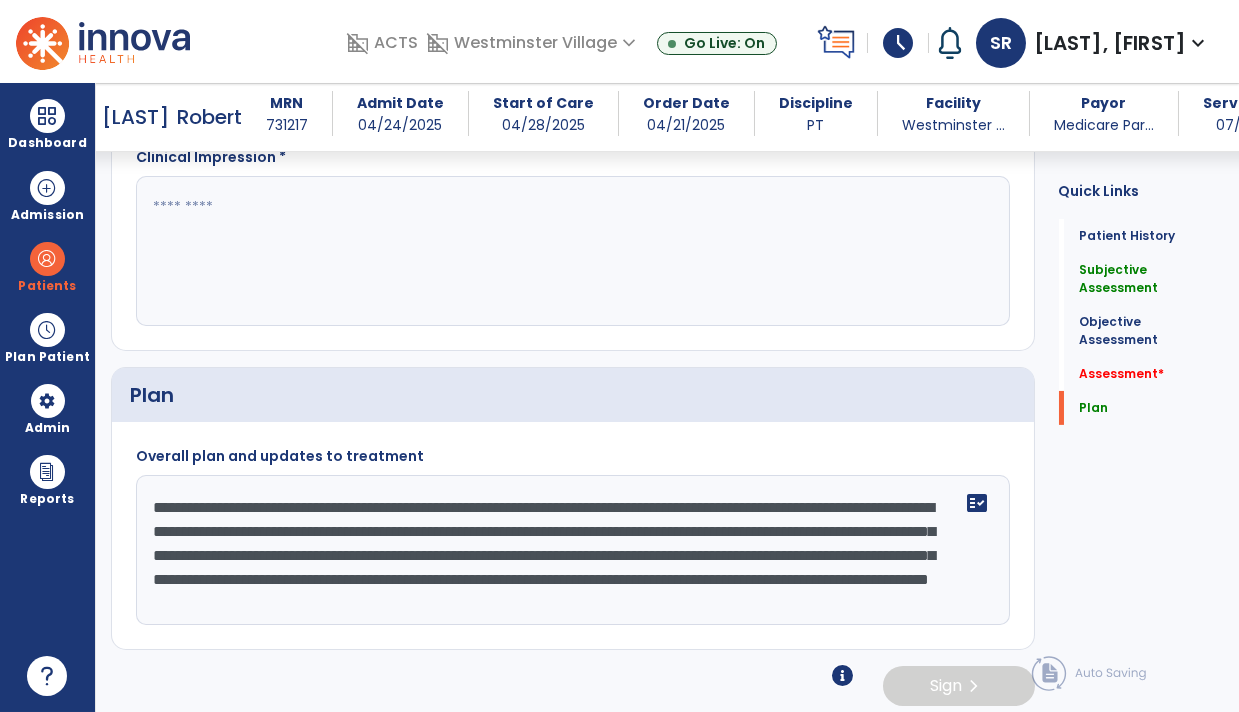click on "**********" 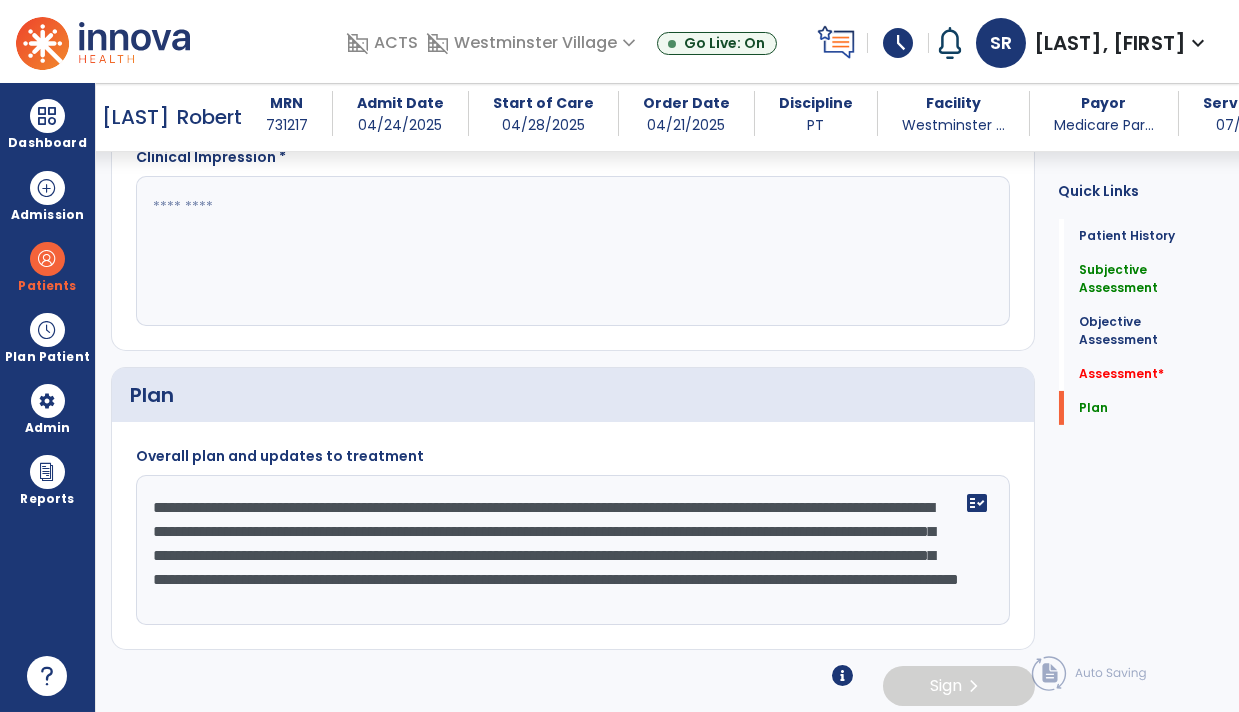 click on "**********" 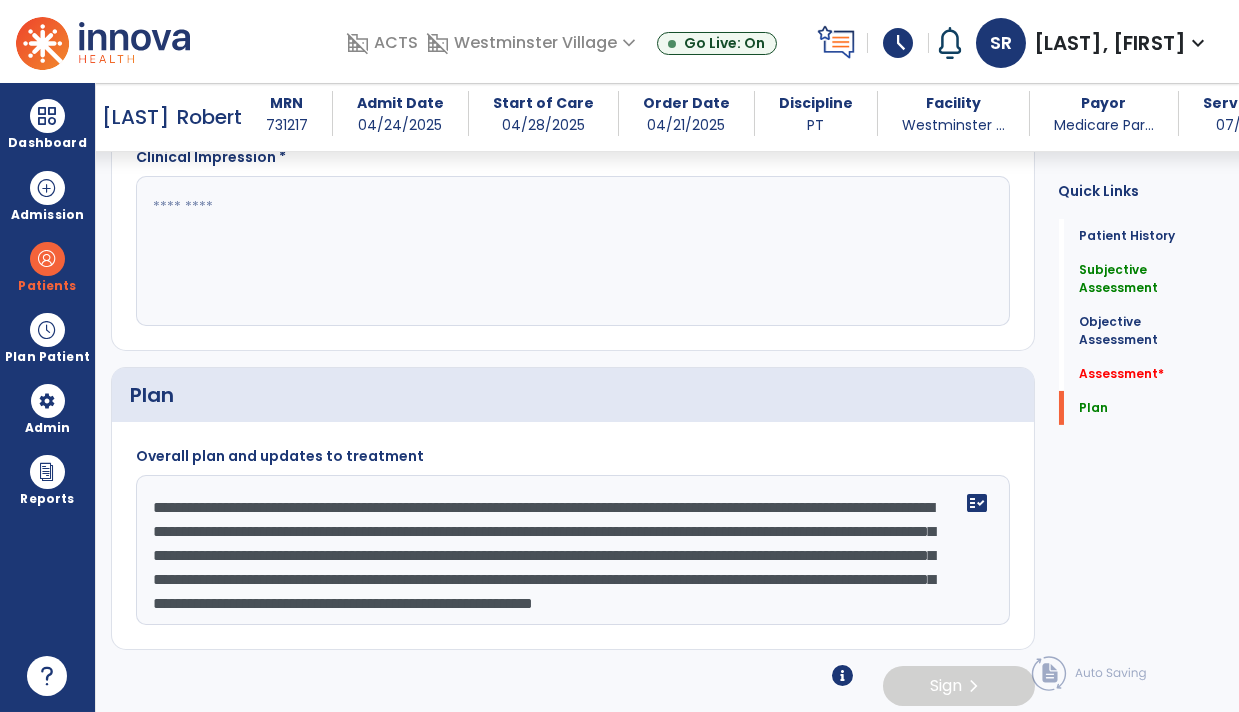 scroll, scrollTop: 38, scrollLeft: 0, axis: vertical 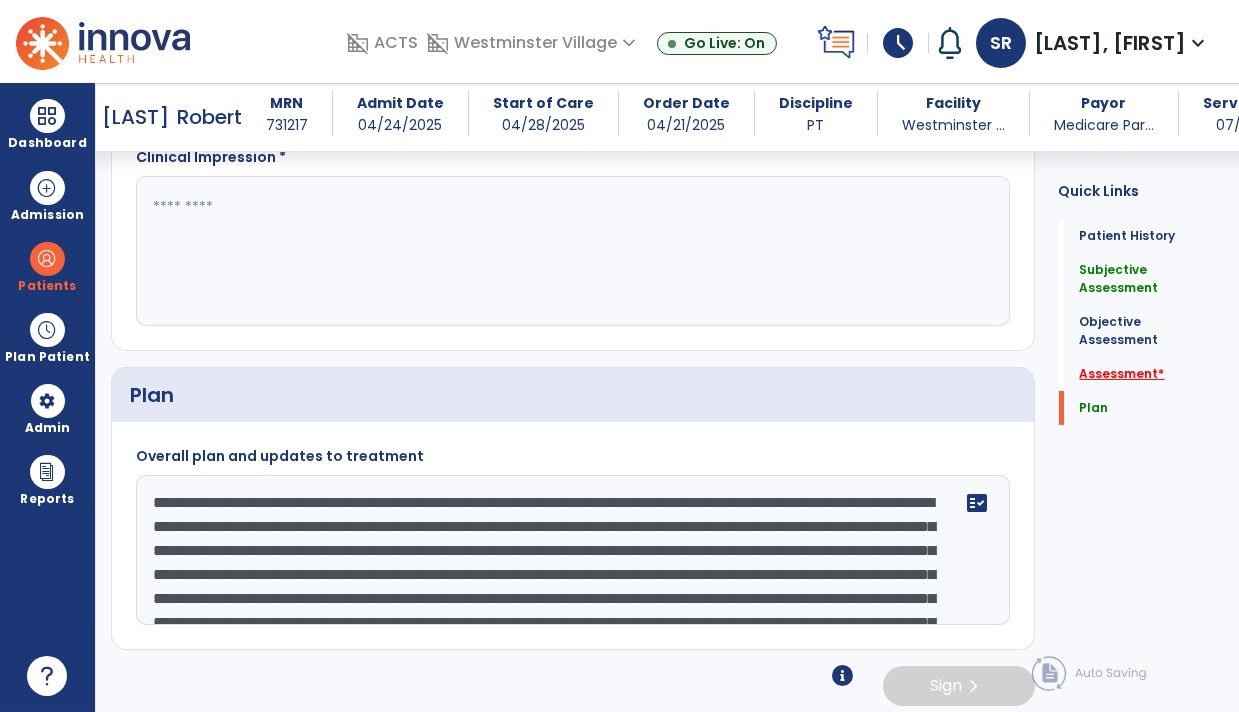 click on "Assessment   *" 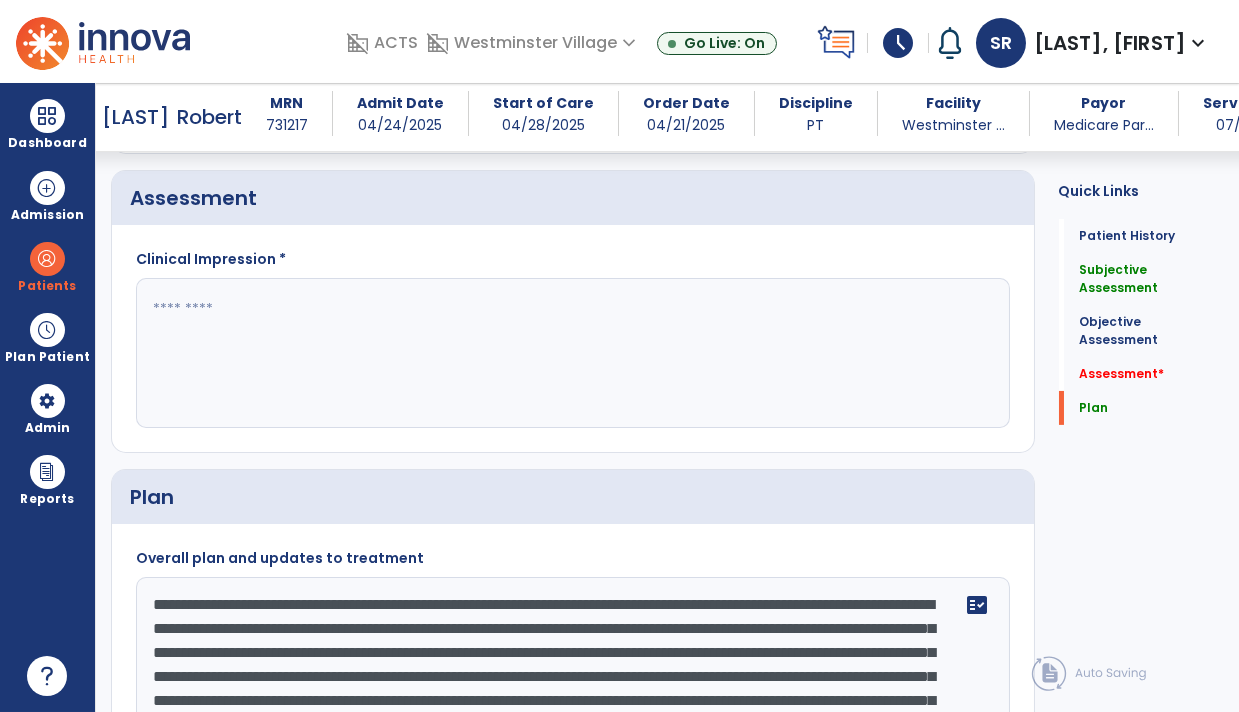 scroll, scrollTop: 1990, scrollLeft: 0, axis: vertical 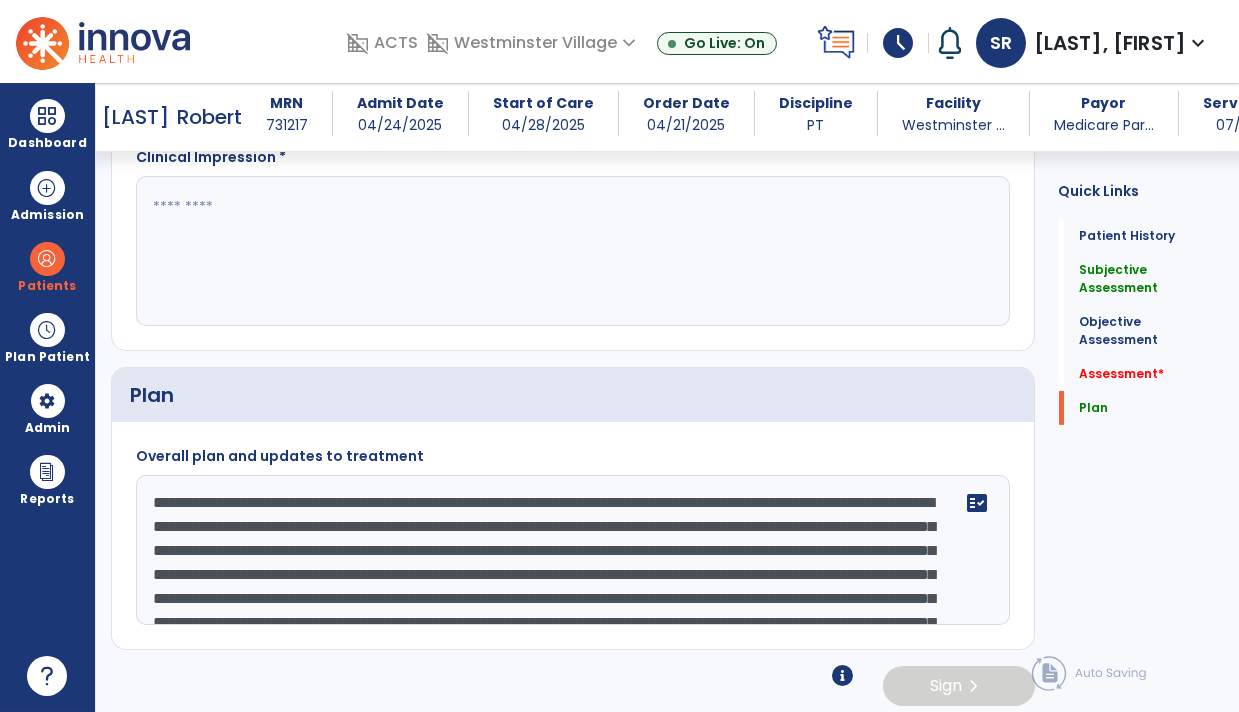 click on "**********" 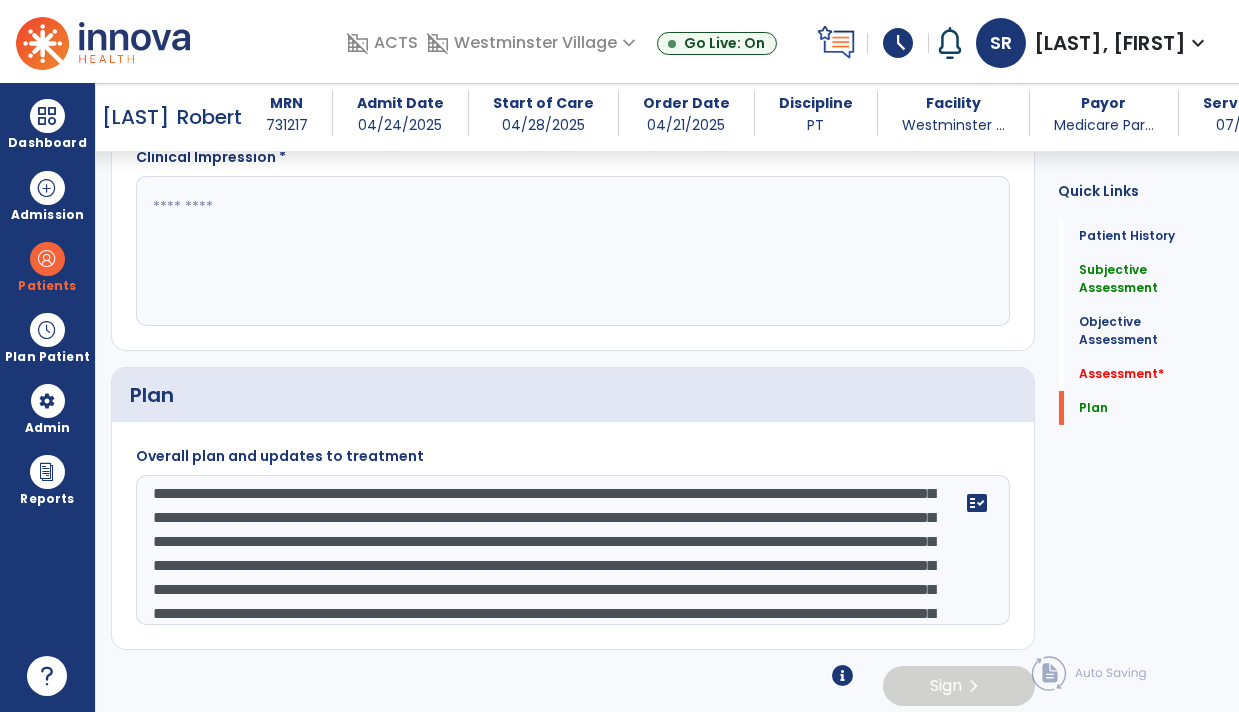 scroll, scrollTop: 61, scrollLeft: 0, axis: vertical 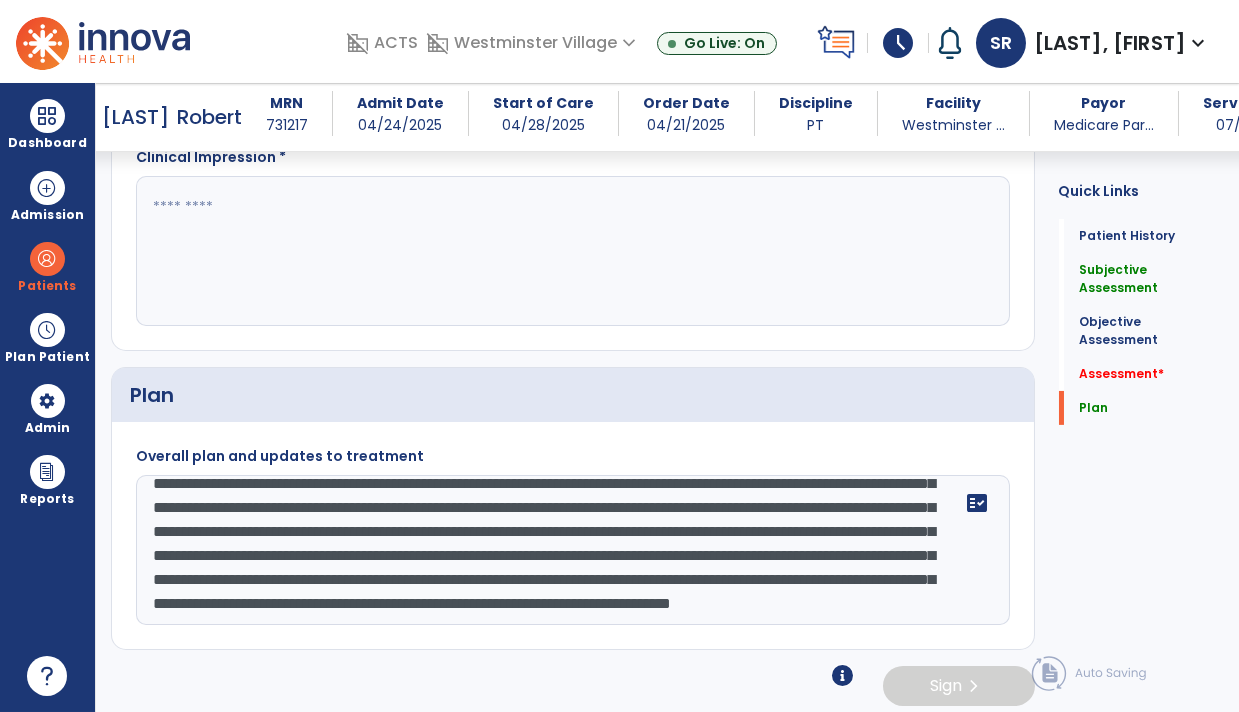 drag, startPoint x: 222, startPoint y: 503, endPoint x: 394, endPoint y: 605, distance: 199.97 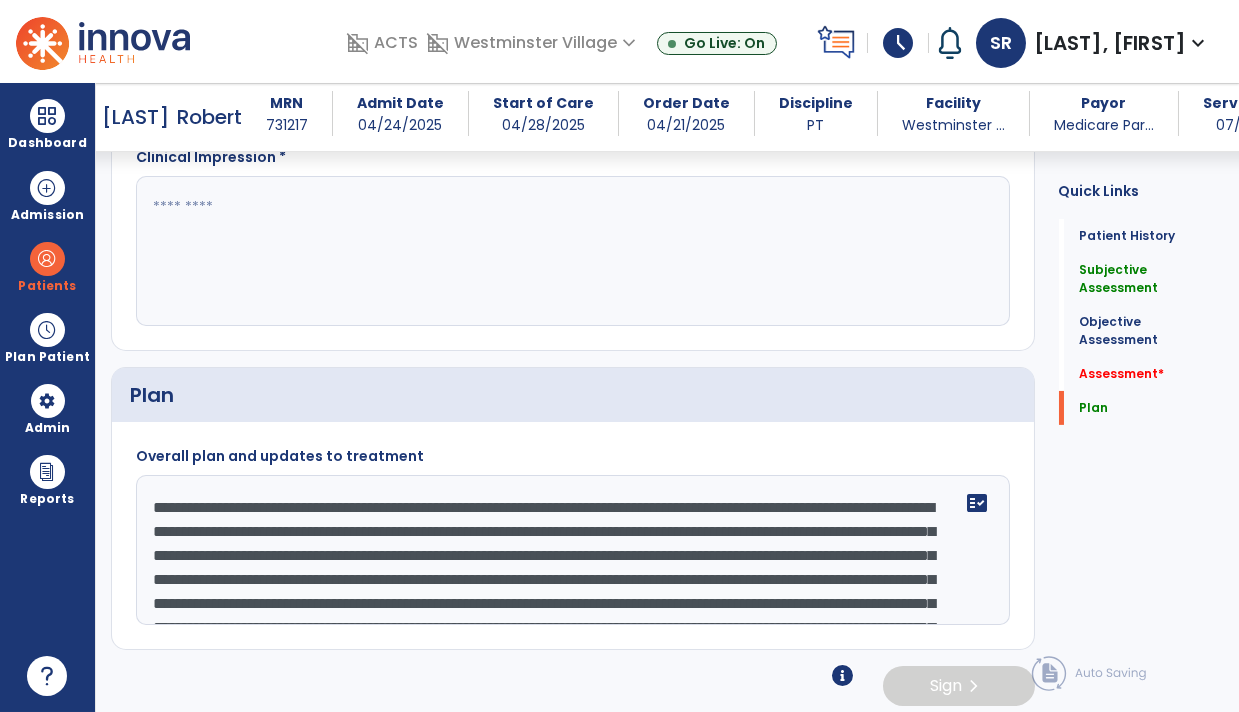 scroll, scrollTop: 47, scrollLeft: 0, axis: vertical 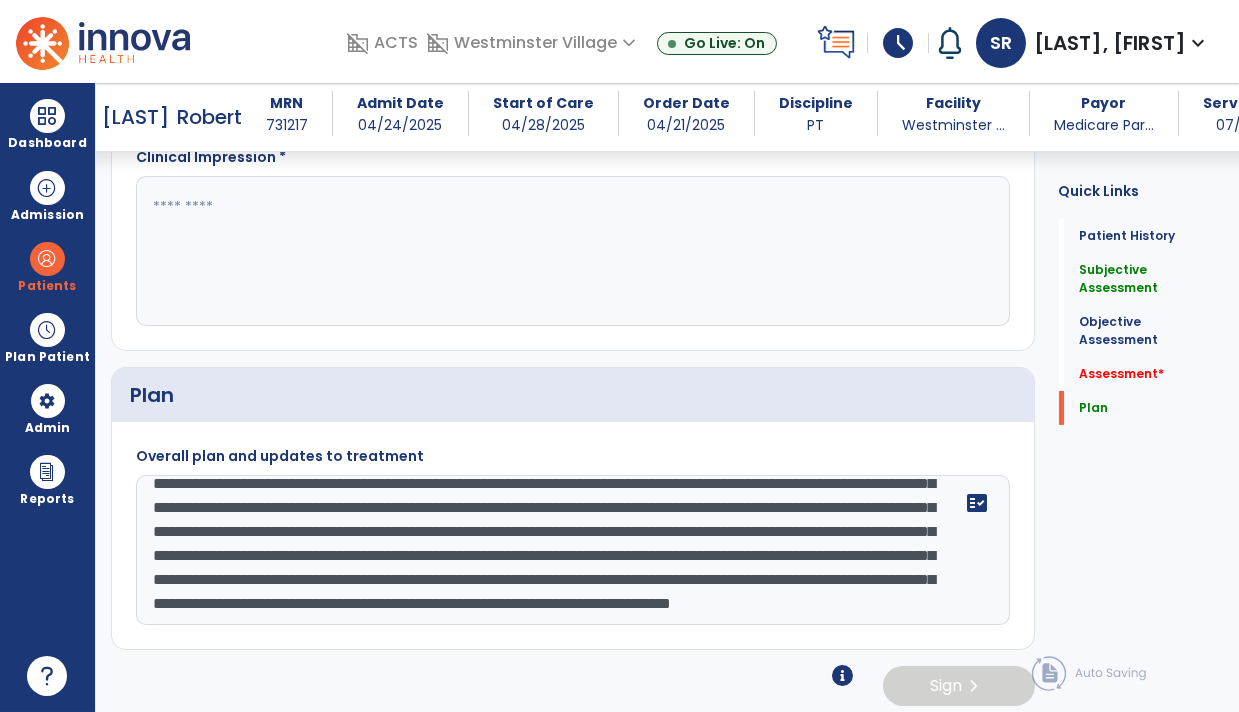 drag, startPoint x: 149, startPoint y: 499, endPoint x: 391, endPoint y: 596, distance: 260.7163 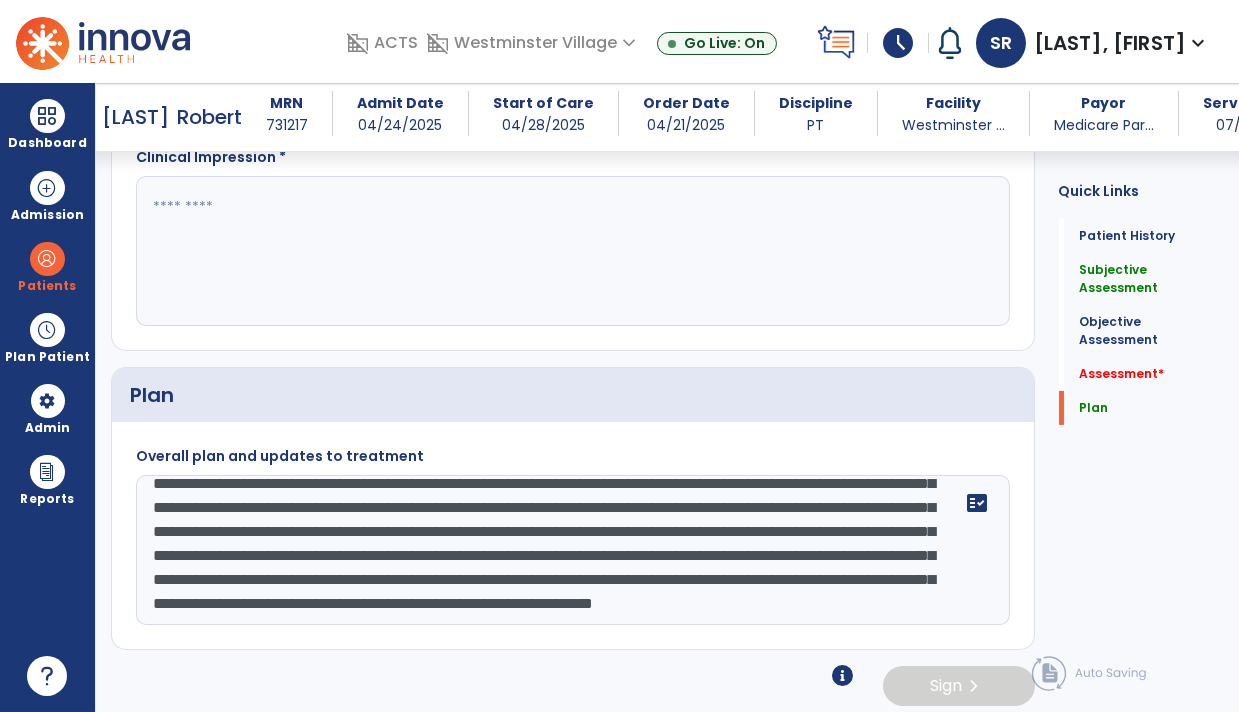 scroll, scrollTop: 0, scrollLeft: 0, axis: both 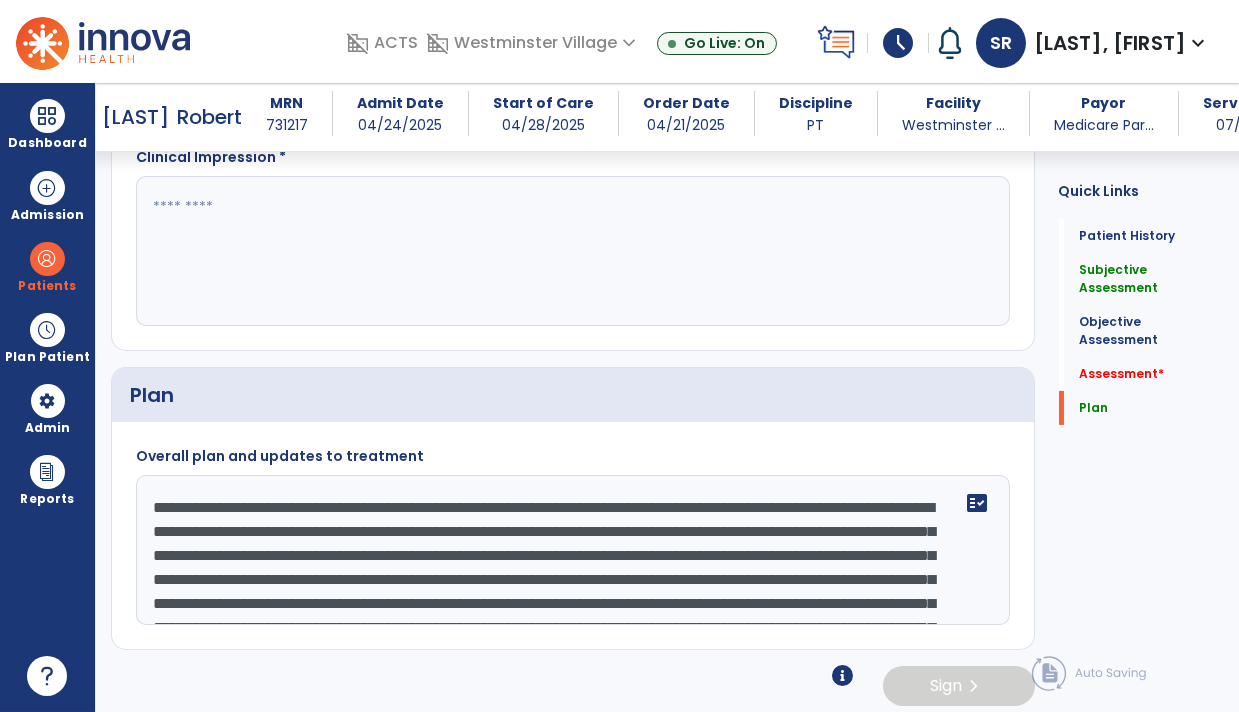 drag, startPoint x: 148, startPoint y: 498, endPoint x: 192, endPoint y: 579, distance: 92.17918 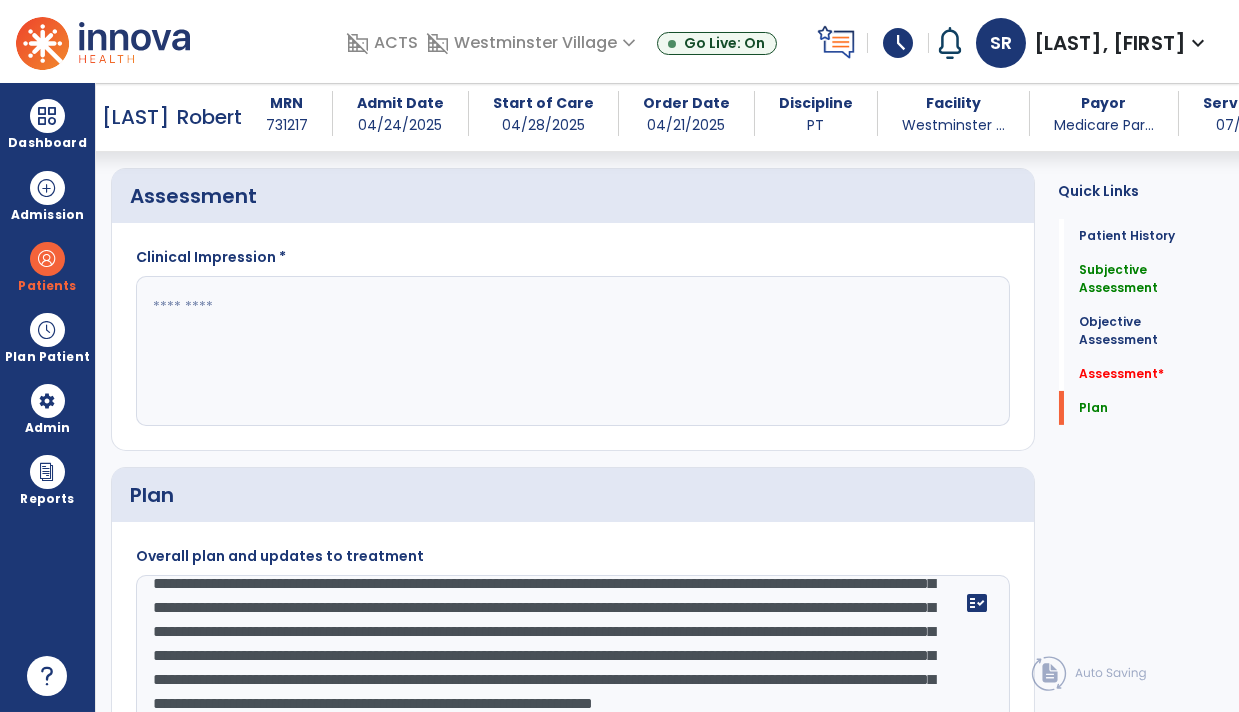 scroll, scrollTop: 1901, scrollLeft: 0, axis: vertical 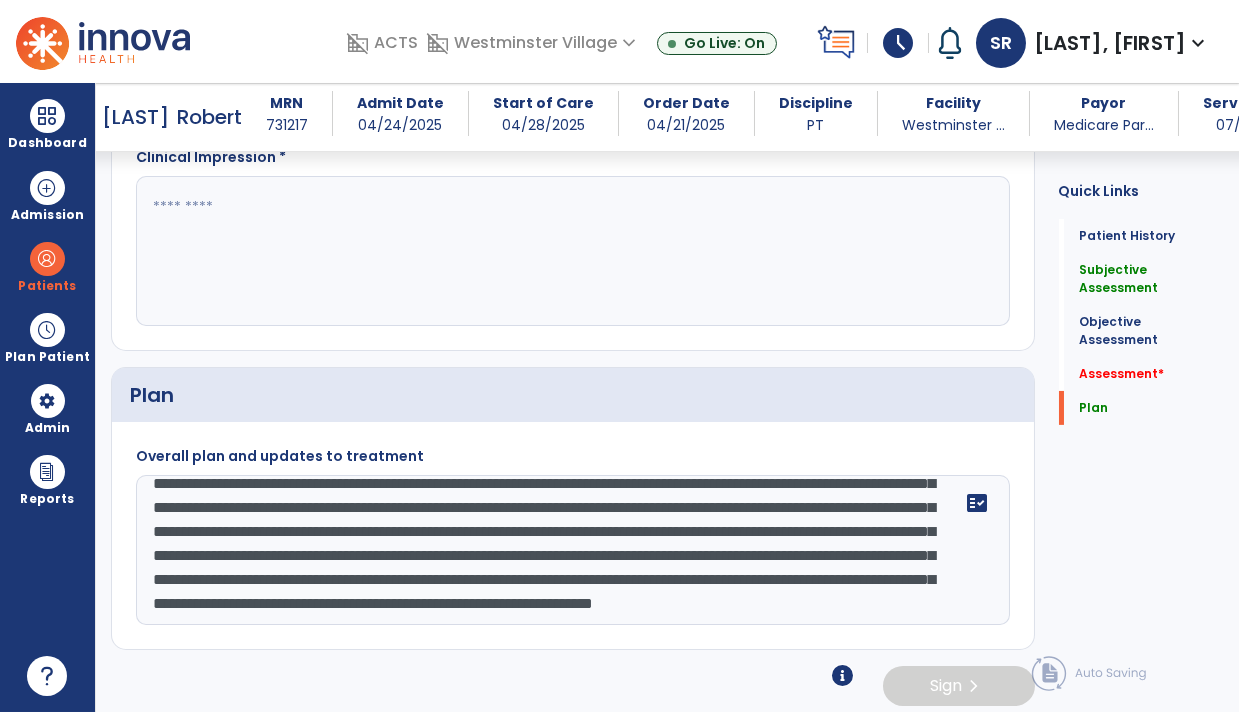 drag, startPoint x: 152, startPoint y: 578, endPoint x: 384, endPoint y: 620, distance: 235.77107 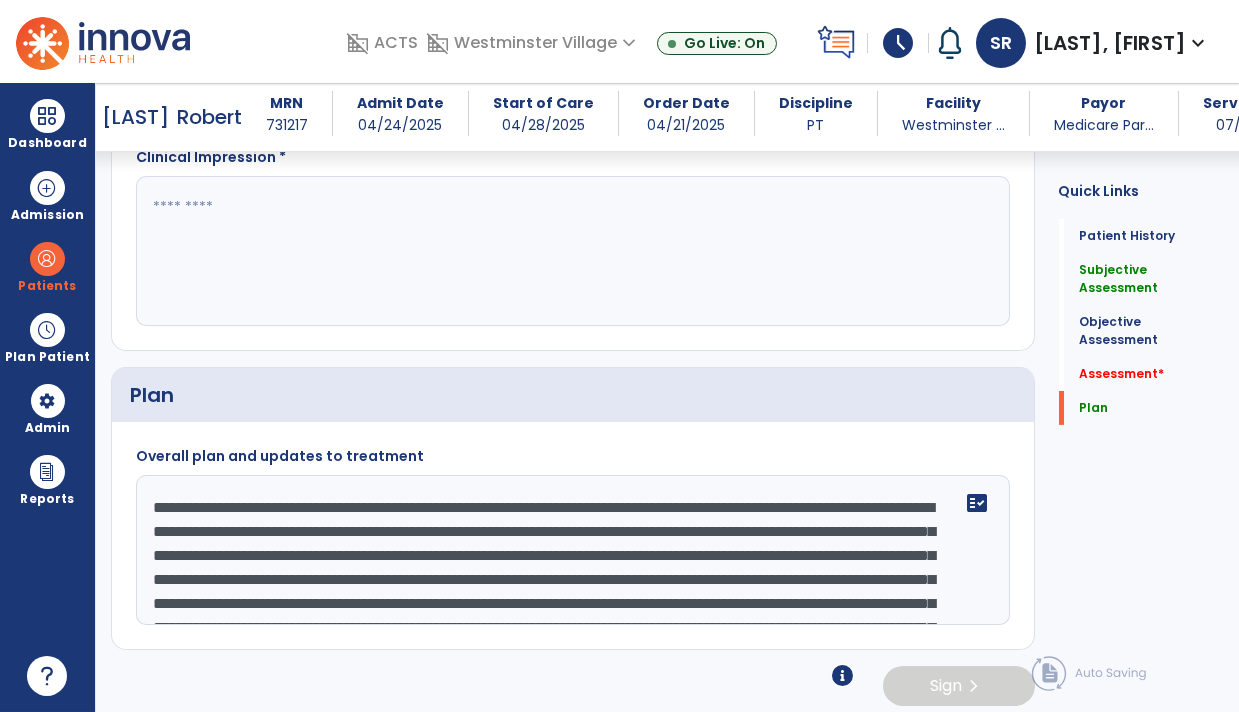 click 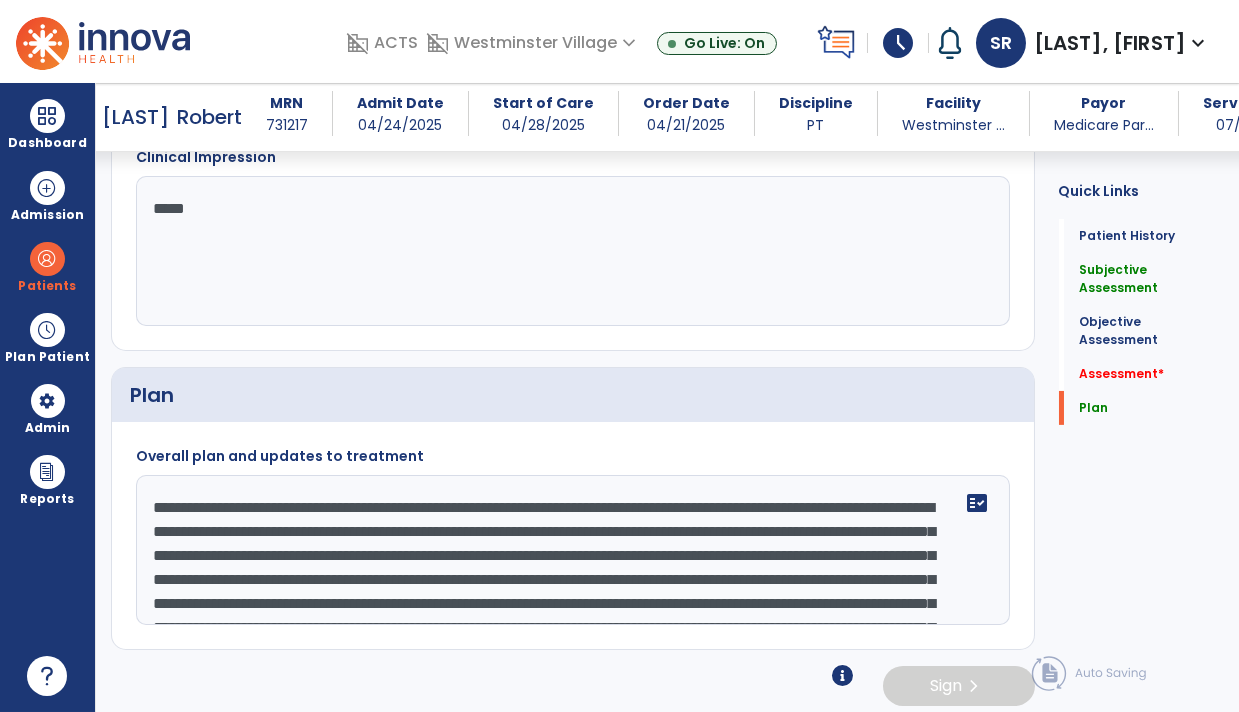 type on "******" 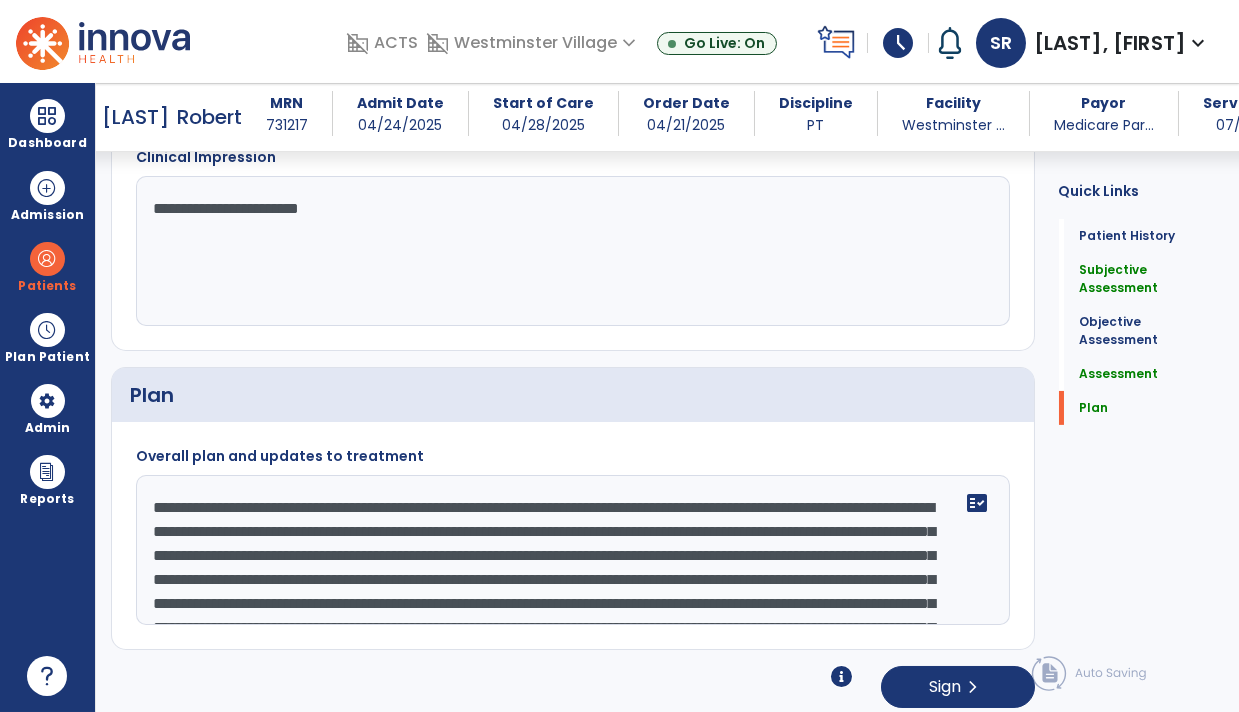 click on "**********" 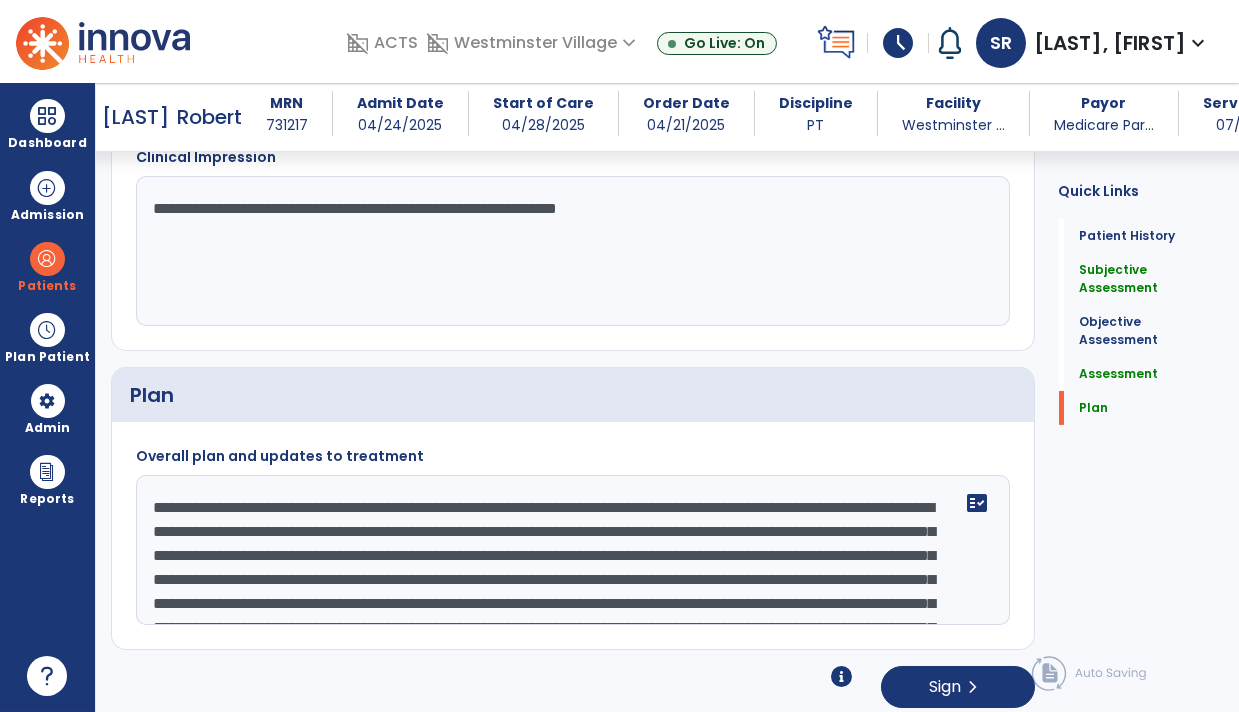click on "**********" 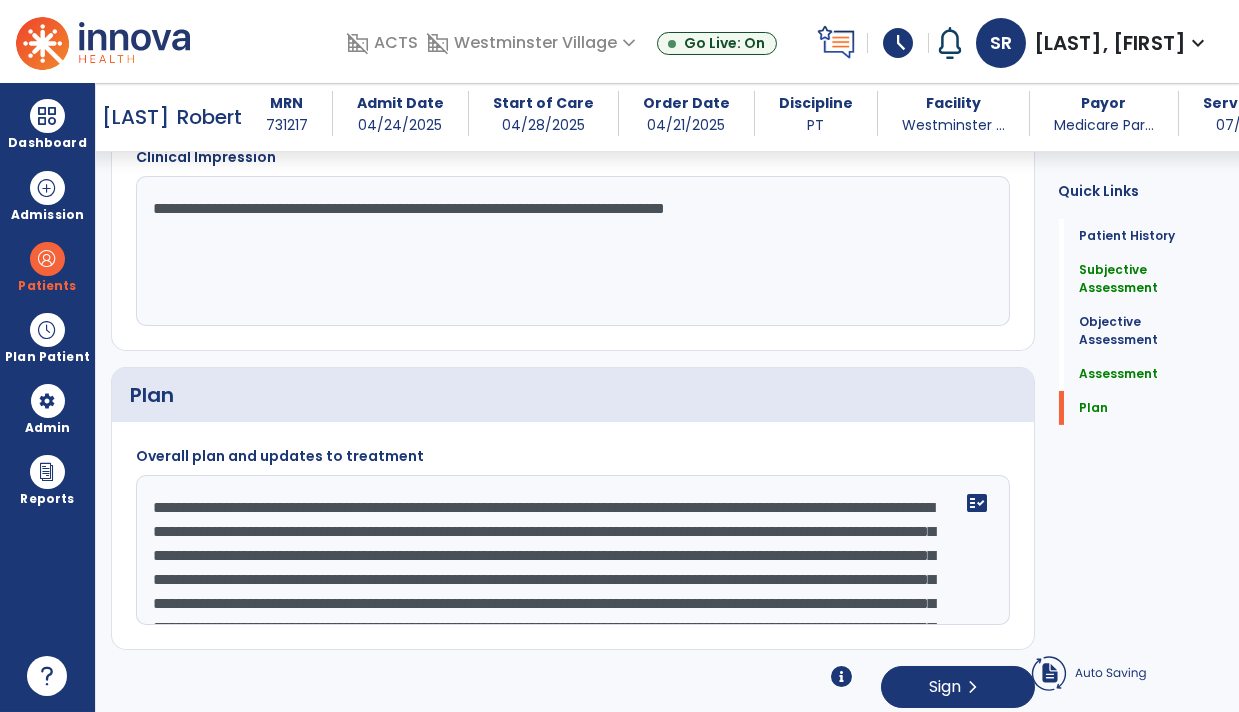 click on "**********" 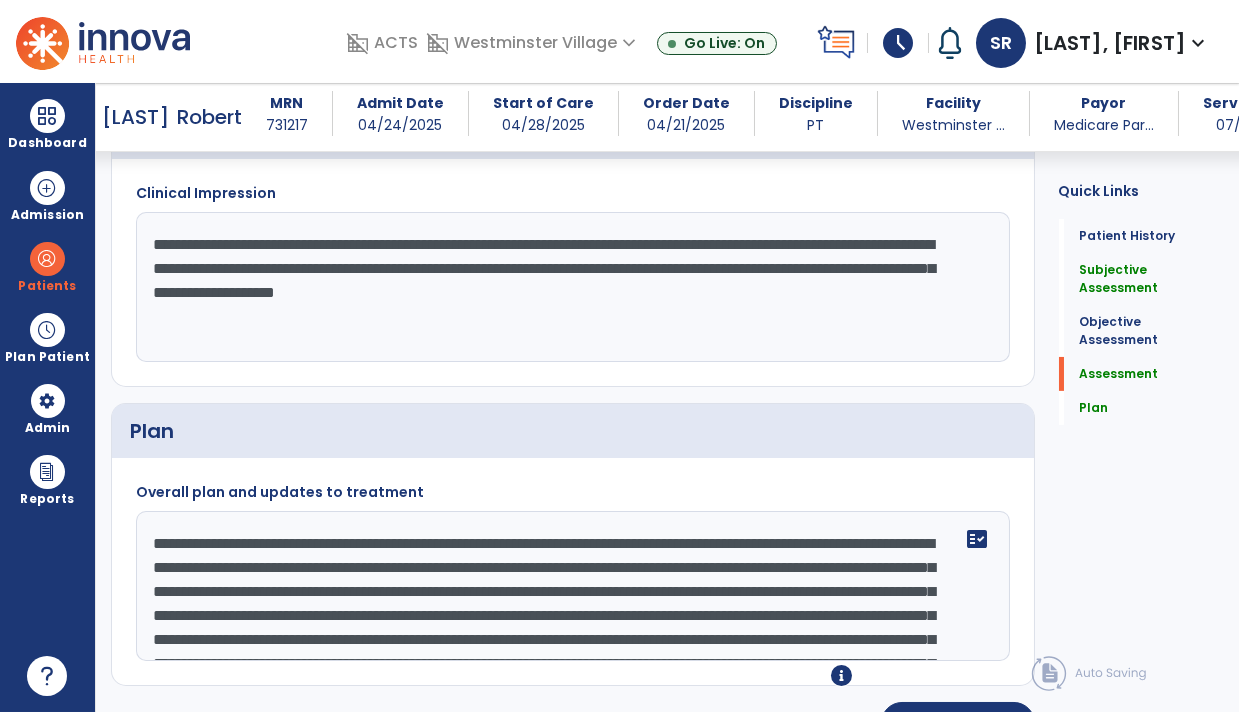 scroll, scrollTop: 1992, scrollLeft: 0, axis: vertical 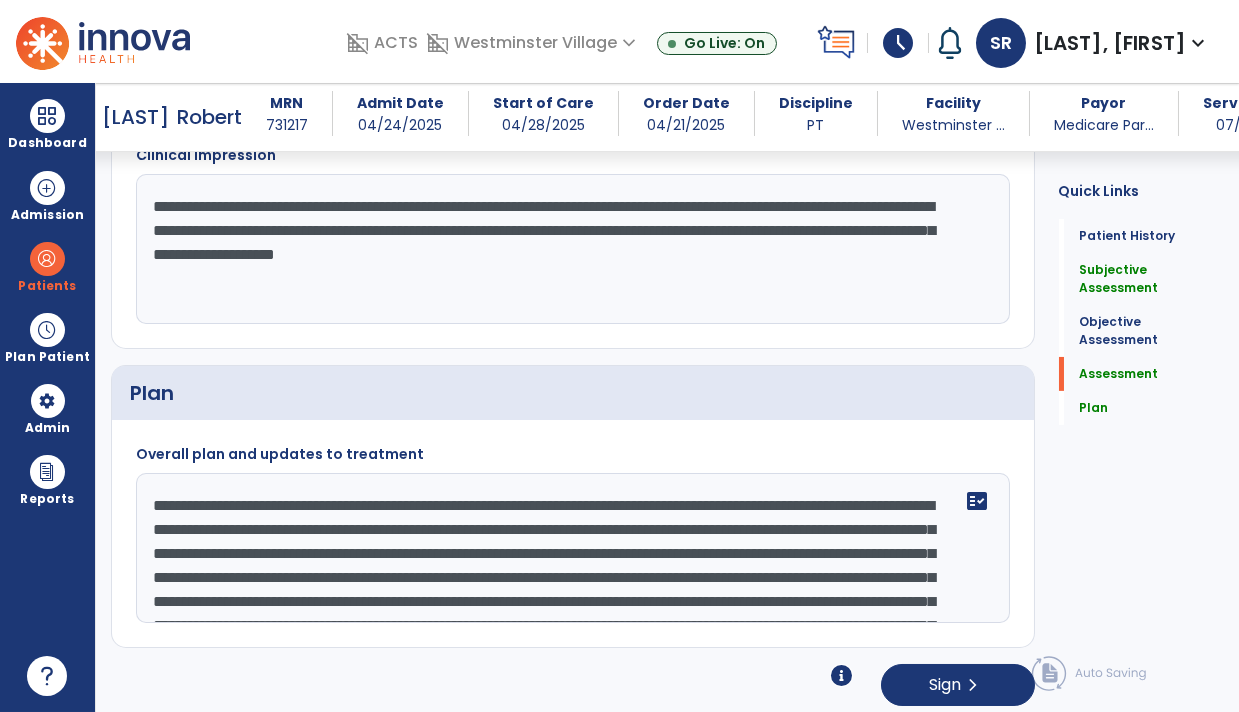 click on "**********" 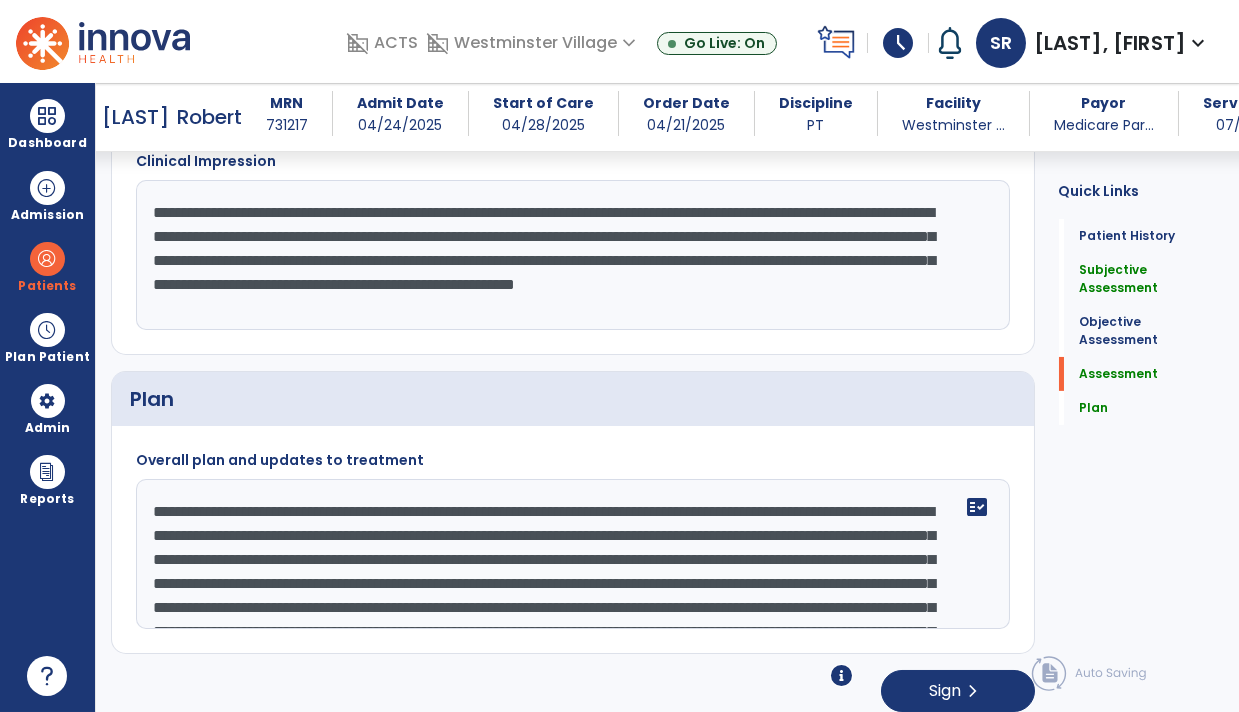 scroll, scrollTop: 1992, scrollLeft: 0, axis: vertical 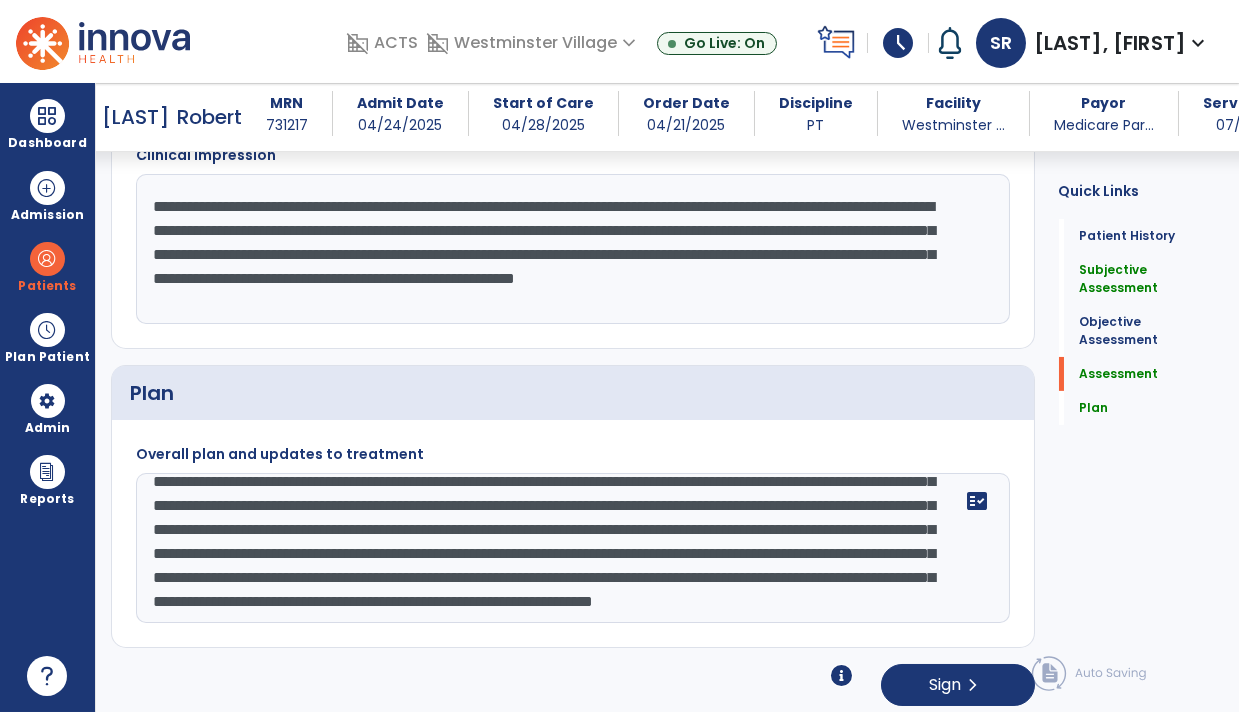 click on "**********" 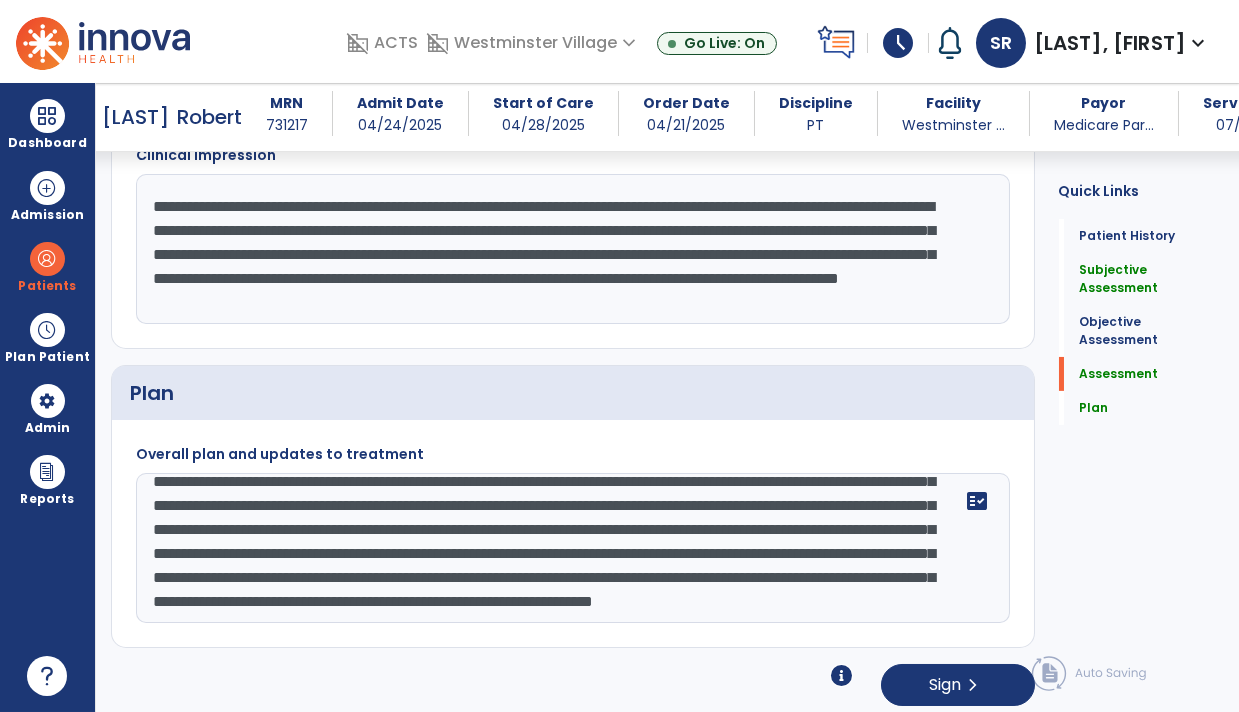 scroll, scrollTop: 15, scrollLeft: 0, axis: vertical 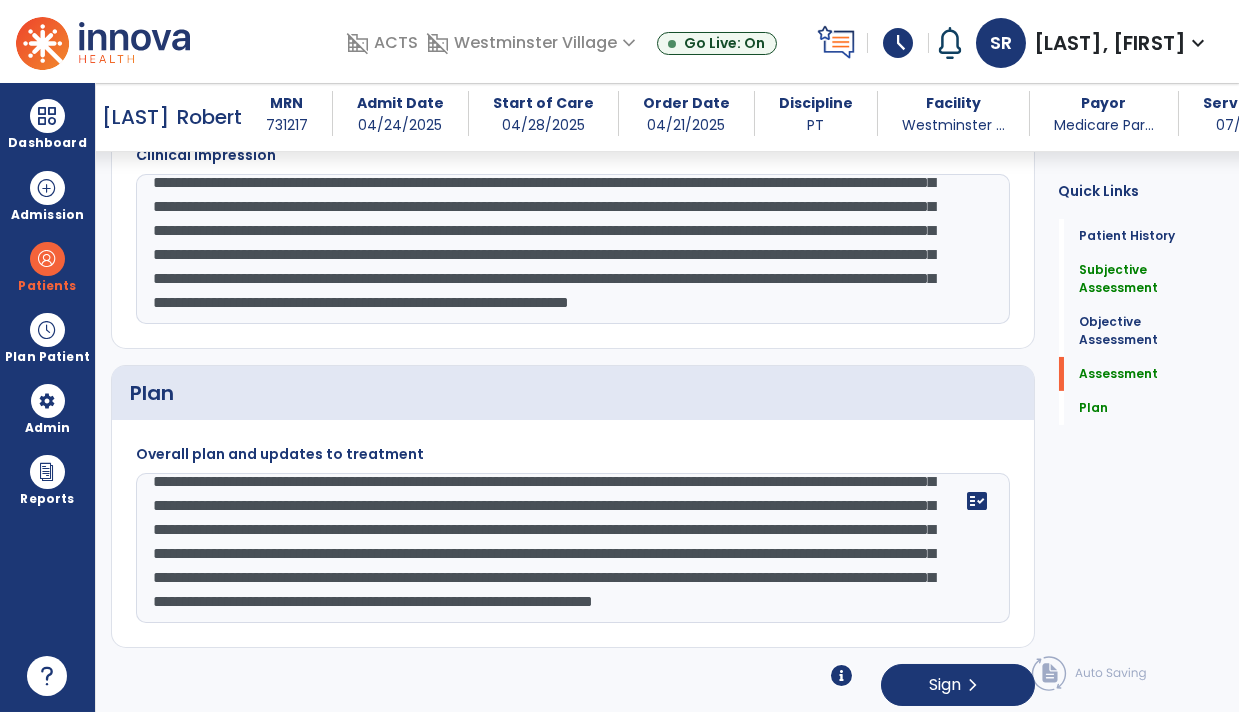type on "**********" 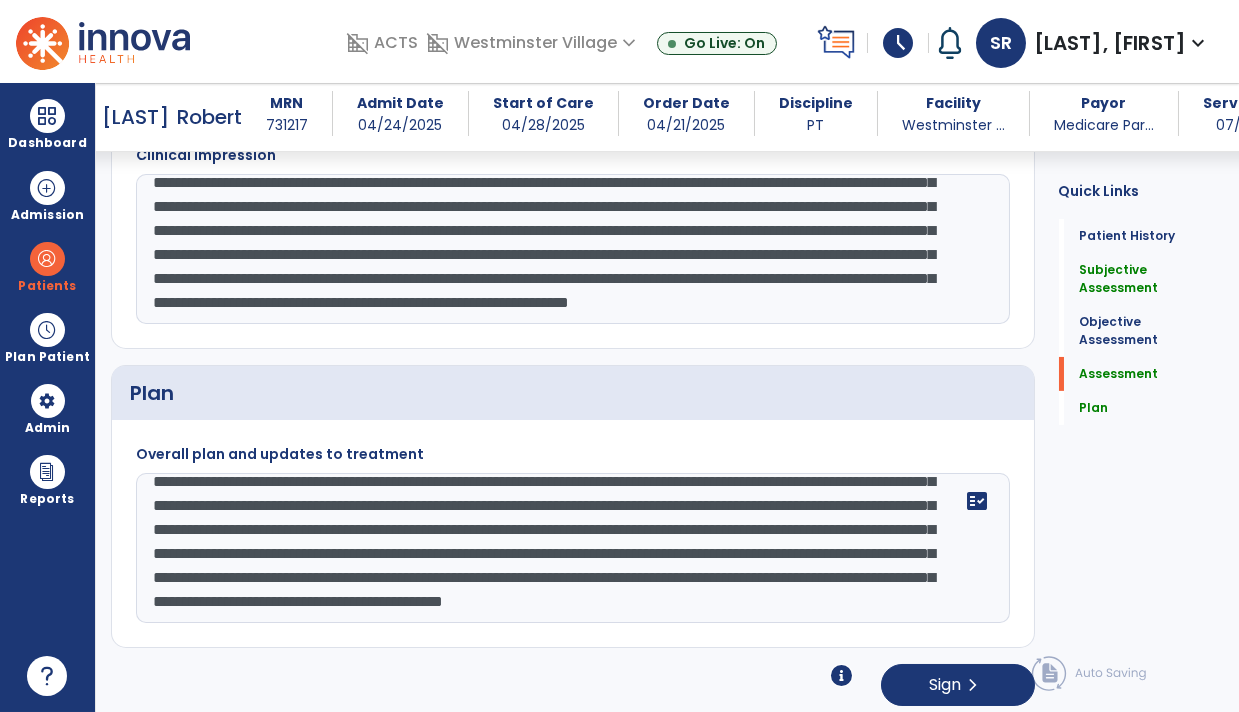 scroll, scrollTop: 119, scrollLeft: 0, axis: vertical 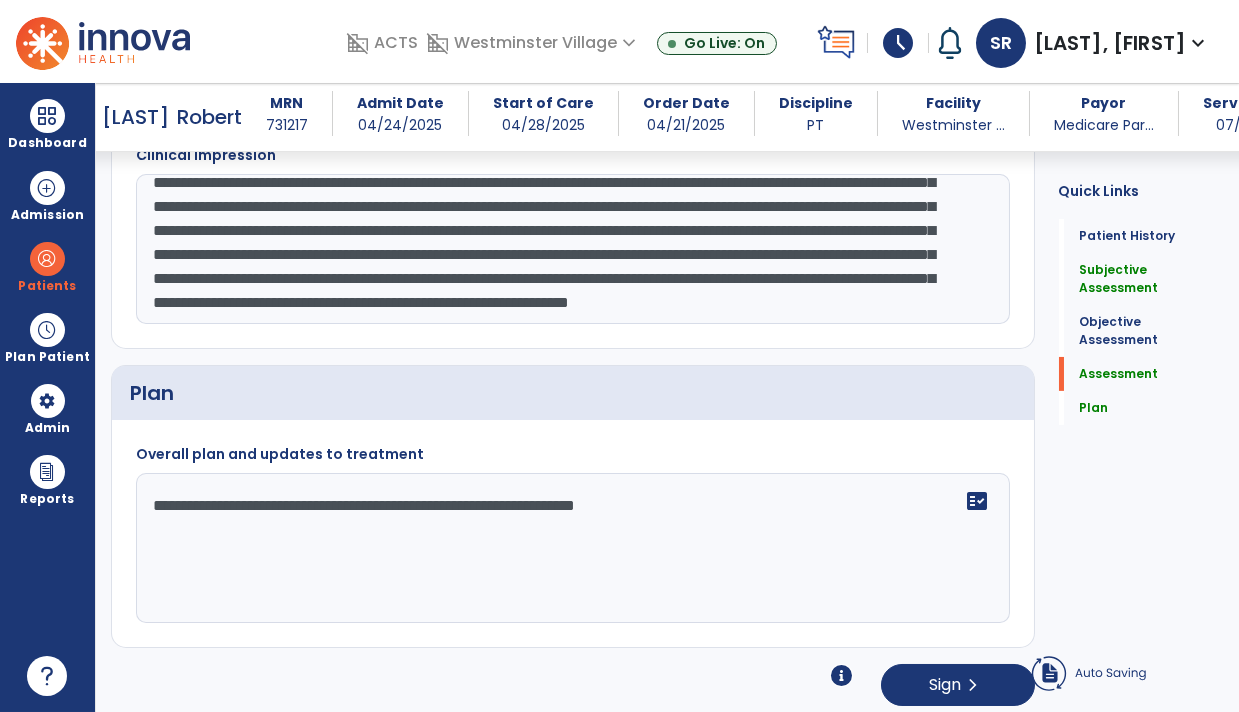 type on "**********" 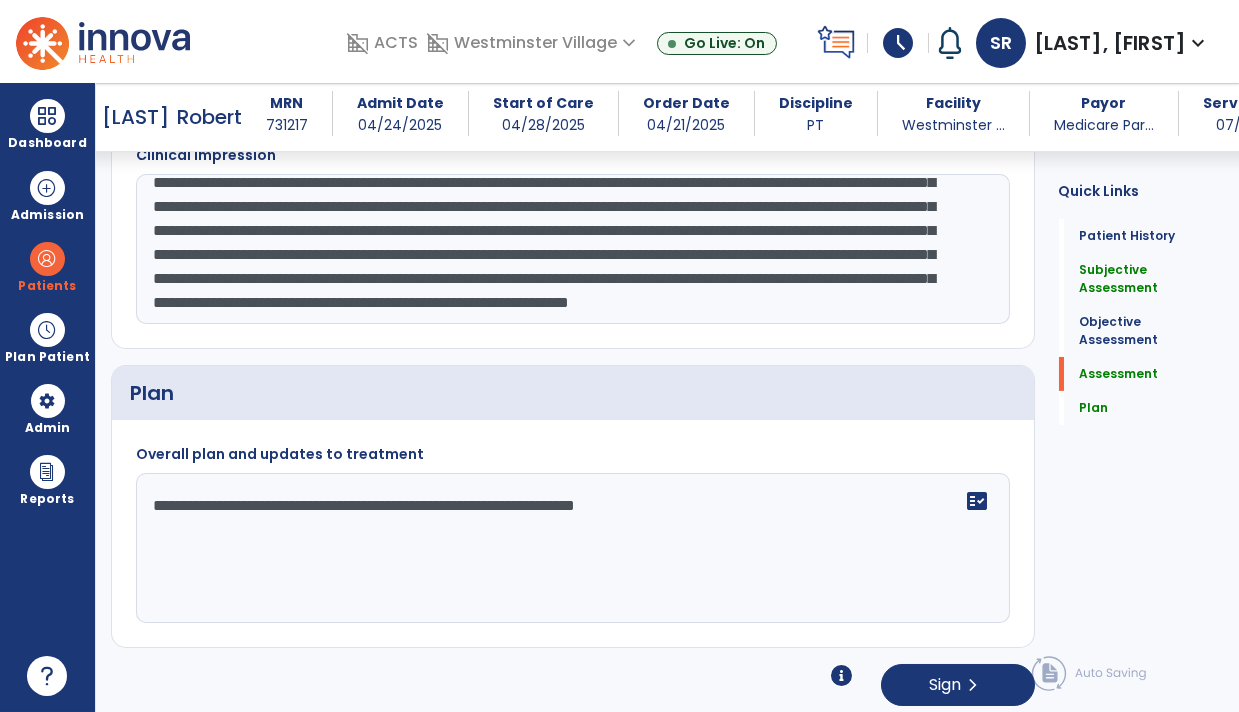 click on "Sign  chevron_right" 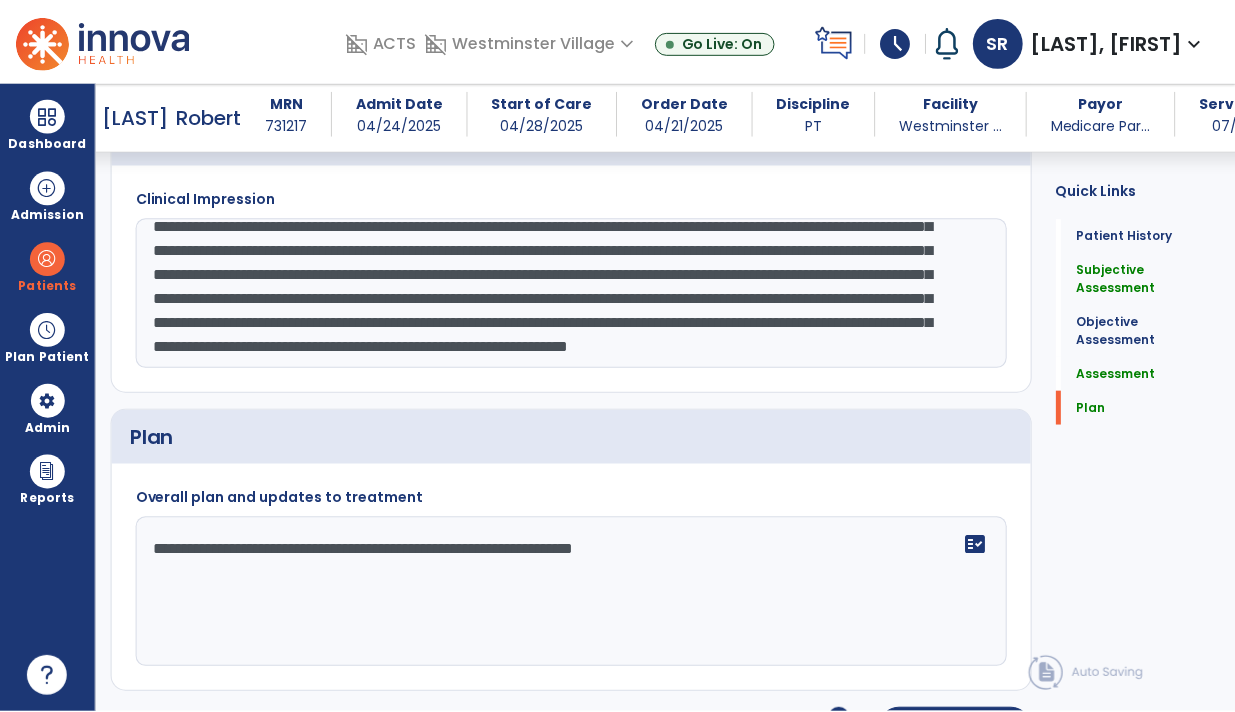 scroll, scrollTop: 1992, scrollLeft: 0, axis: vertical 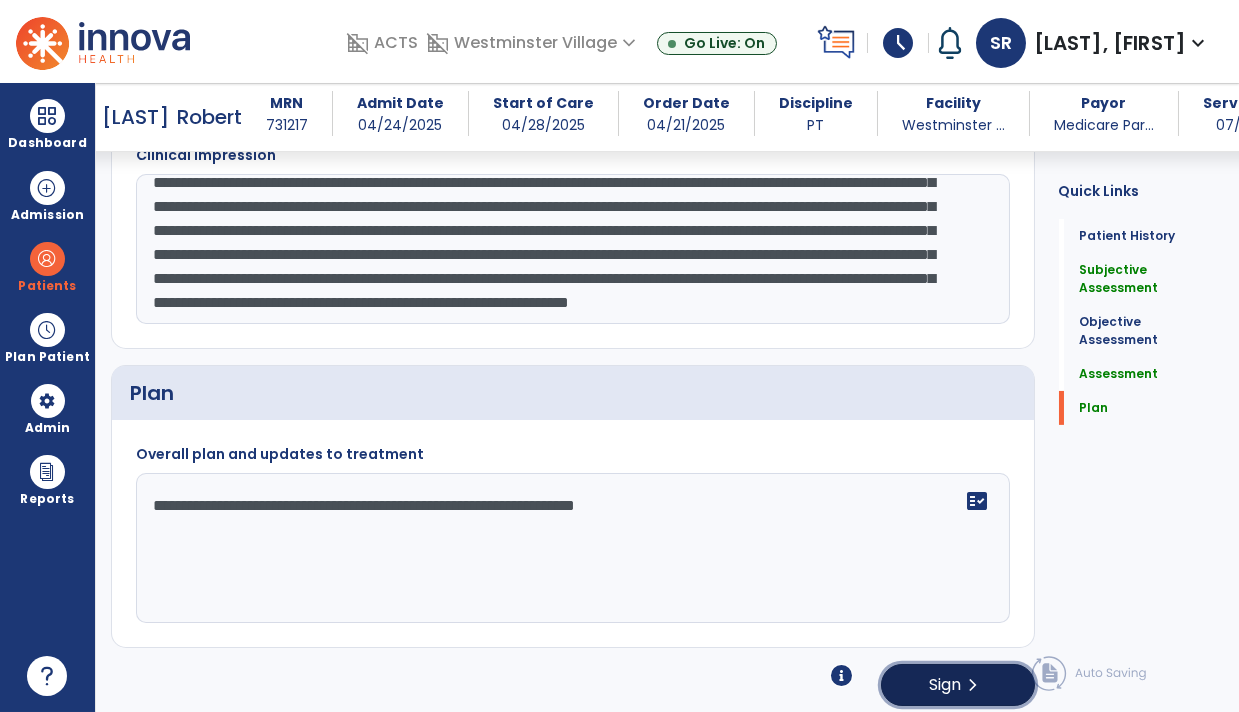click on "chevron_right" 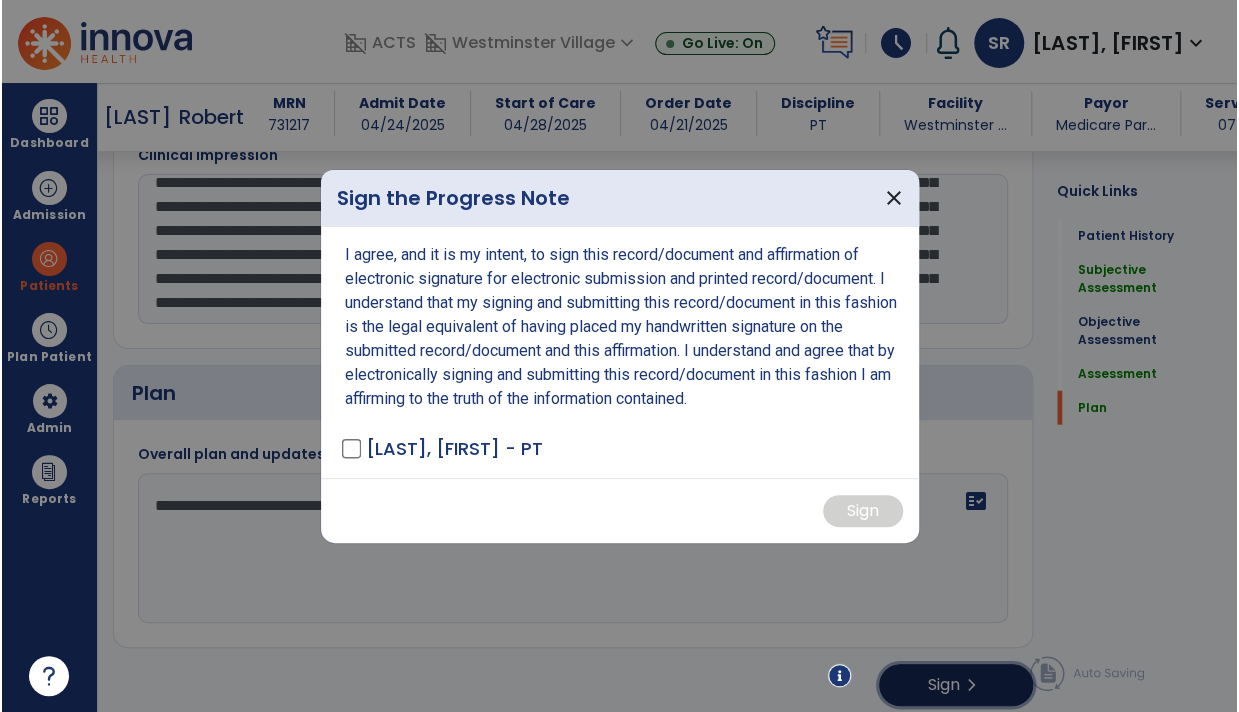 scroll, scrollTop: 1992, scrollLeft: 0, axis: vertical 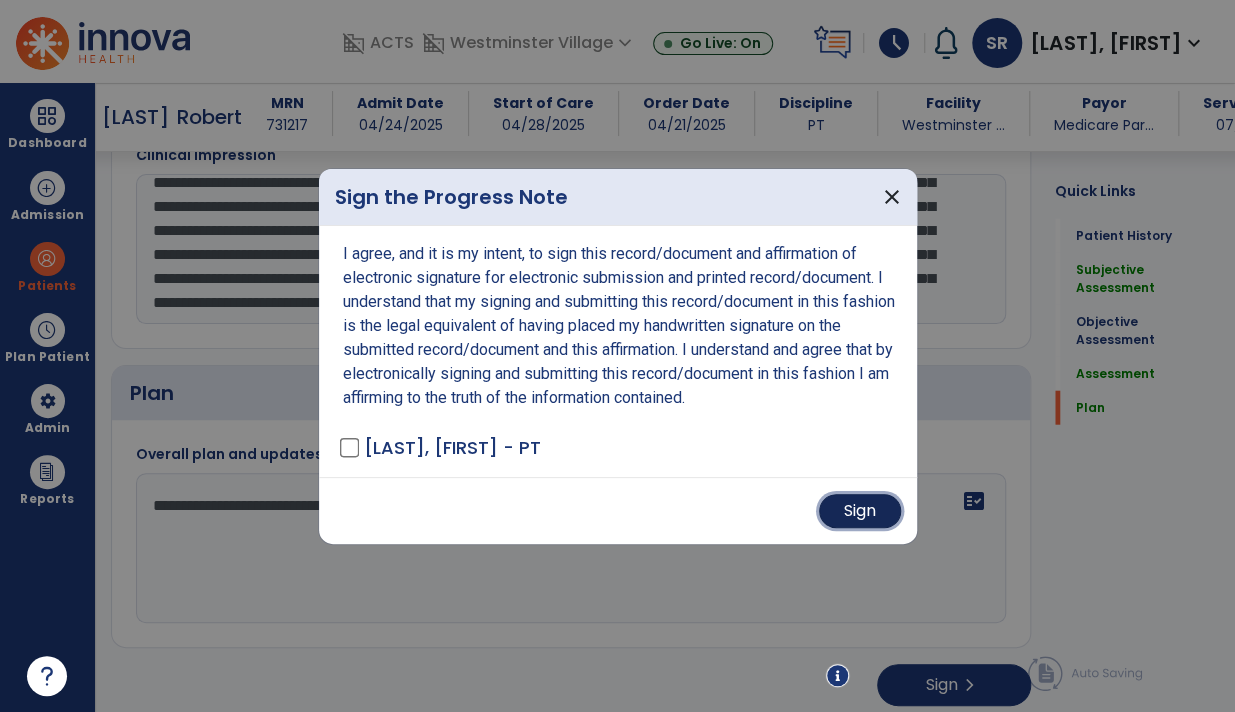 click on "Sign" at bounding box center [860, 511] 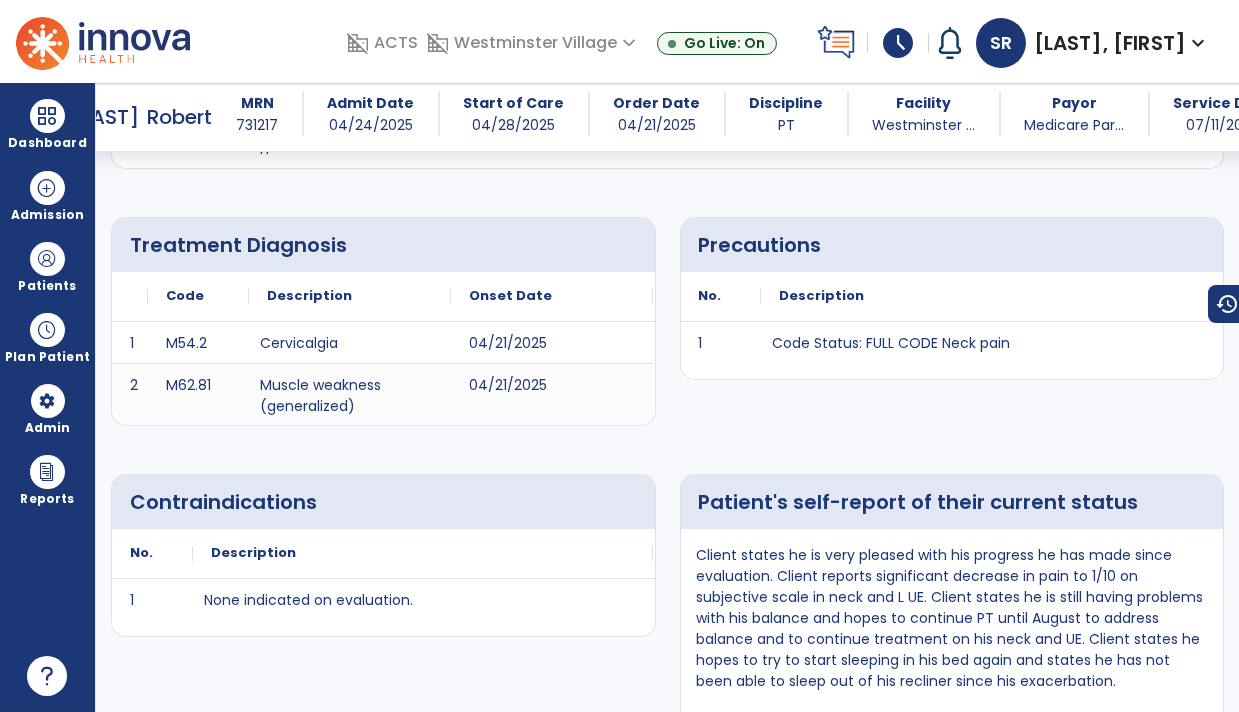scroll, scrollTop: 0, scrollLeft: 0, axis: both 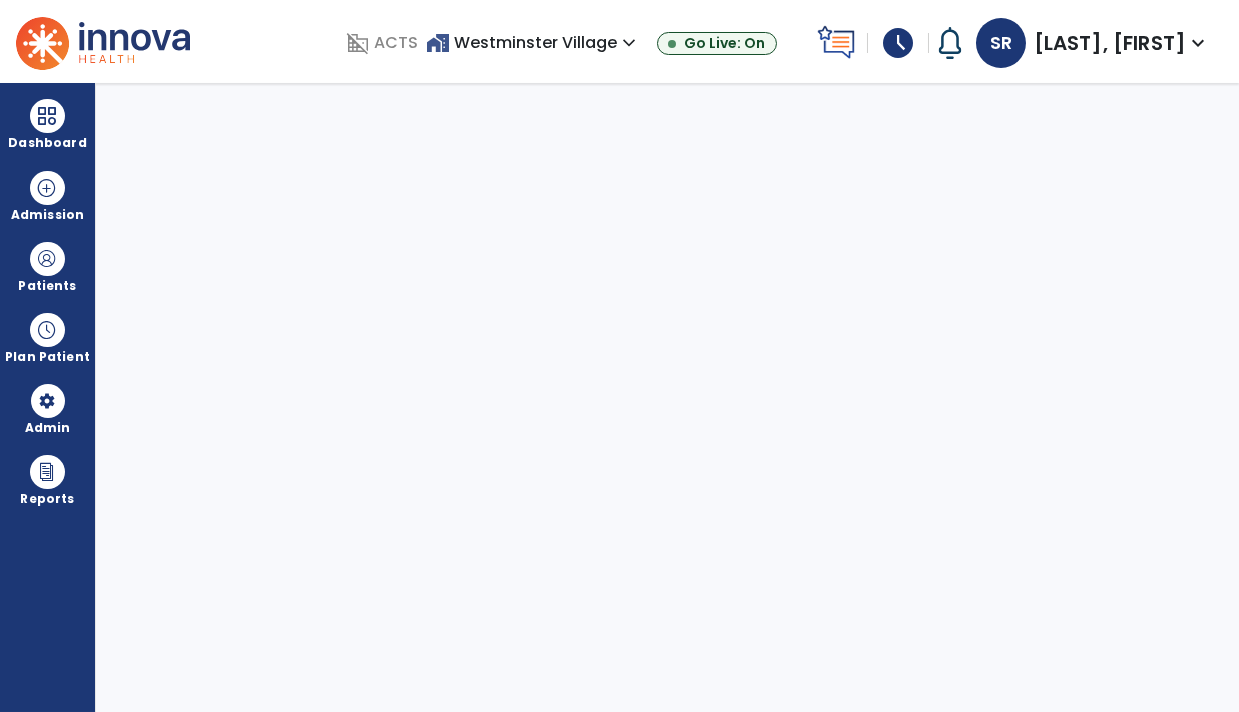 select on "****" 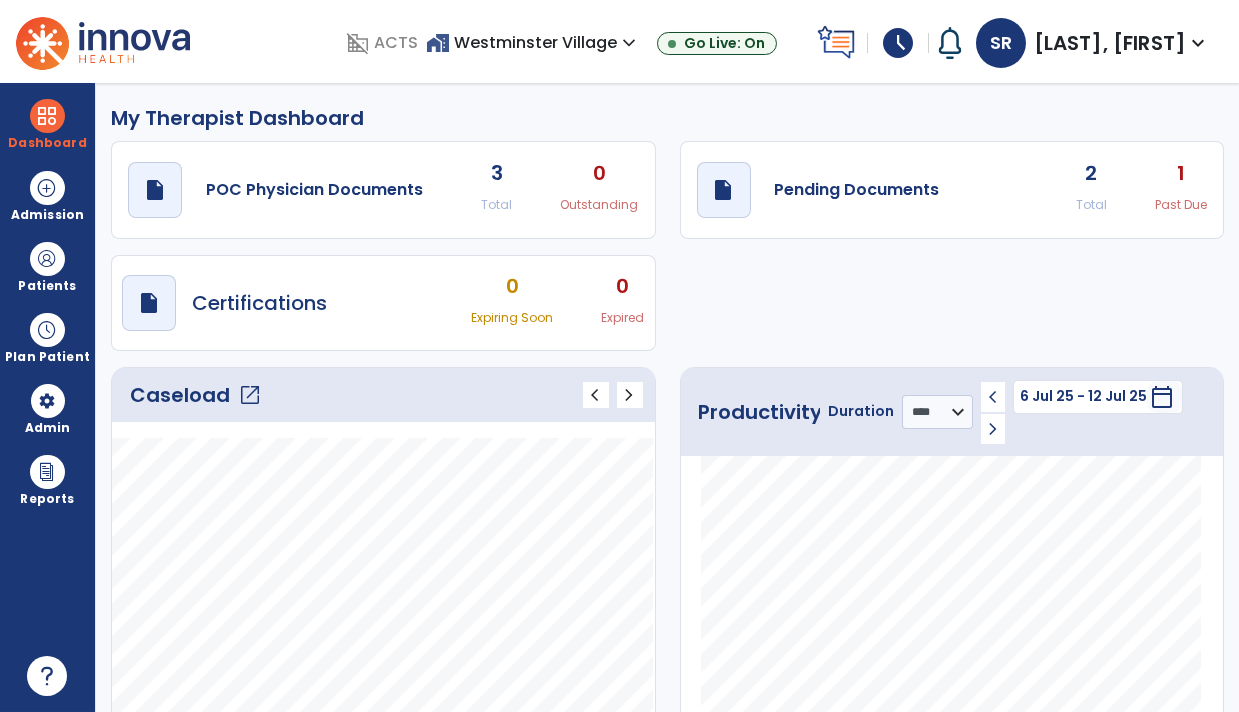 click on "2" 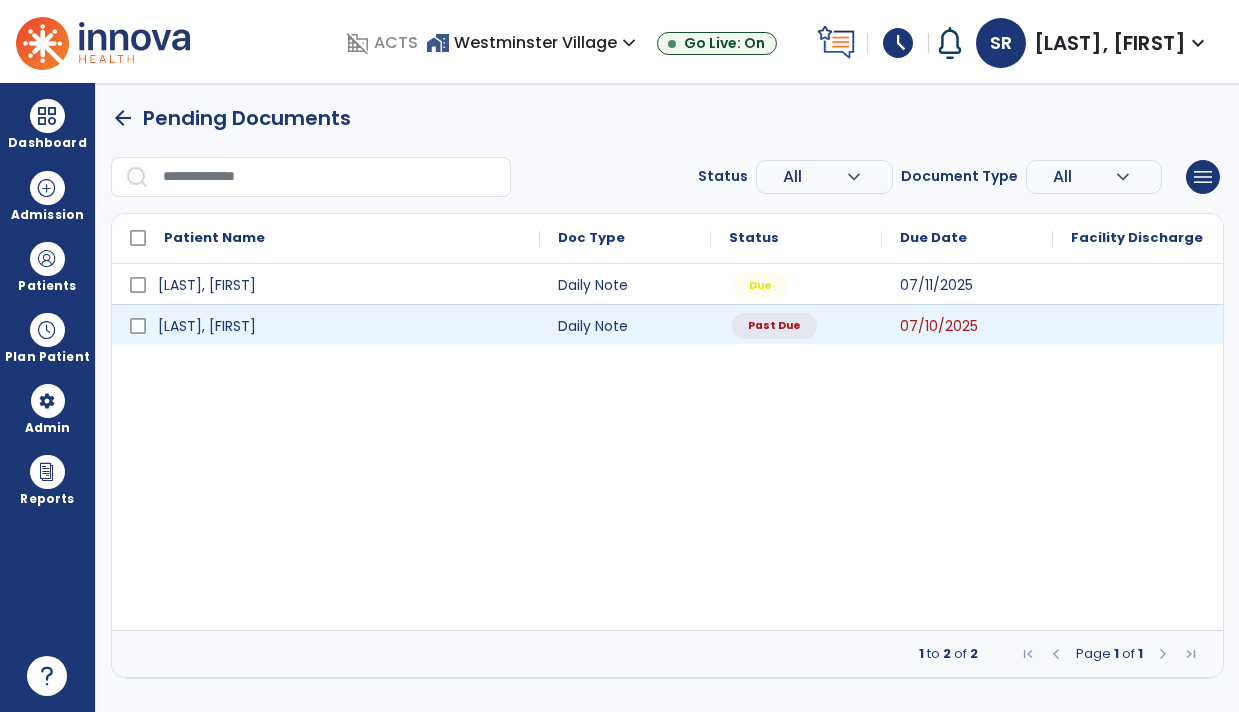 click on "Past Due" at bounding box center [774, 326] 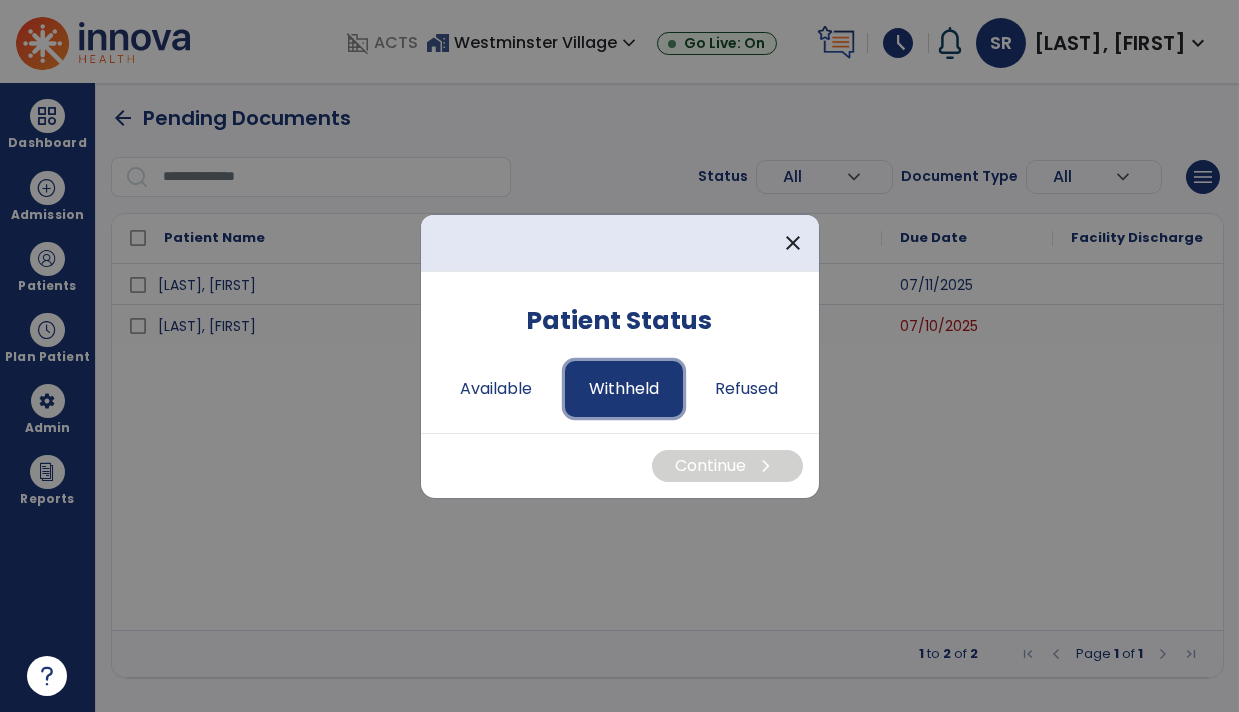 click on "Withheld" at bounding box center (624, 389) 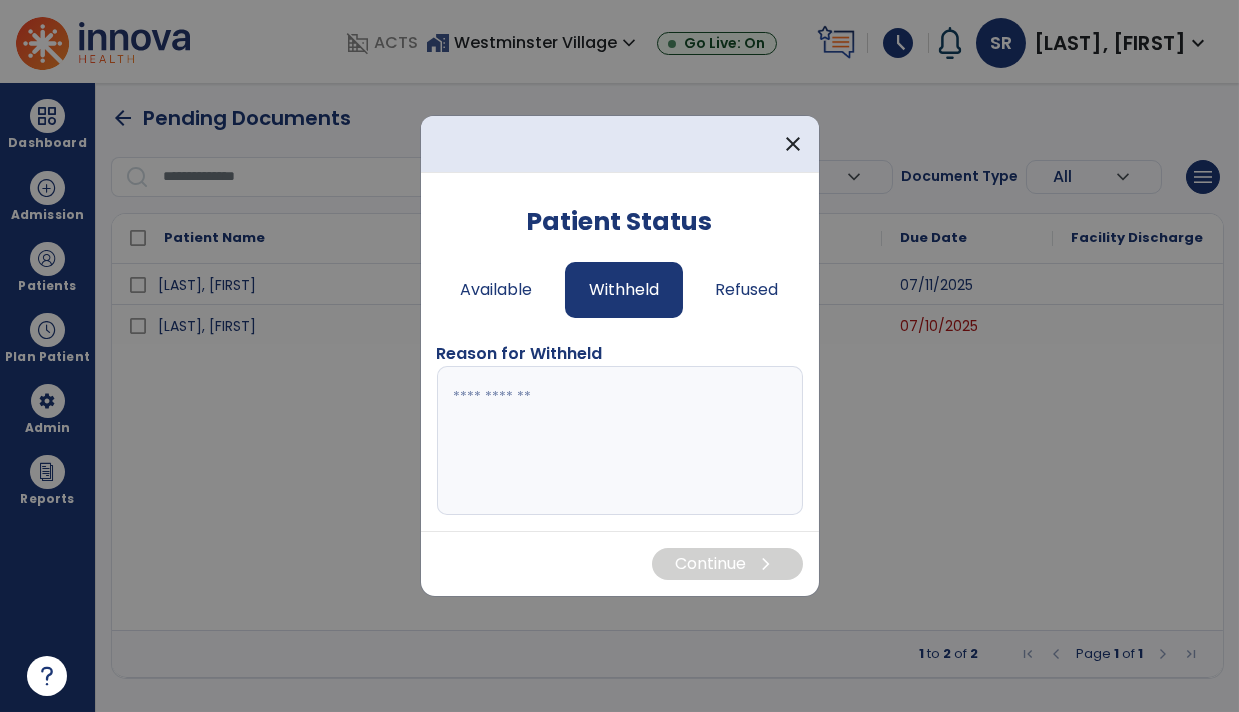 click at bounding box center [620, 441] 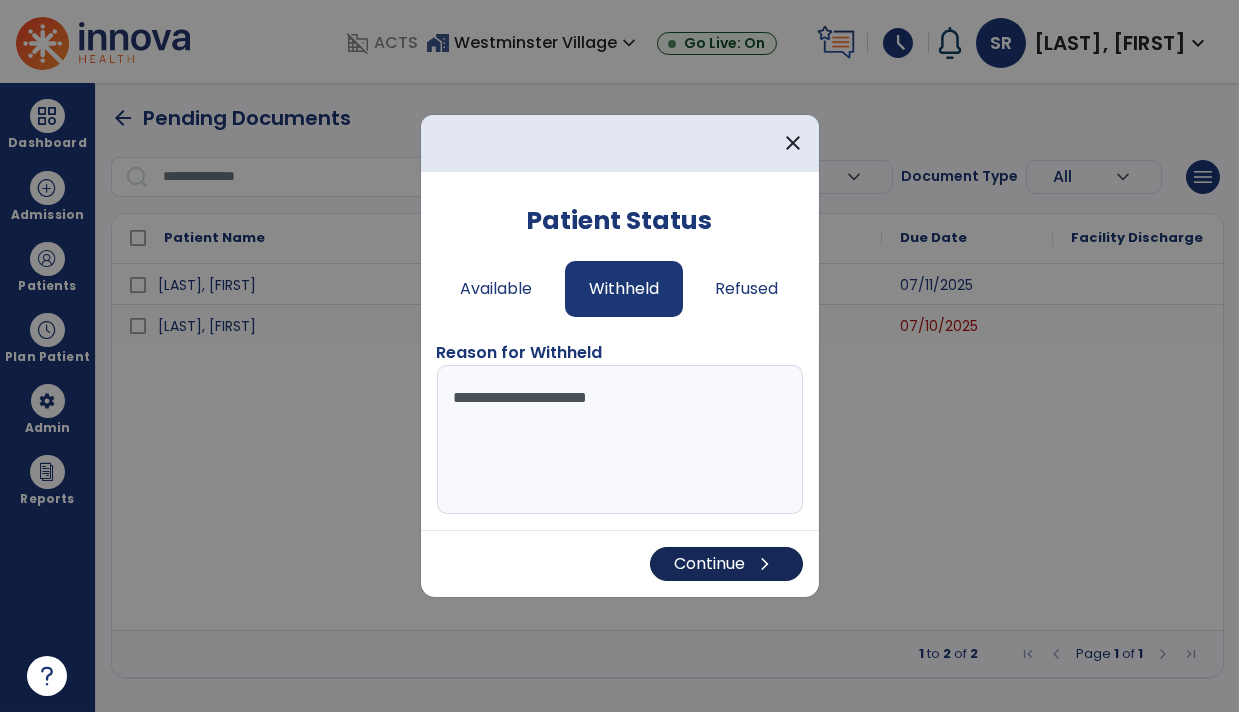 type on "**********" 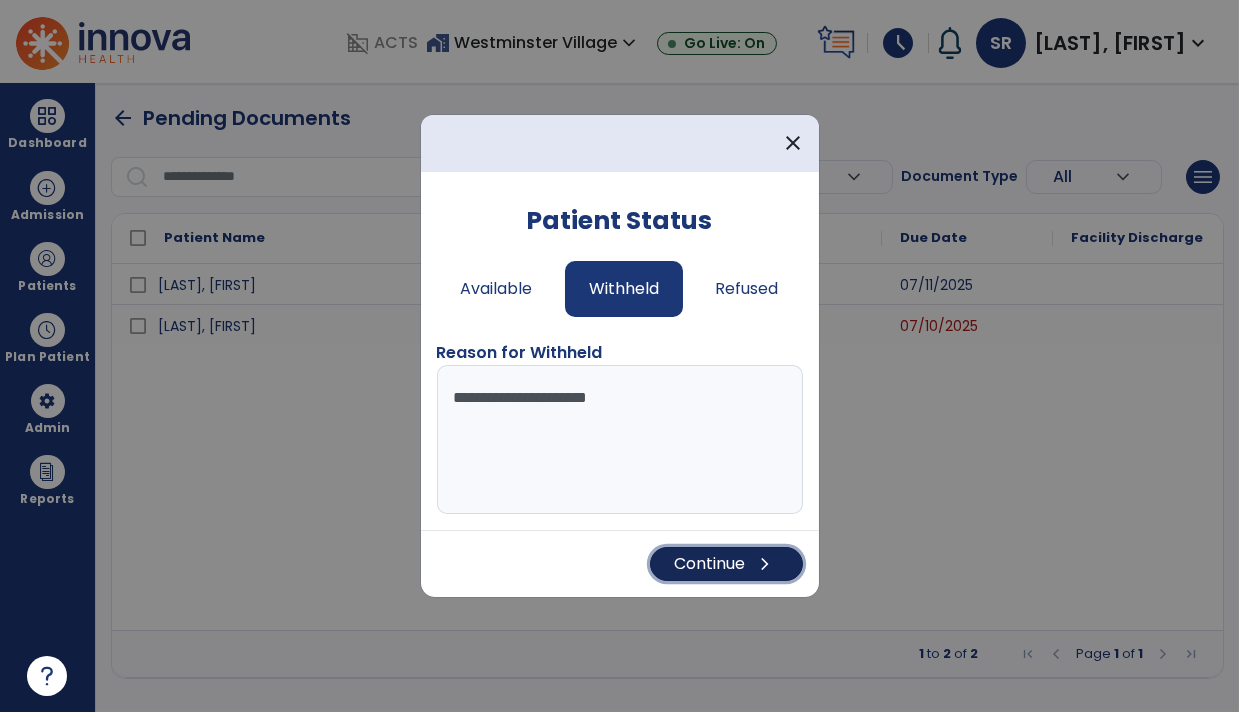 click on "Continue   chevron_right" at bounding box center (726, 564) 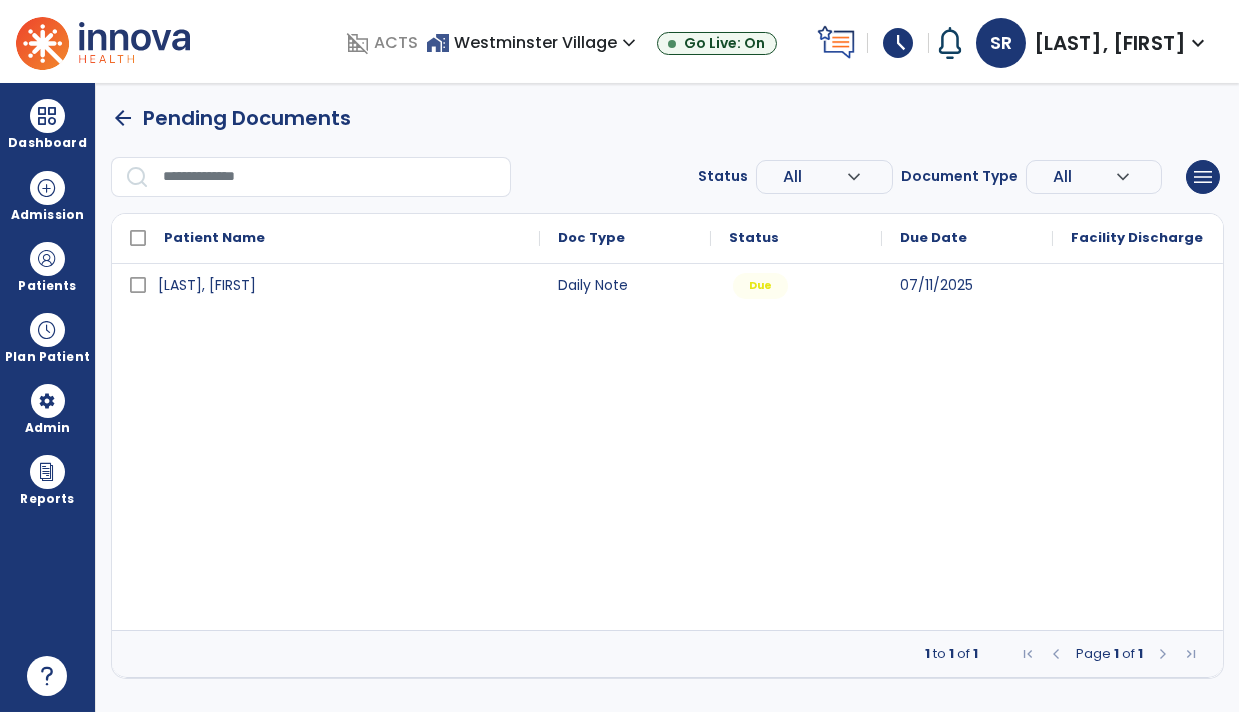click on "schedule" at bounding box center [898, 43] 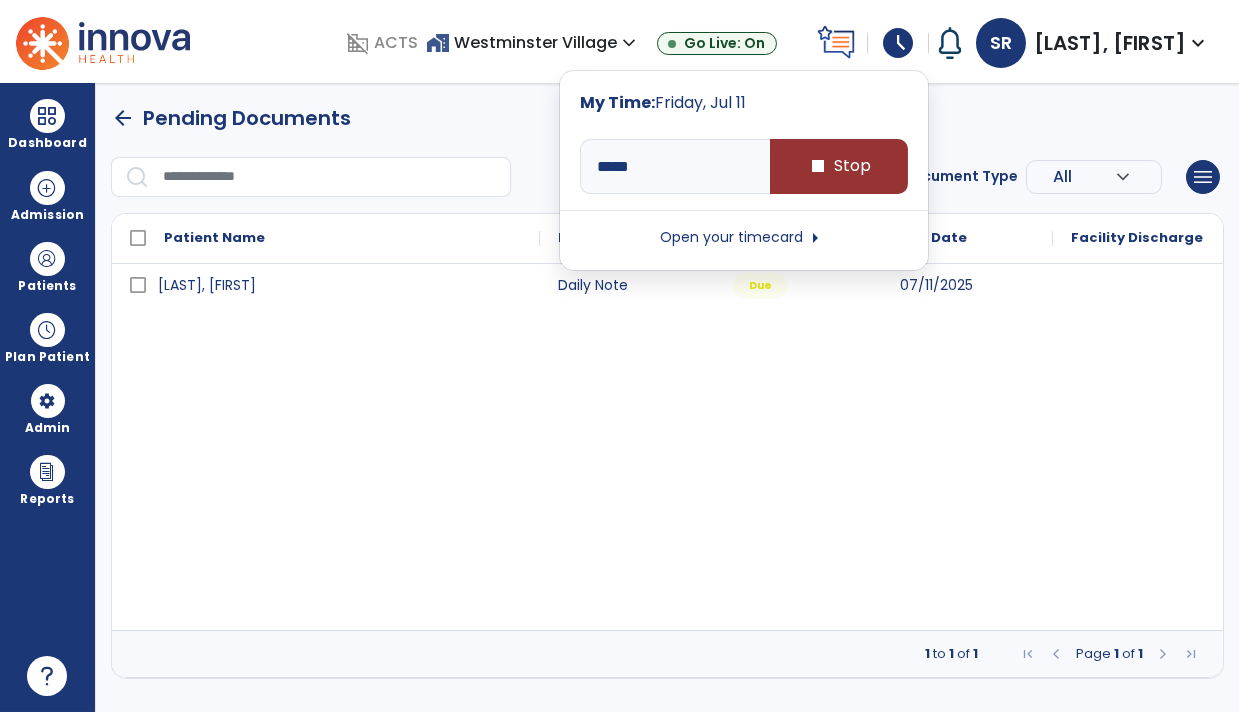 click on "stop  Stop" at bounding box center (839, 166) 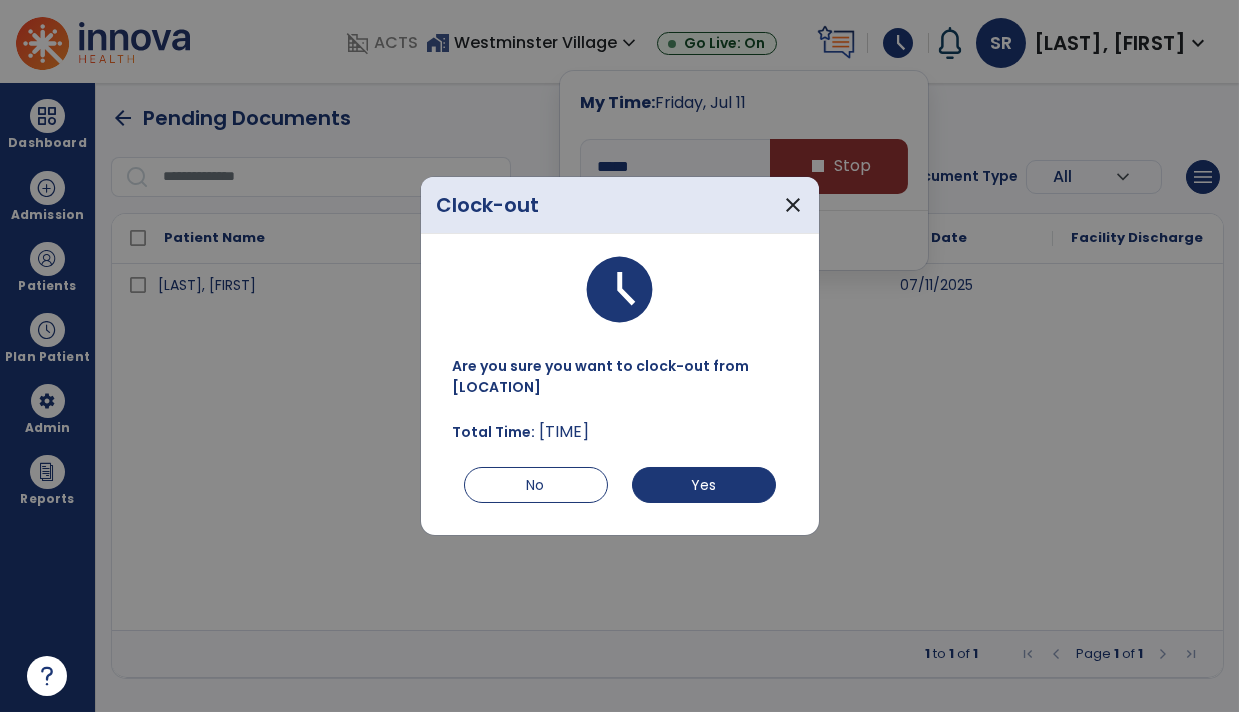 type on "*****" 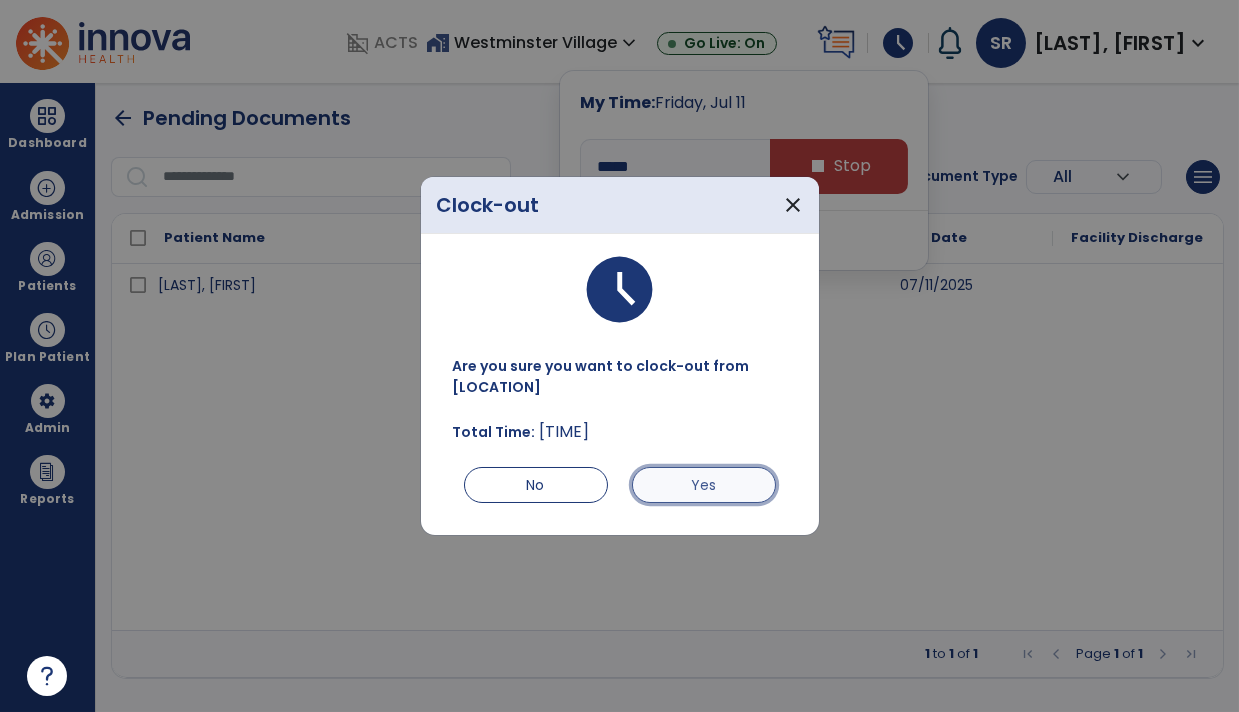 click on "Yes" at bounding box center (704, 485) 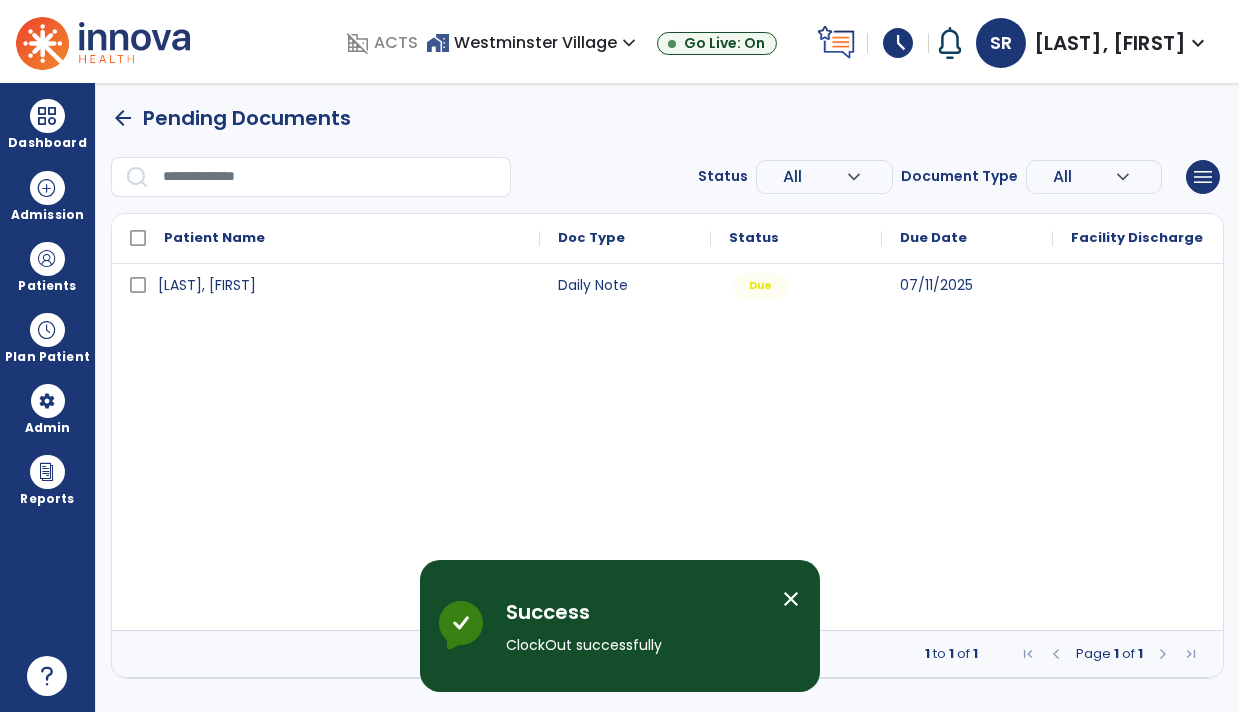 type on "****" 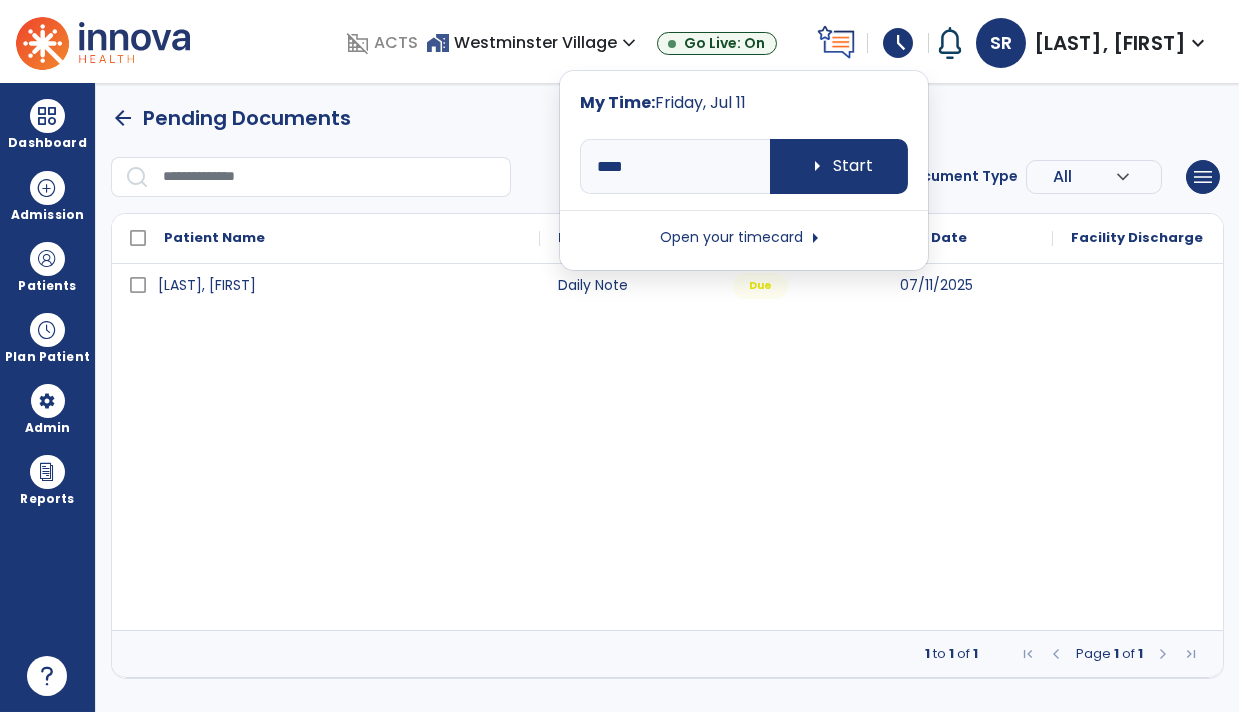 click on "Open your timecard  arrow_right" at bounding box center (744, 238) 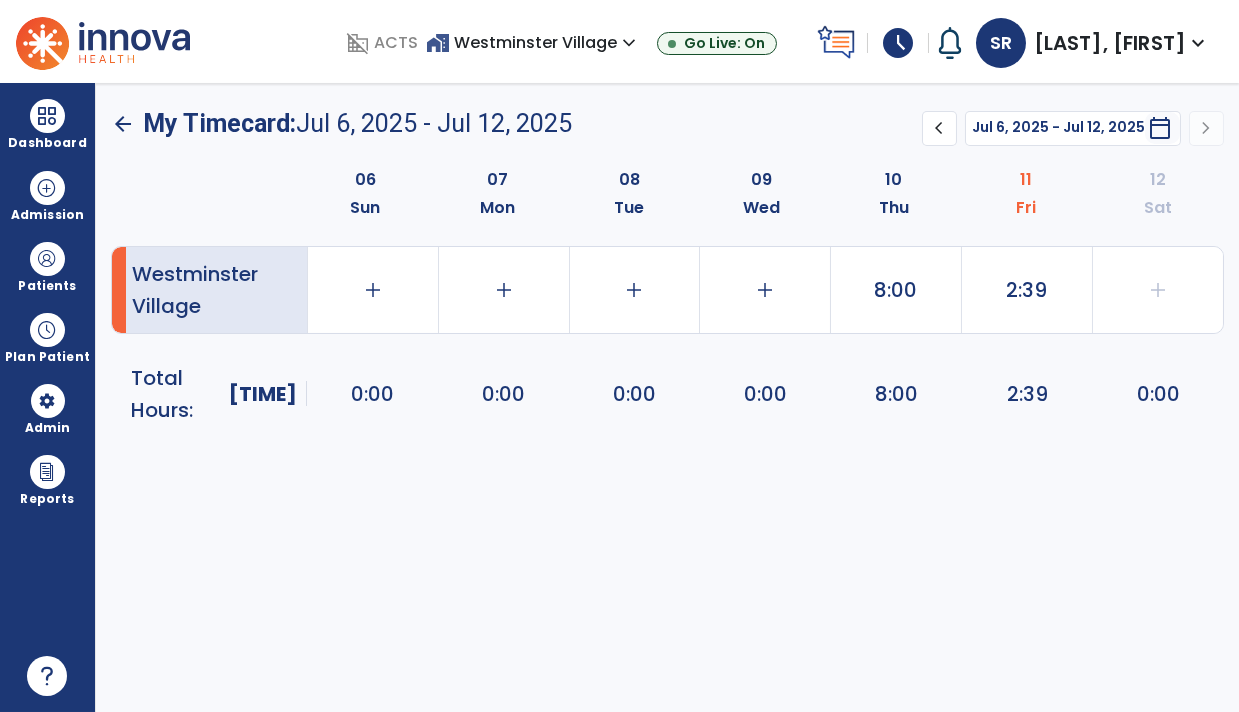 click on "schedule" at bounding box center (898, 43) 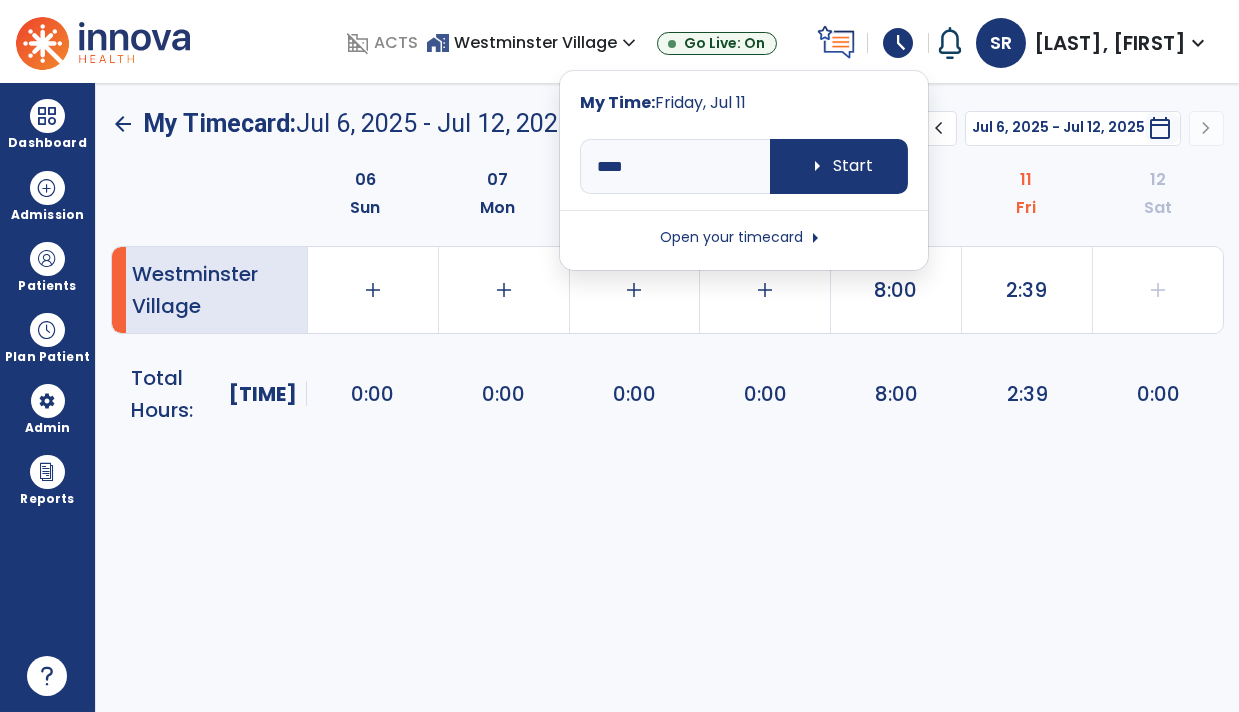 click on "arrow_right" at bounding box center (815, 238) 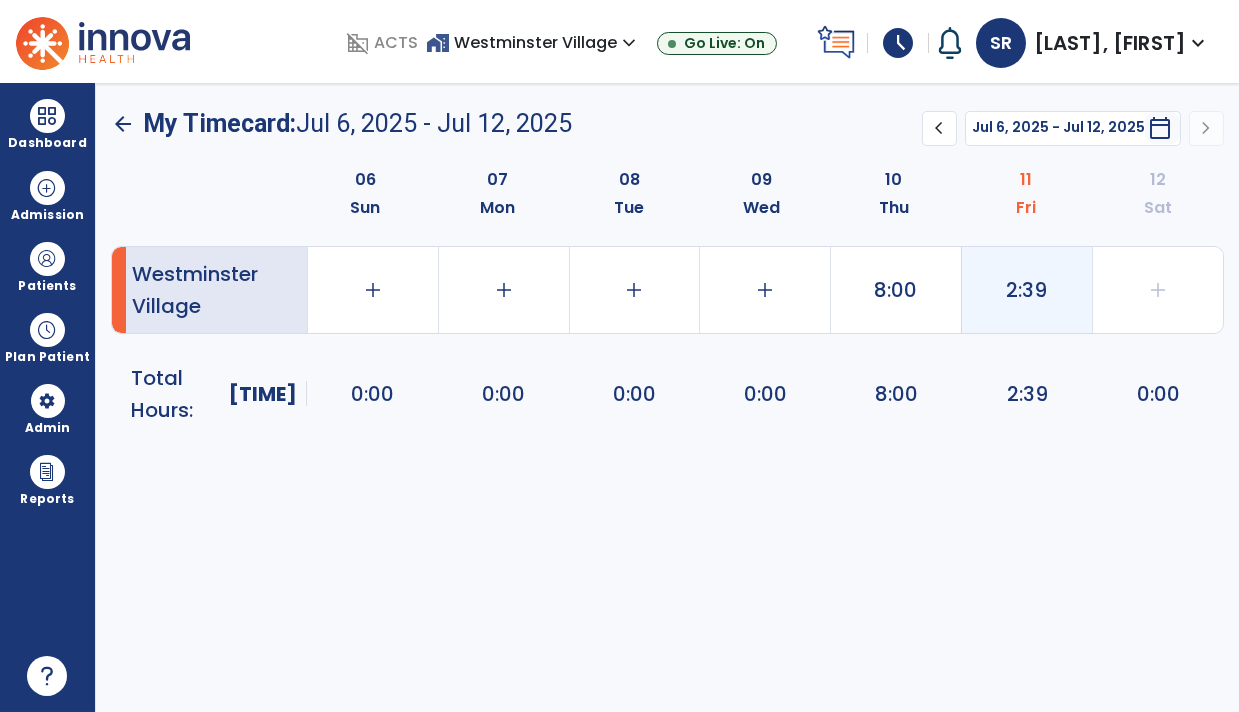 click on "2:39" 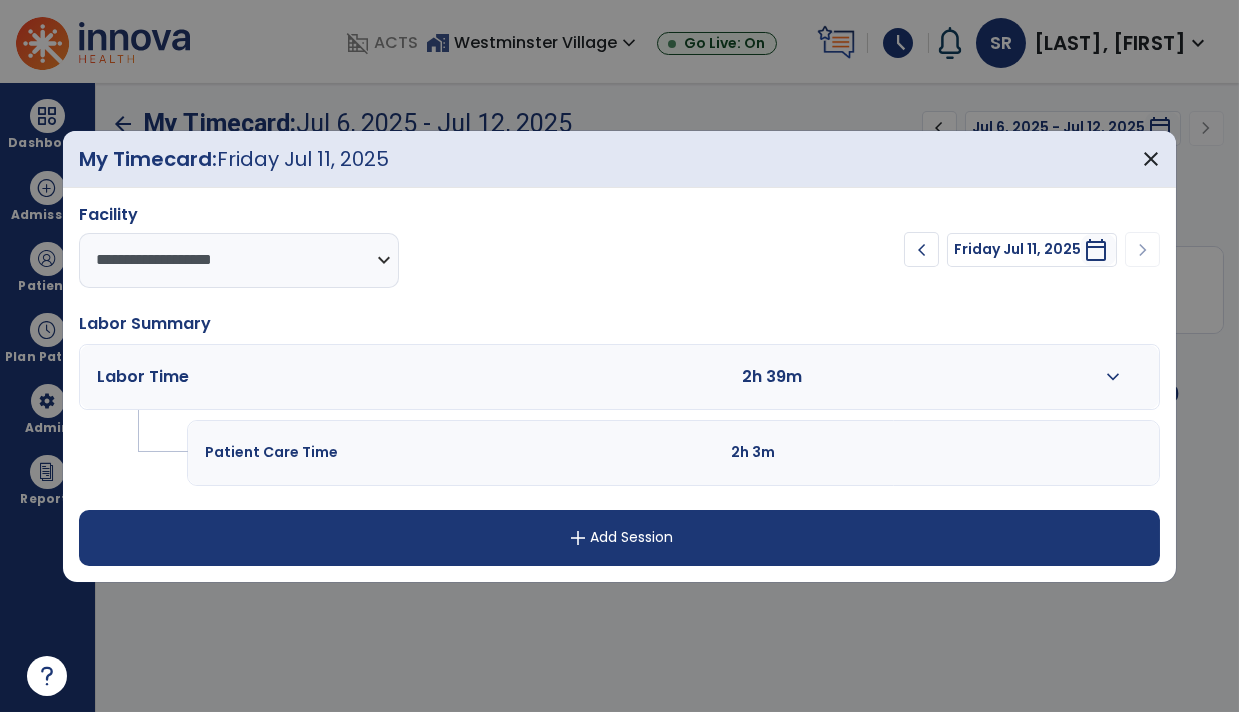 click on "calendar_today" at bounding box center (1096, 250) 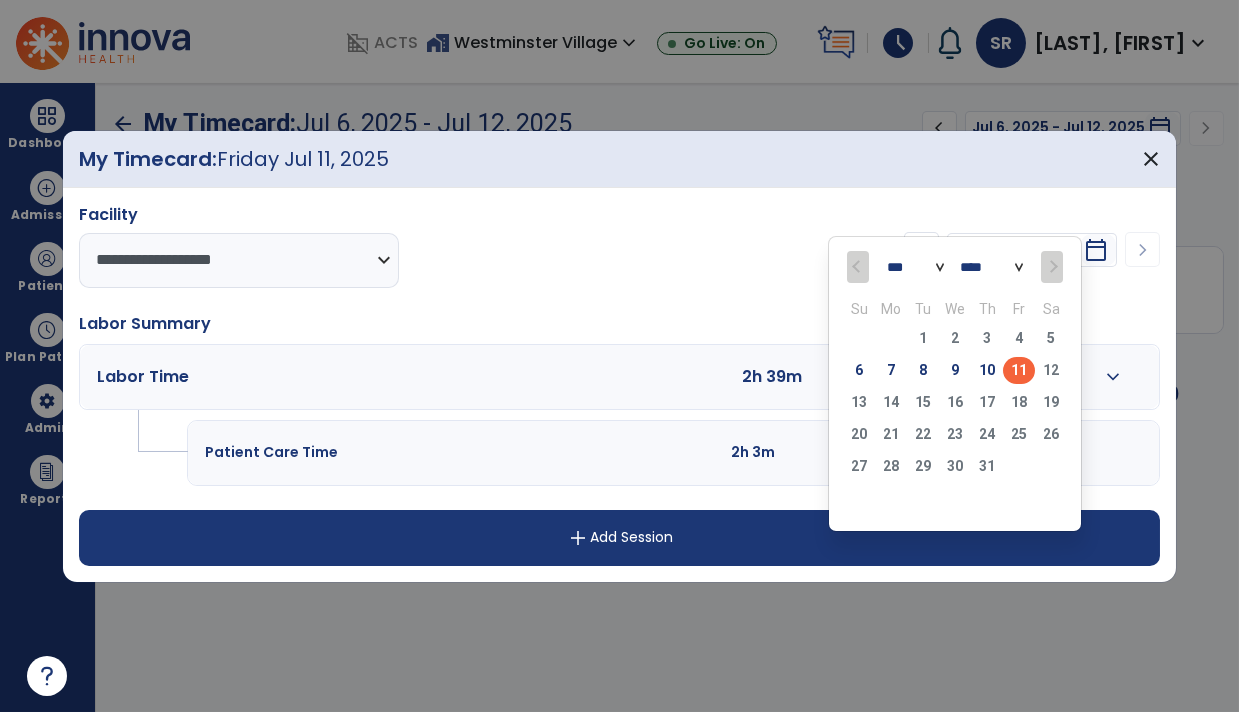 click on "Labor Summary" at bounding box center [619, 324] 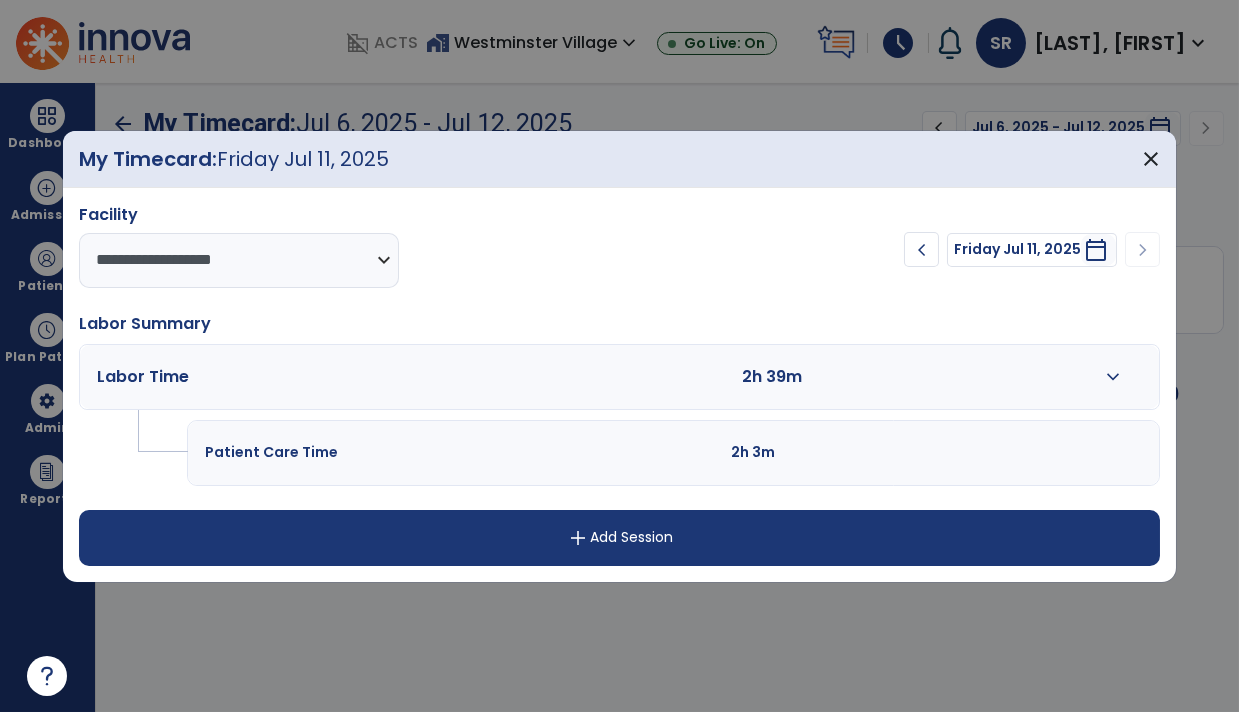 click on "expand_more" at bounding box center (1114, 377) 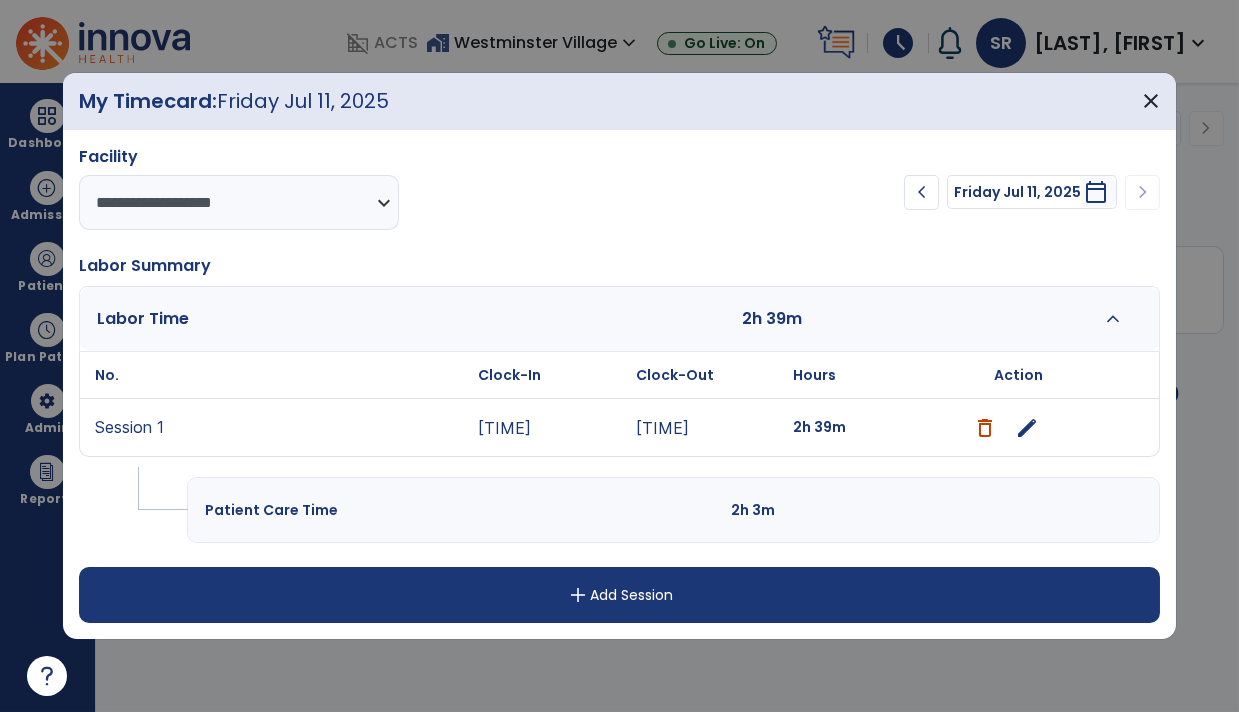 click on "[TIME]" at bounding box center (551, 427) 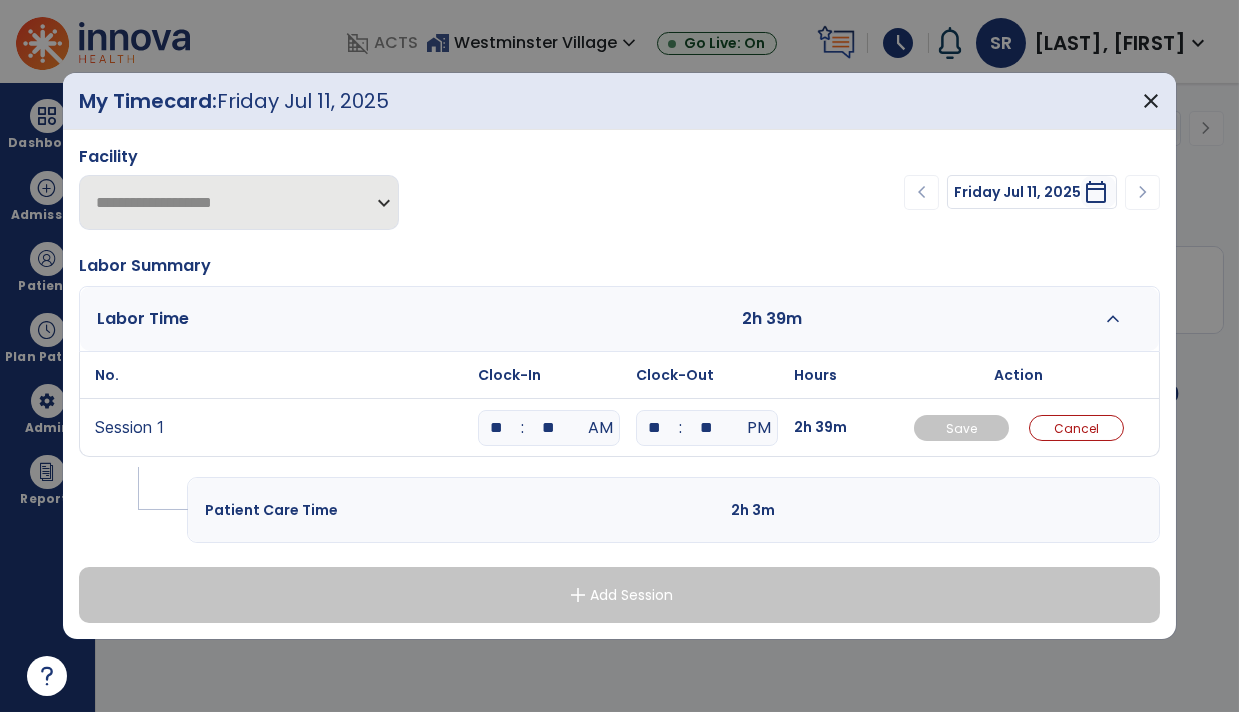 click on "**" at bounding box center [497, 428] 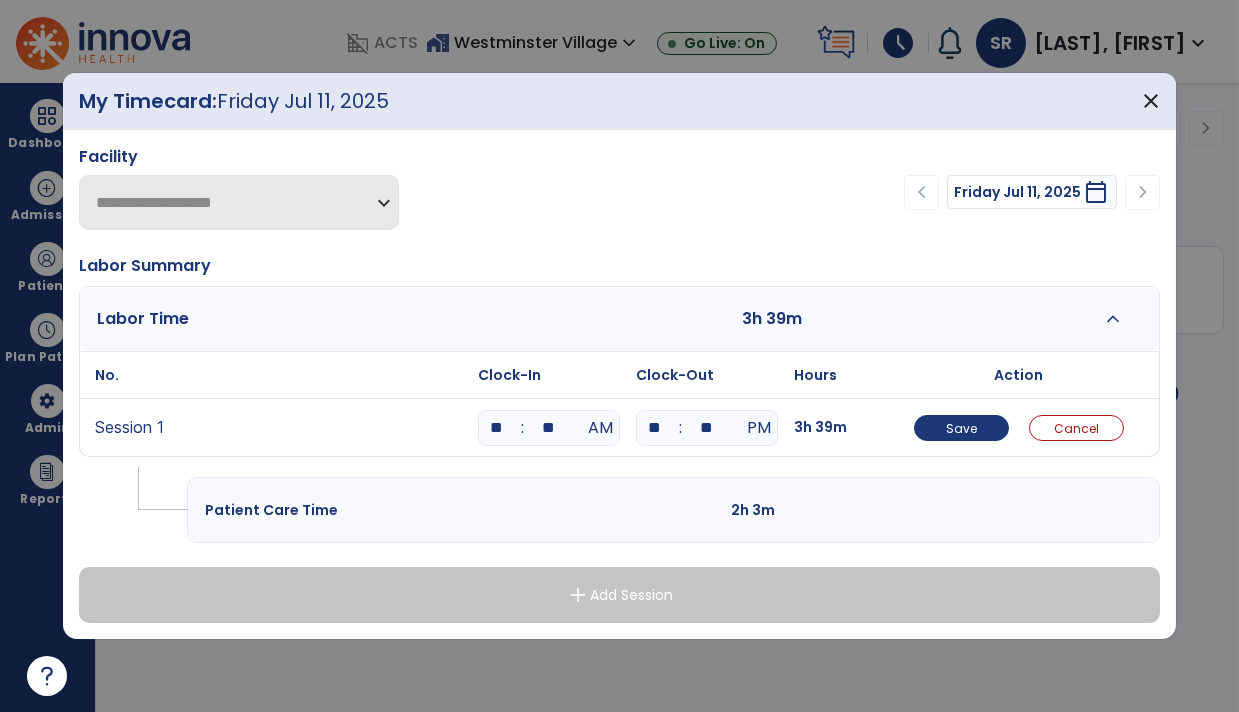 type on "*" 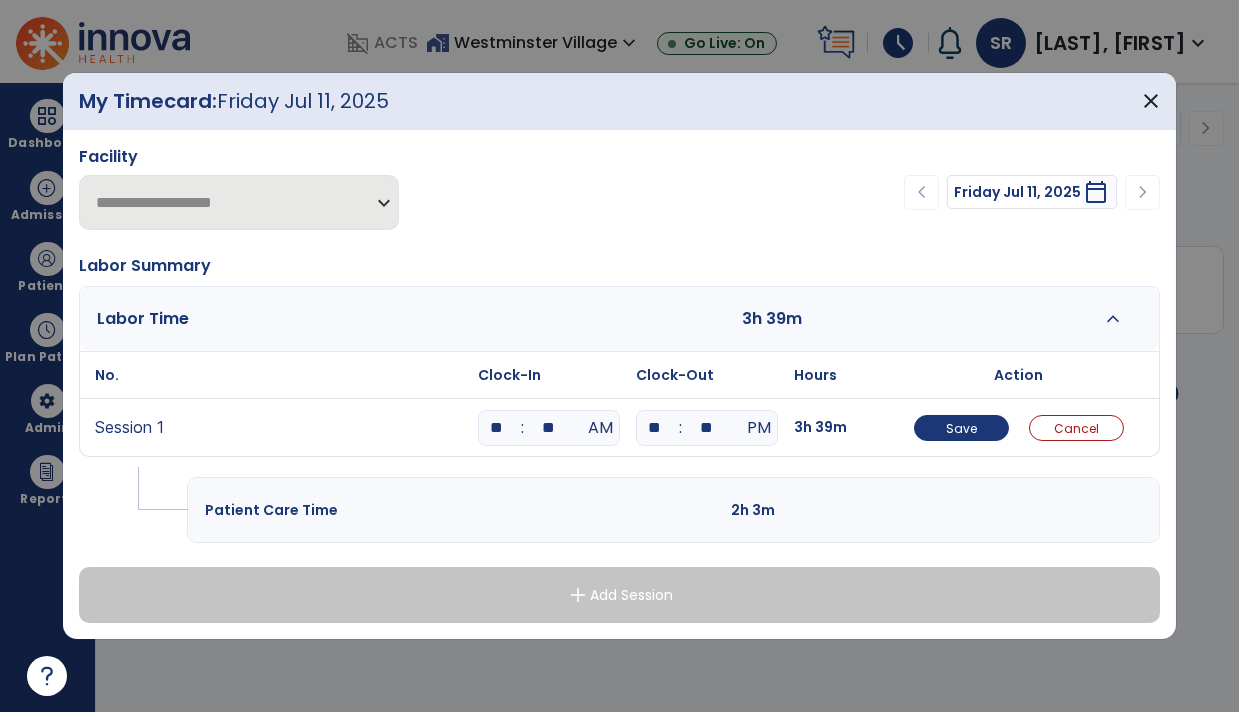 type on "**" 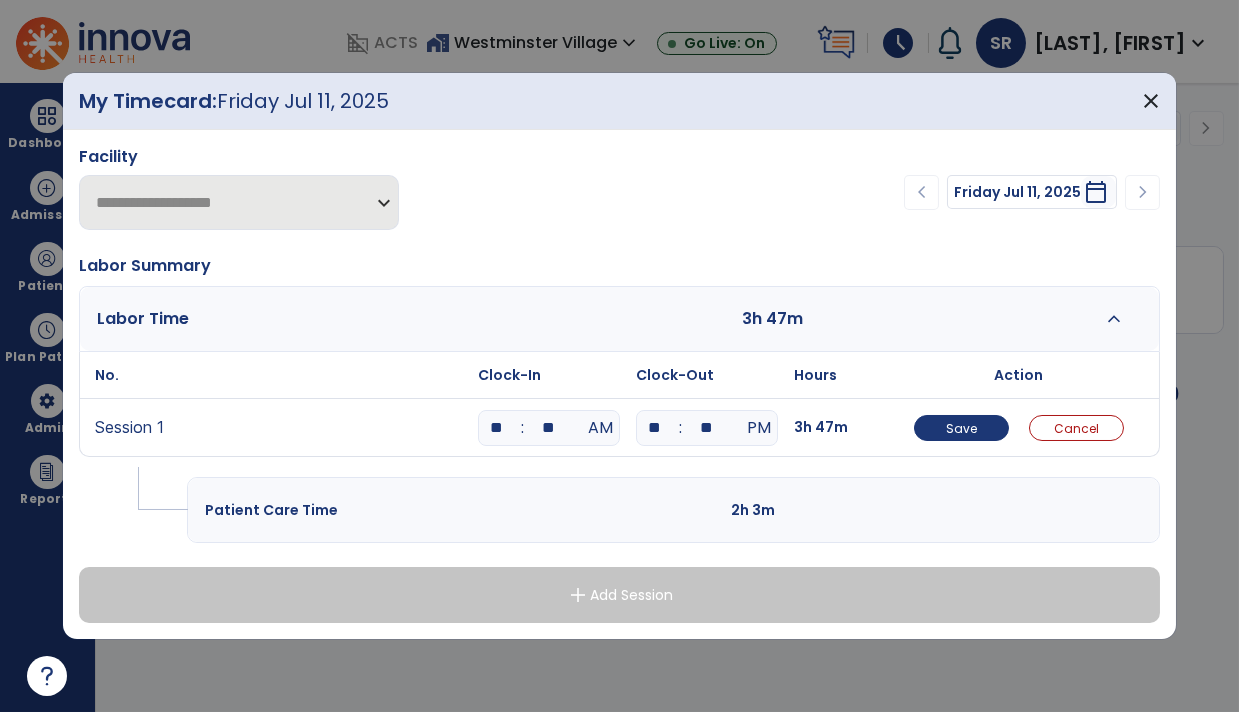 type on "*" 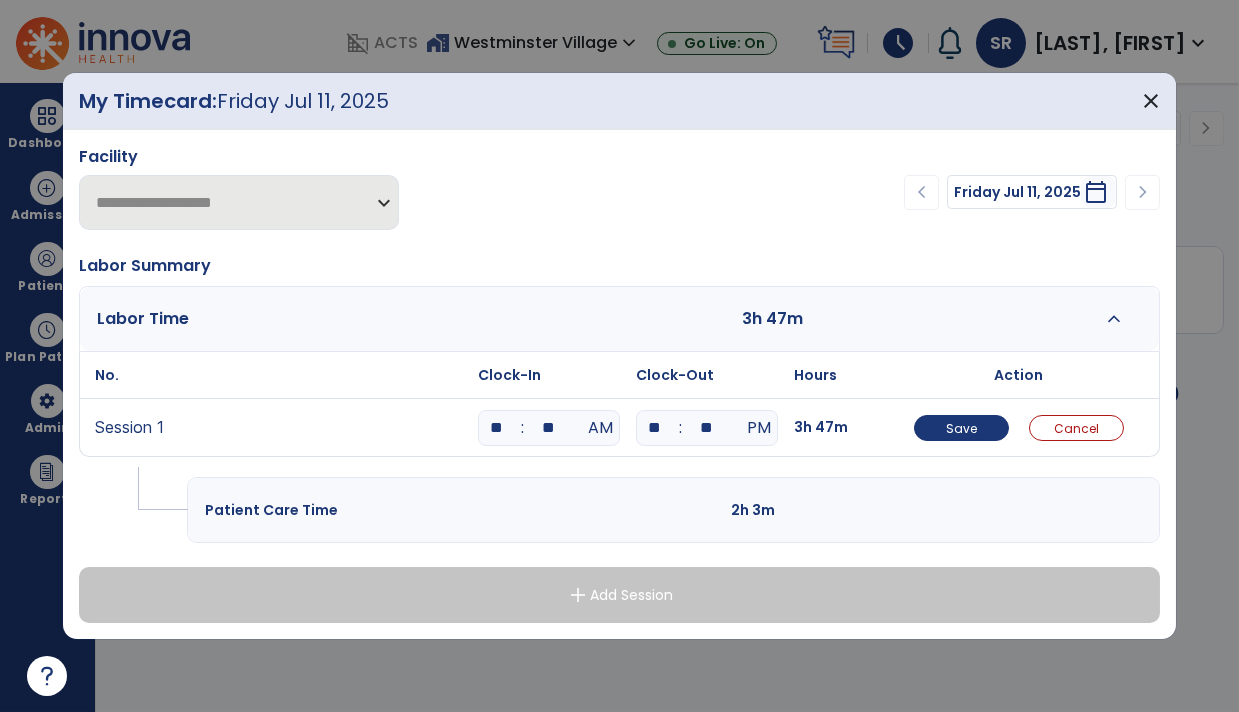 type on "**" 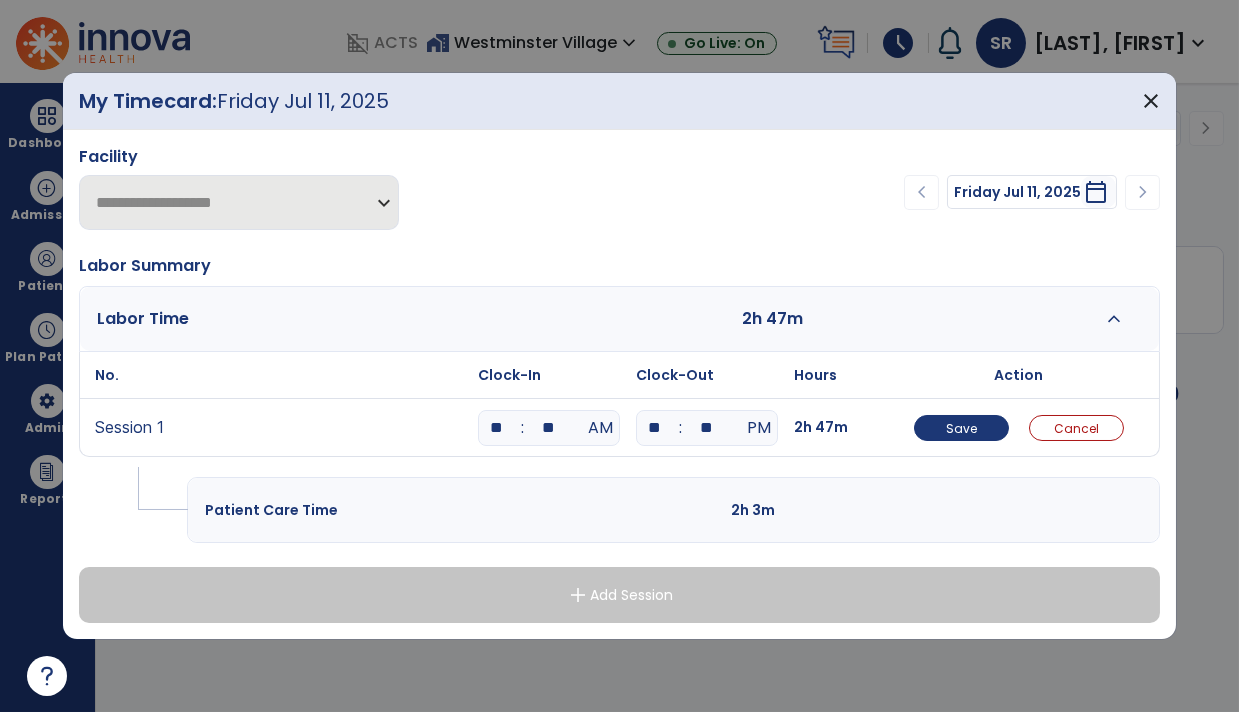 type on "*" 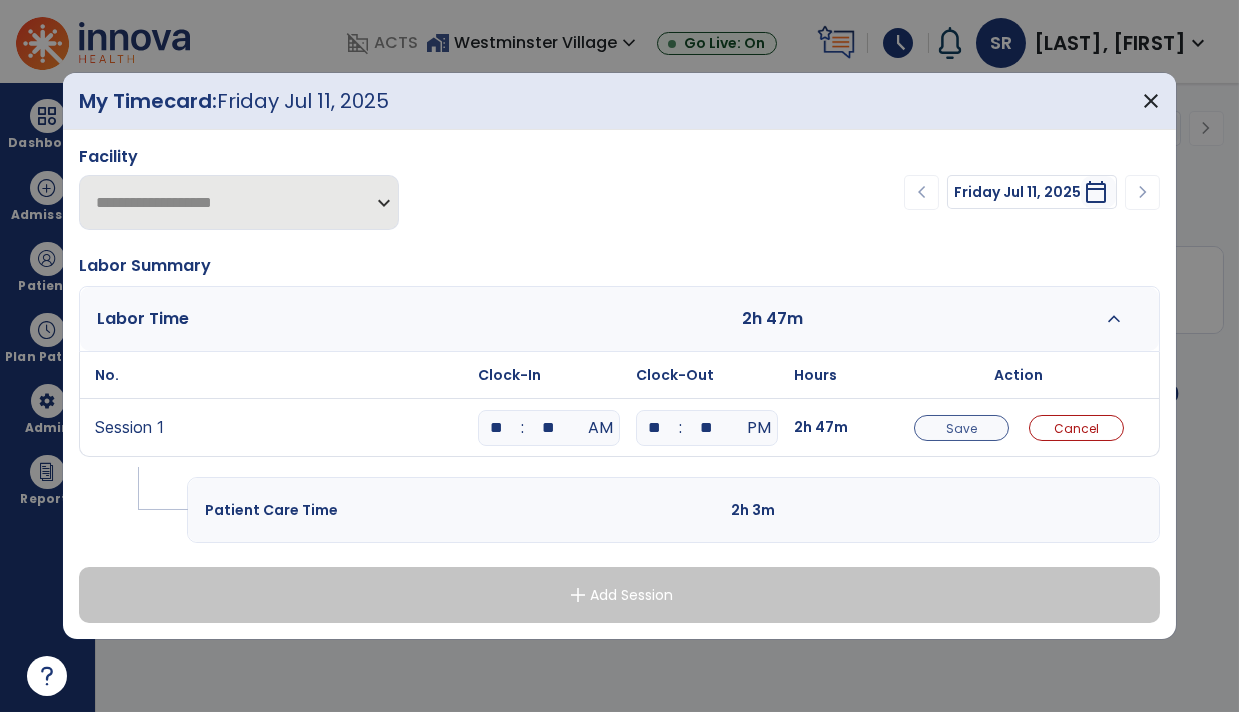 type on "**" 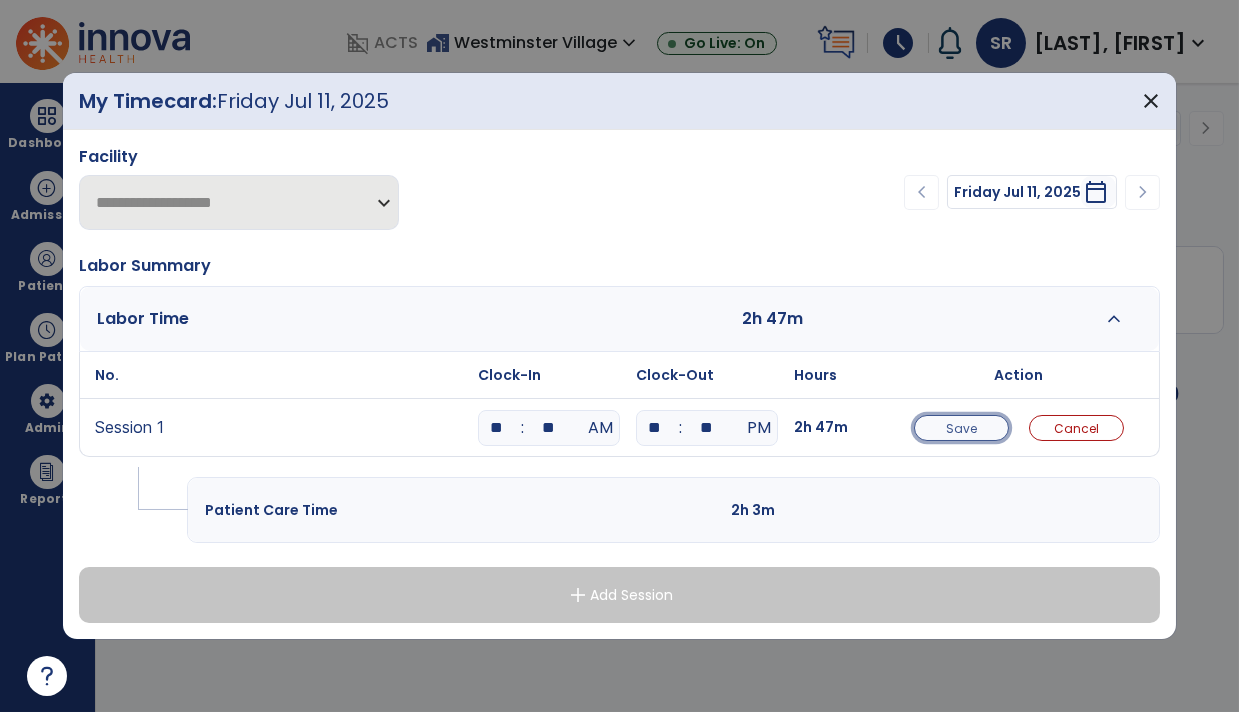 click on "Save" at bounding box center [961, 428] 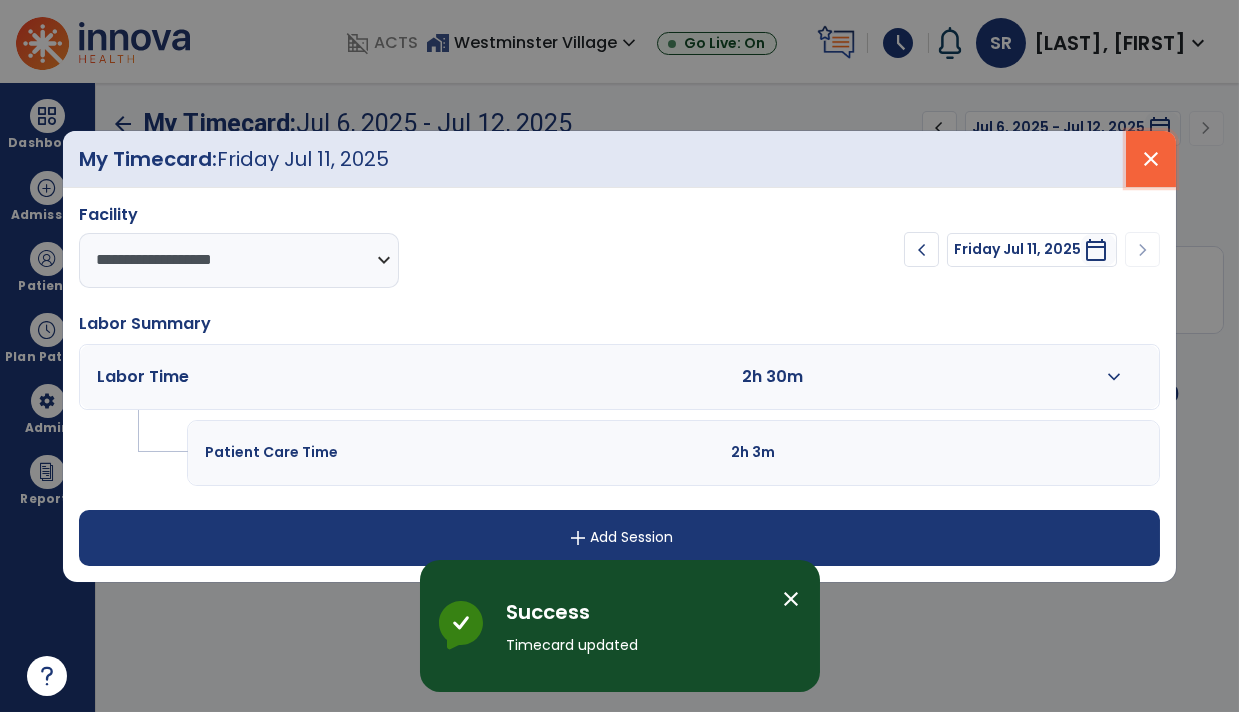 click on "close" at bounding box center [1151, 159] 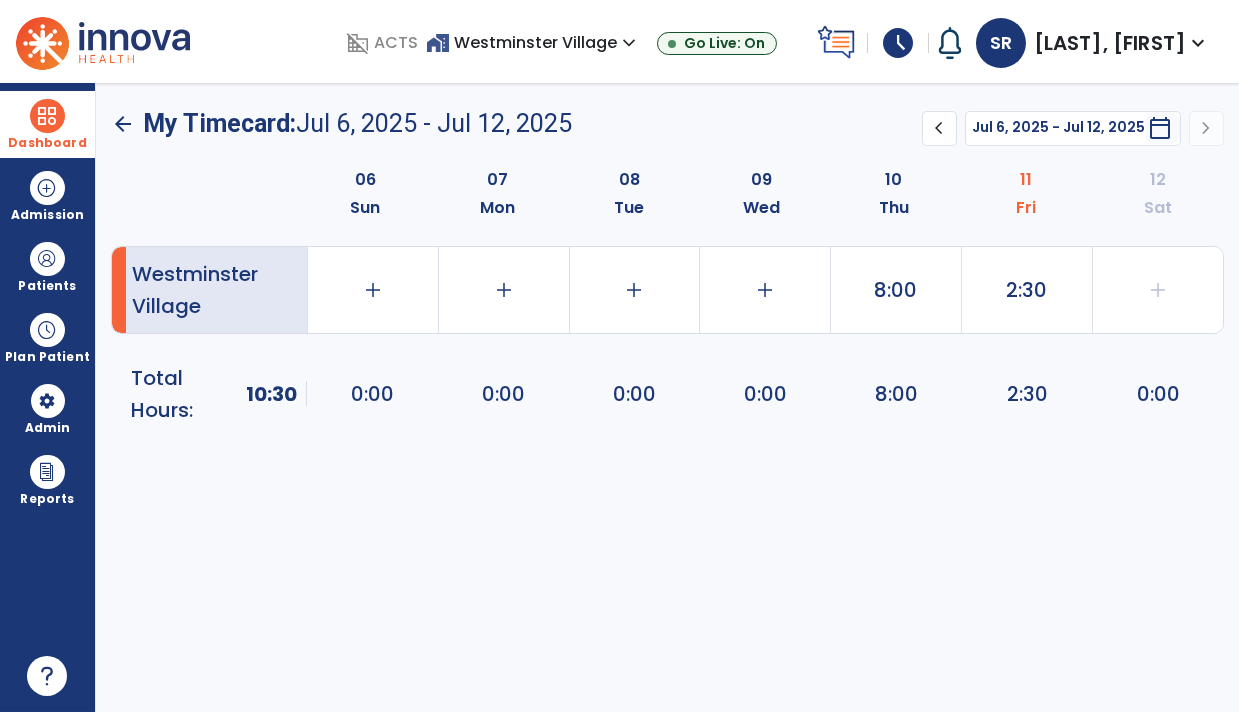 click at bounding box center (47, 116) 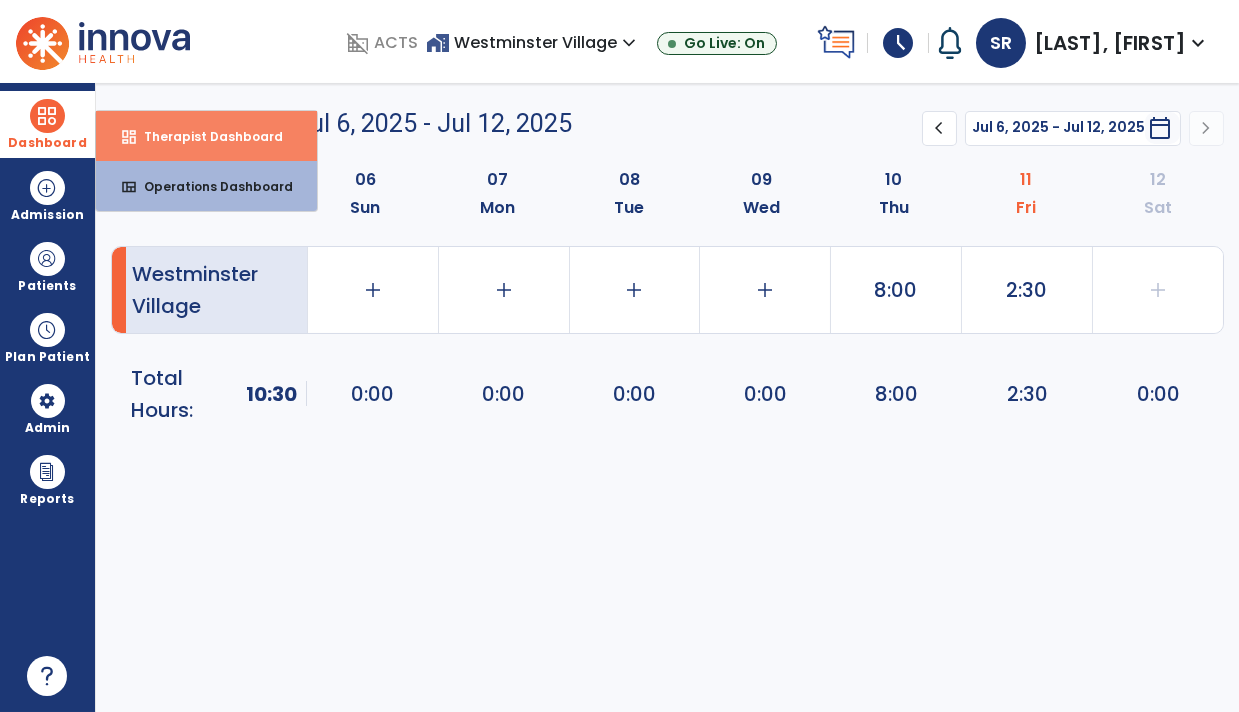 click on "dashboard  Therapist Dashboard" at bounding box center (206, 136) 